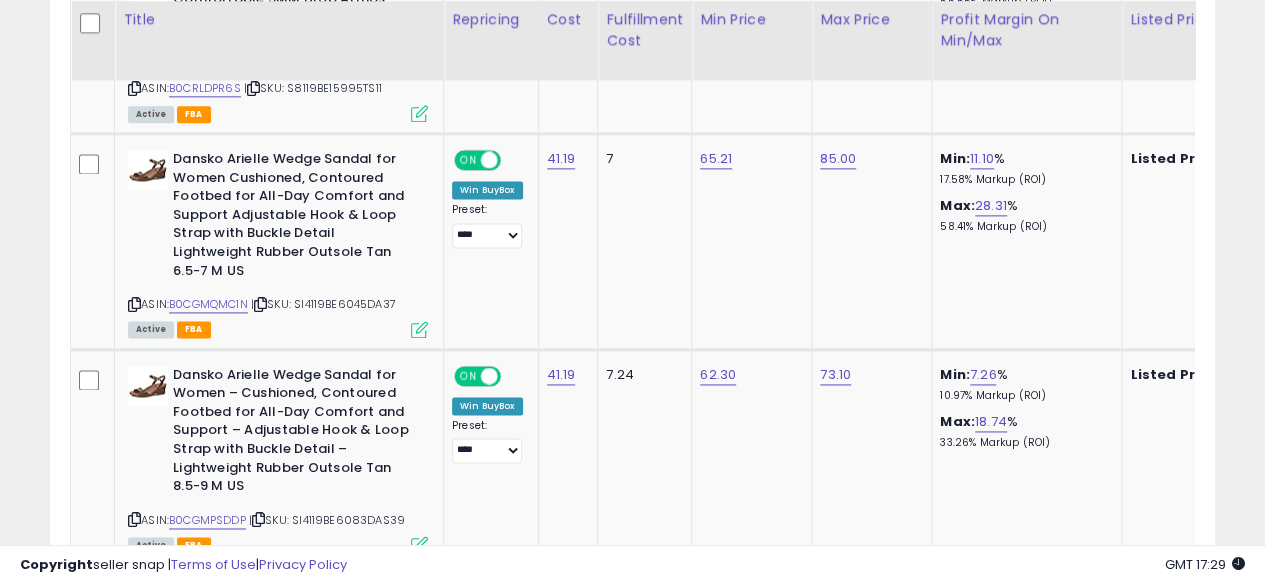scroll, scrollTop: 1272, scrollLeft: 0, axis: vertical 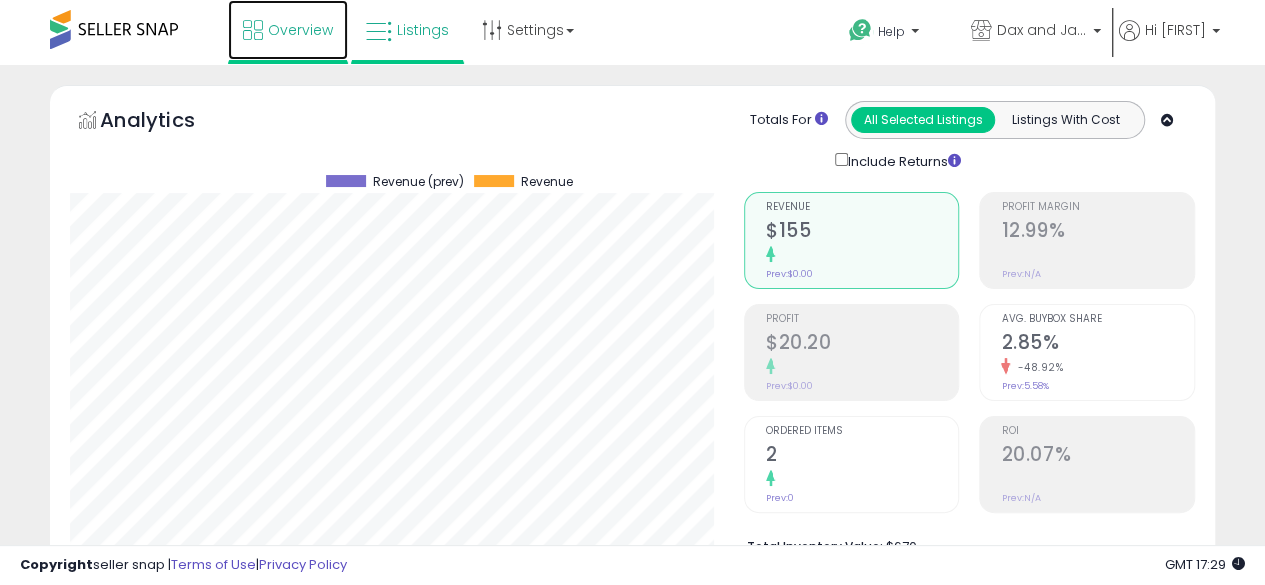 click on "Overview" at bounding box center (300, 30) 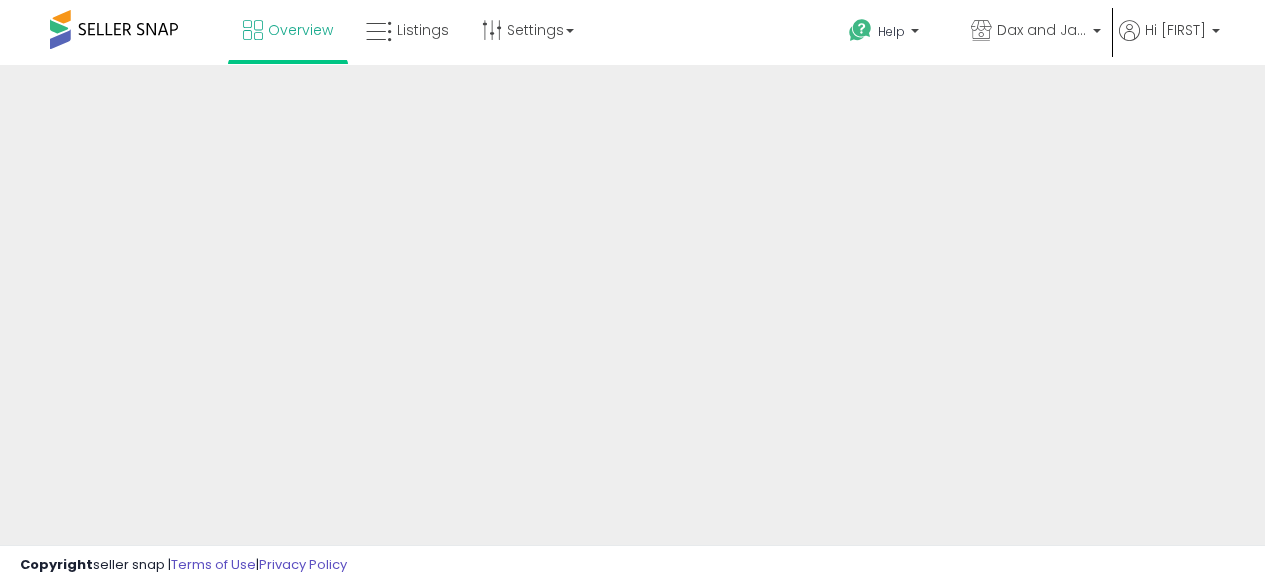 scroll, scrollTop: 0, scrollLeft: 0, axis: both 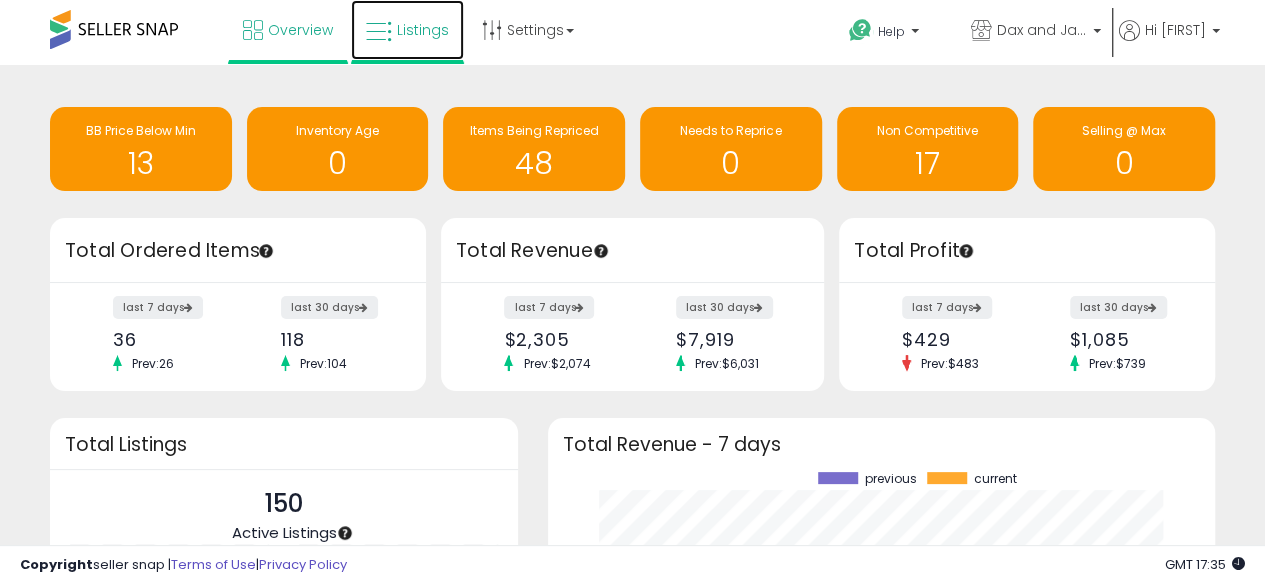 click on "Listings" at bounding box center (407, 30) 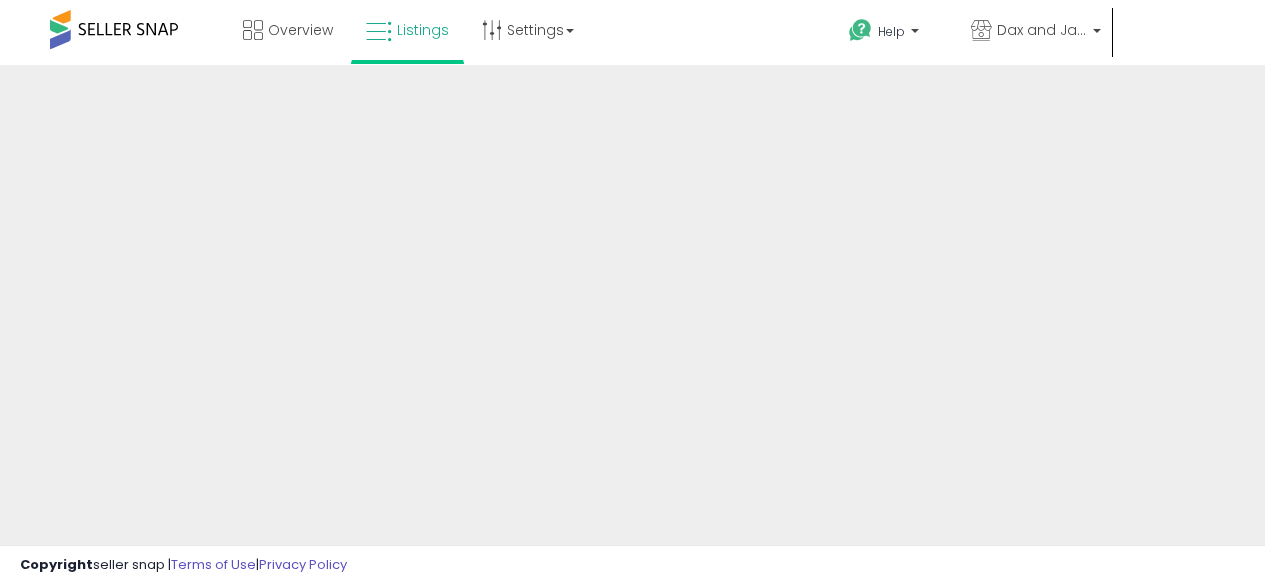 scroll, scrollTop: 0, scrollLeft: 0, axis: both 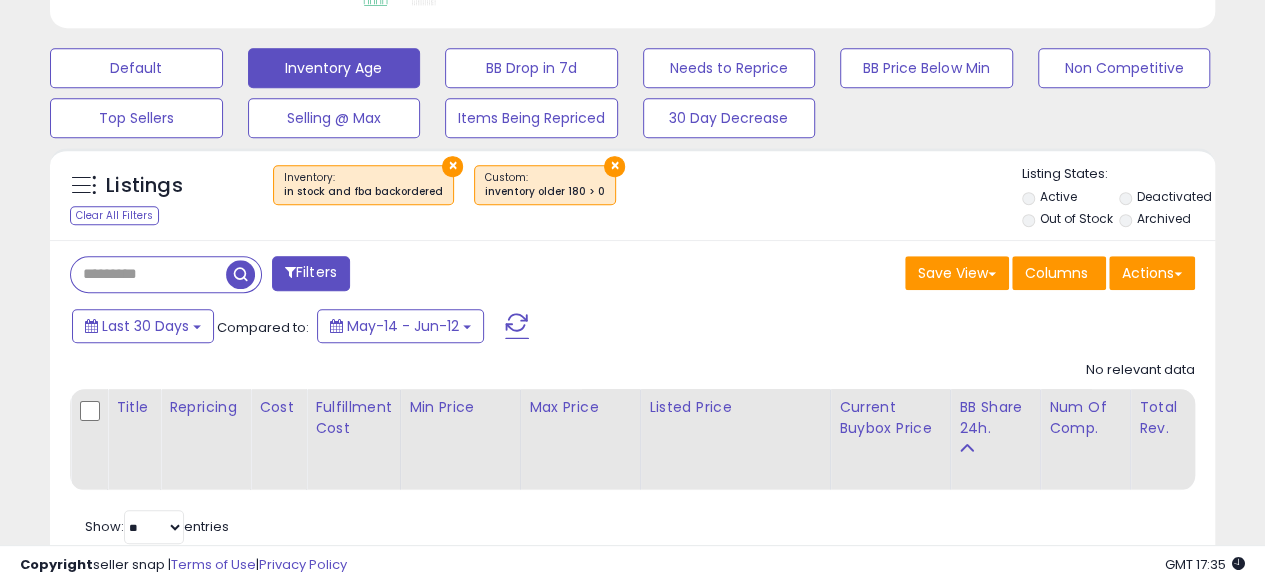 click on "×" at bounding box center (614, 166) 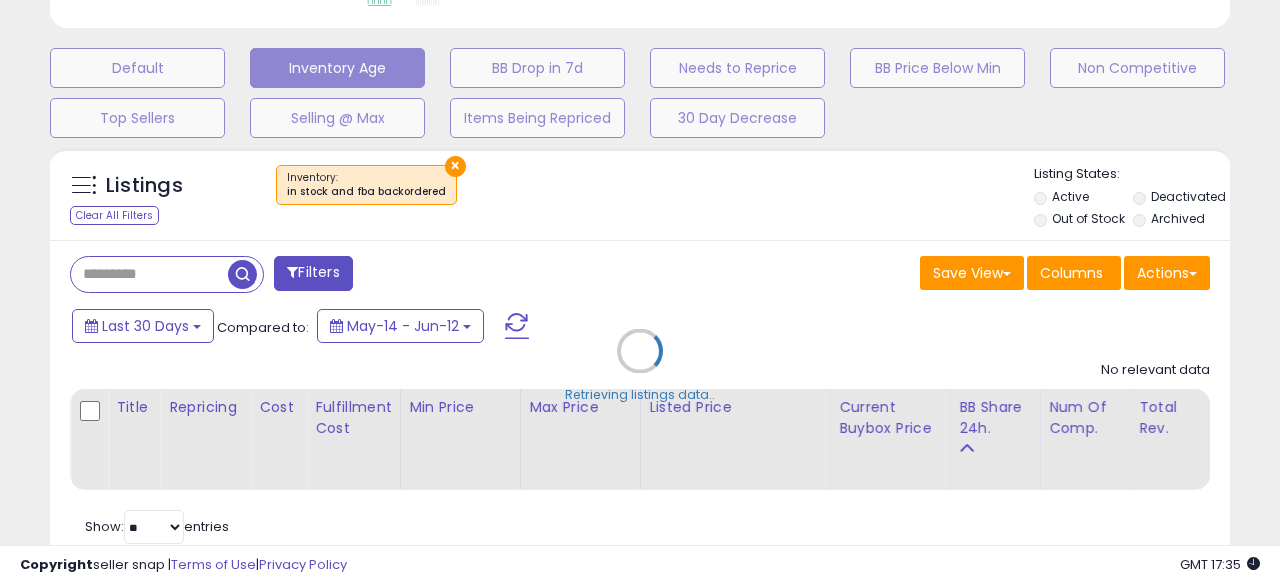 scroll, scrollTop: 999590, scrollLeft: 999317, axis: both 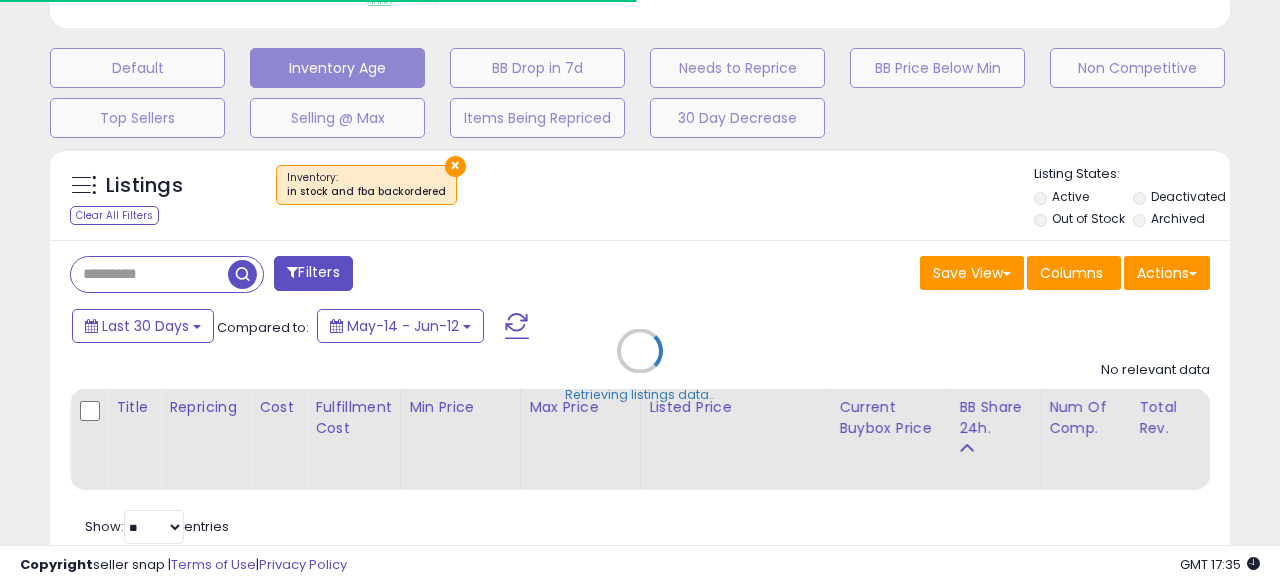 click on "Retrieving listings data.." at bounding box center (640, 366) 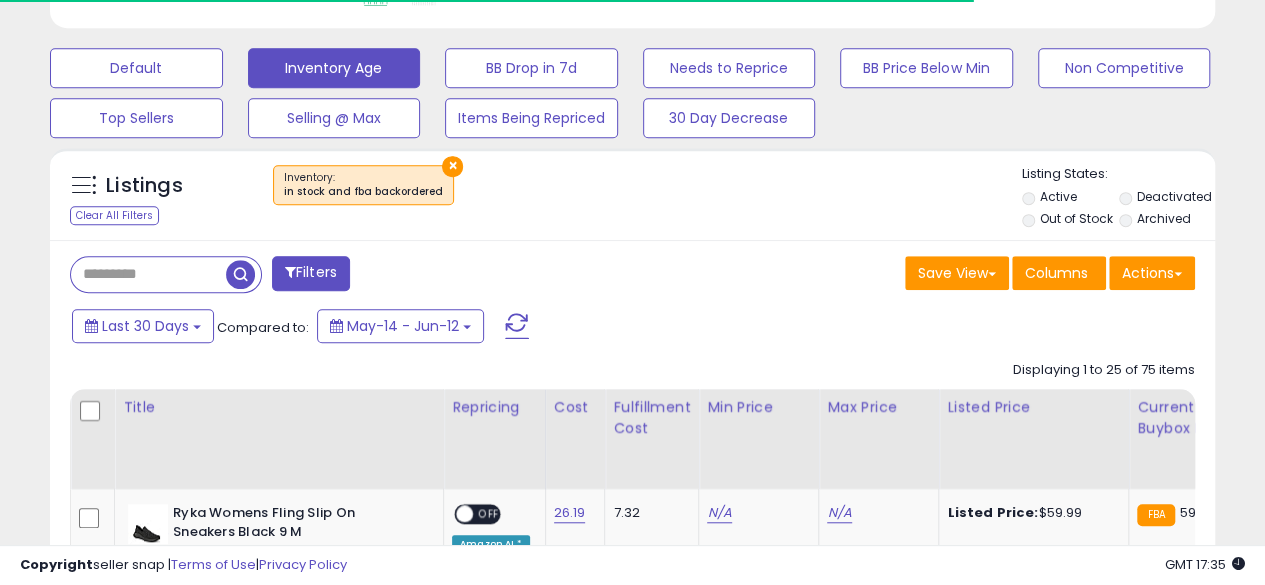 scroll, scrollTop: 410, scrollLeft: 674, axis: both 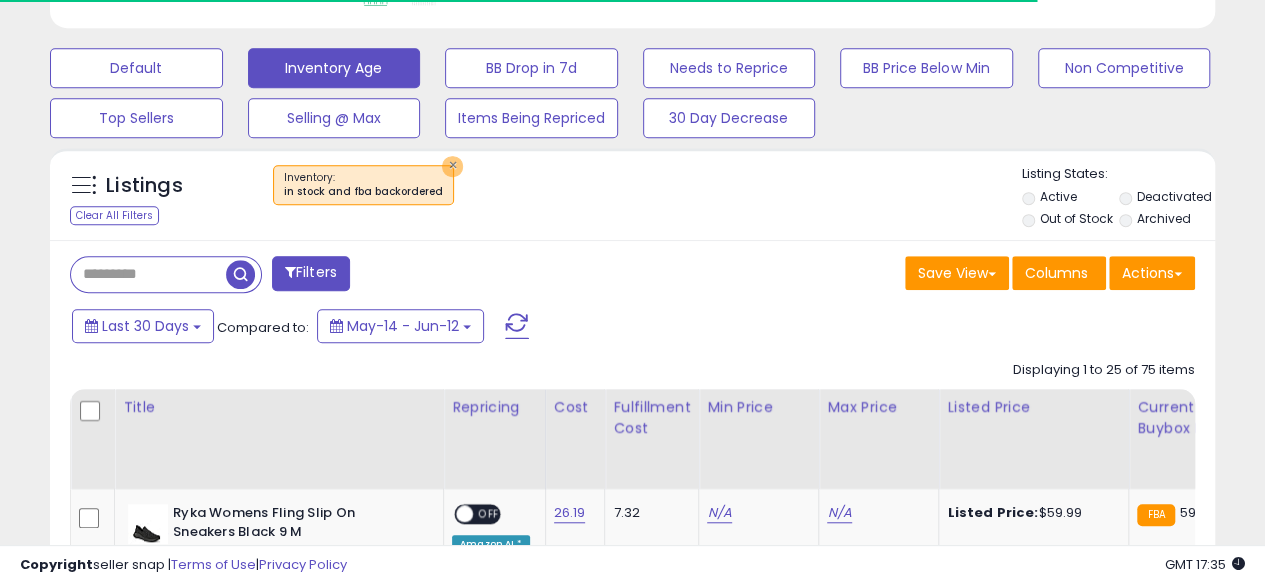 click on "×" at bounding box center (452, 166) 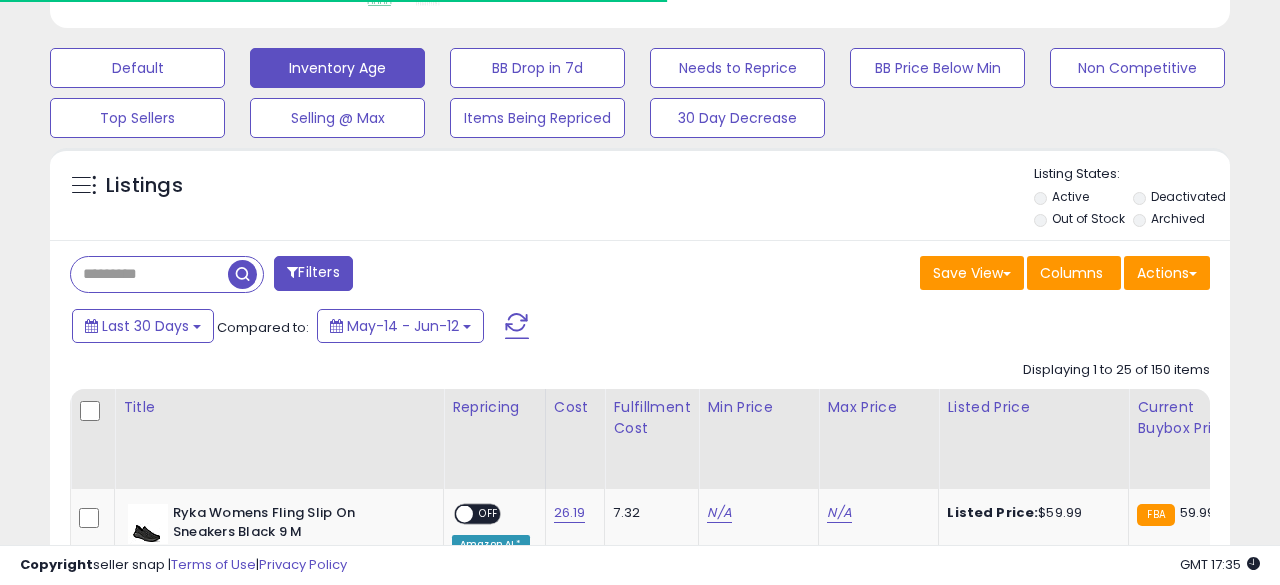 click at bounding box center (149, 274) 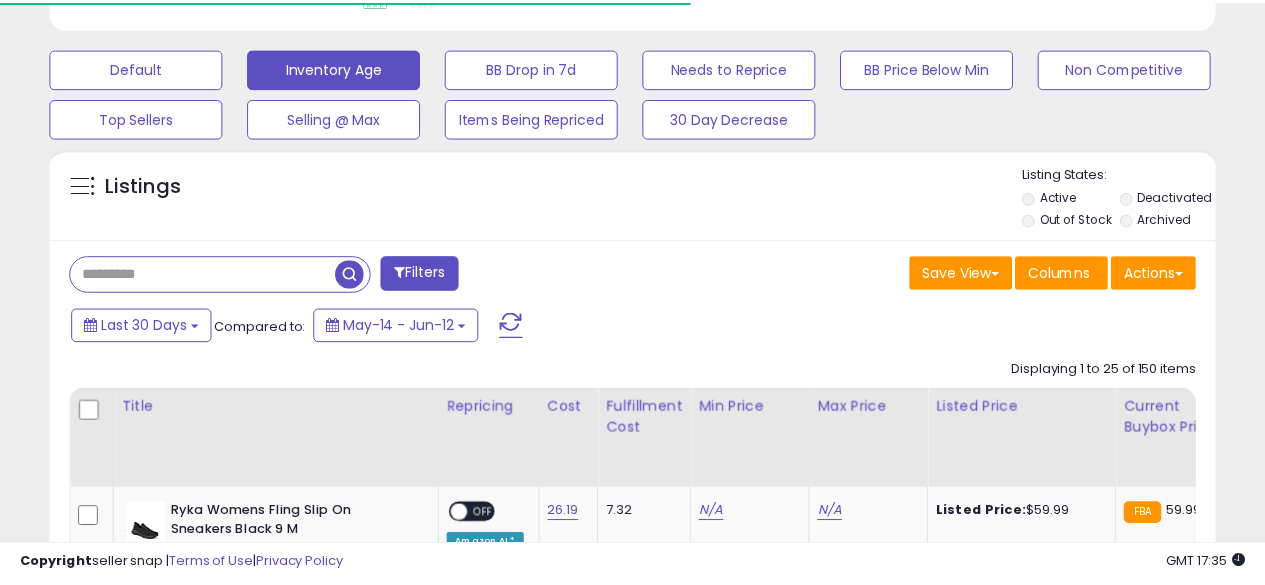 scroll, scrollTop: 999590, scrollLeft: 999326, axis: both 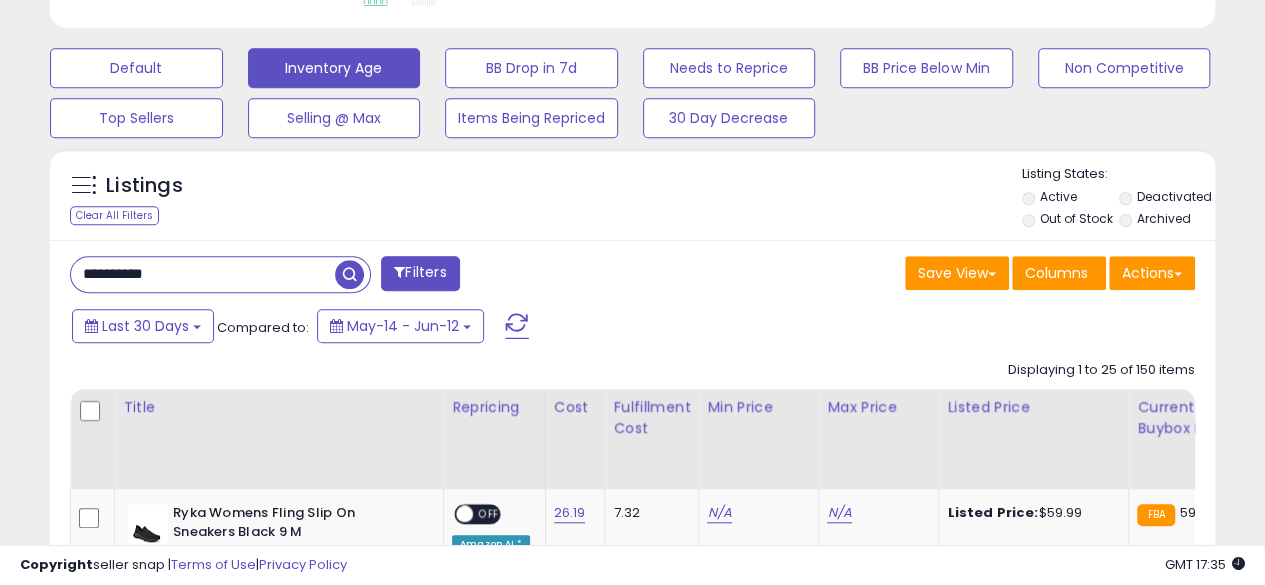type on "**********" 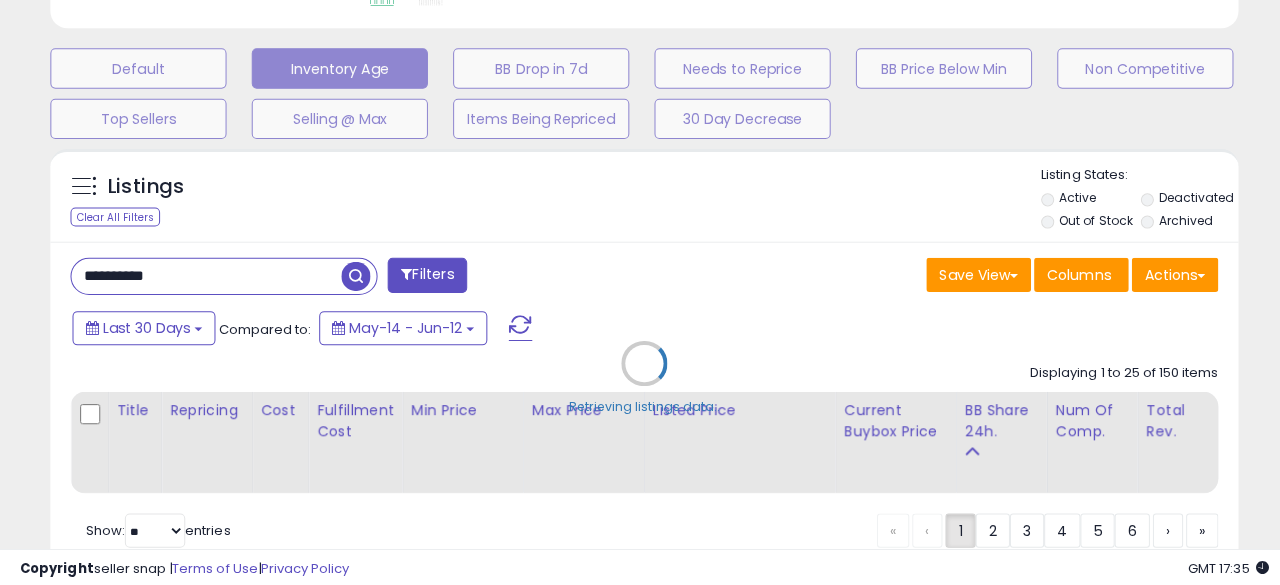 scroll, scrollTop: 999590, scrollLeft: 999326, axis: both 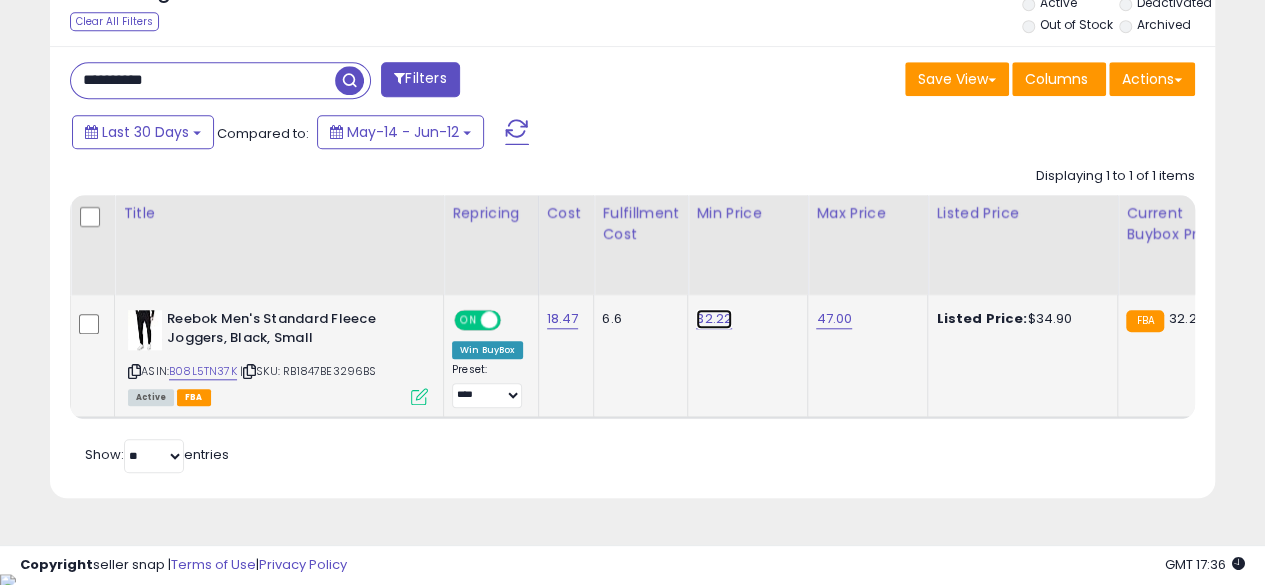 click on "32.22" at bounding box center [714, 319] 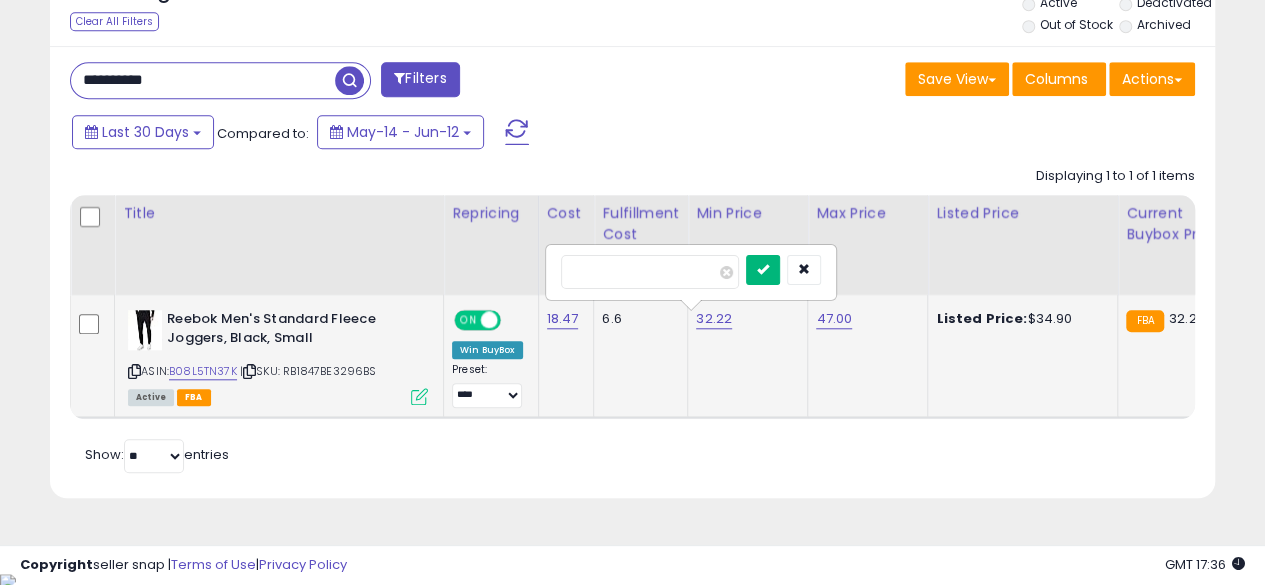 type on "*****" 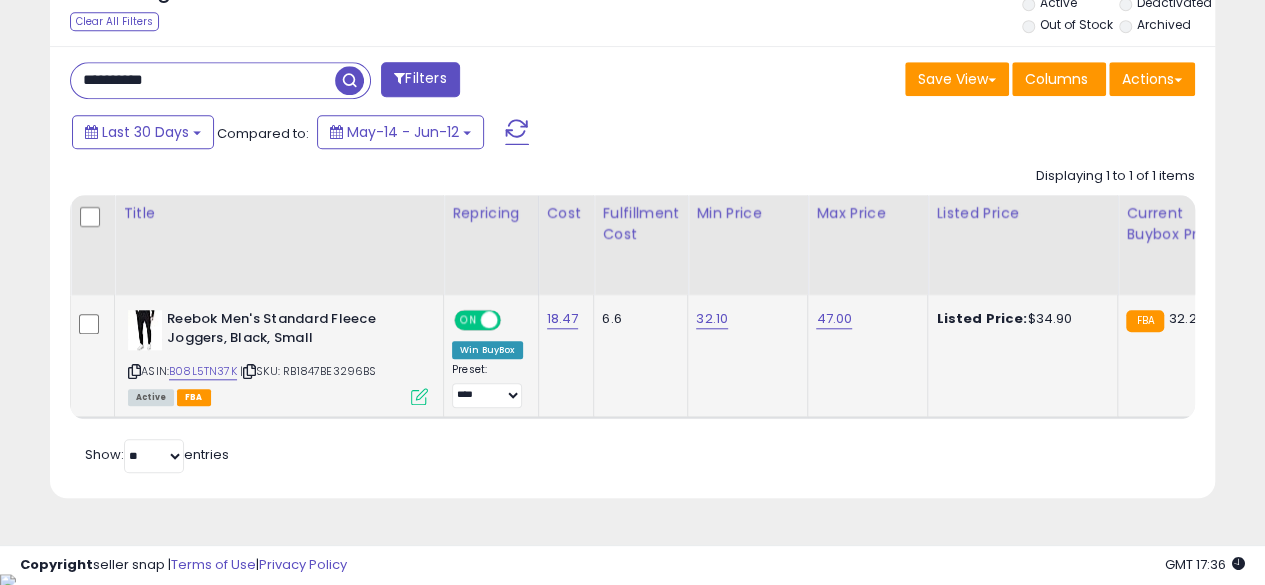 click on "**********" at bounding box center (203, 80) 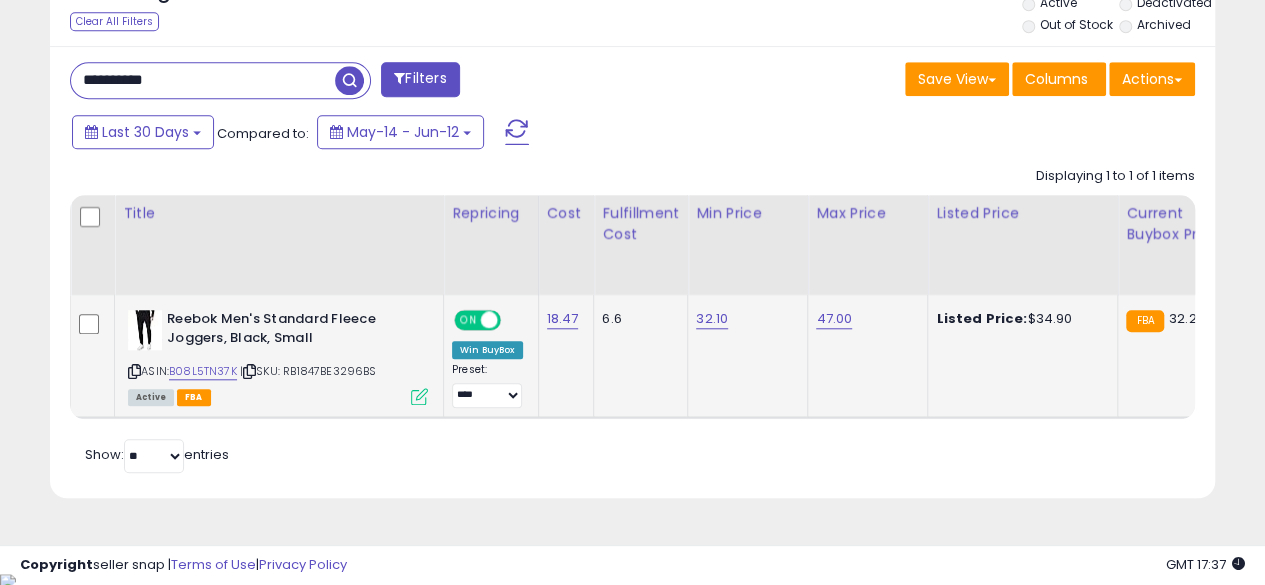 type on "**********" 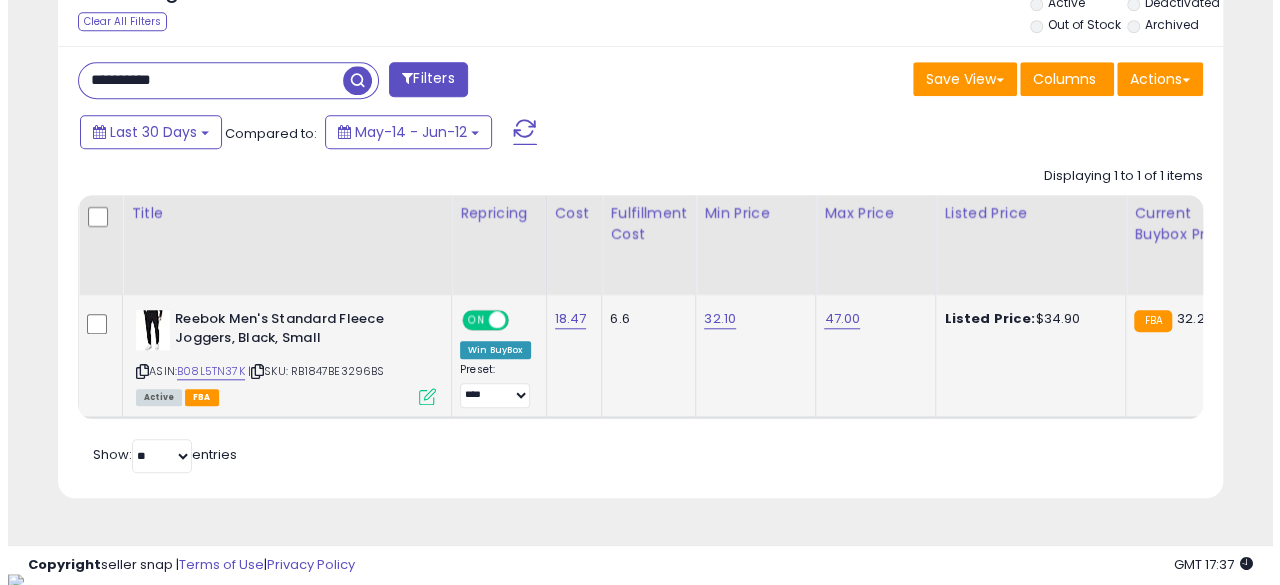 scroll, scrollTop: 654, scrollLeft: 0, axis: vertical 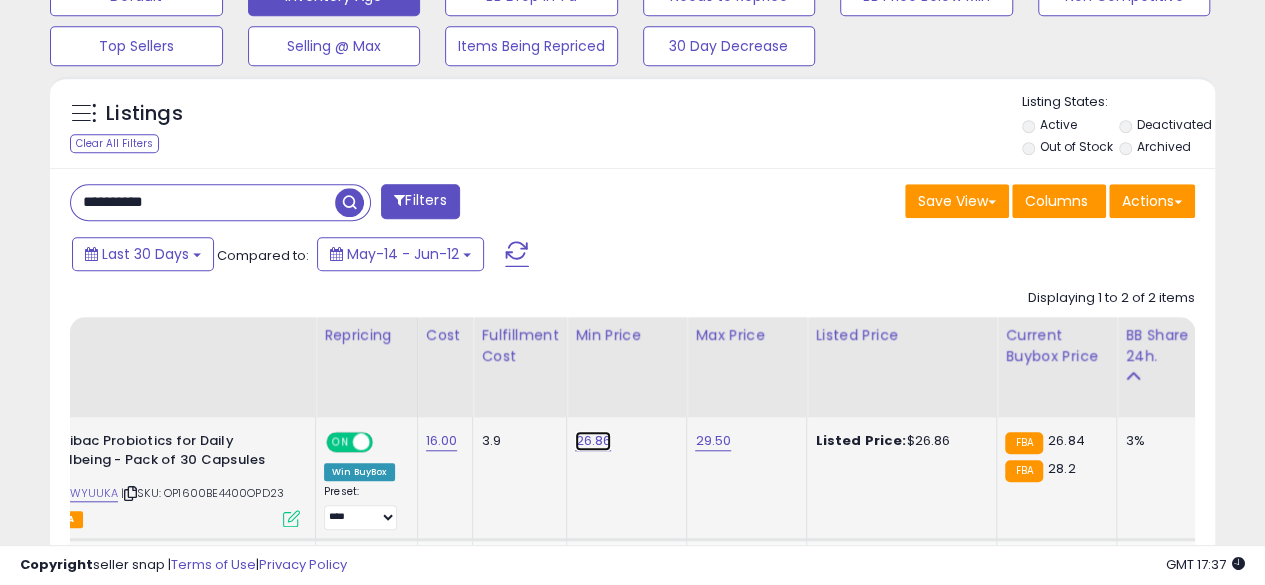 click on "26.86" at bounding box center (593, 441) 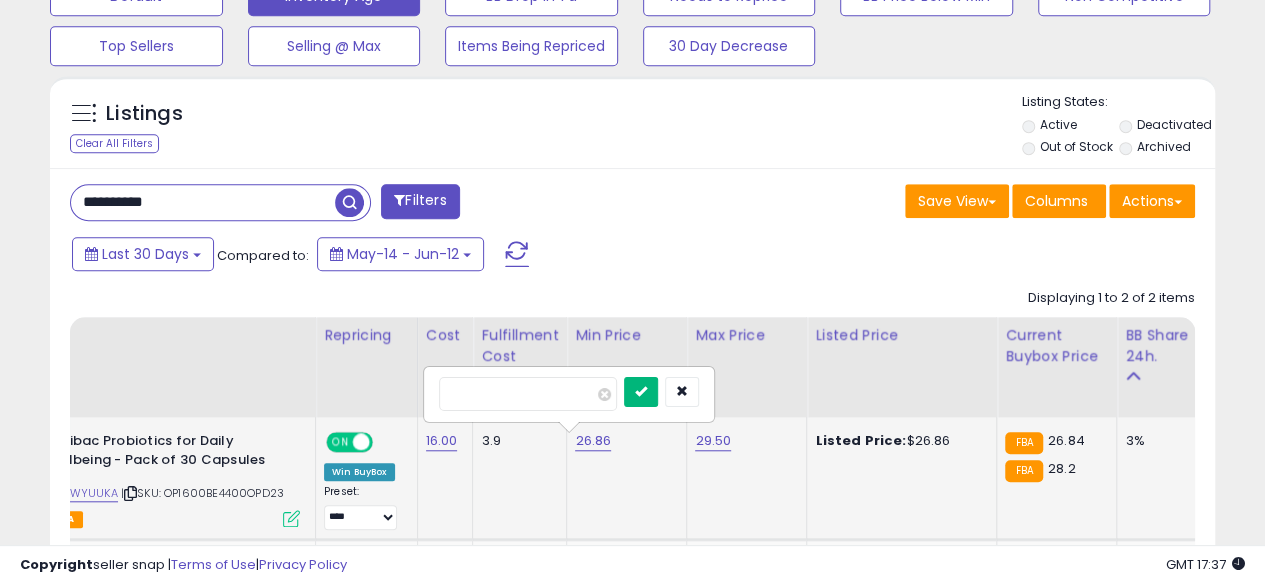 type on "*****" 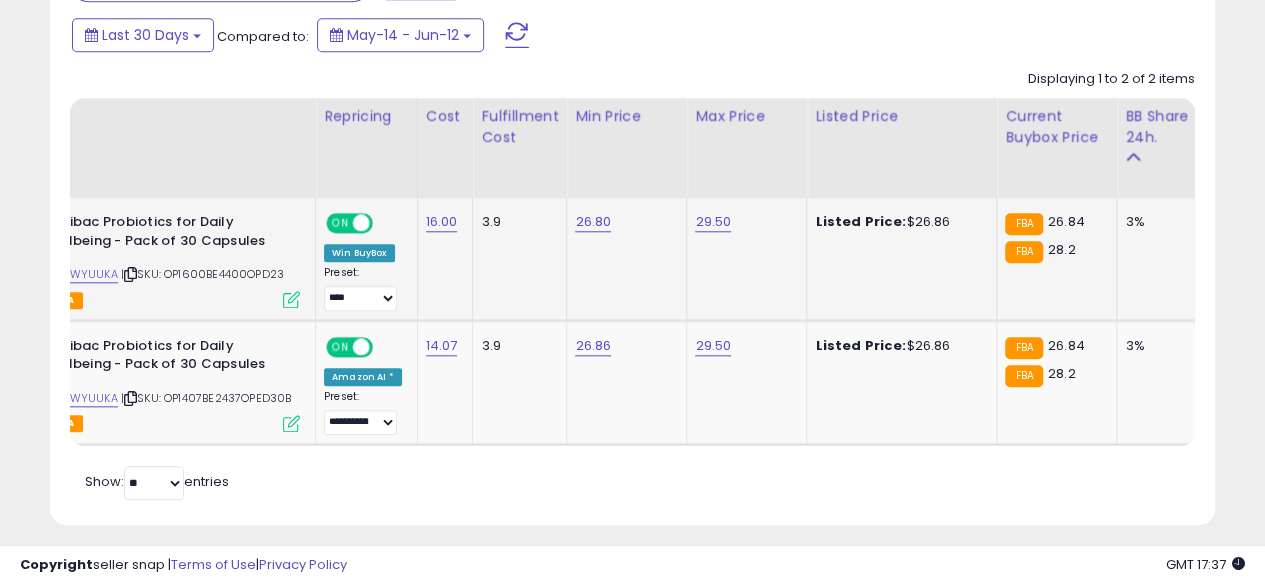 scroll, scrollTop: 877, scrollLeft: 0, axis: vertical 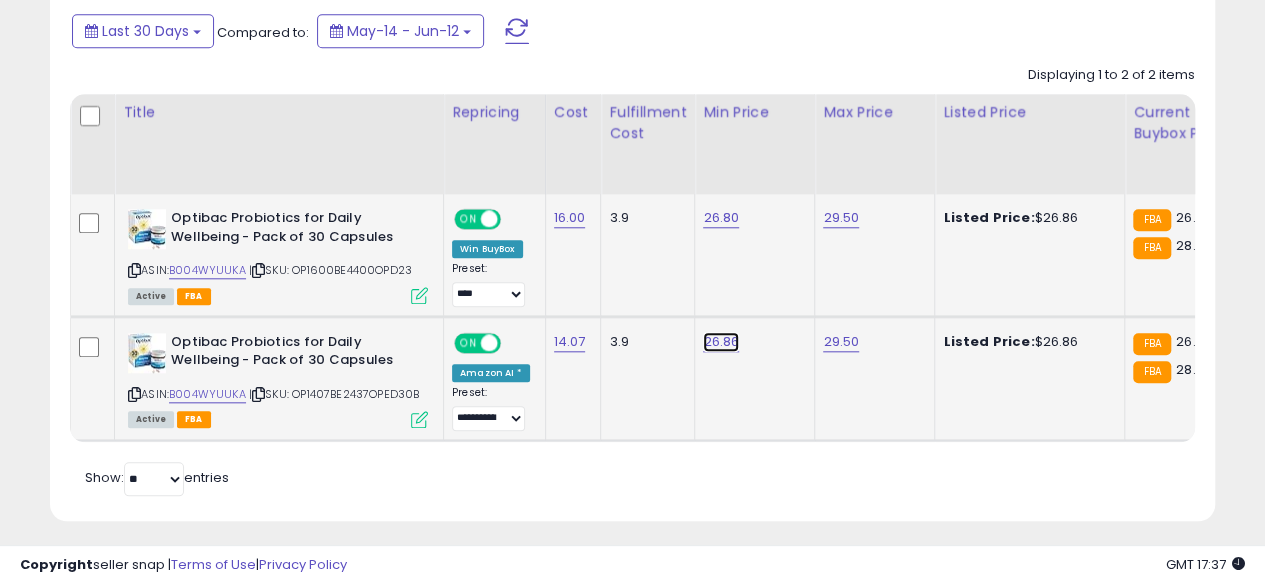 click on "26.86" at bounding box center [721, 218] 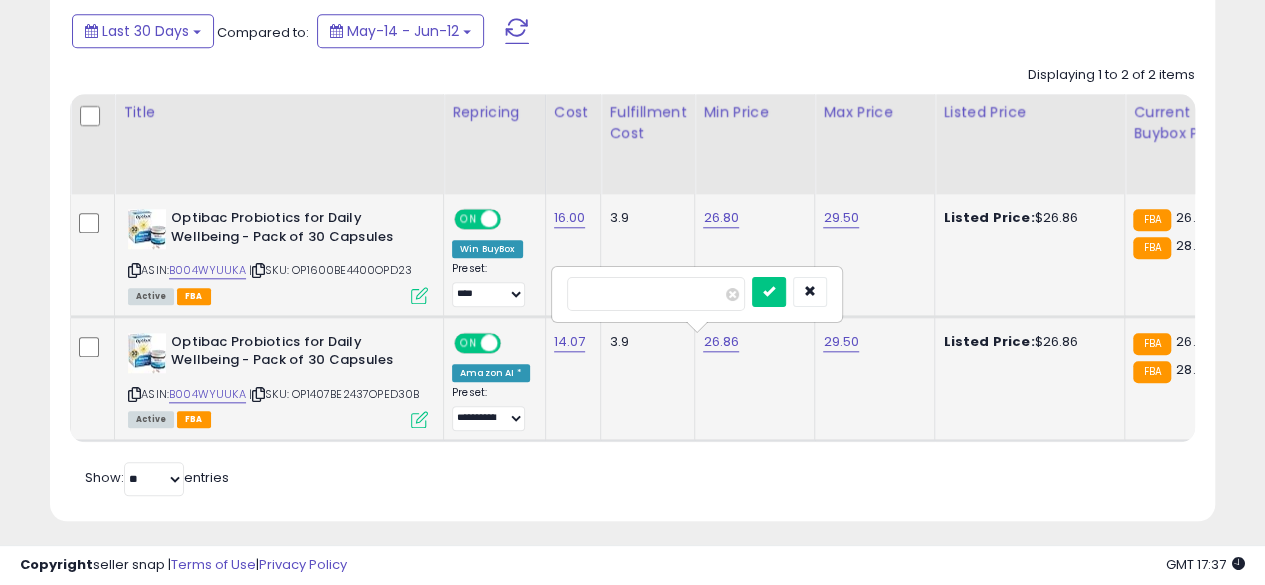 type on "*****" 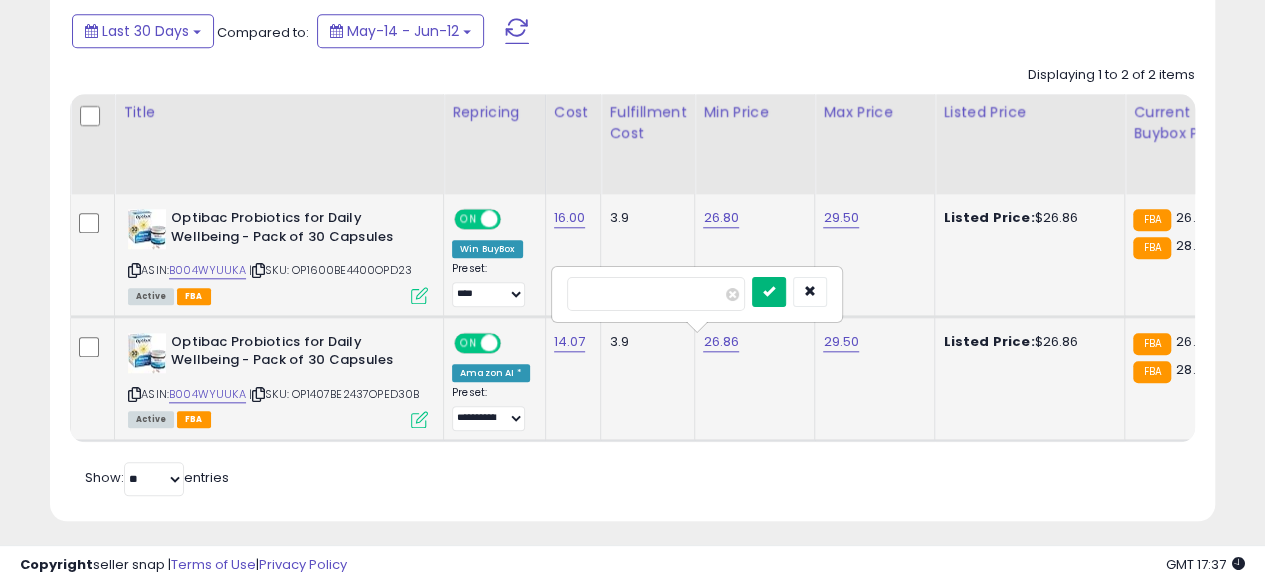 click at bounding box center (769, 292) 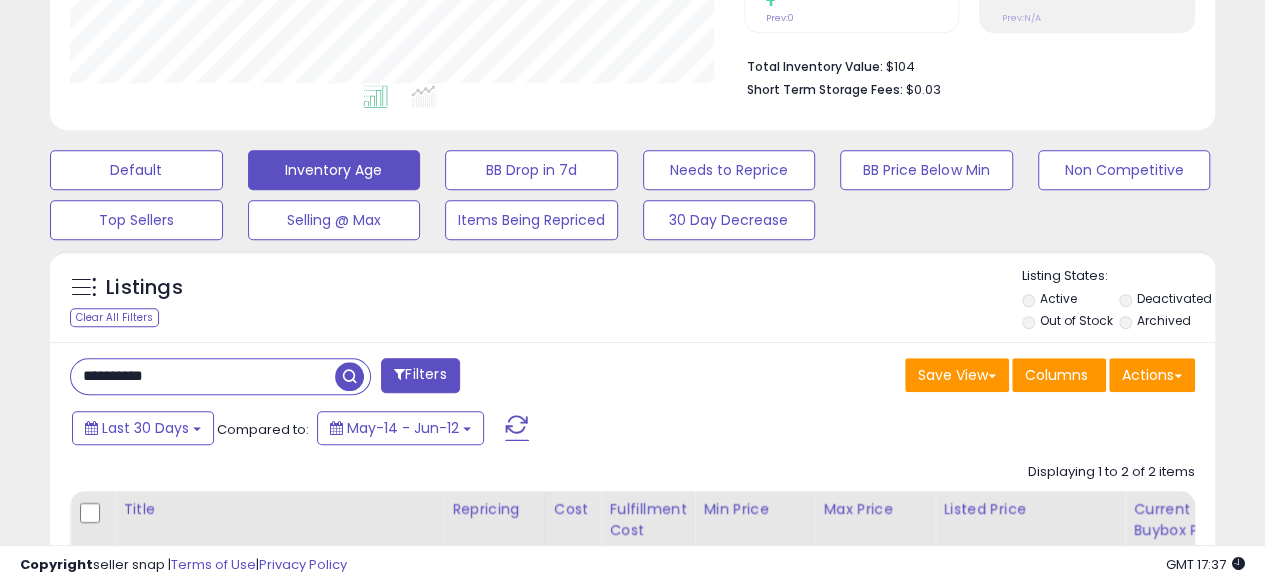 scroll, scrollTop: 496, scrollLeft: 0, axis: vertical 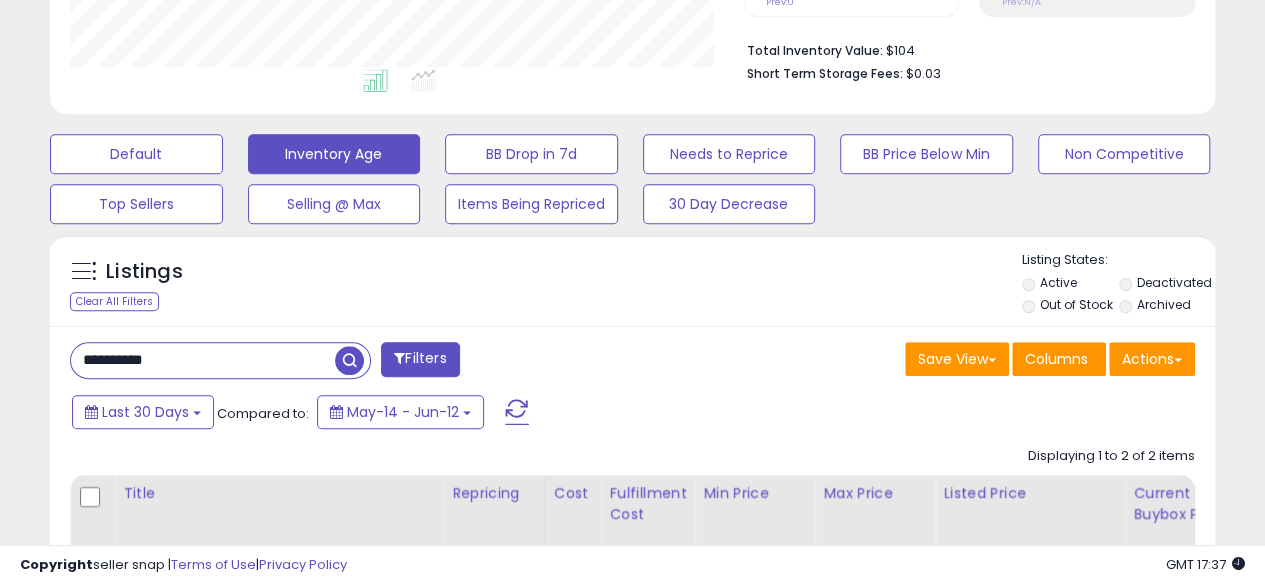 click on "**********" at bounding box center (203, 360) 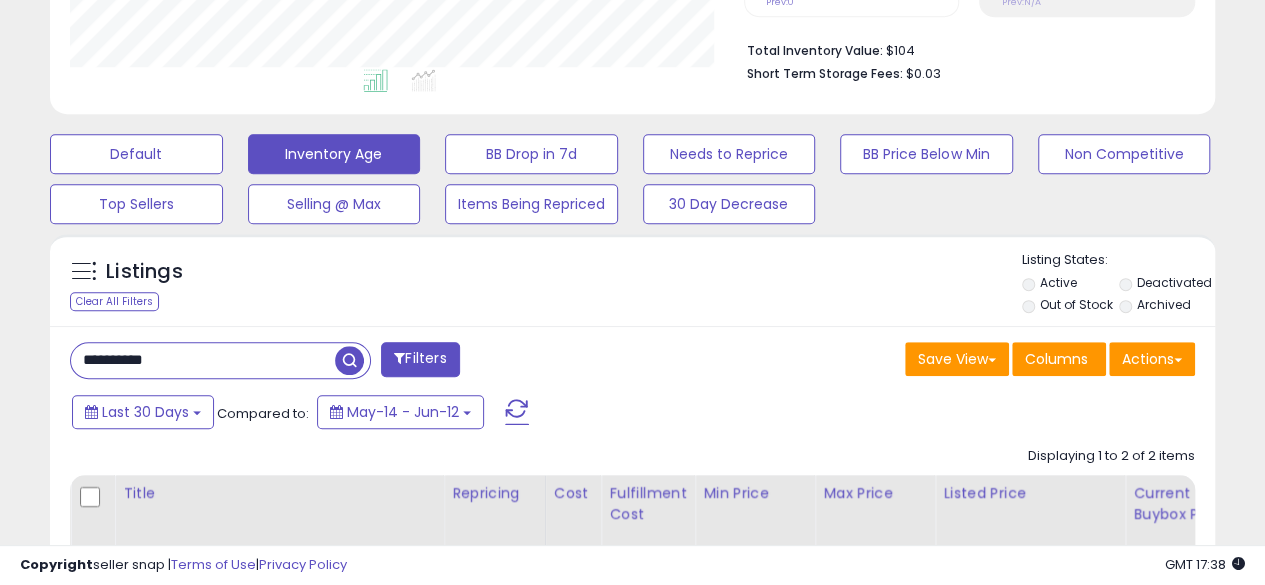 click at bounding box center (349, 360) 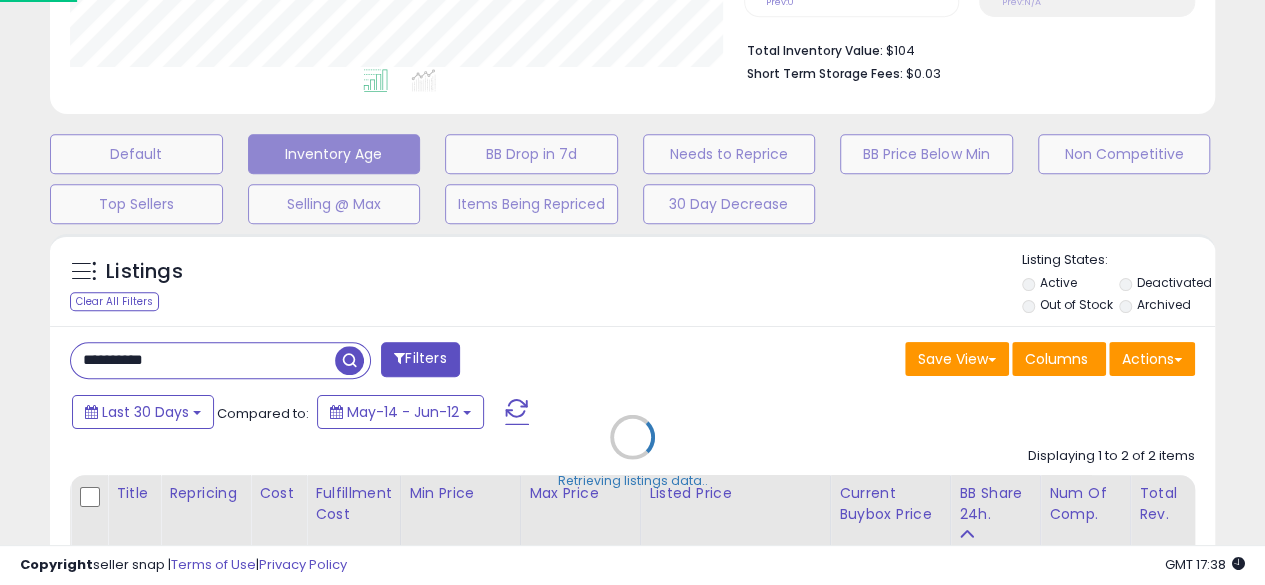 scroll, scrollTop: 999590, scrollLeft: 999317, axis: both 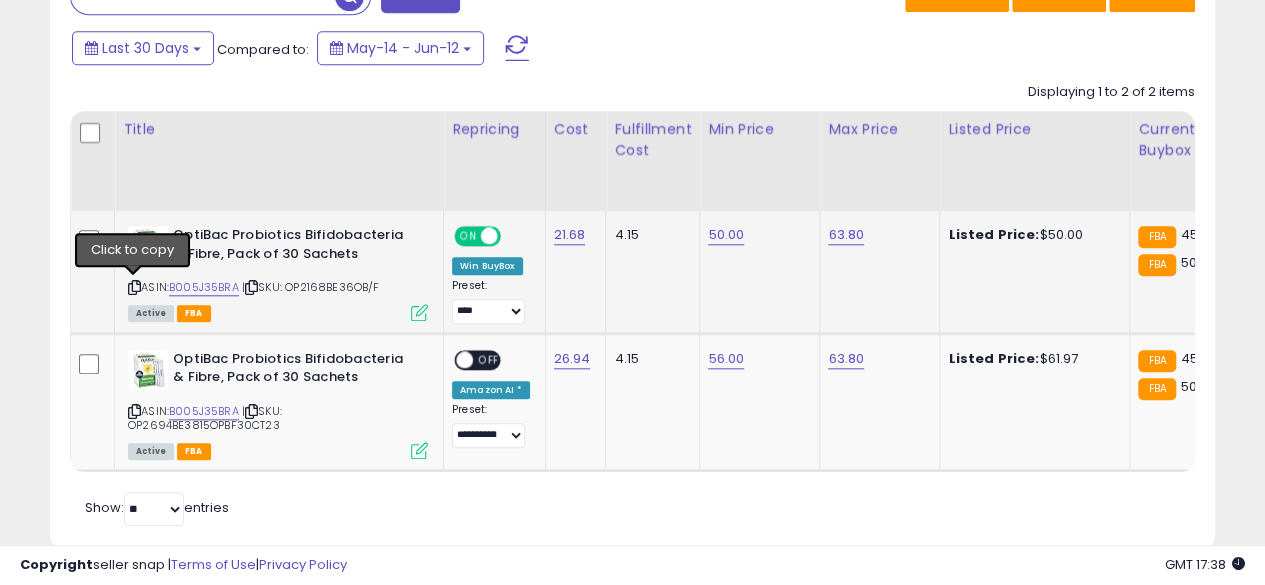 click at bounding box center (134, 287) 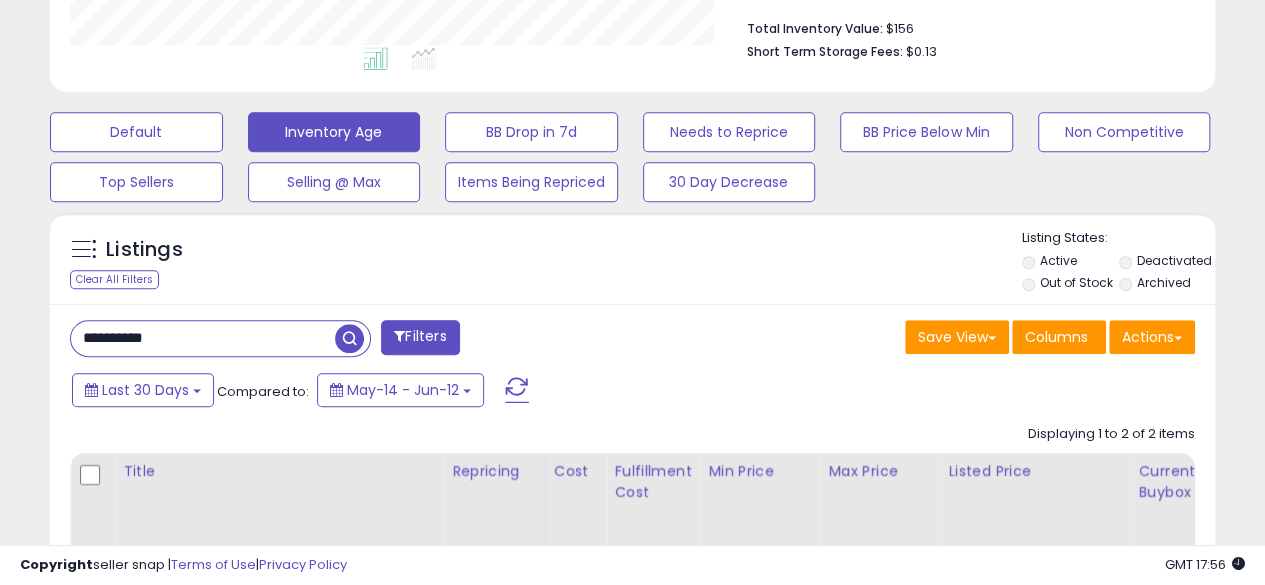 scroll, scrollTop: 525, scrollLeft: 0, axis: vertical 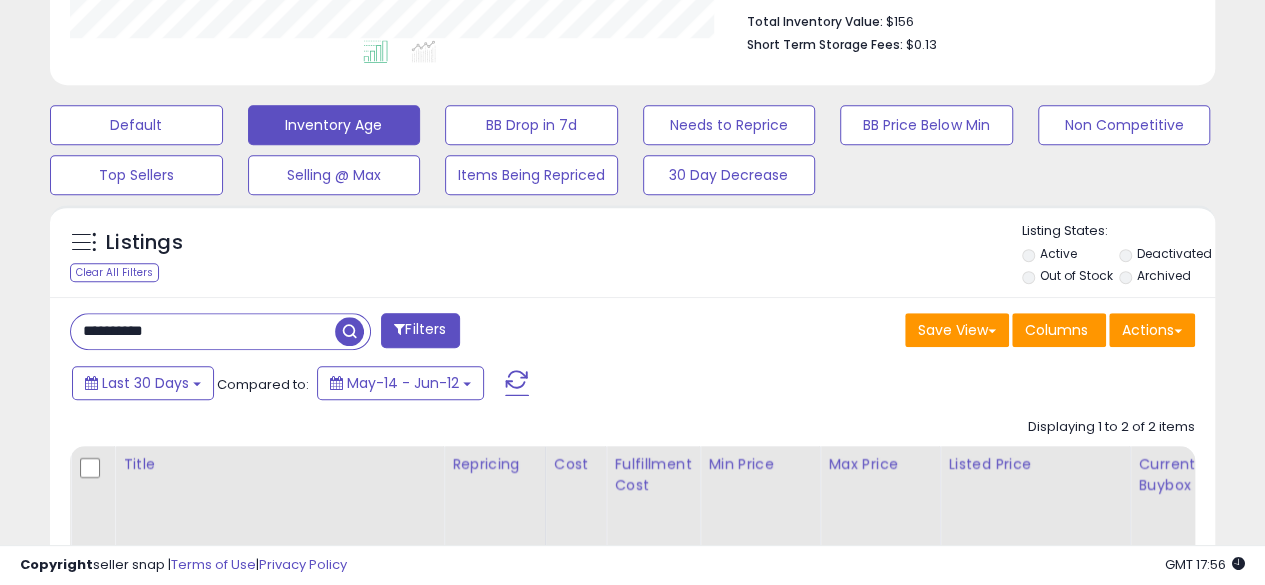click on "**********" at bounding box center [203, 331] 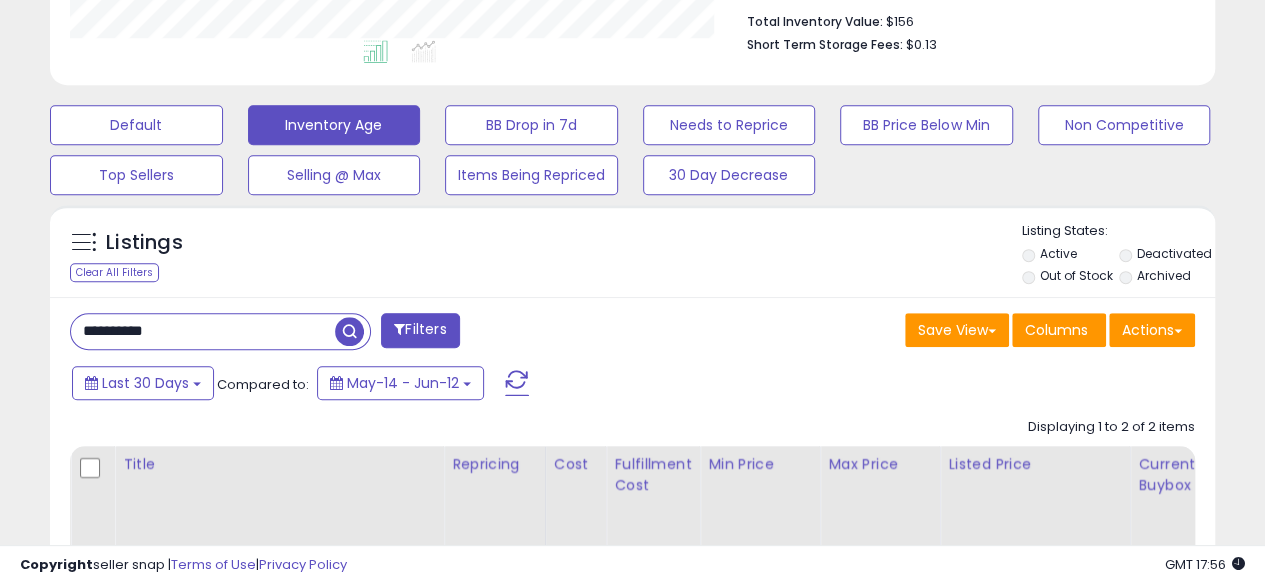 click at bounding box center (349, 331) 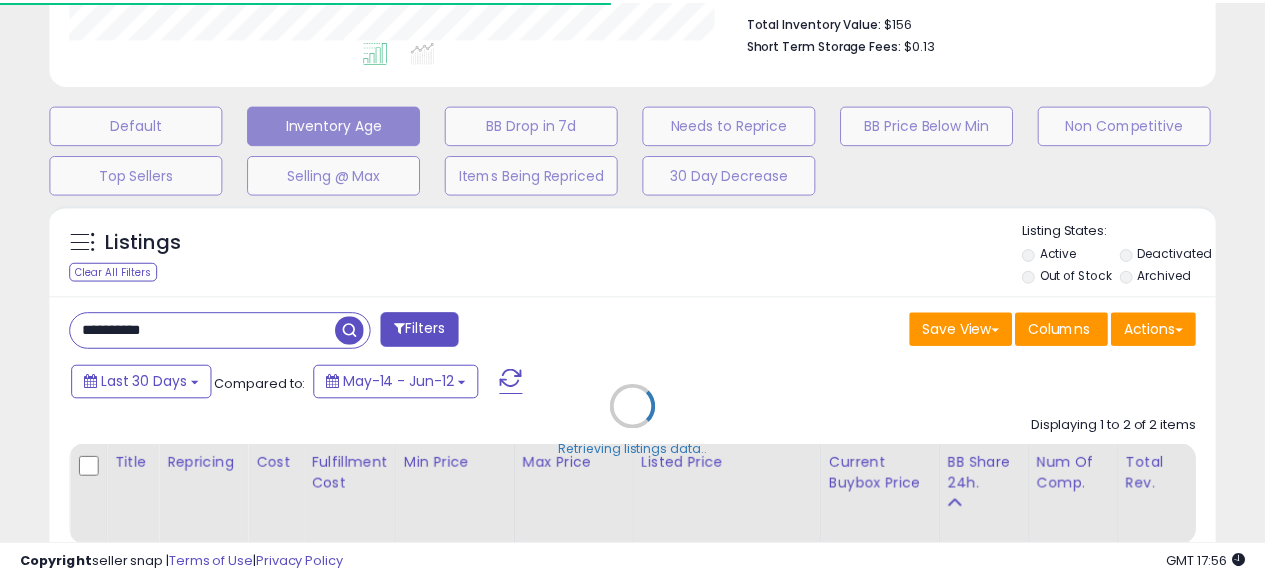 scroll, scrollTop: 410, scrollLeft: 674, axis: both 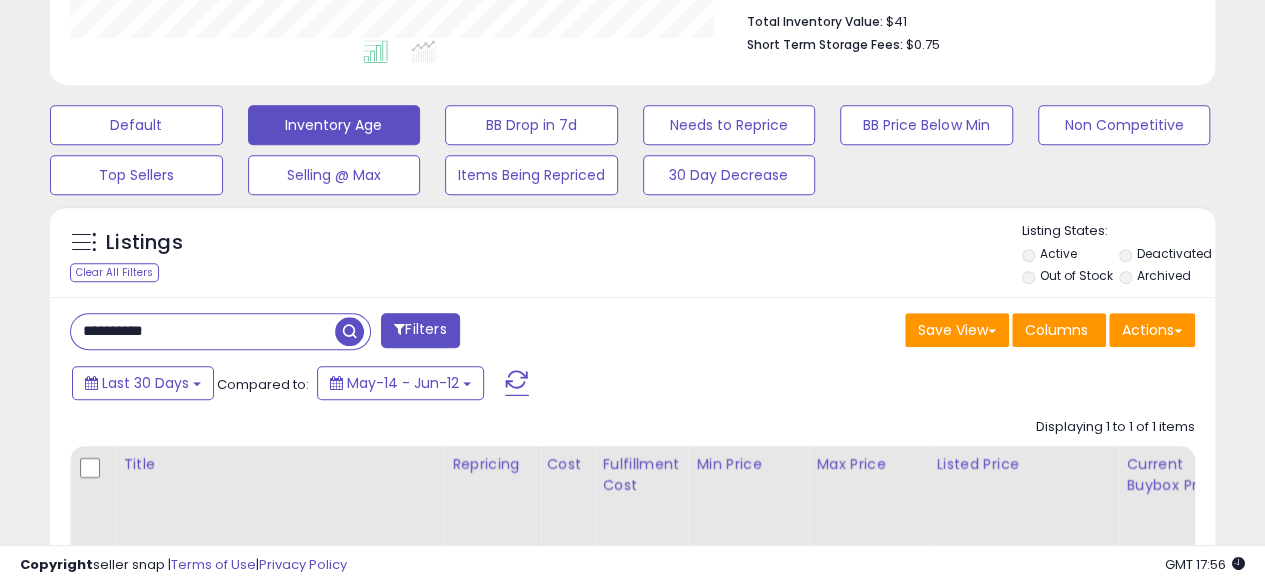 click at bounding box center [349, 331] 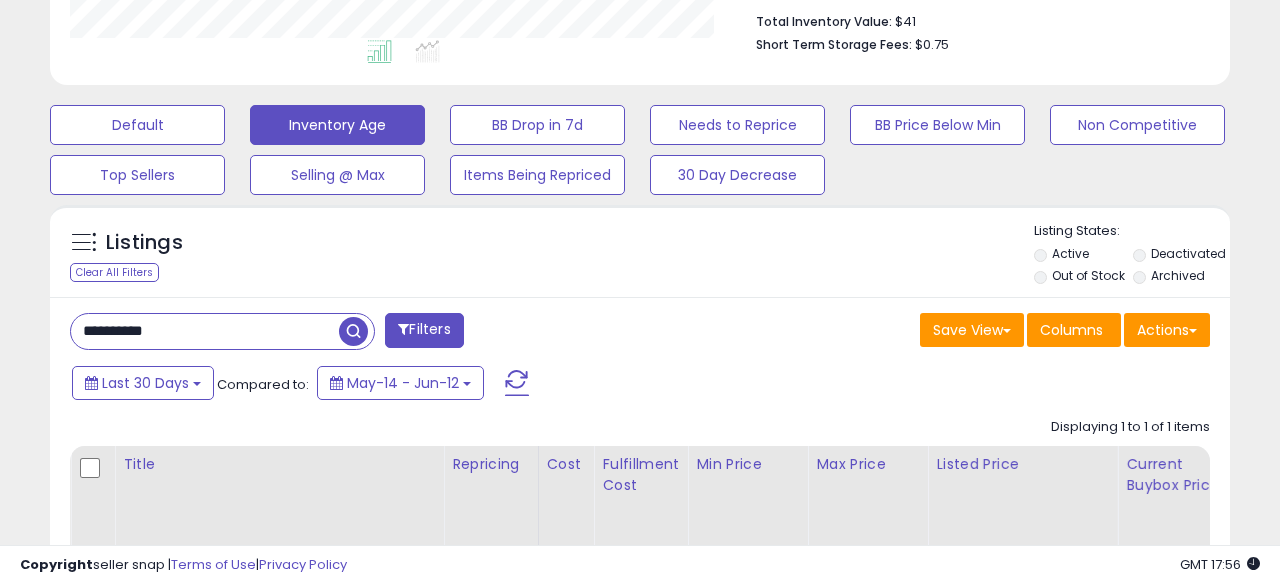 scroll, scrollTop: 999590, scrollLeft: 999317, axis: both 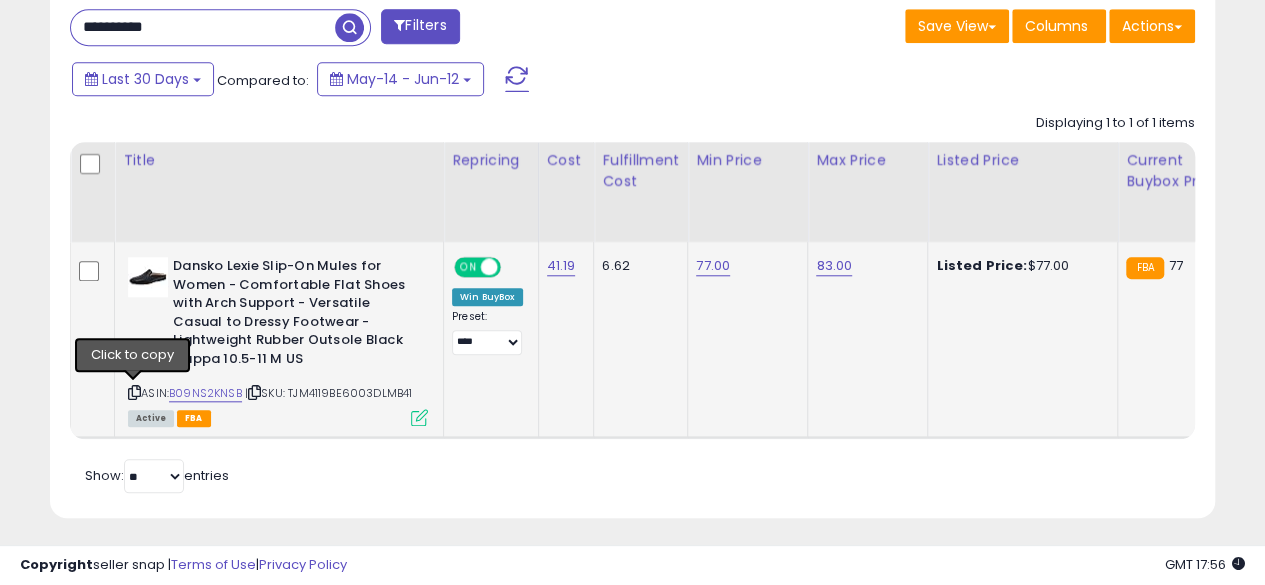 click at bounding box center (134, 392) 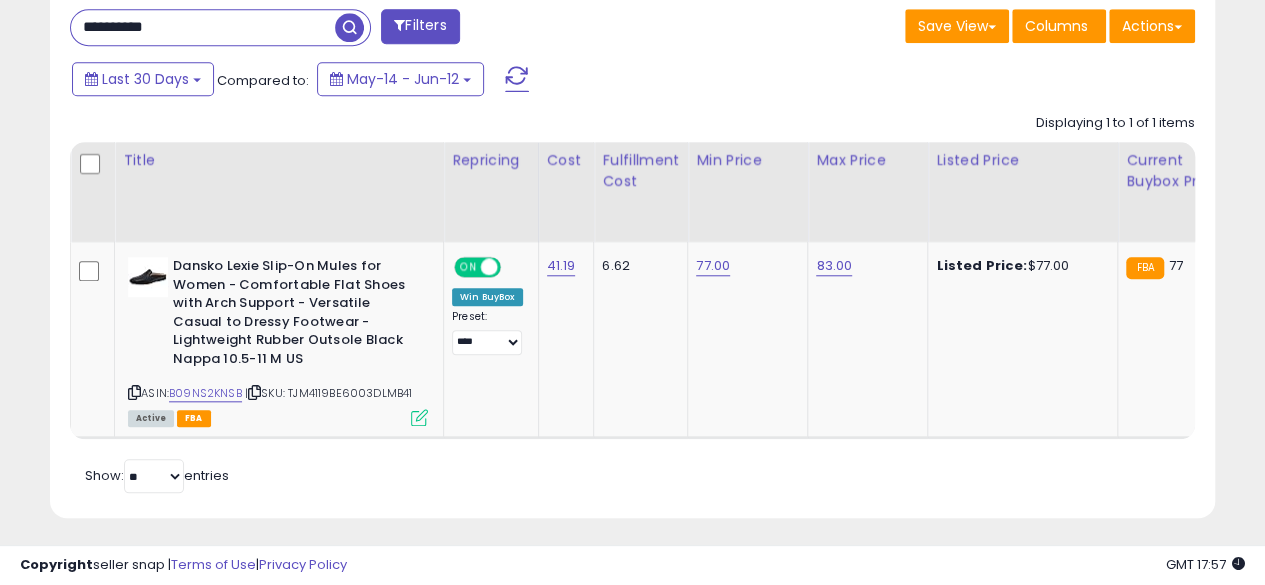 click on "**********" at bounding box center (203, 27) 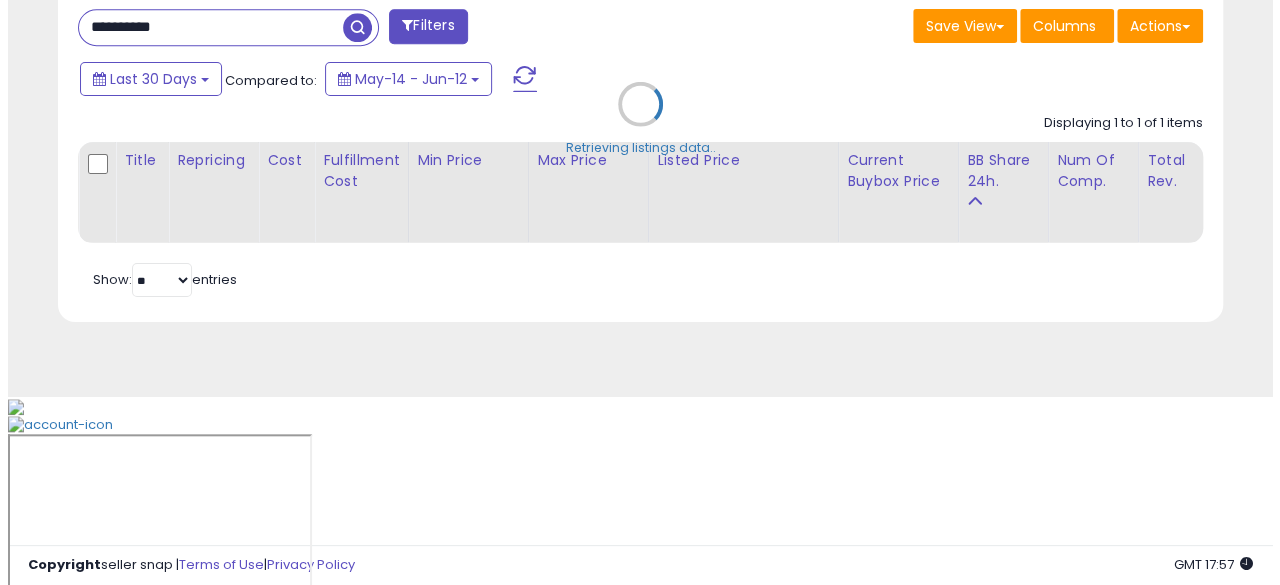 scroll, scrollTop: 654, scrollLeft: 0, axis: vertical 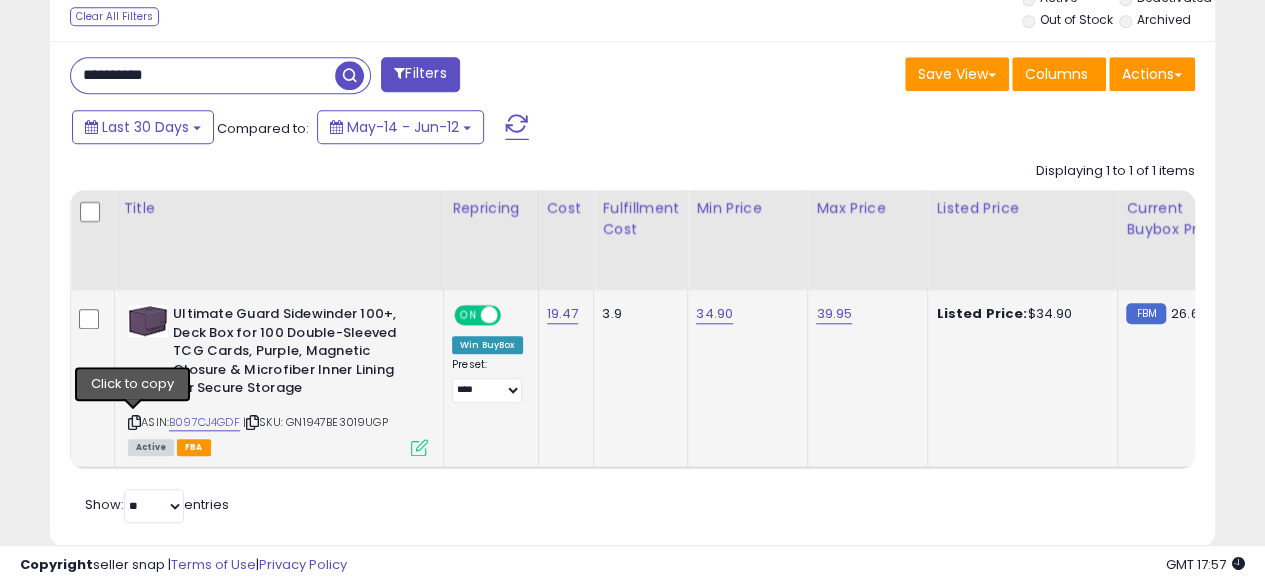 click at bounding box center (134, 422) 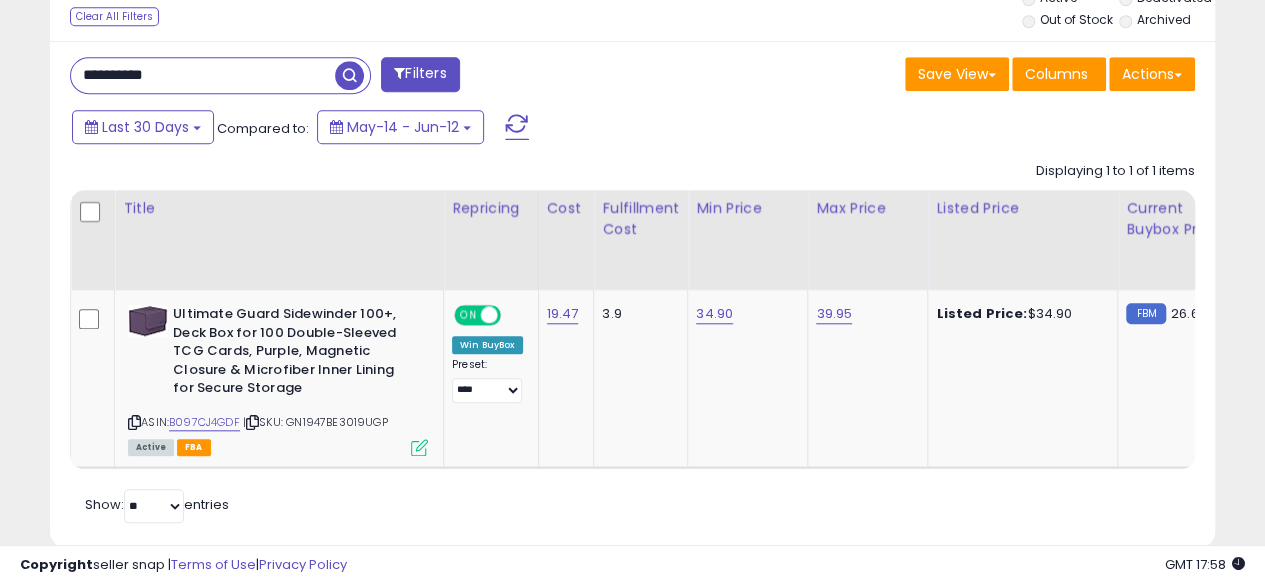 click on "**********" at bounding box center [203, 75] 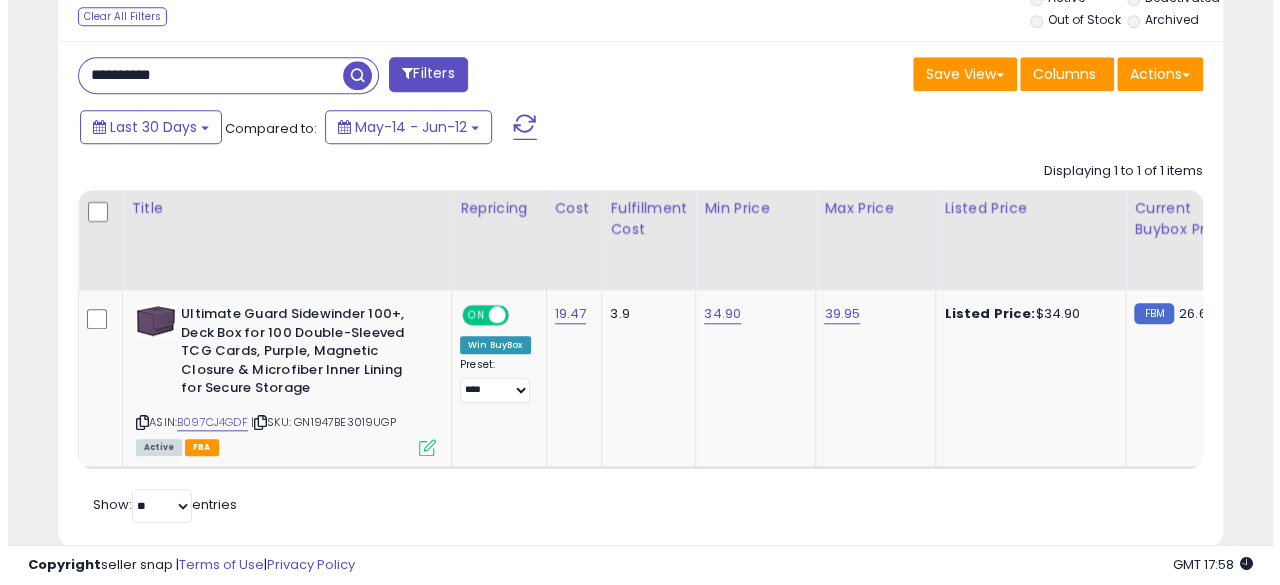 scroll, scrollTop: 654, scrollLeft: 0, axis: vertical 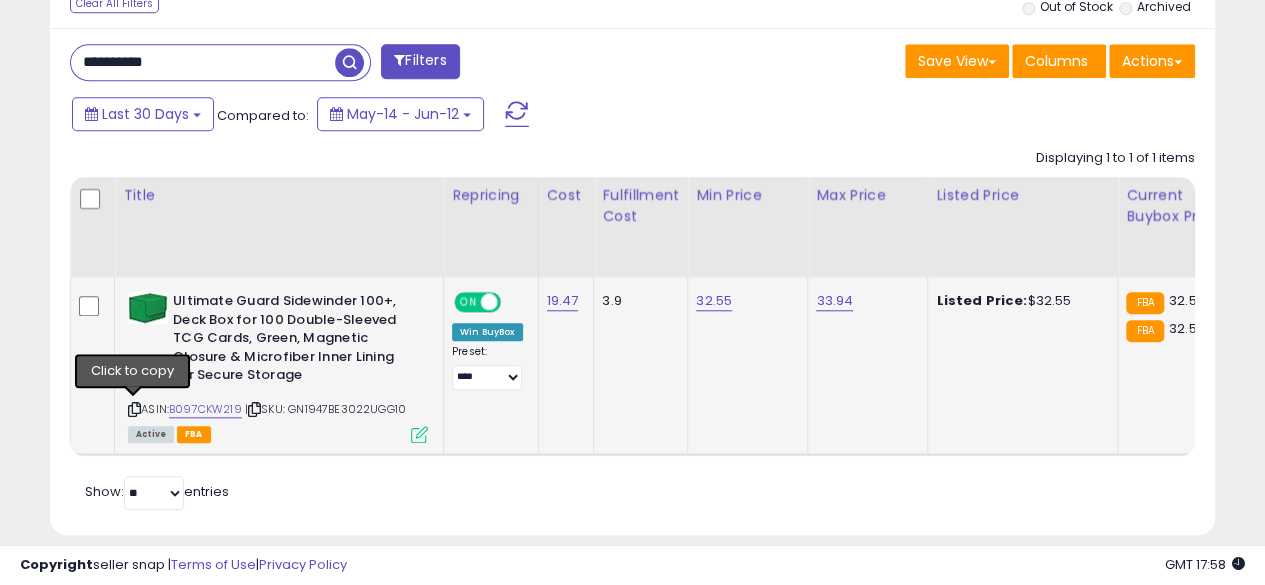 click at bounding box center (134, 409) 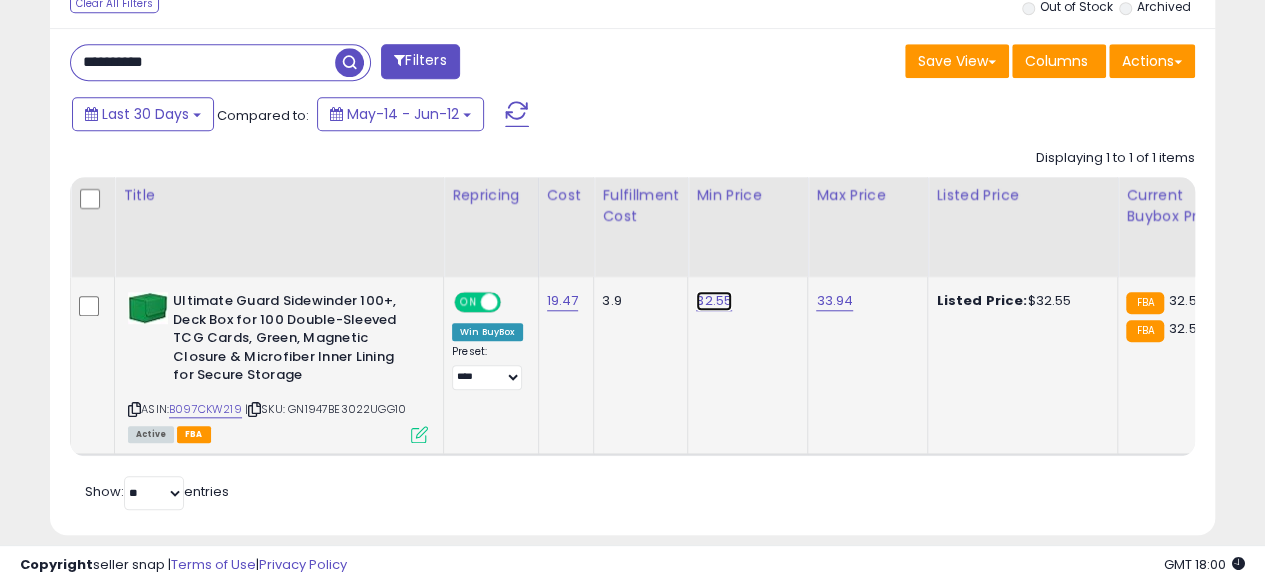 click on "32.55" at bounding box center (714, 301) 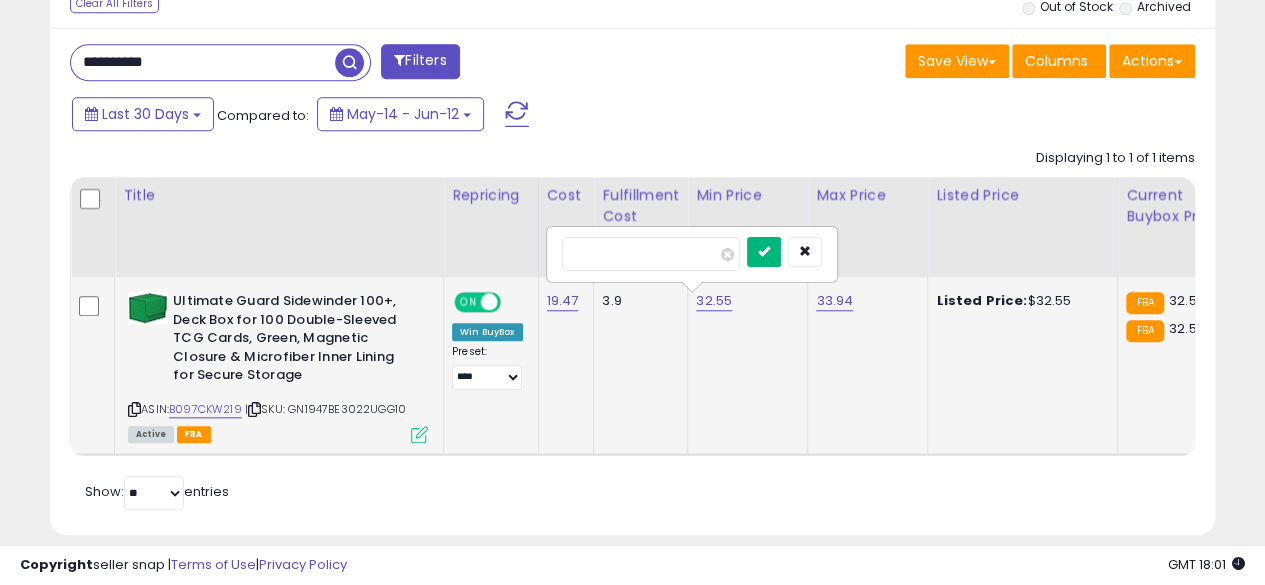 type on "*****" 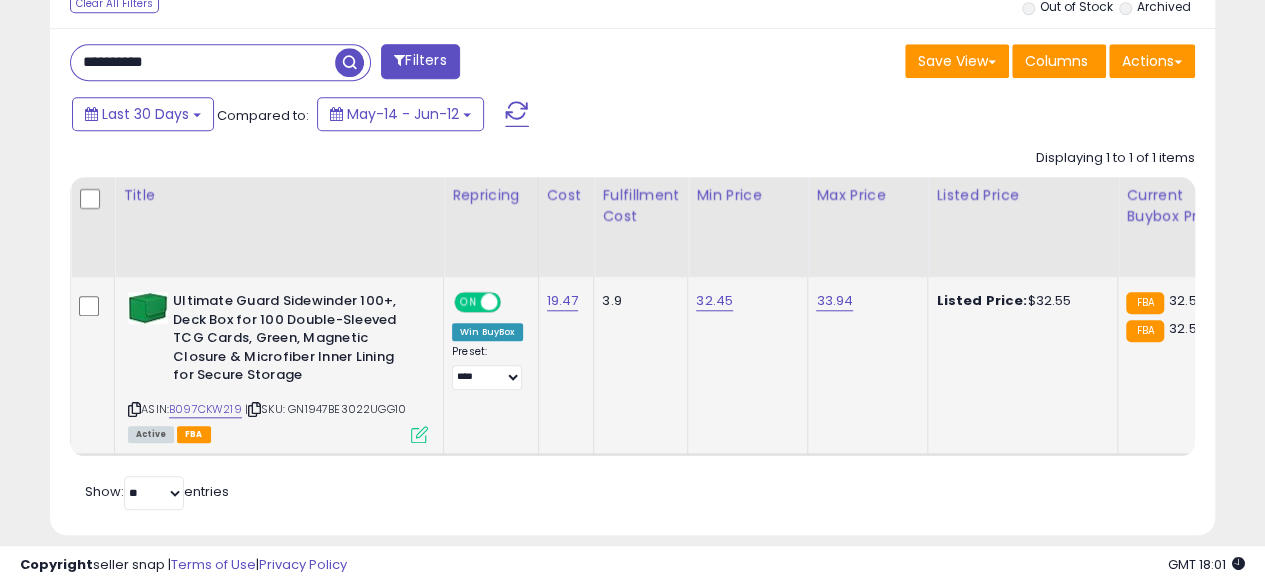 click on "**********" at bounding box center (203, 62) 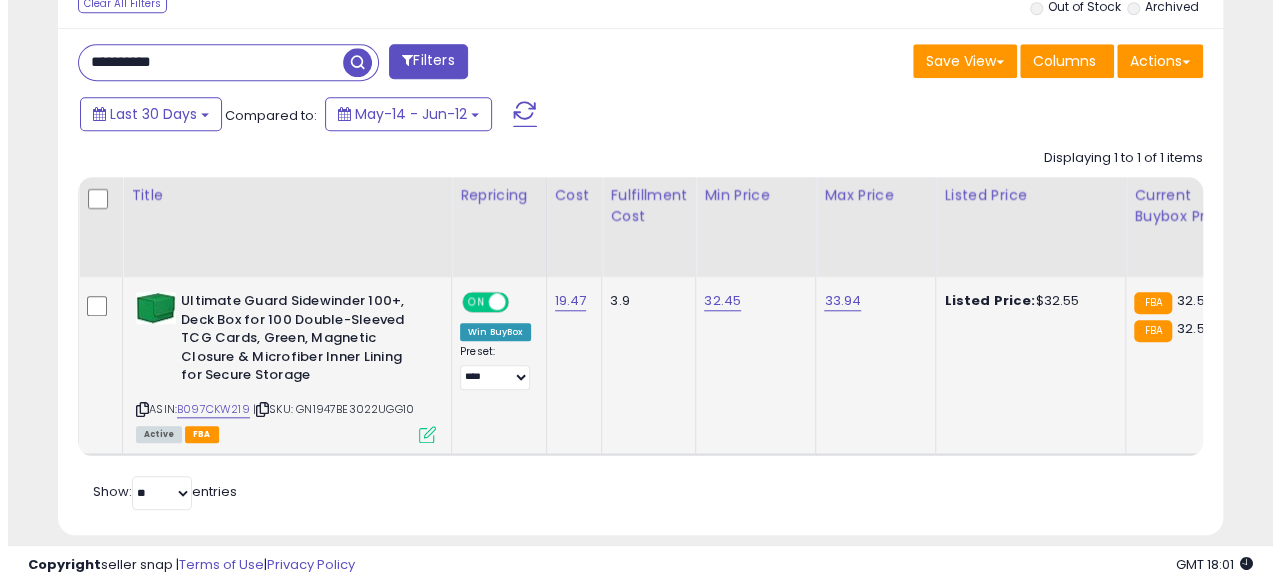 scroll, scrollTop: 654, scrollLeft: 0, axis: vertical 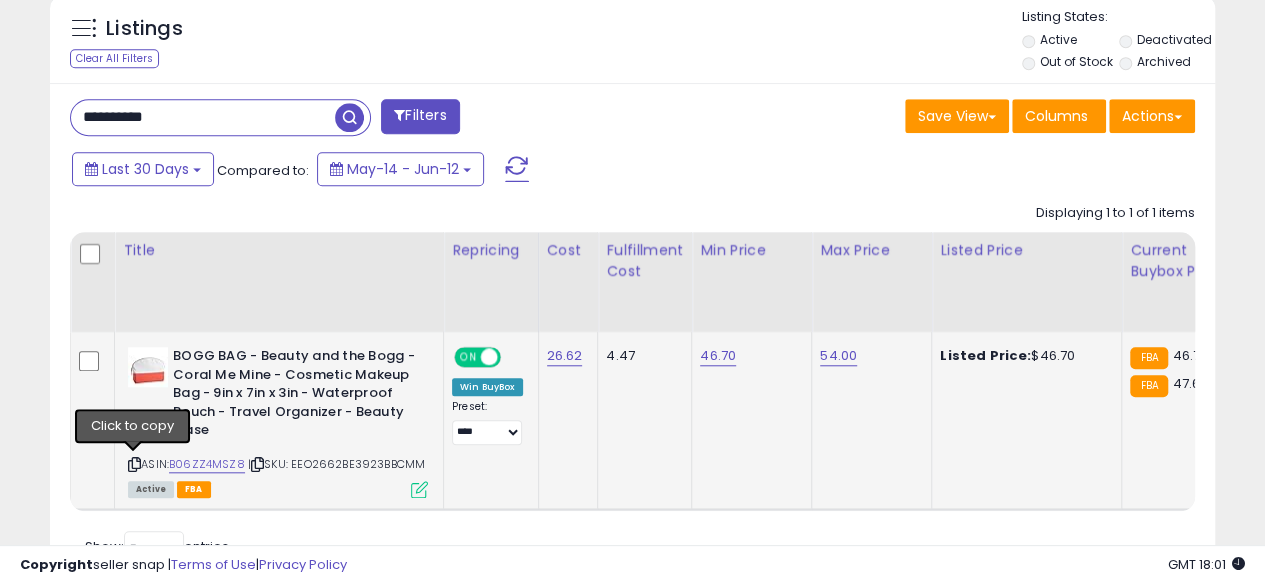 click at bounding box center (134, 464) 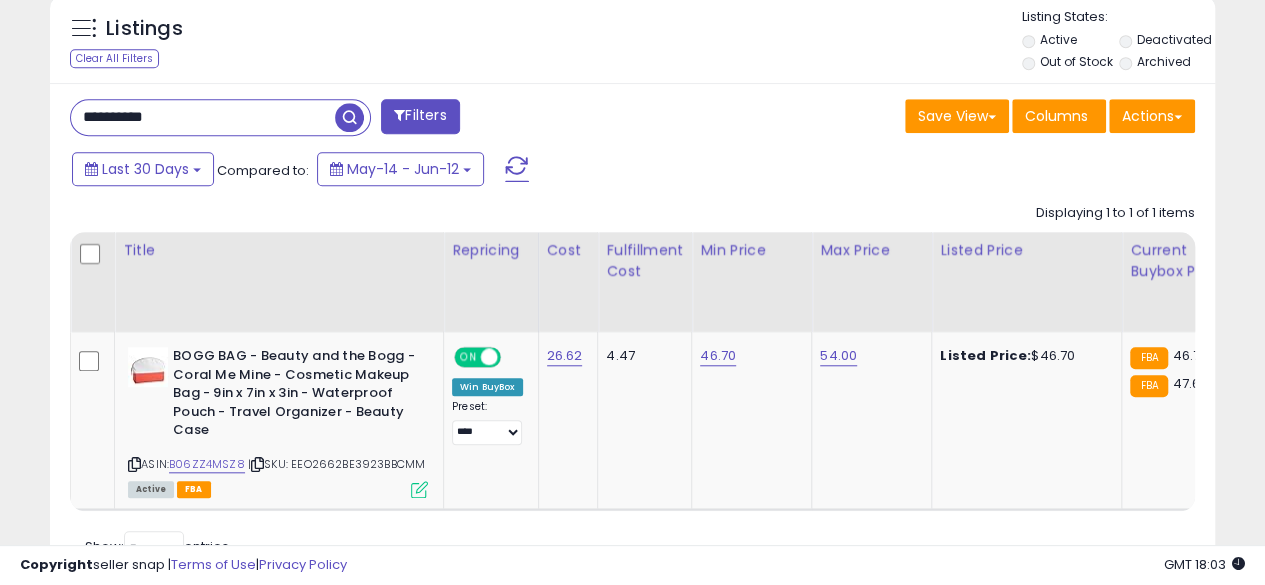 click on "**********" at bounding box center [203, 117] 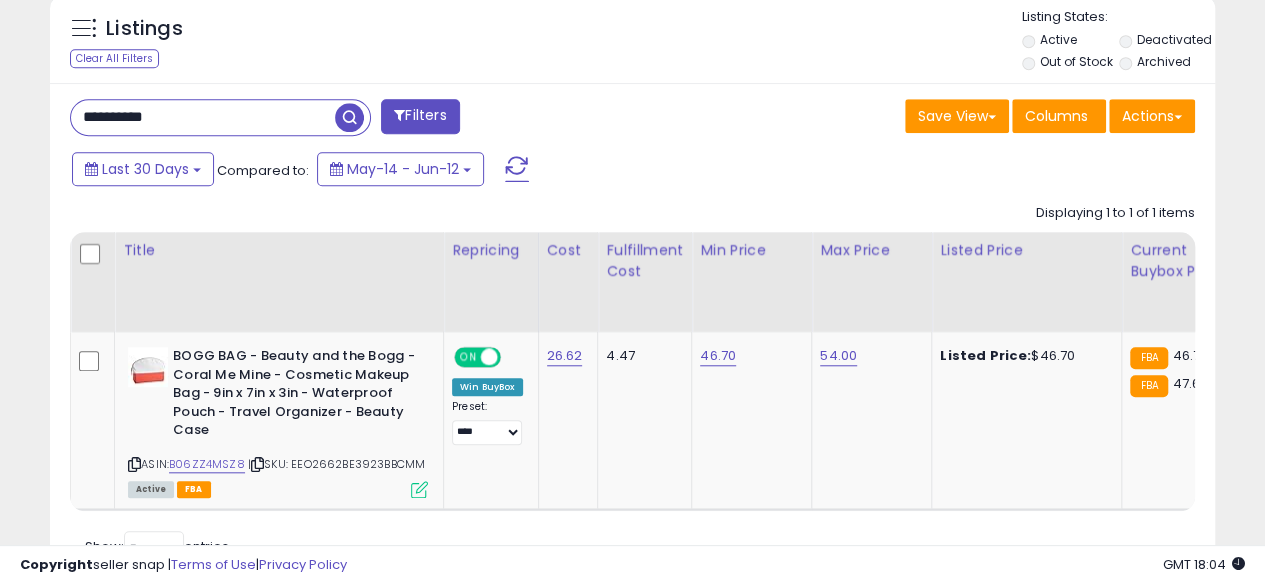 click at bounding box center [349, 117] 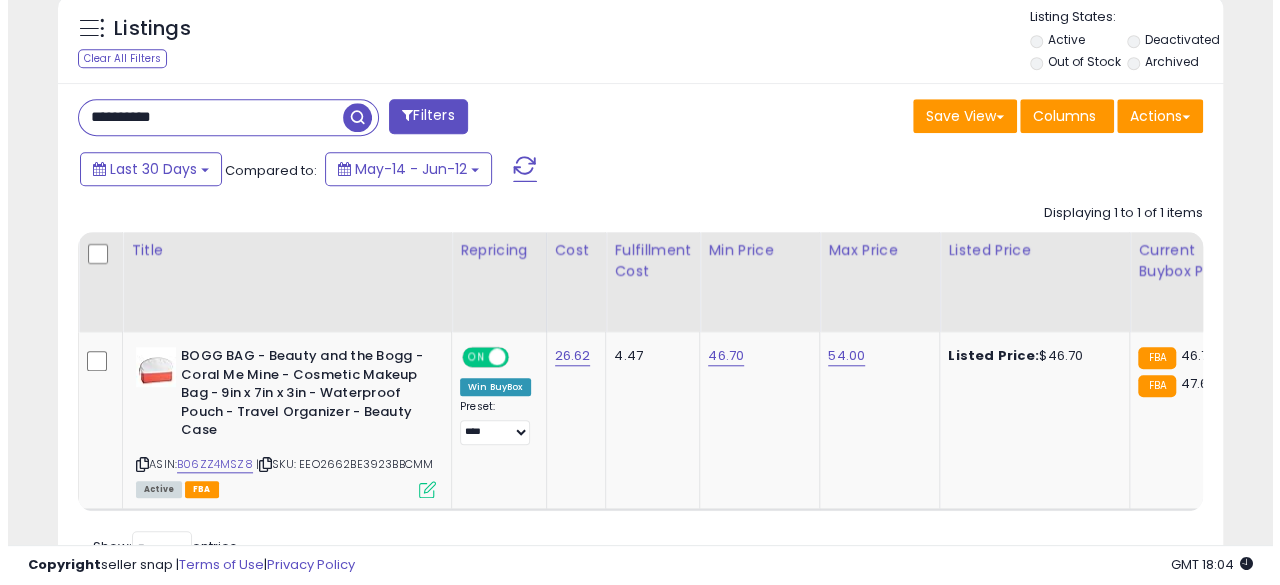 scroll, scrollTop: 654, scrollLeft: 0, axis: vertical 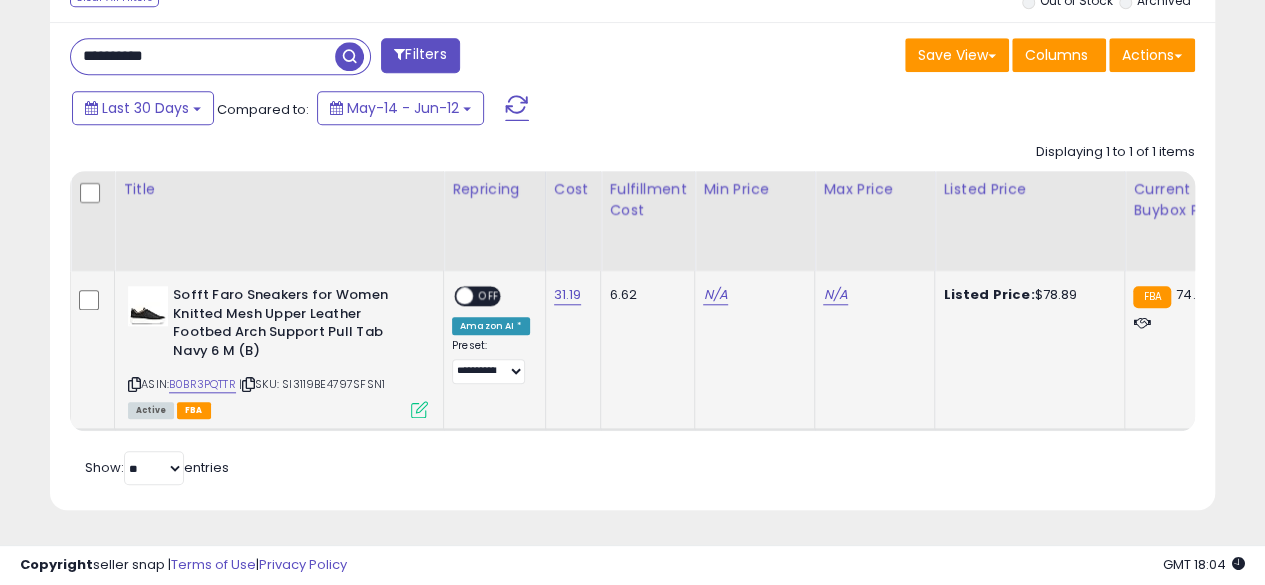 click at bounding box center (134, 384) 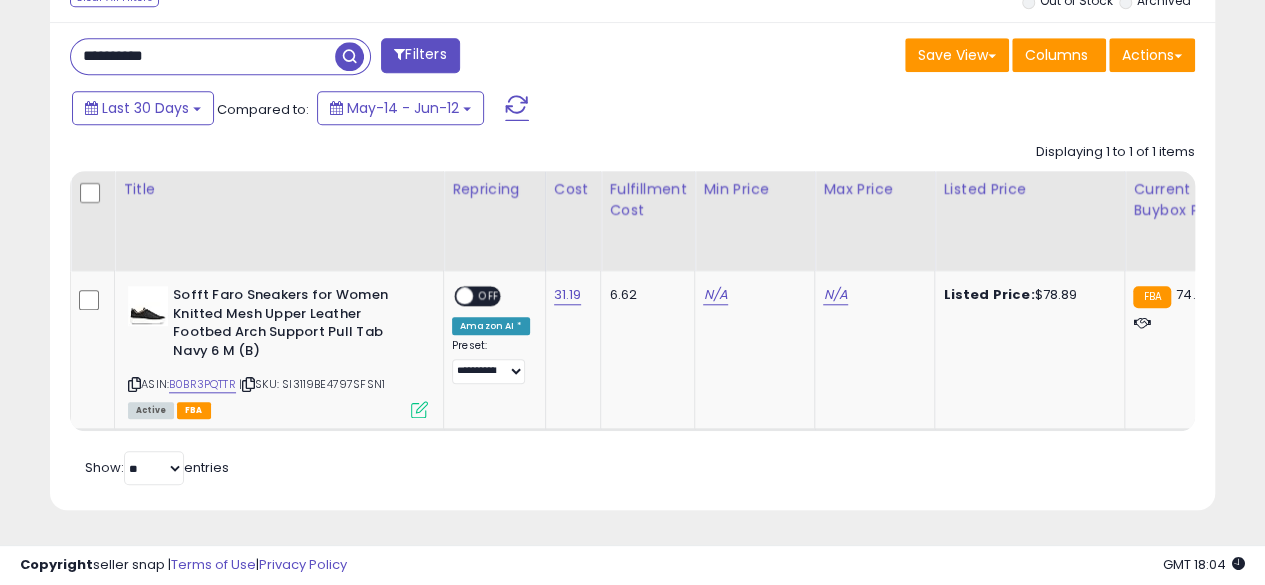 click on "**********" at bounding box center (203, 56) 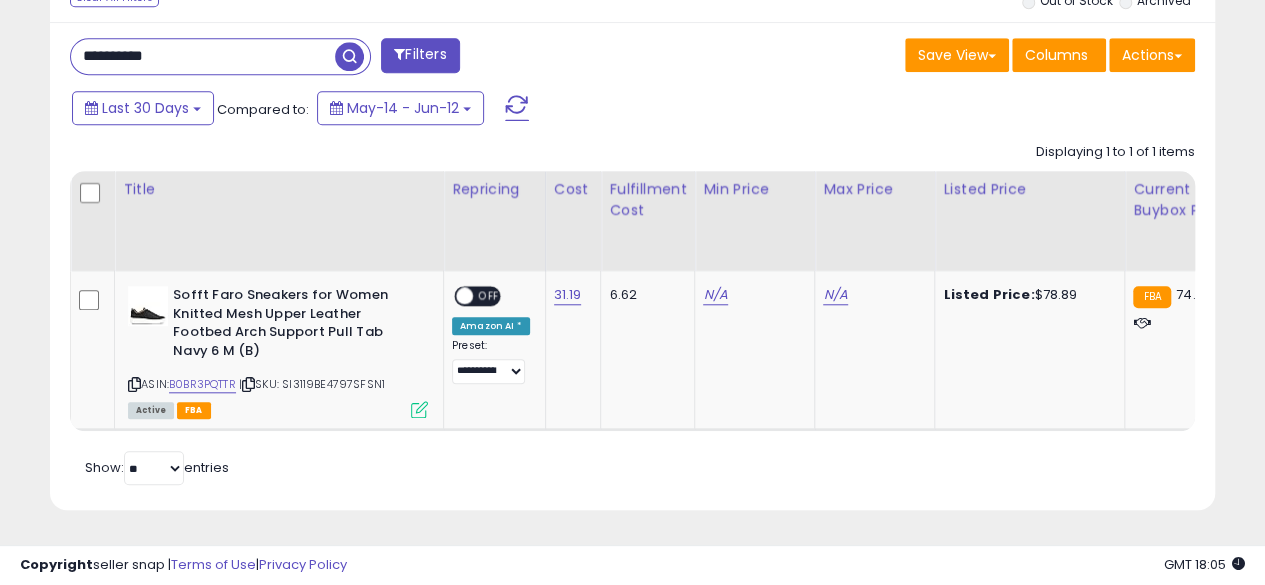 type on "**********" 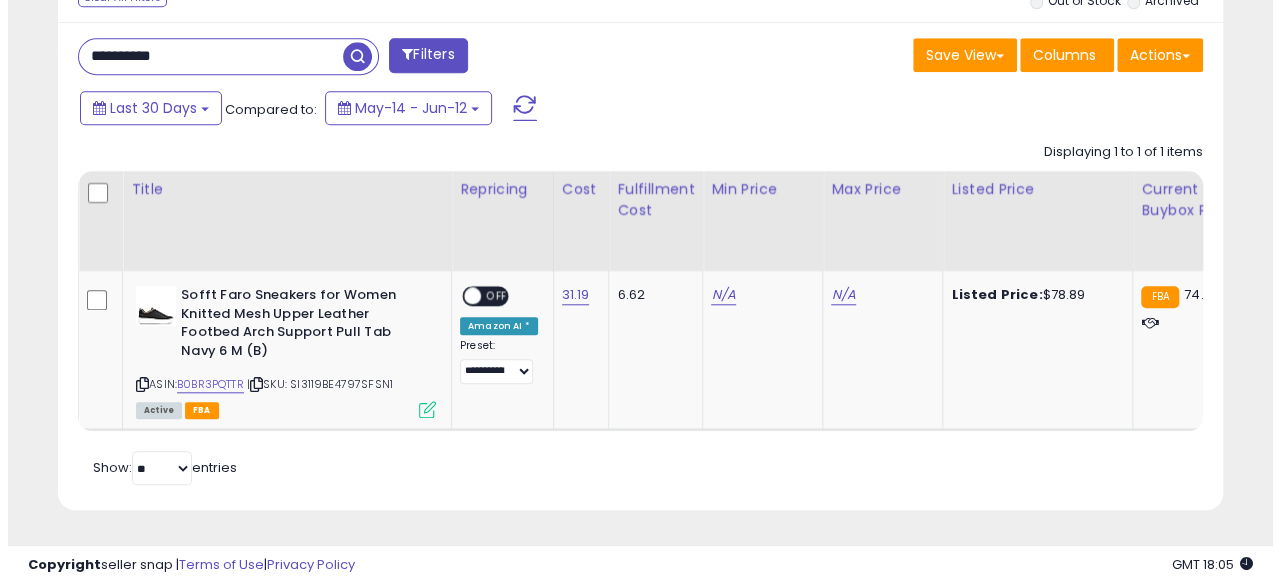 scroll, scrollTop: 654, scrollLeft: 0, axis: vertical 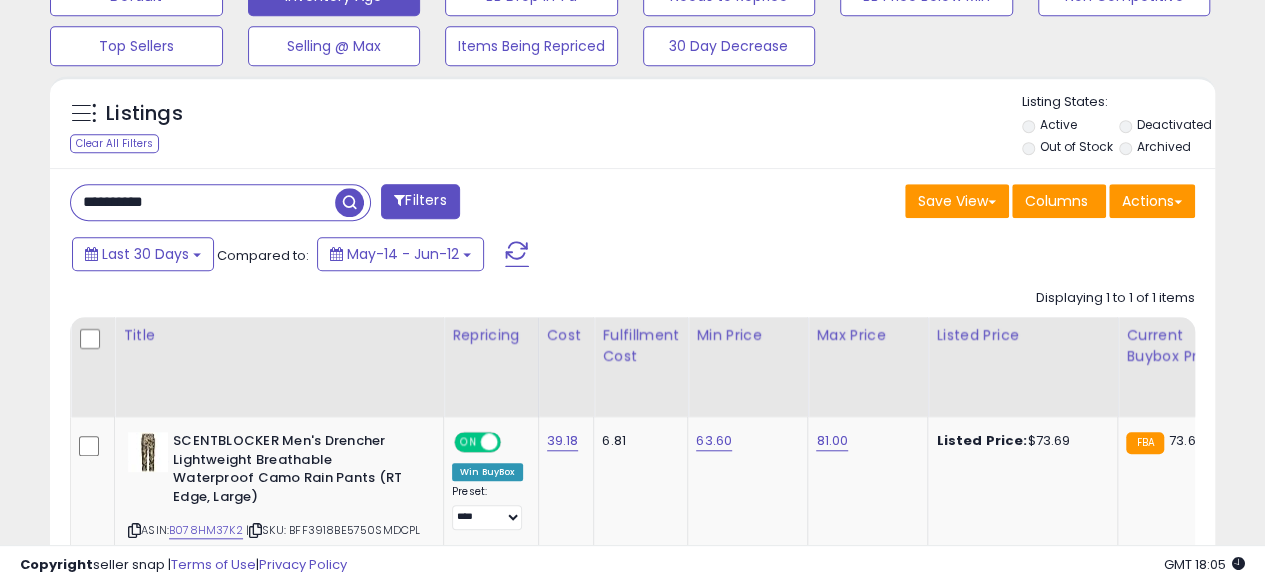 type 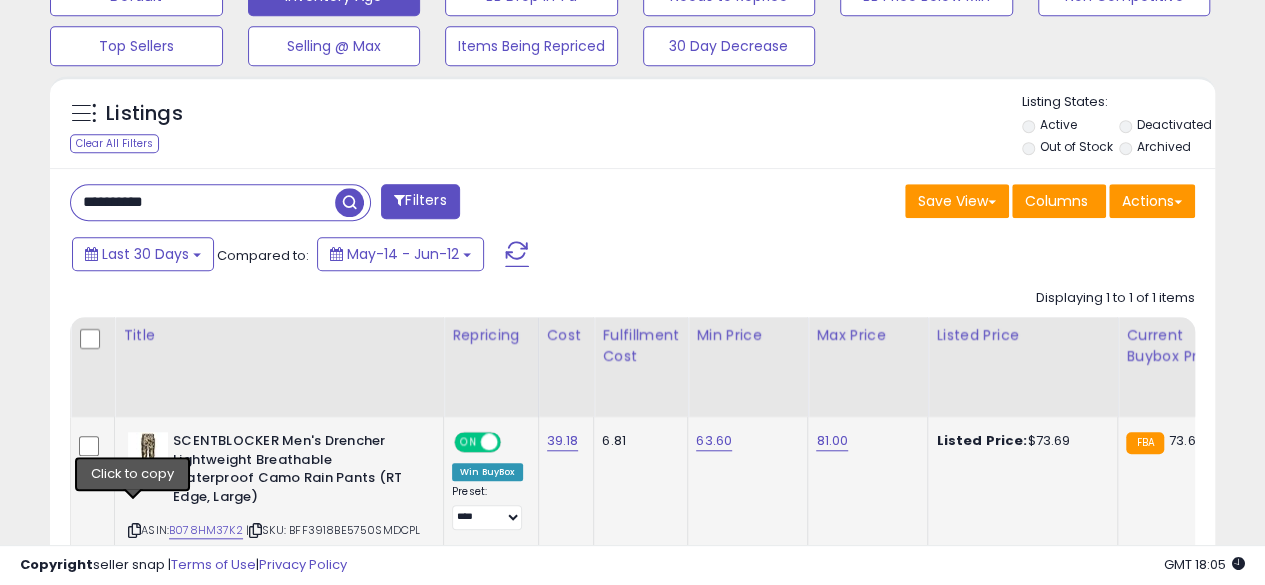 click at bounding box center [134, 530] 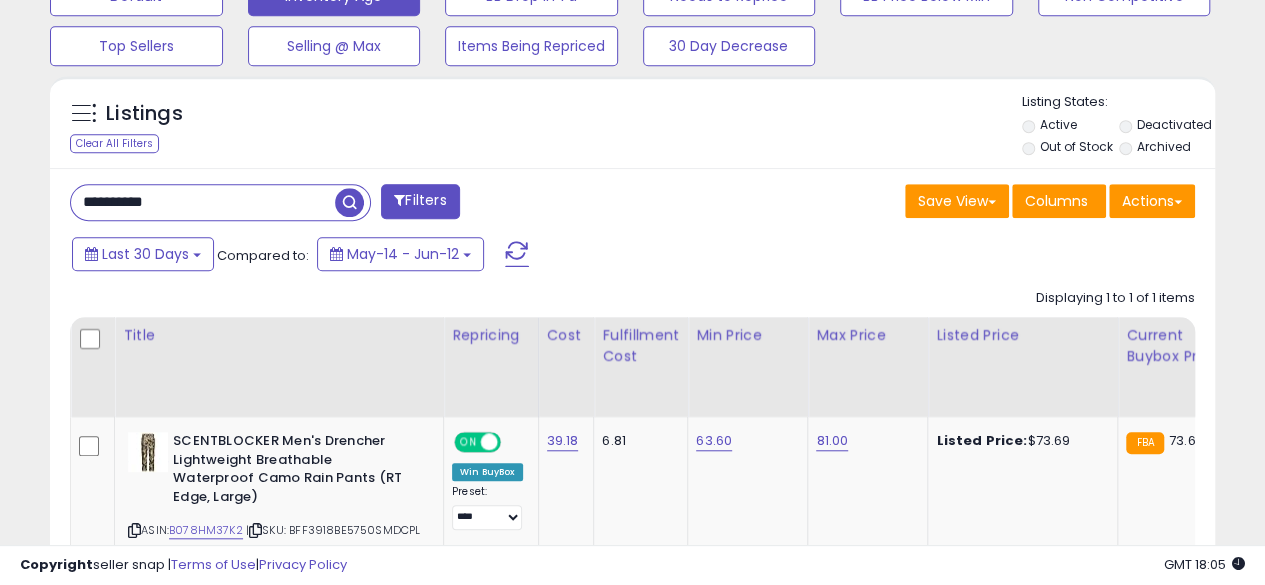 click on "**********" at bounding box center [203, 202] 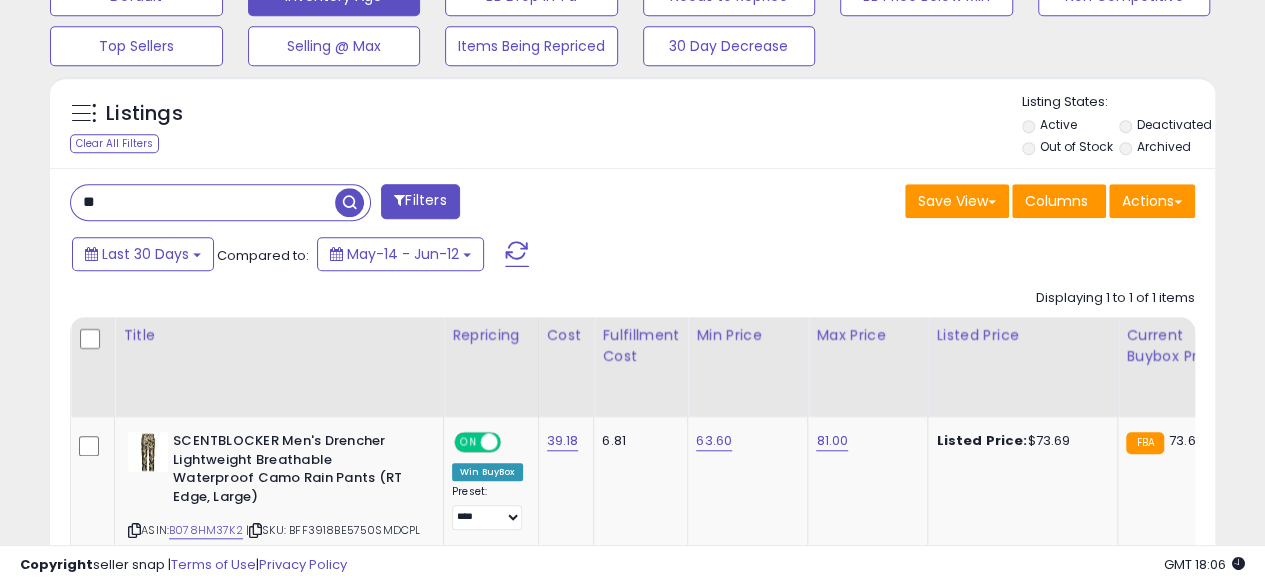 type on "*" 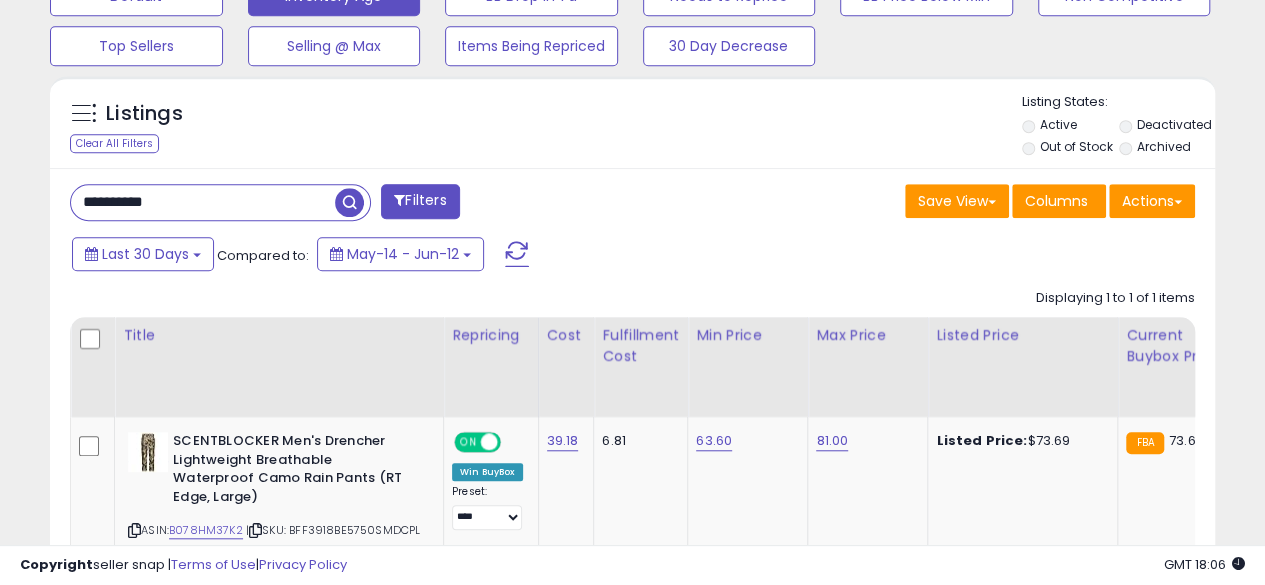 click at bounding box center (349, 202) 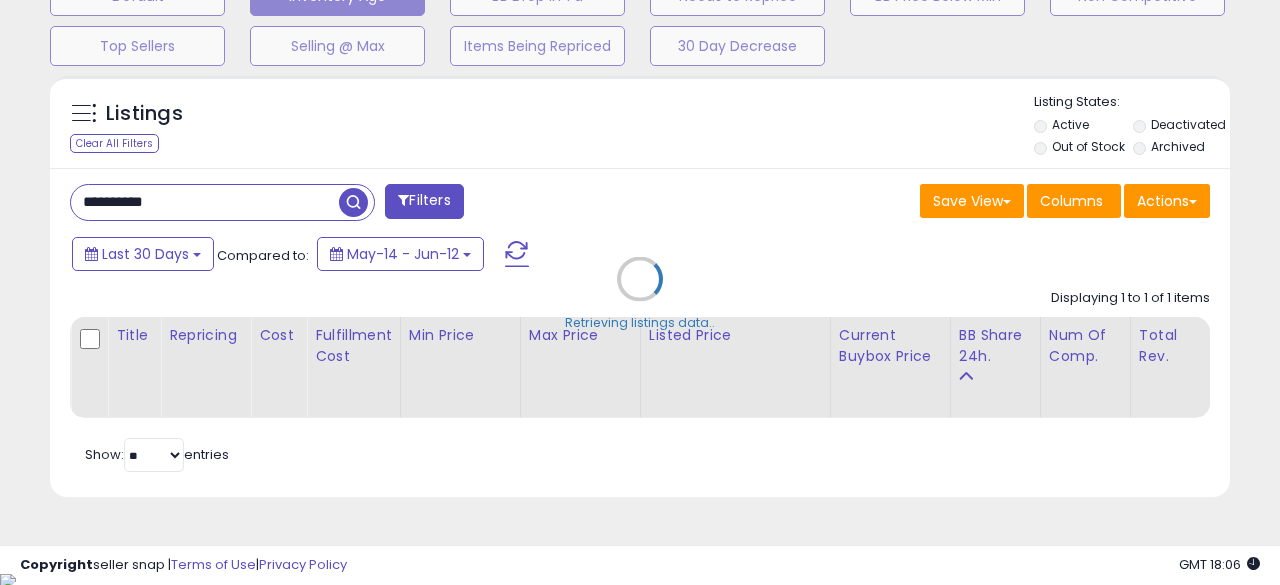 scroll, scrollTop: 999590, scrollLeft: 999317, axis: both 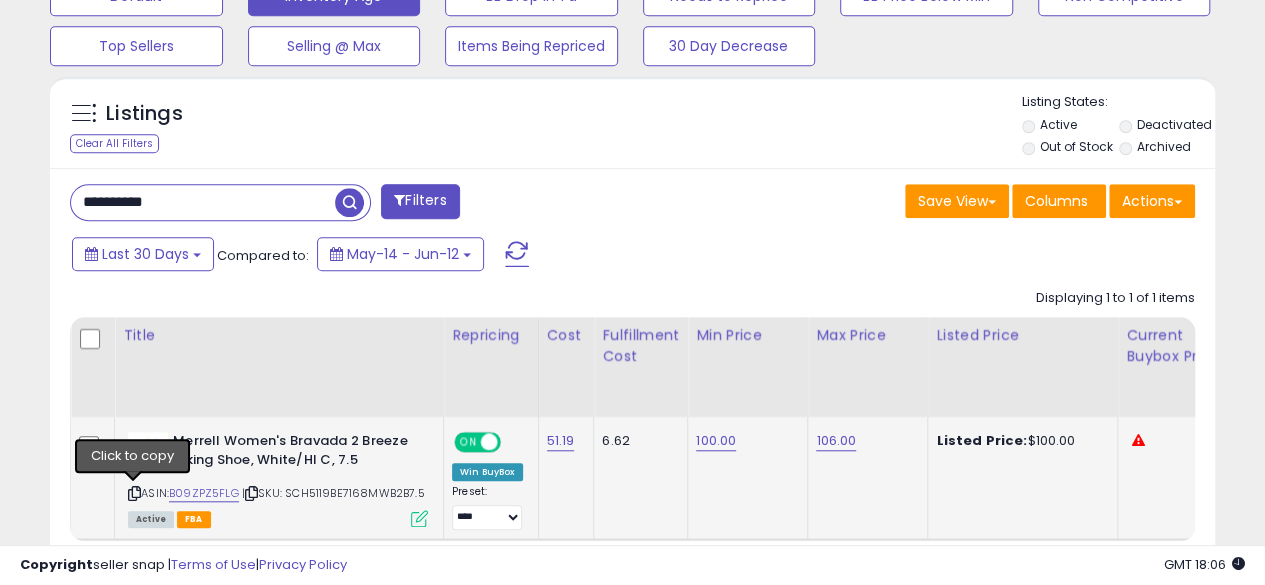click at bounding box center [134, 493] 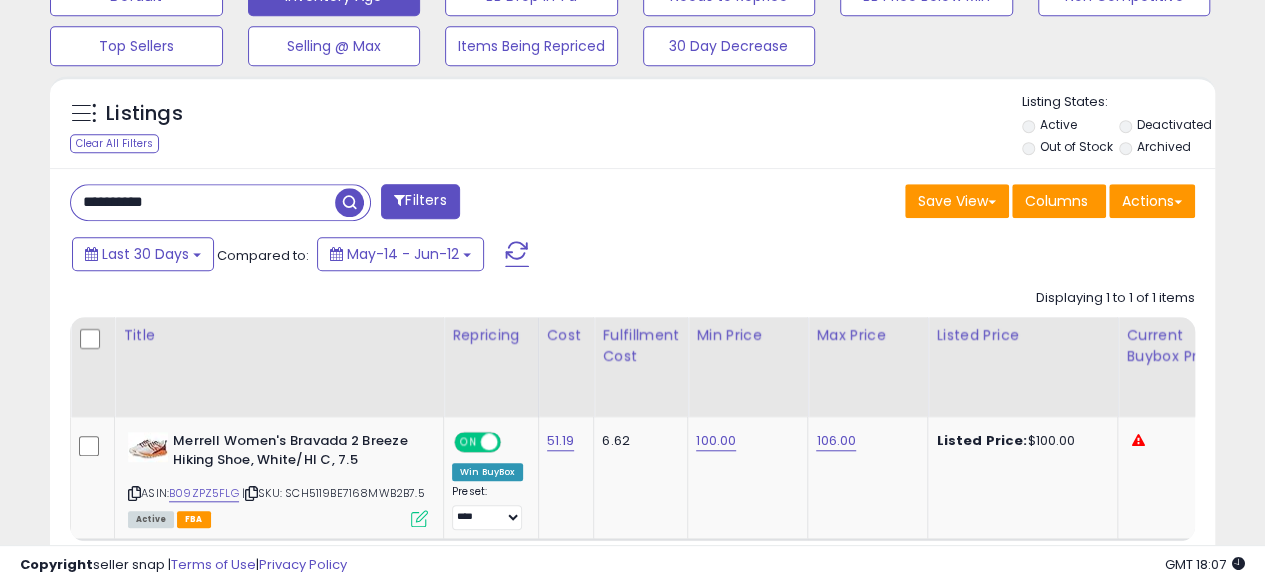 click on "**********" at bounding box center (203, 202) 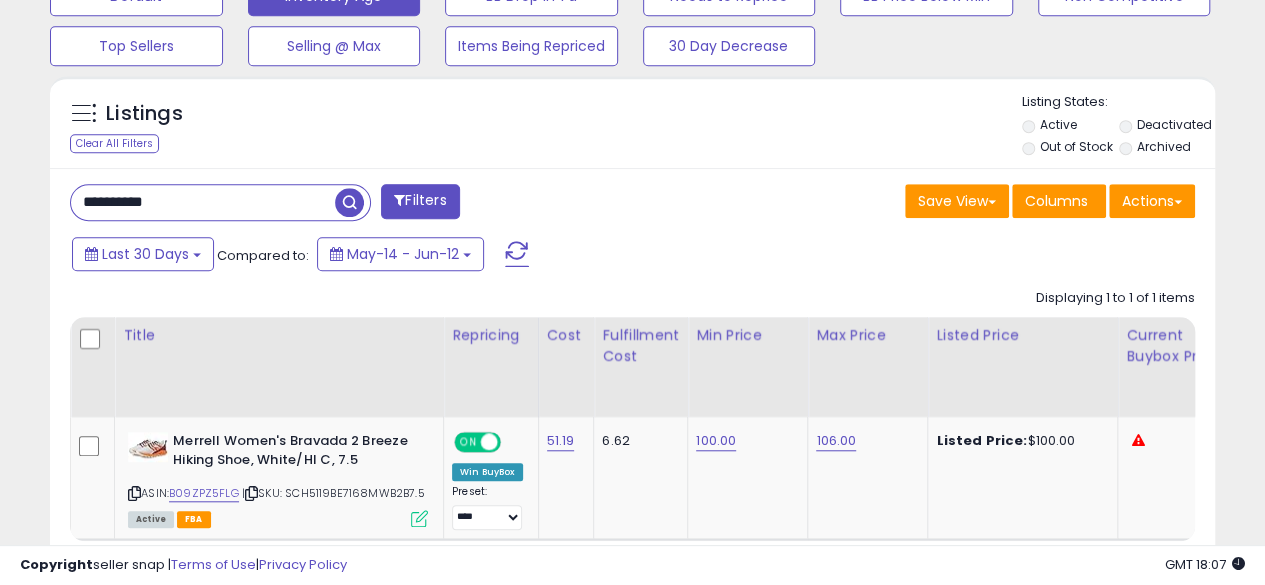 click at bounding box center (349, 202) 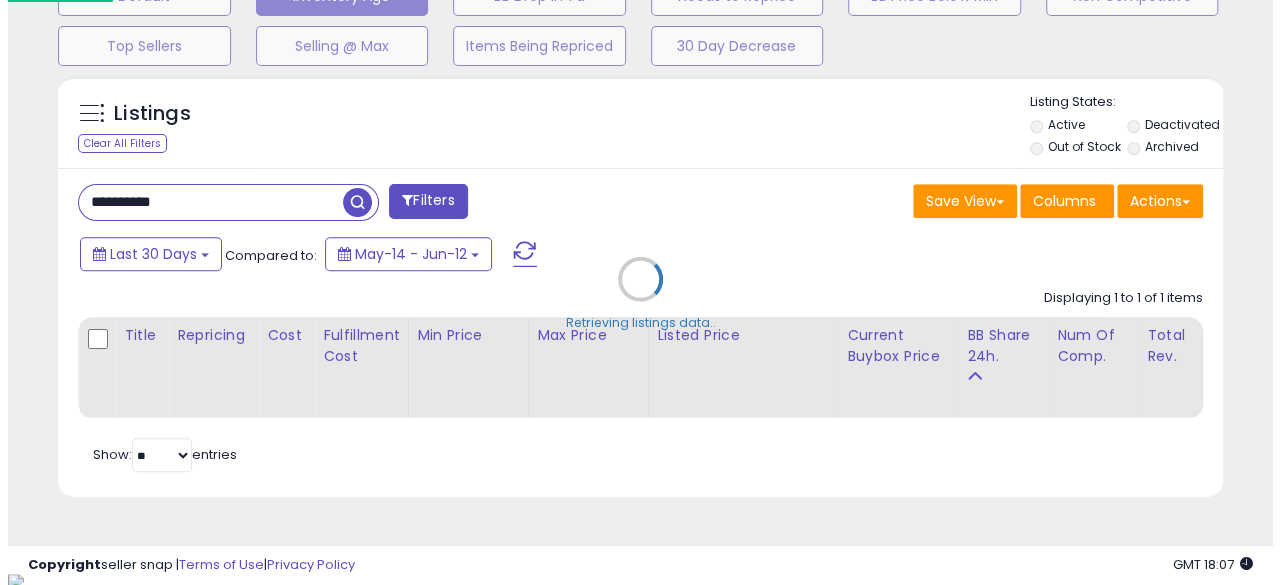 scroll, scrollTop: 999590, scrollLeft: 999317, axis: both 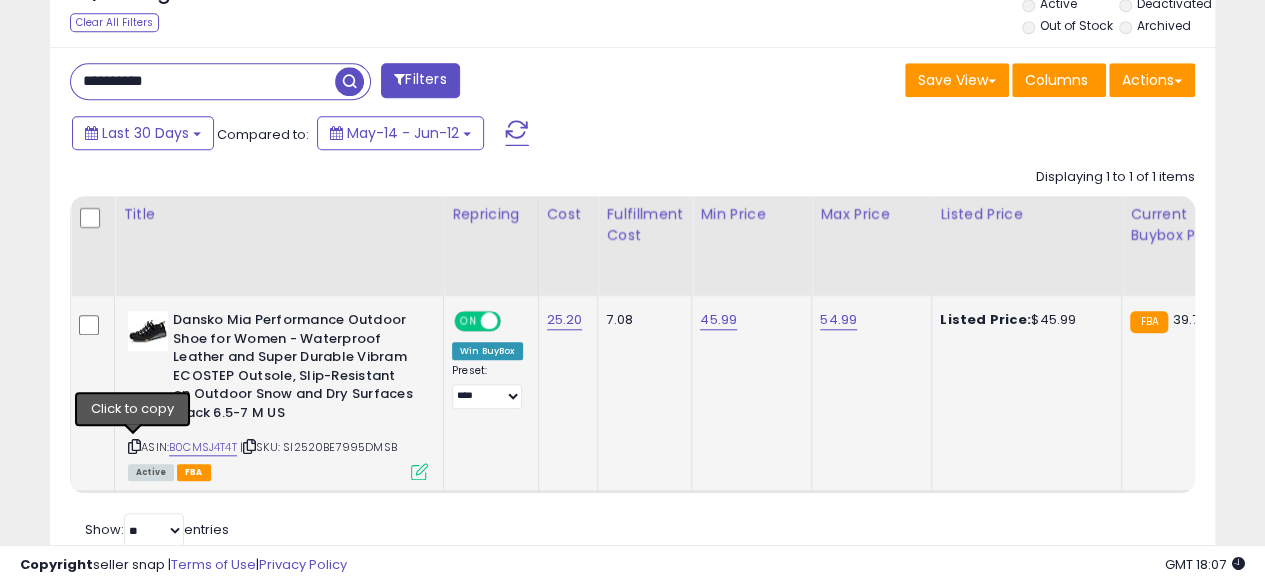 click at bounding box center [134, 446] 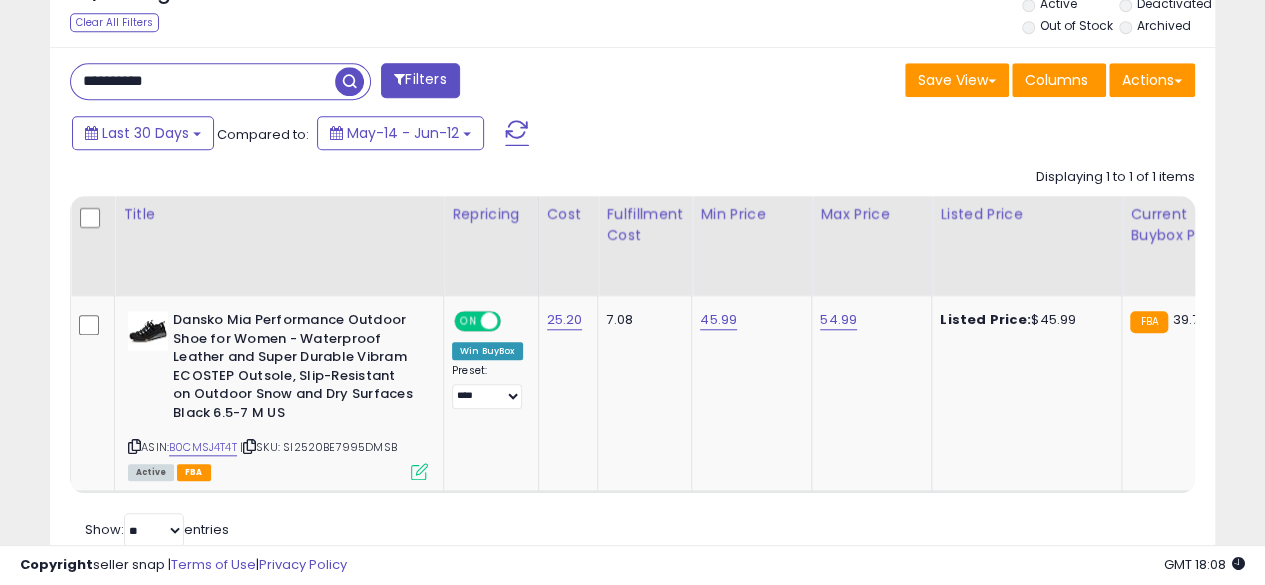 click on "**********" at bounding box center [203, 81] 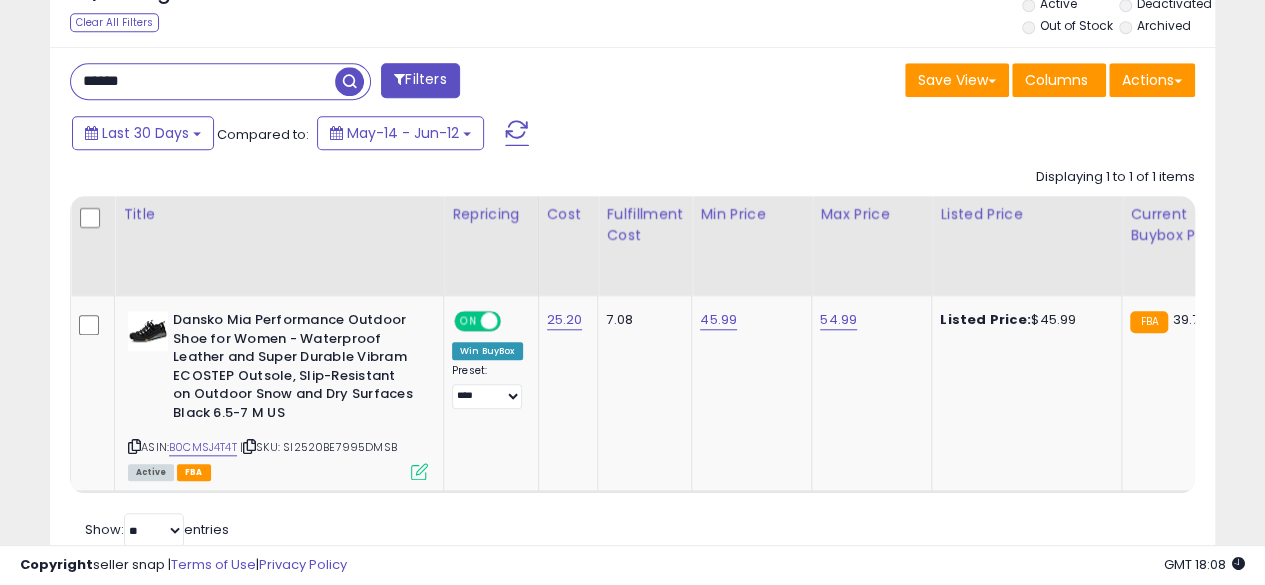 type on "**********" 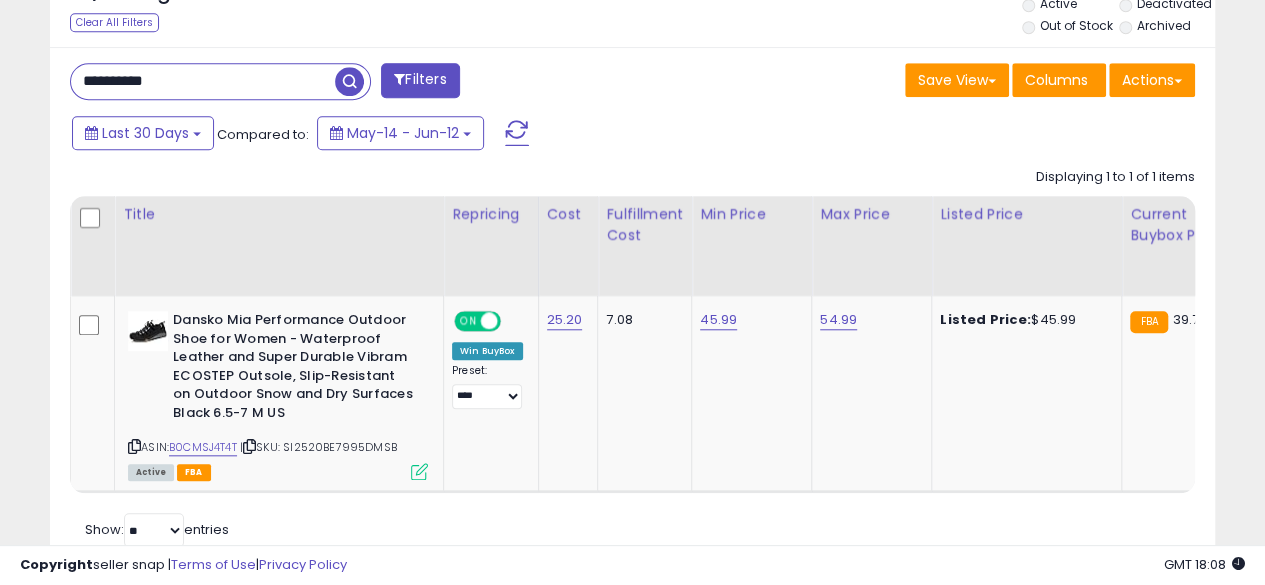 click at bounding box center (349, 81) 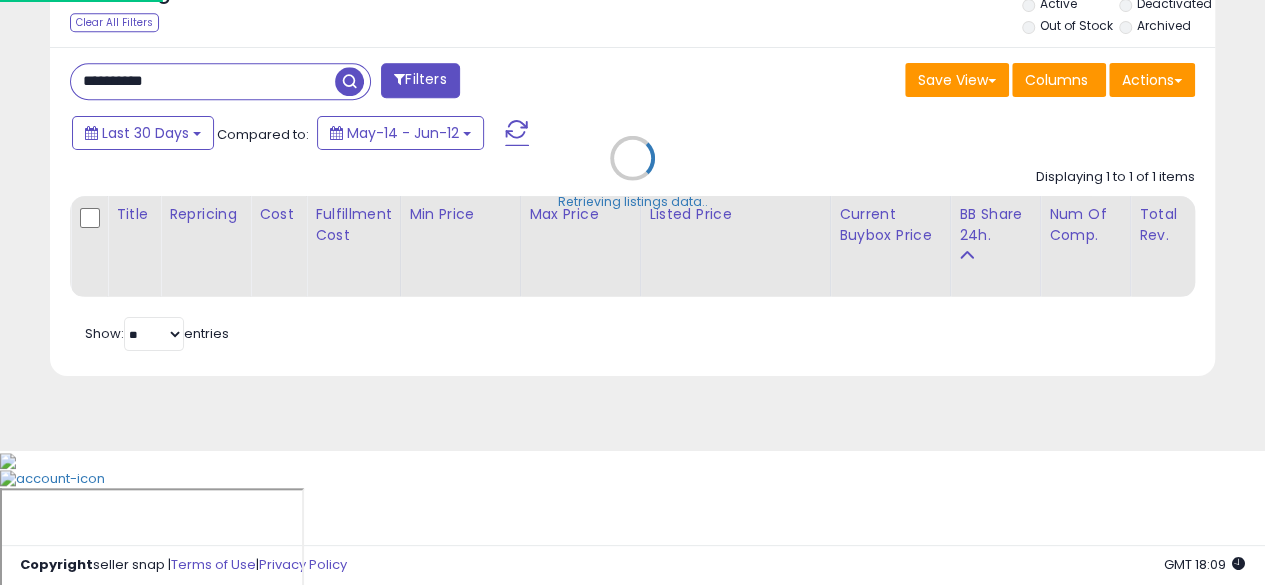 scroll, scrollTop: 999590, scrollLeft: 999317, axis: both 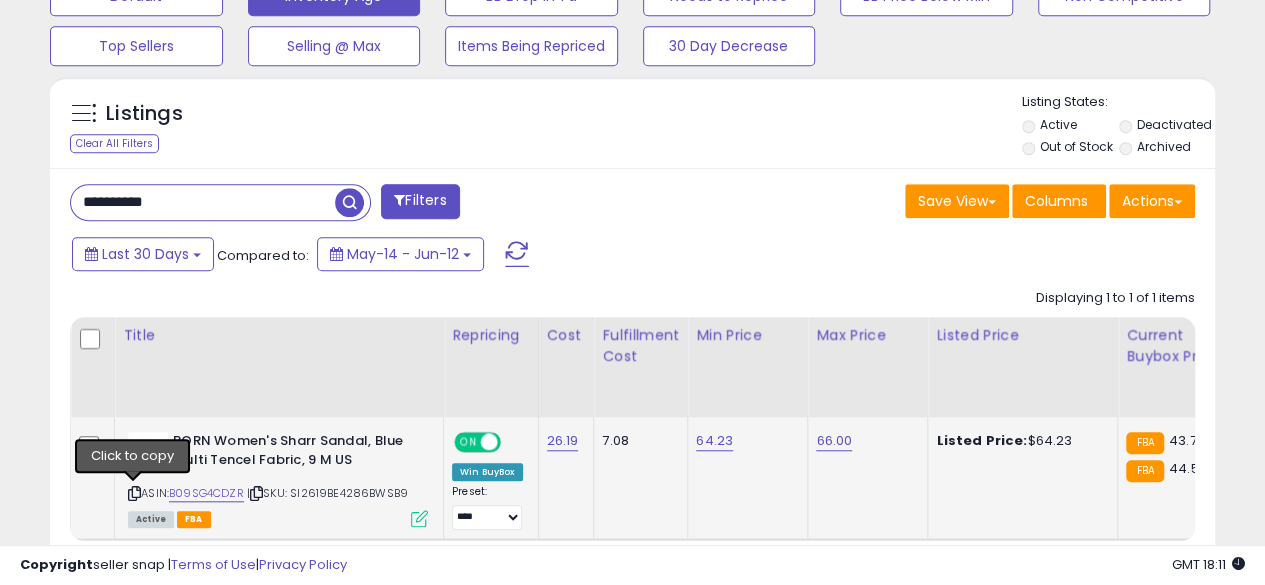 click at bounding box center (134, 493) 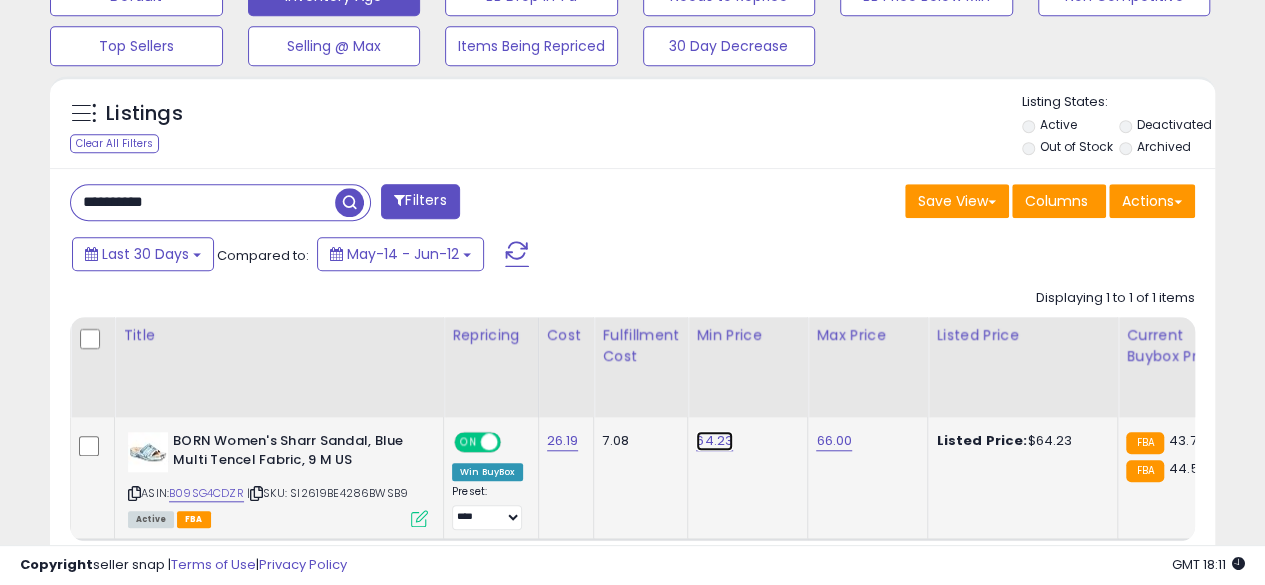 click on "64.23" at bounding box center [714, 441] 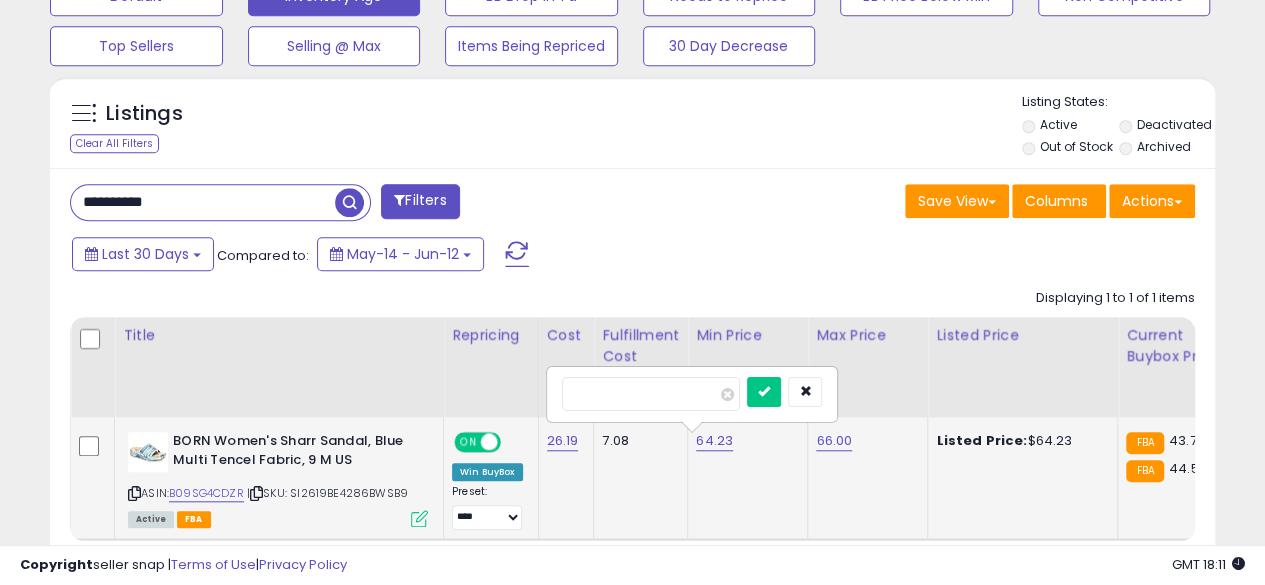 type on "*" 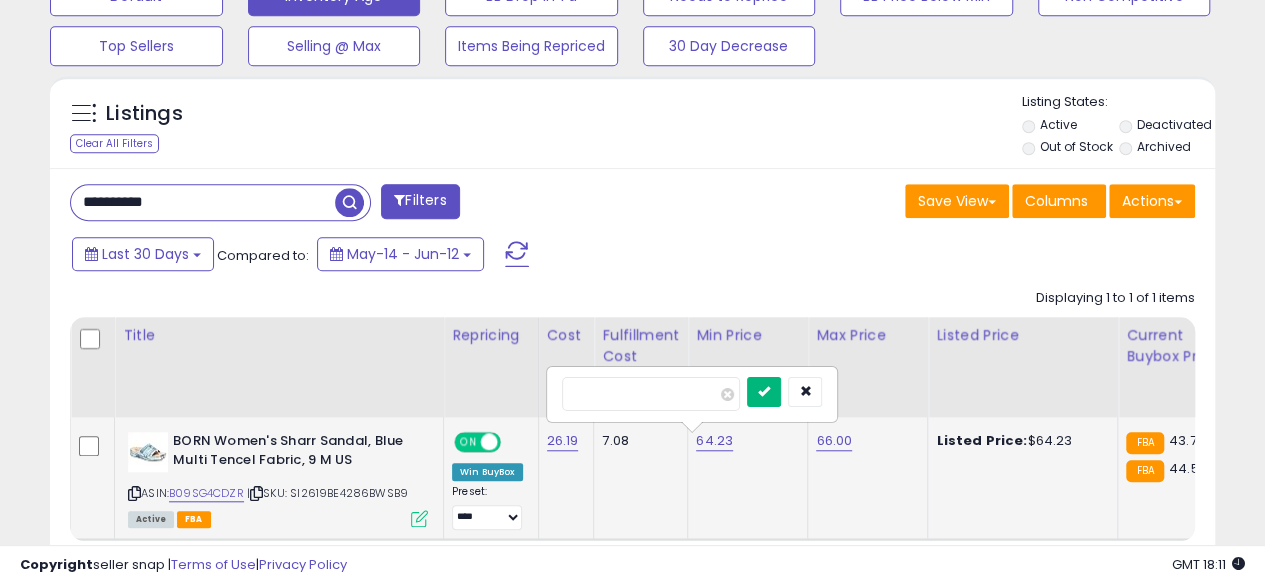 type on "*****" 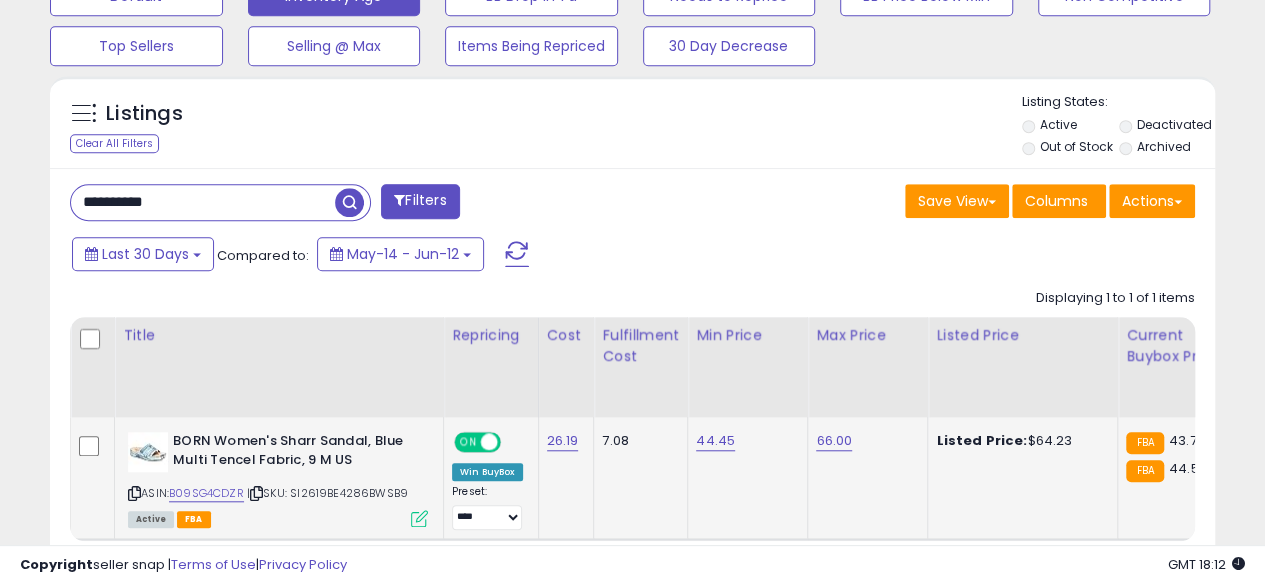 click on "**********" at bounding box center (203, 202) 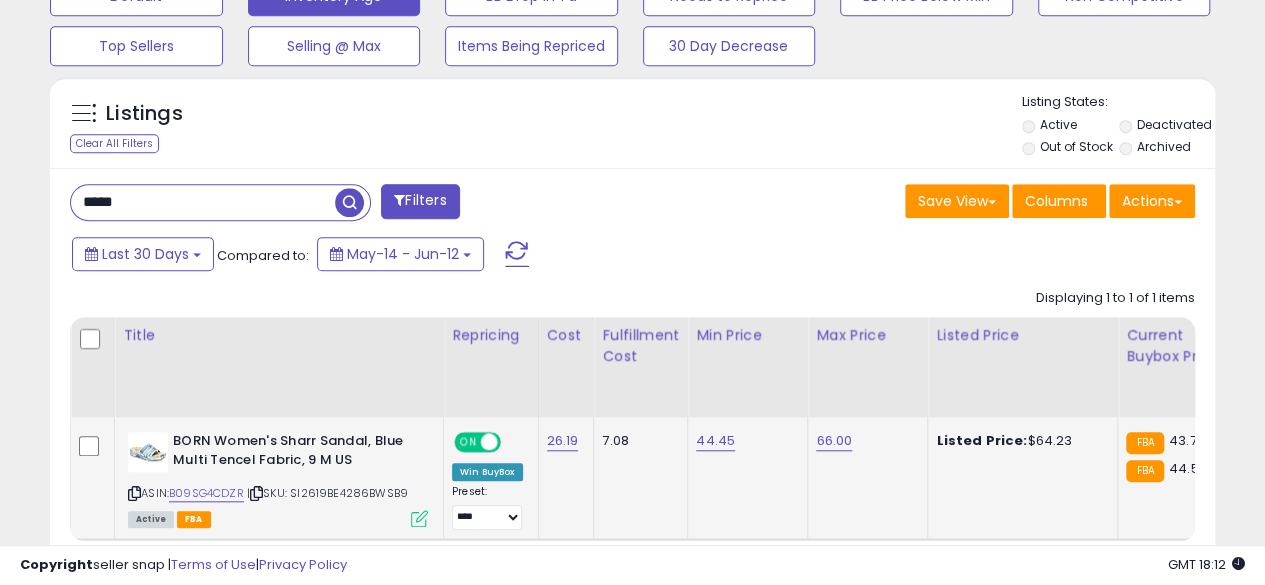 type on "**********" 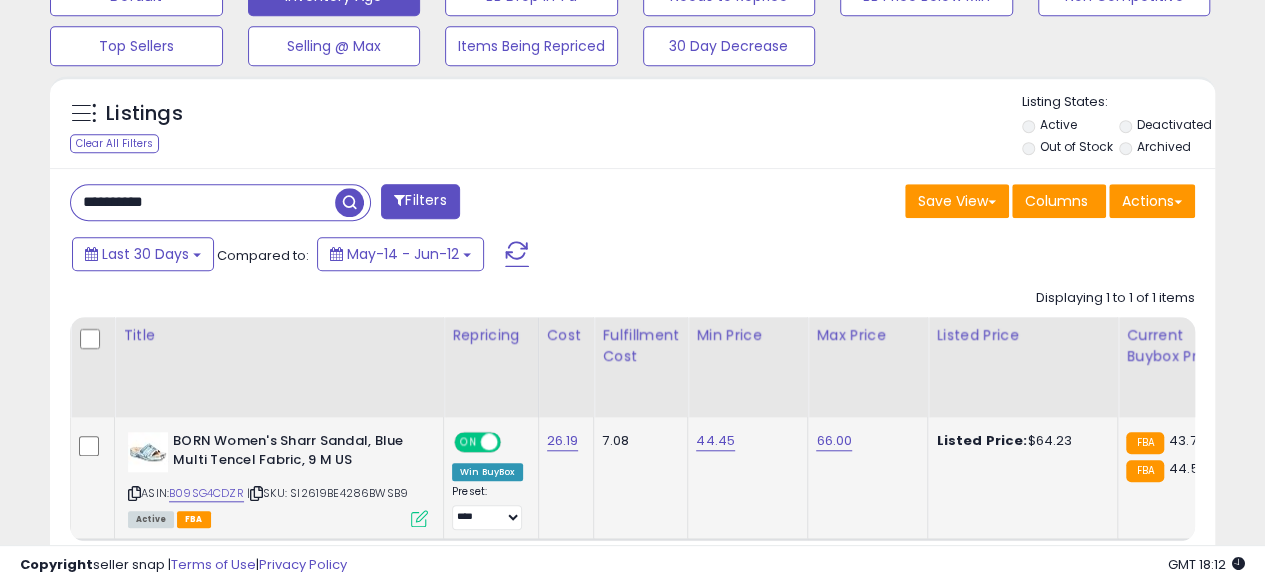 click at bounding box center [349, 202] 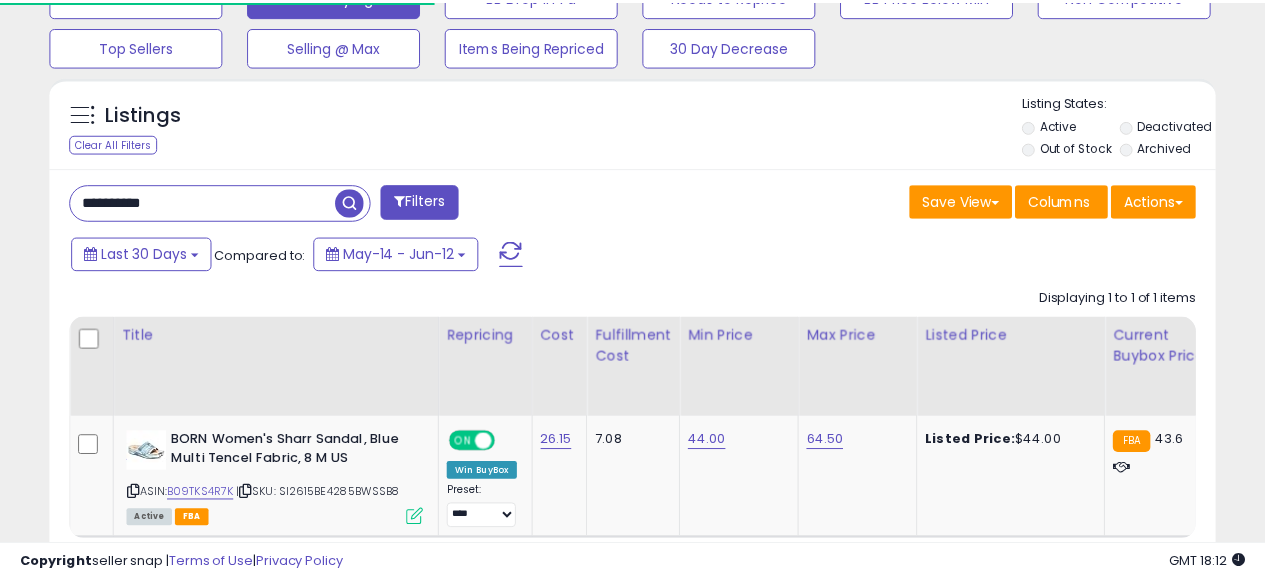 scroll, scrollTop: 410, scrollLeft: 674, axis: both 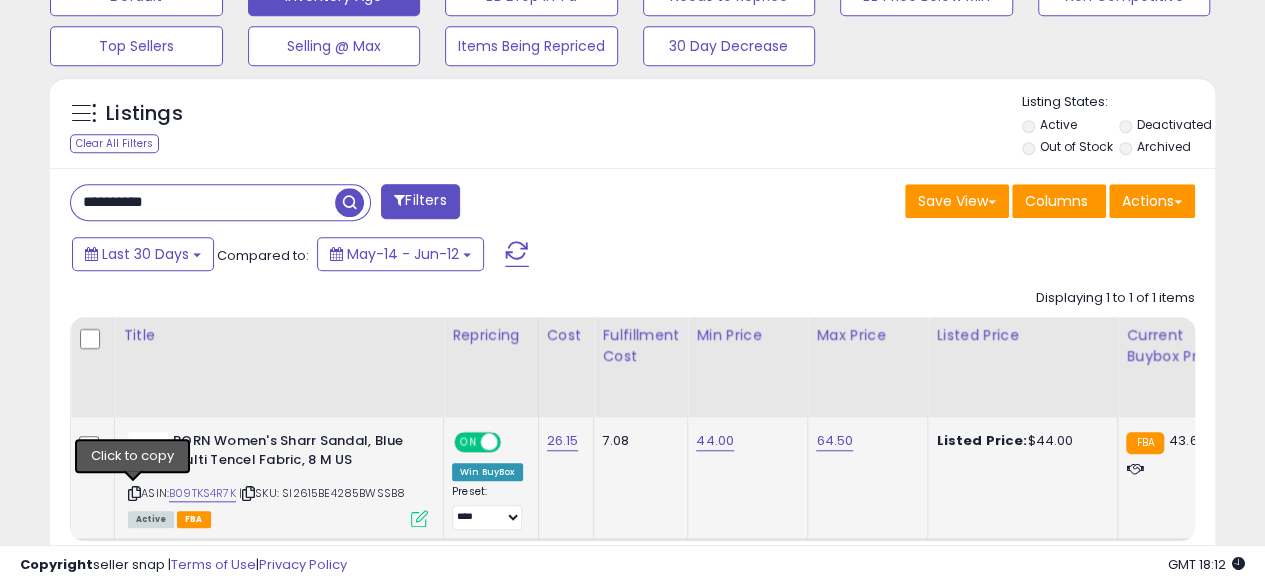 click at bounding box center (134, 493) 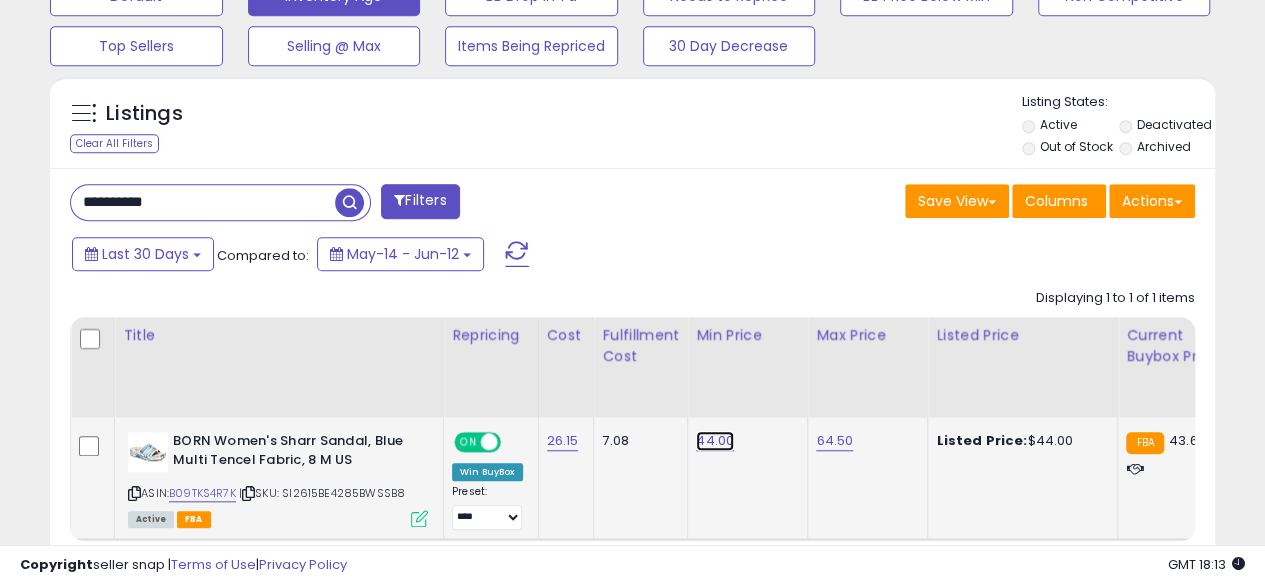 click on "44.00" at bounding box center (715, 441) 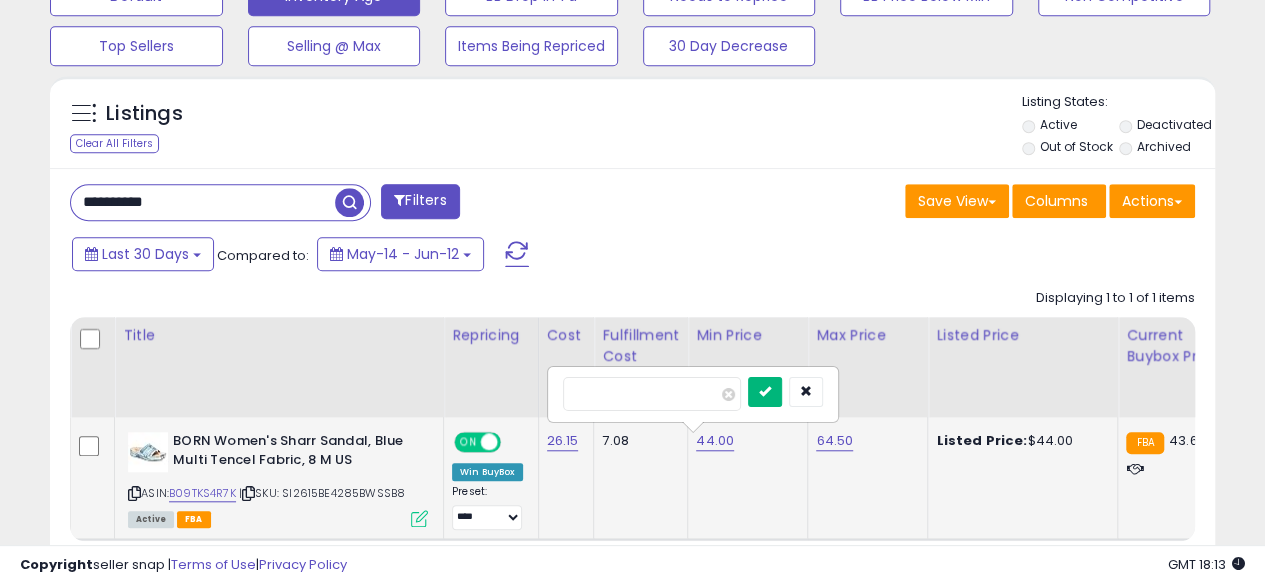 type on "*****" 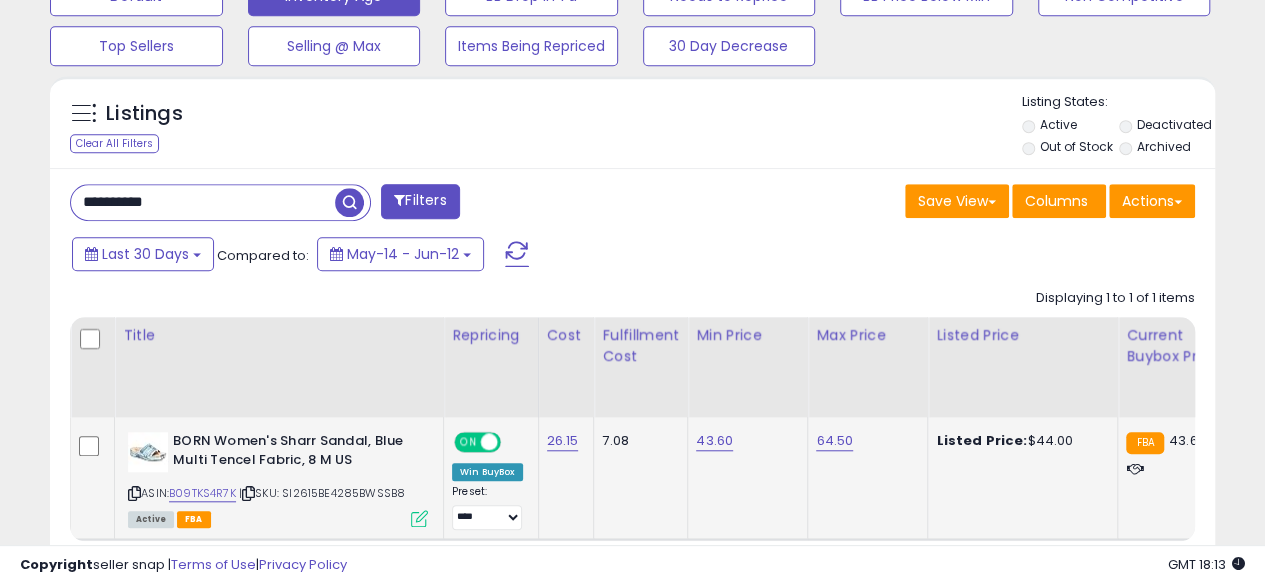 click on "**********" at bounding box center (203, 202) 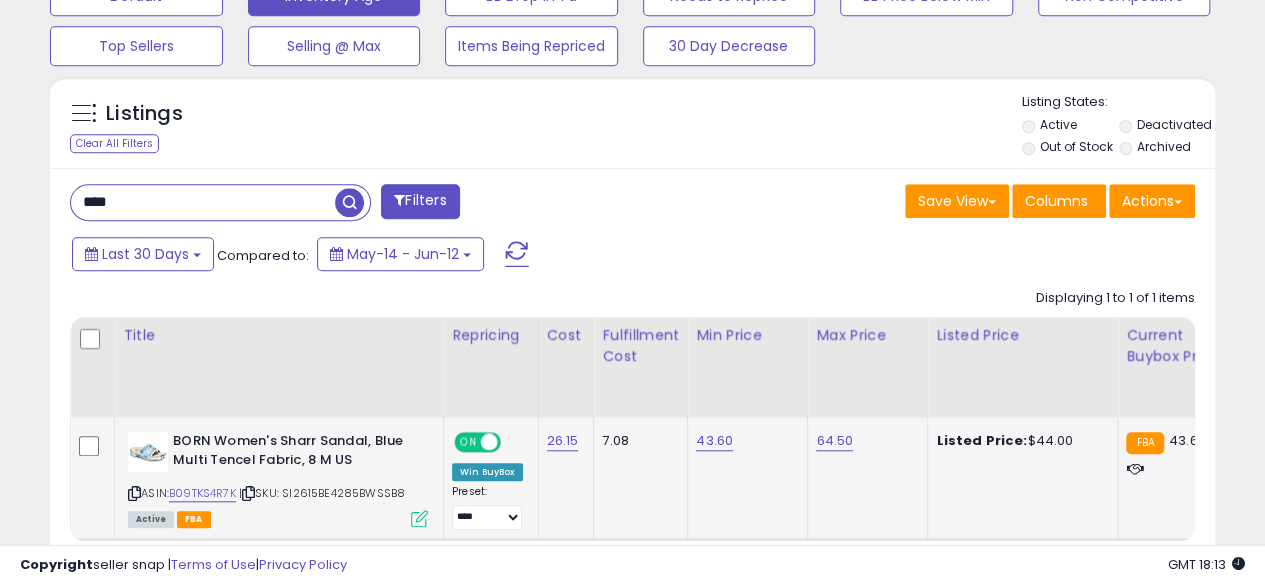 type on "**********" 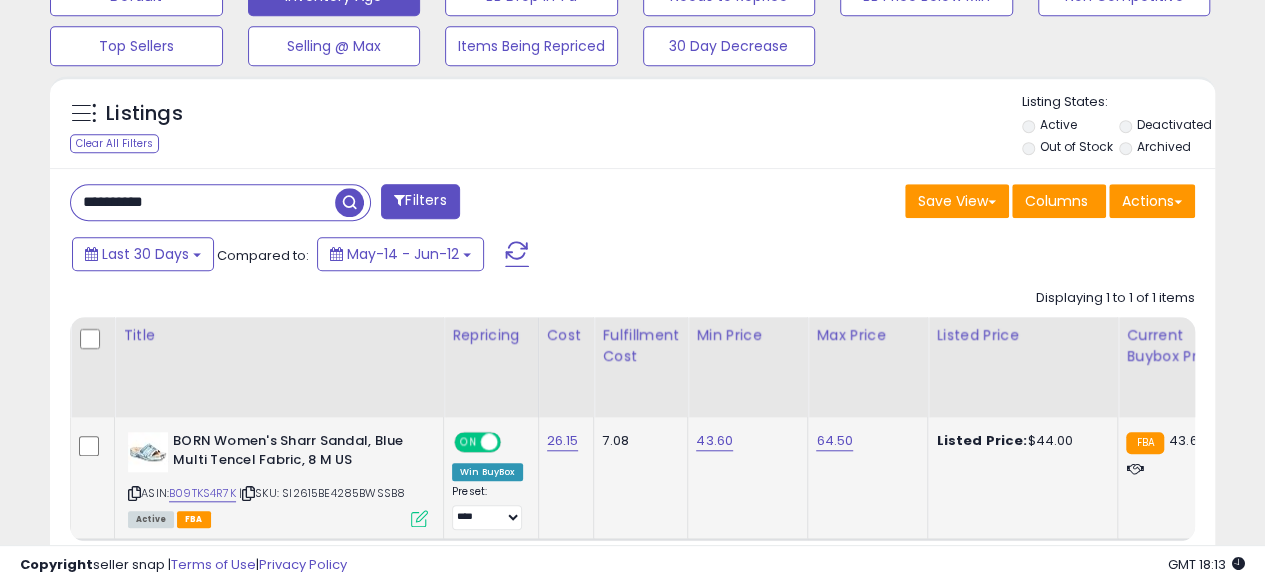 click at bounding box center (349, 202) 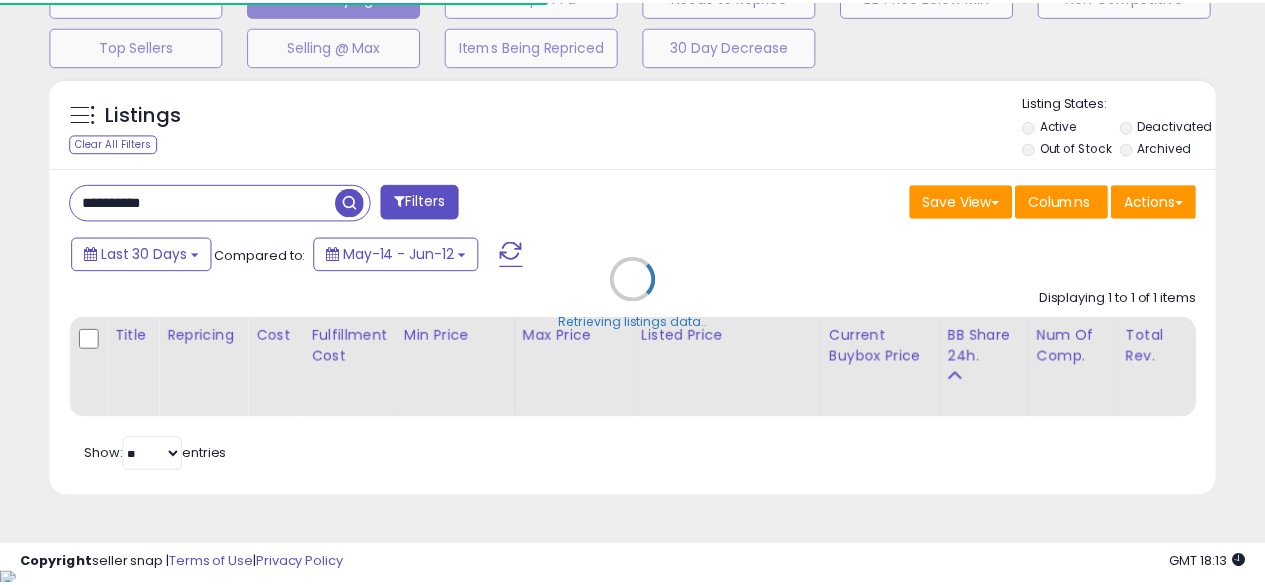 scroll, scrollTop: 410, scrollLeft: 674, axis: both 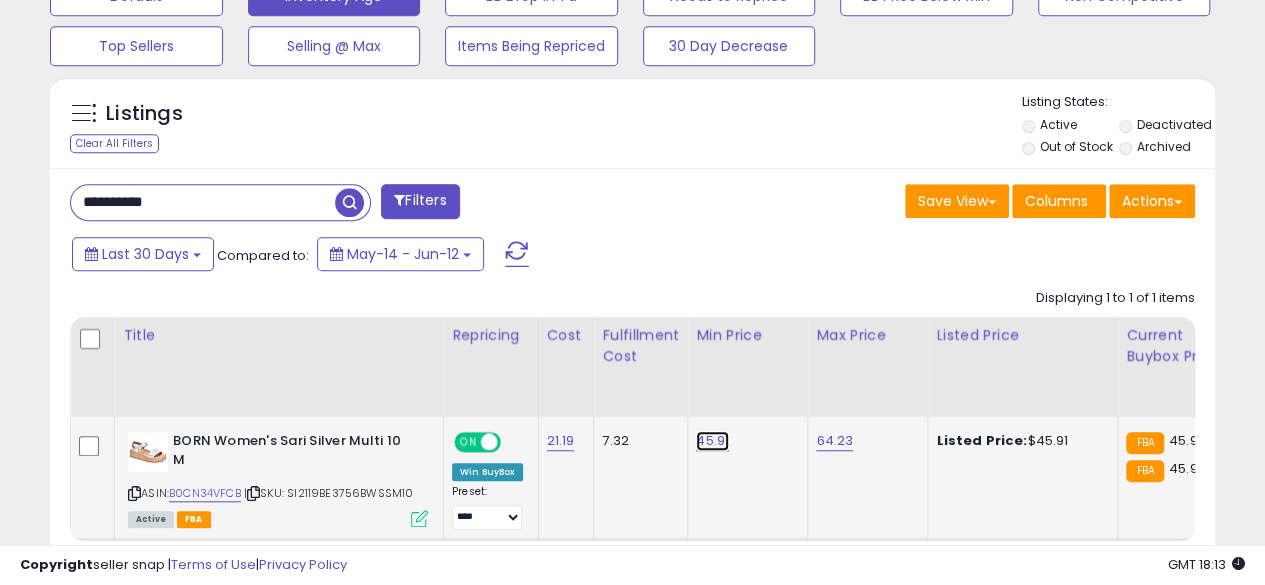 click on "45.91" at bounding box center [712, 441] 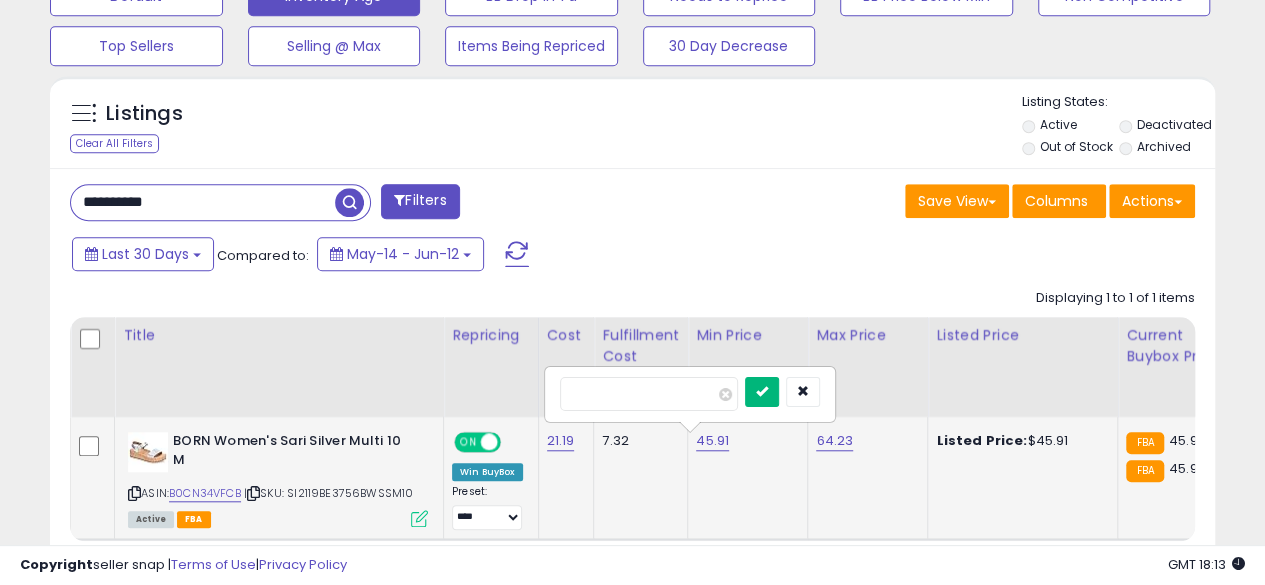 type on "*****" 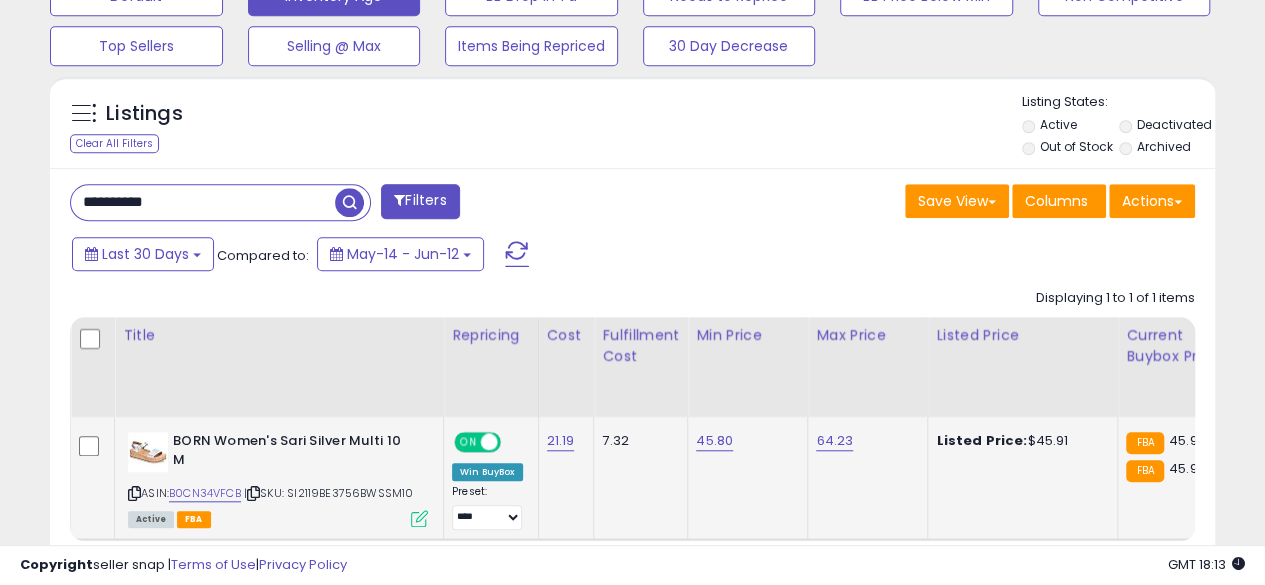 click on "**********" at bounding box center (203, 202) 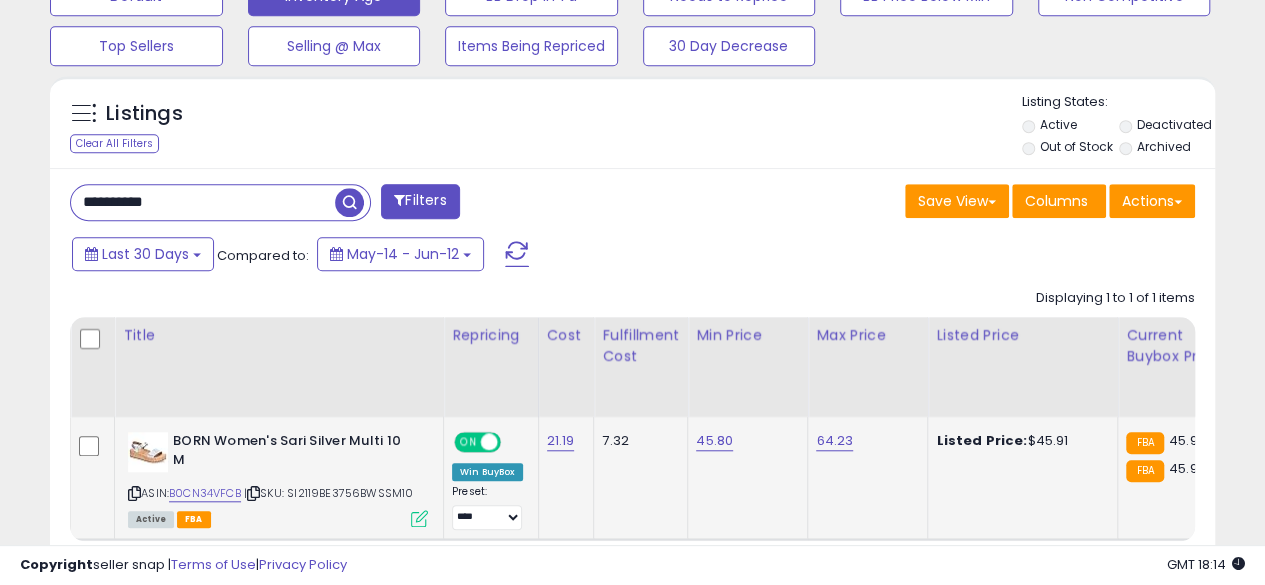 type on "**********" 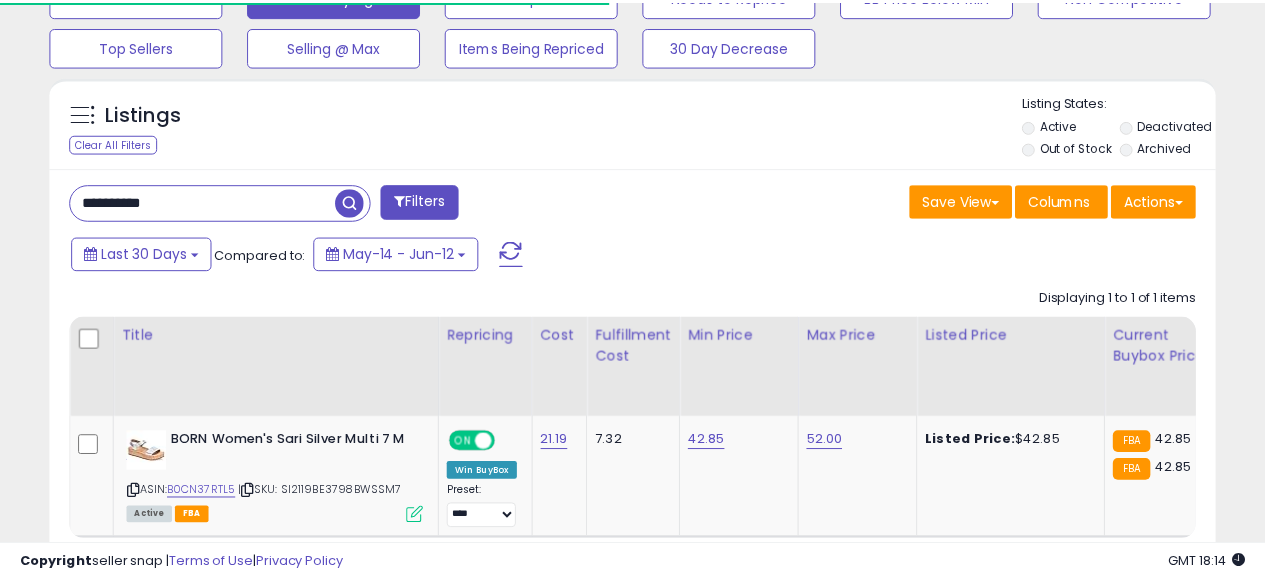 scroll, scrollTop: 410, scrollLeft: 674, axis: both 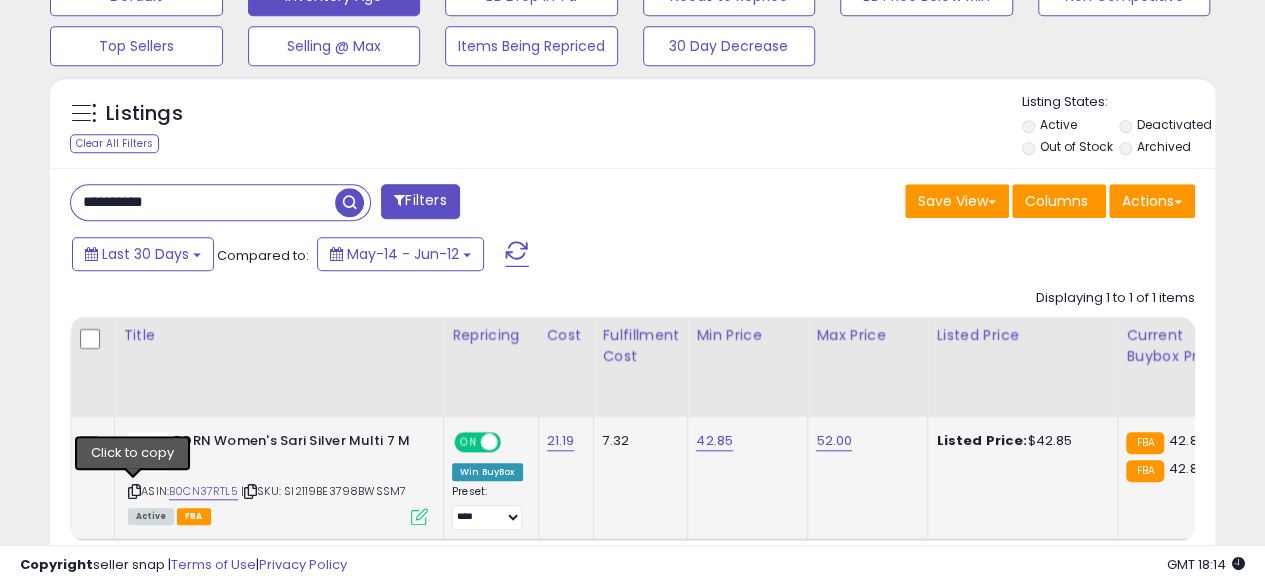 click at bounding box center (134, 491) 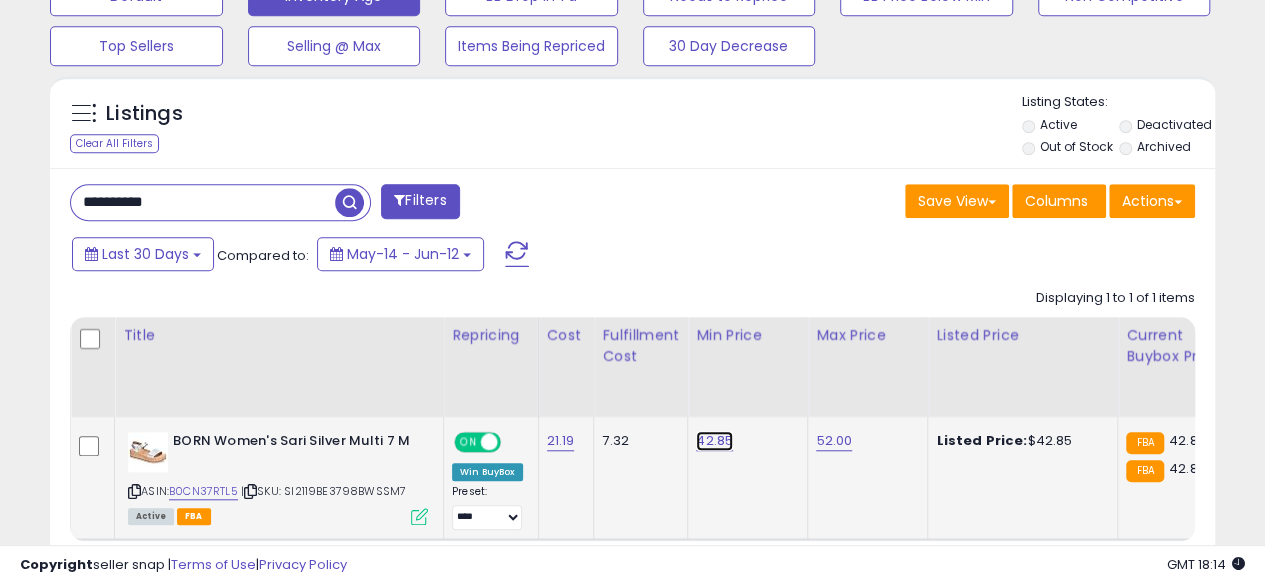 click on "42.85" at bounding box center (714, 441) 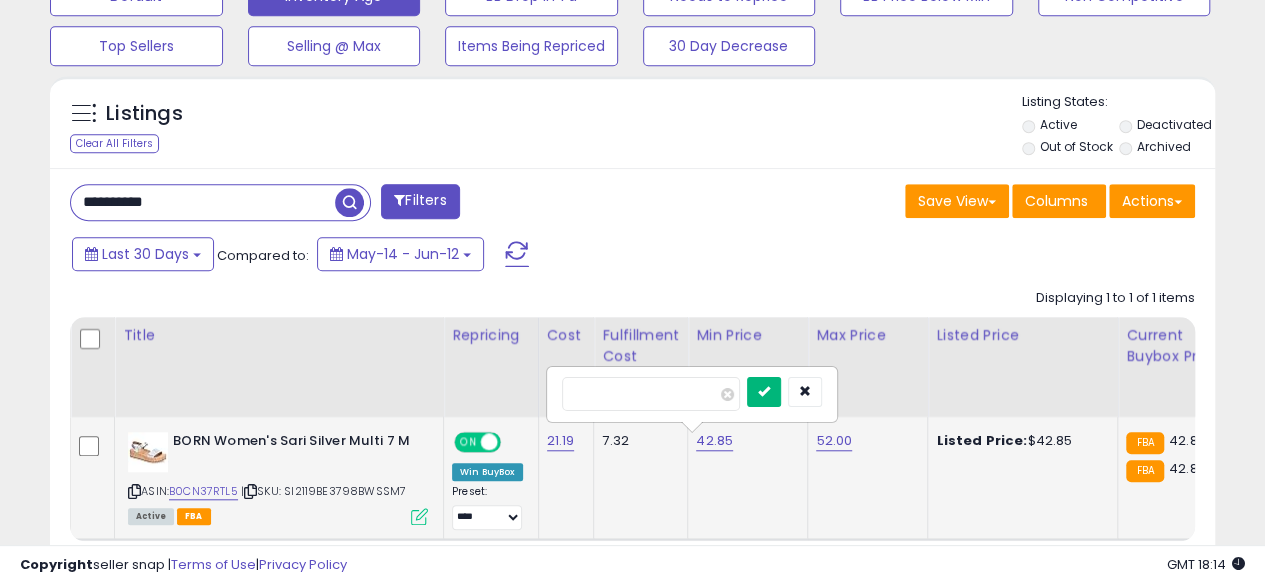 type on "*****" 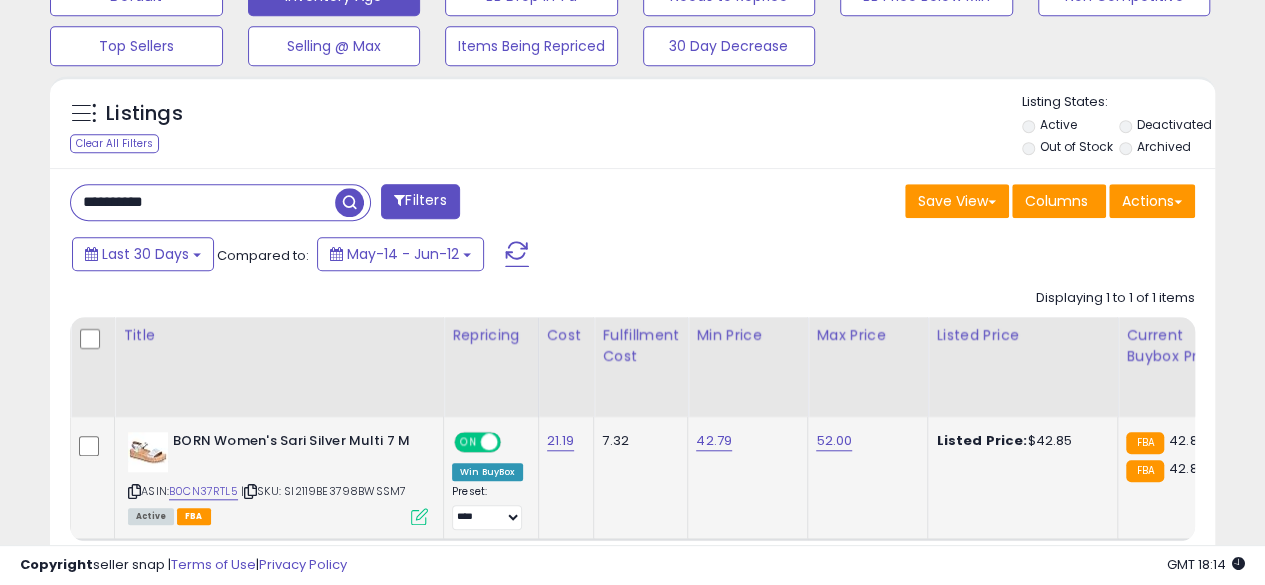click on "**********" at bounding box center (203, 202) 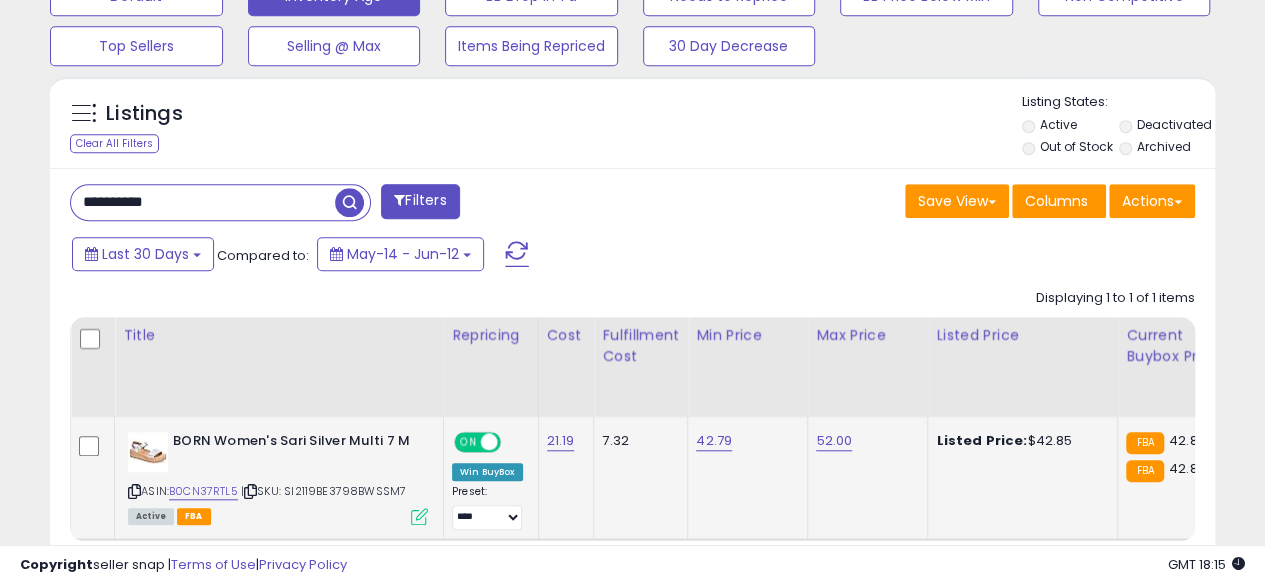 type on "**********" 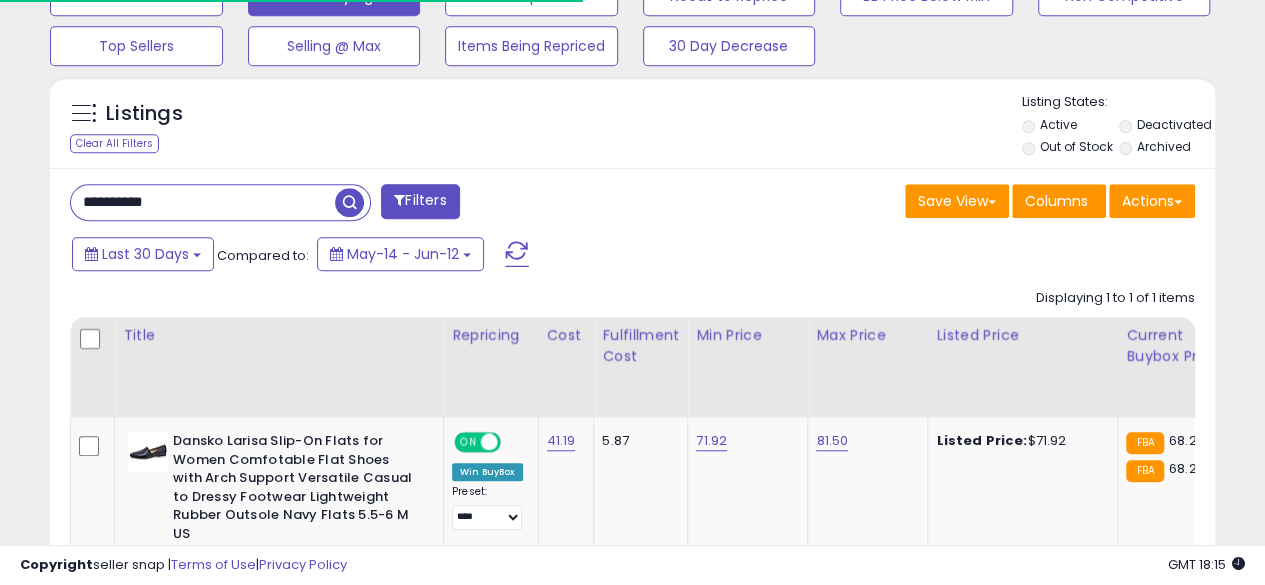 scroll, scrollTop: 410, scrollLeft: 674, axis: both 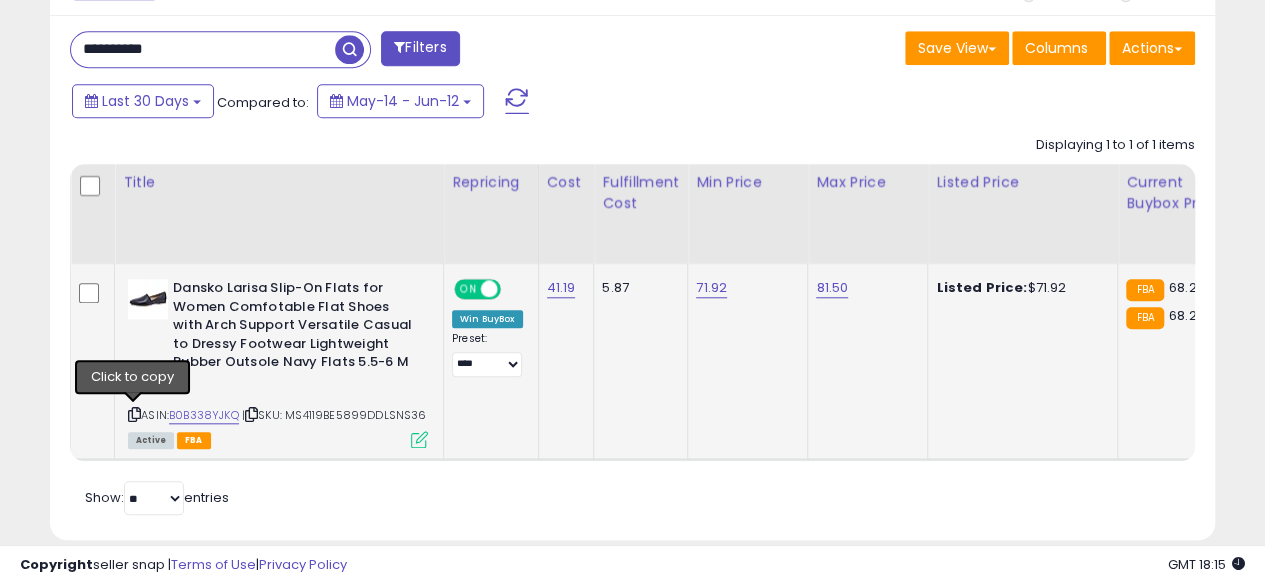 click at bounding box center (134, 414) 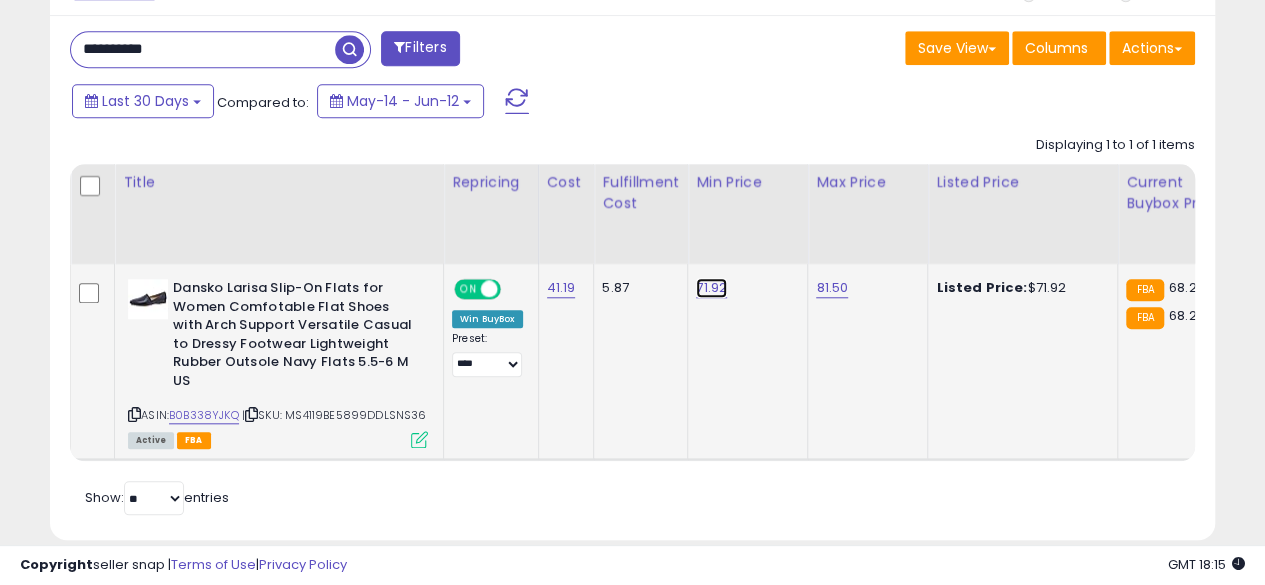 click on "71.92" at bounding box center (711, 288) 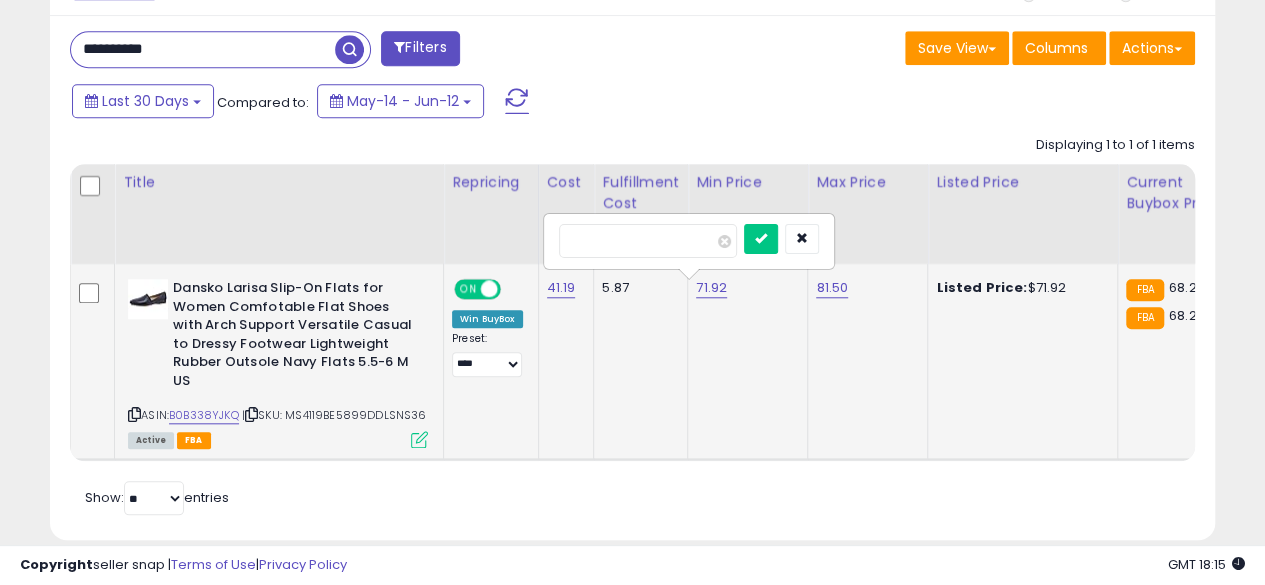 type on "*" 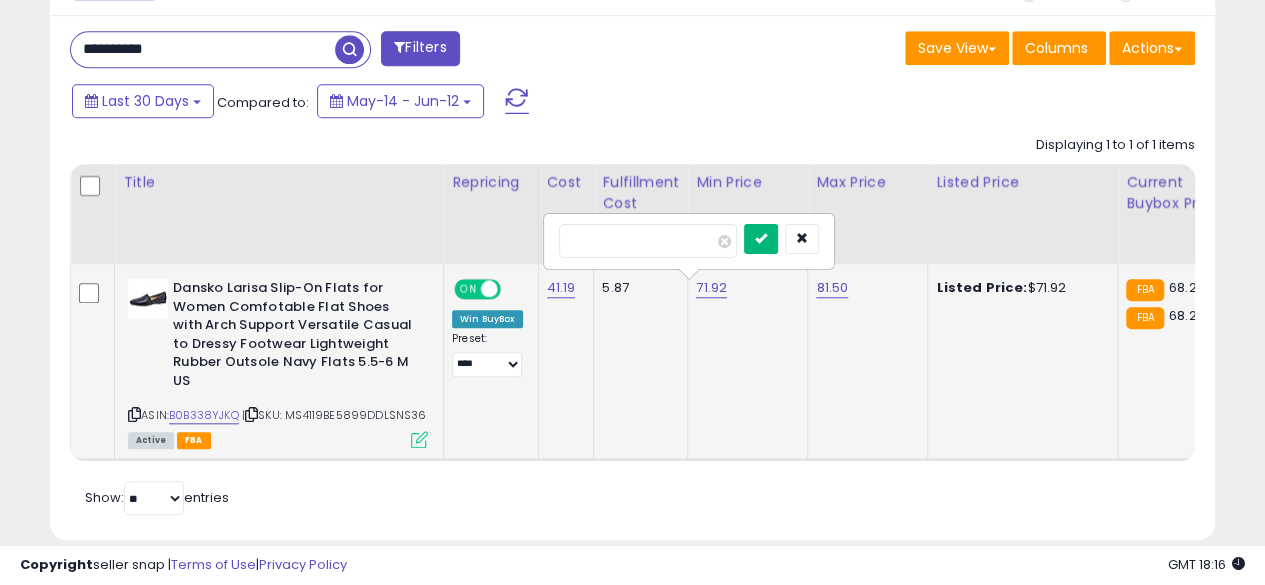 type on "*****" 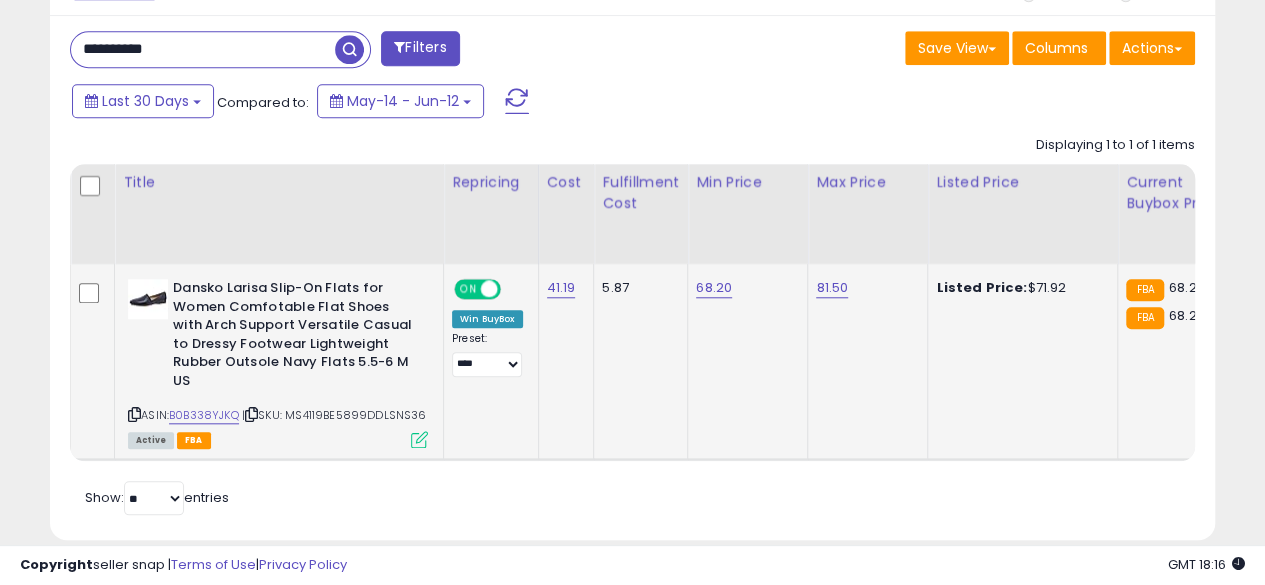 click on "**********" at bounding box center (203, 49) 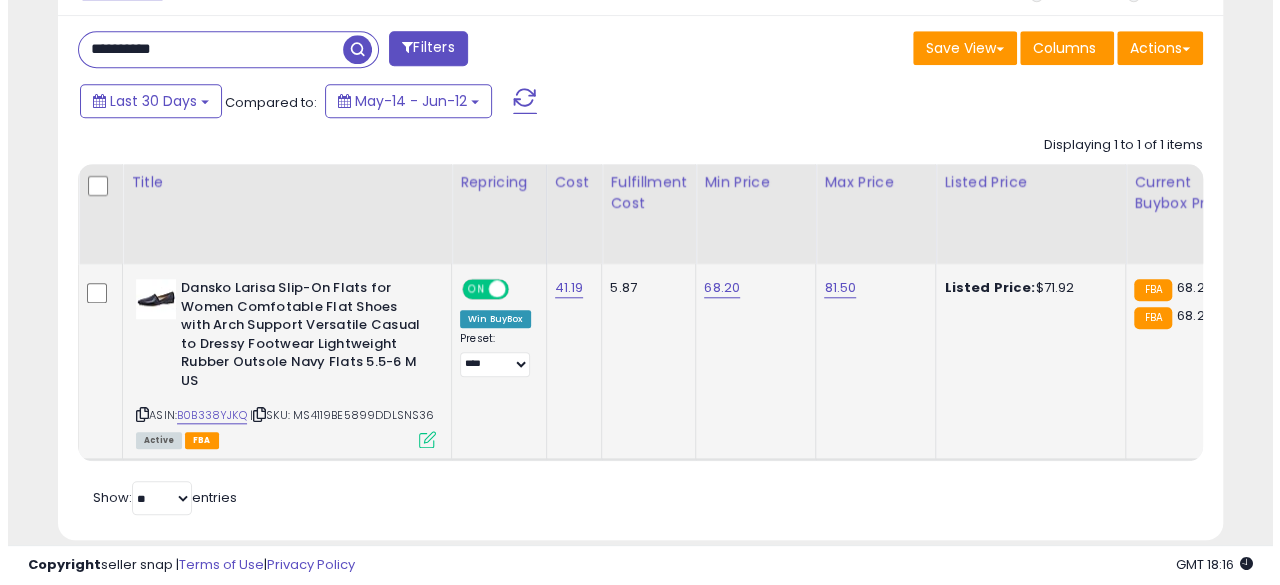 scroll, scrollTop: 654, scrollLeft: 0, axis: vertical 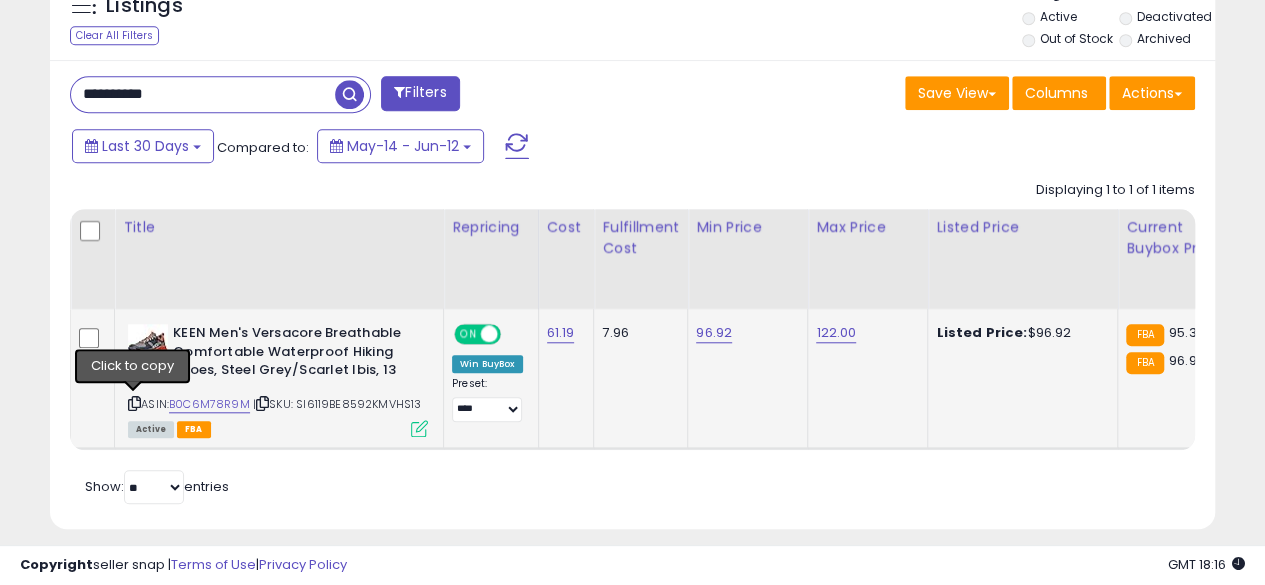 click at bounding box center [134, 403] 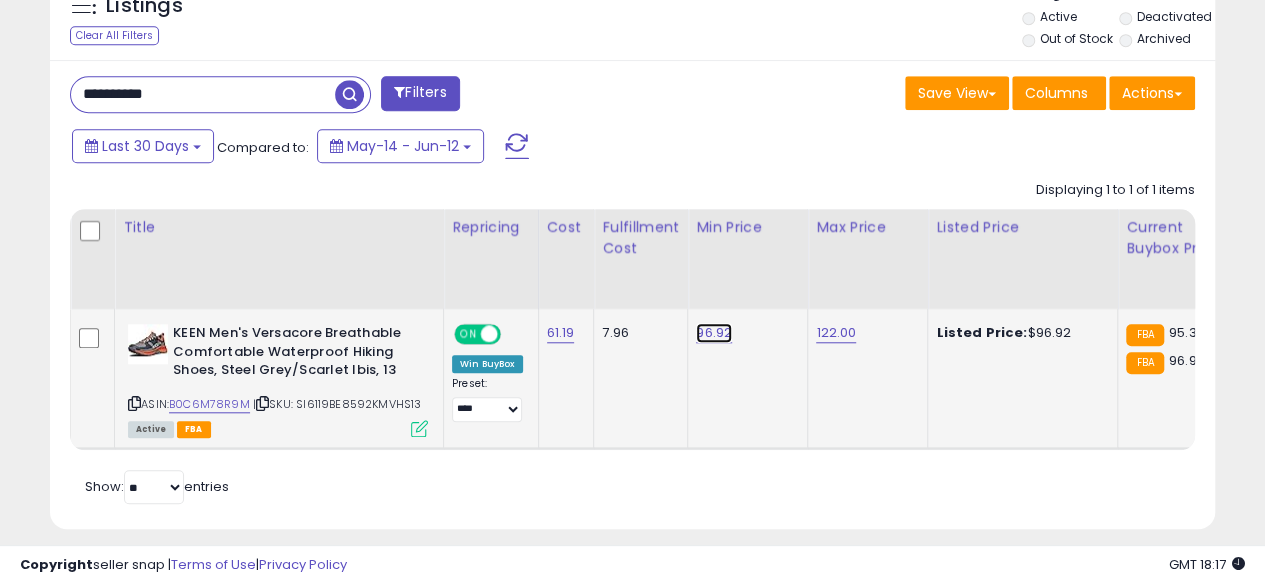click on "96.92" at bounding box center [714, 333] 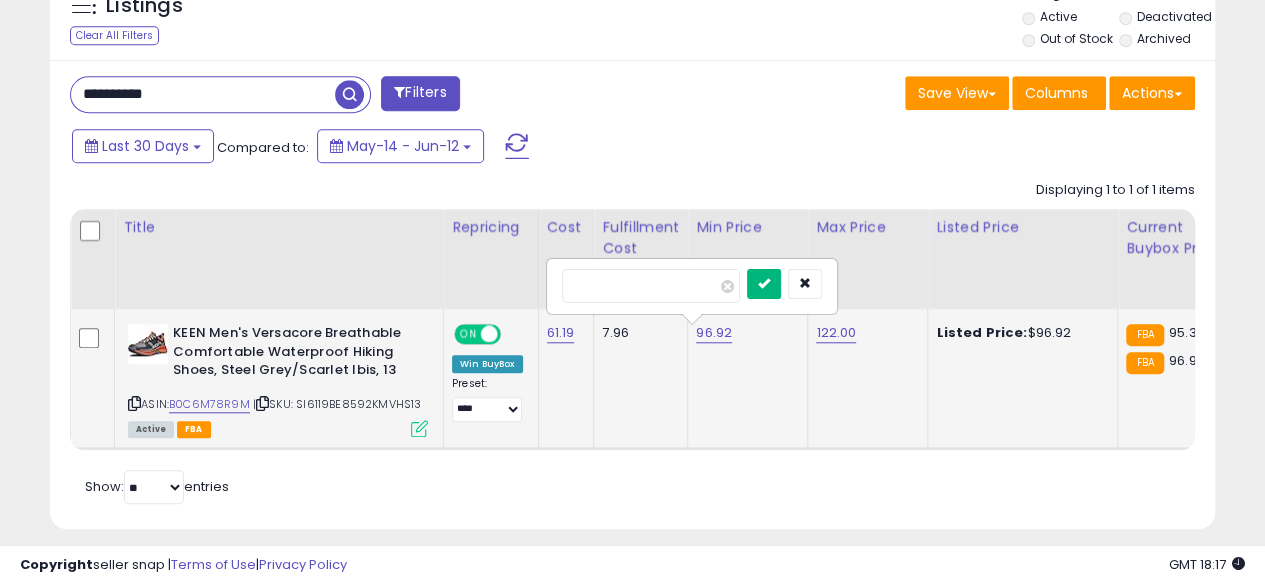 type on "*****" 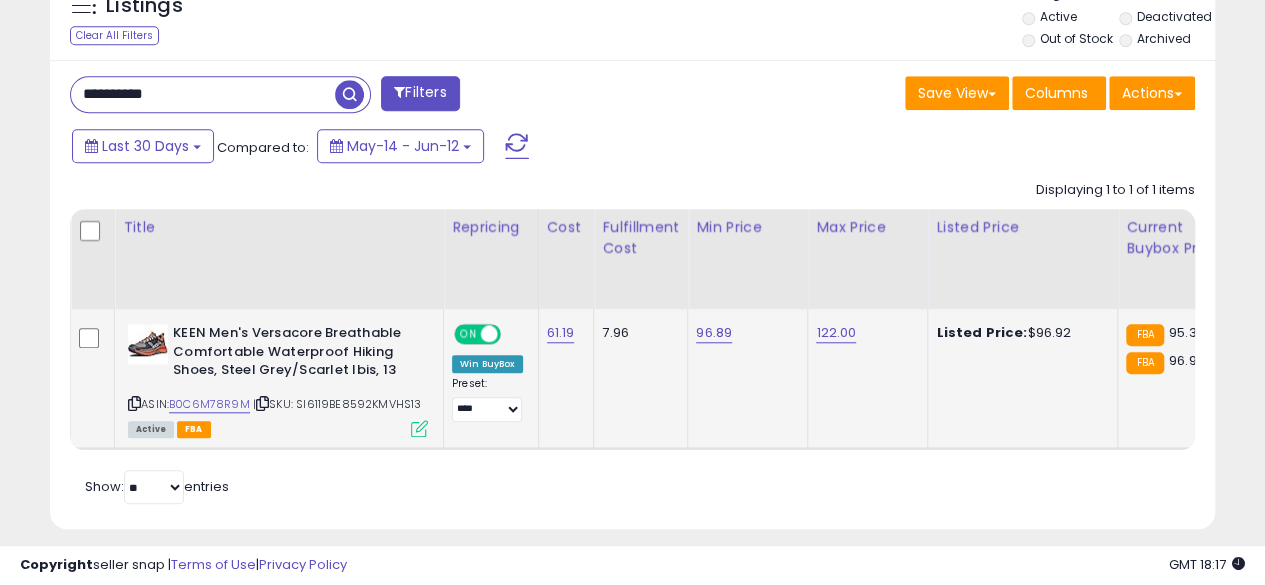 click on "**********" at bounding box center (203, 94) 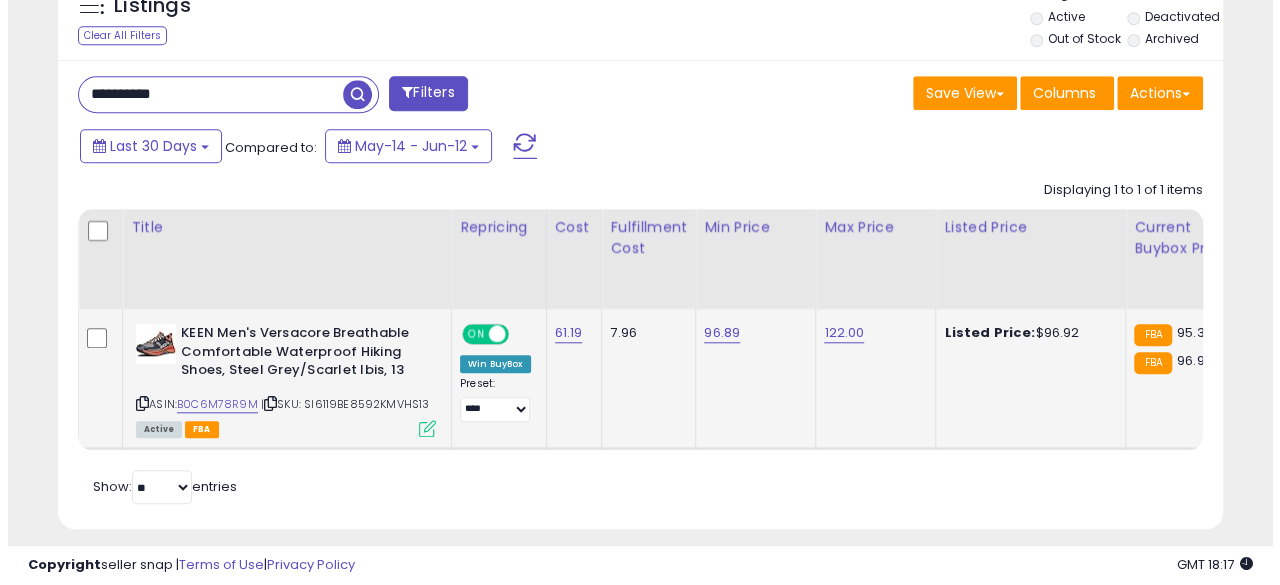 scroll, scrollTop: 654, scrollLeft: 0, axis: vertical 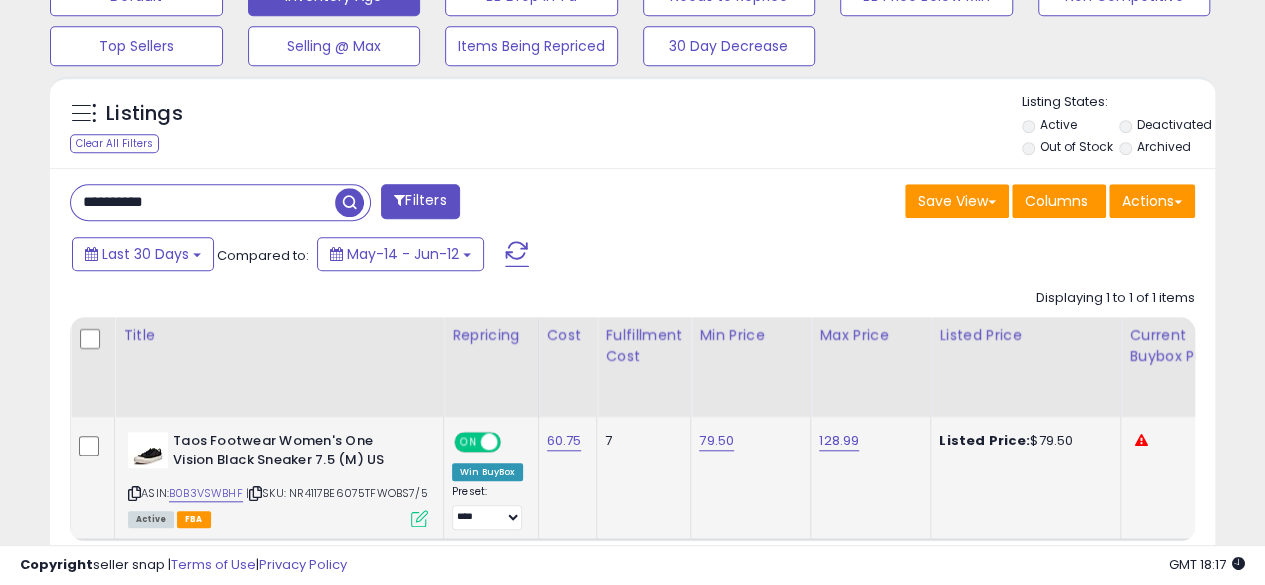 click at bounding box center (134, 493) 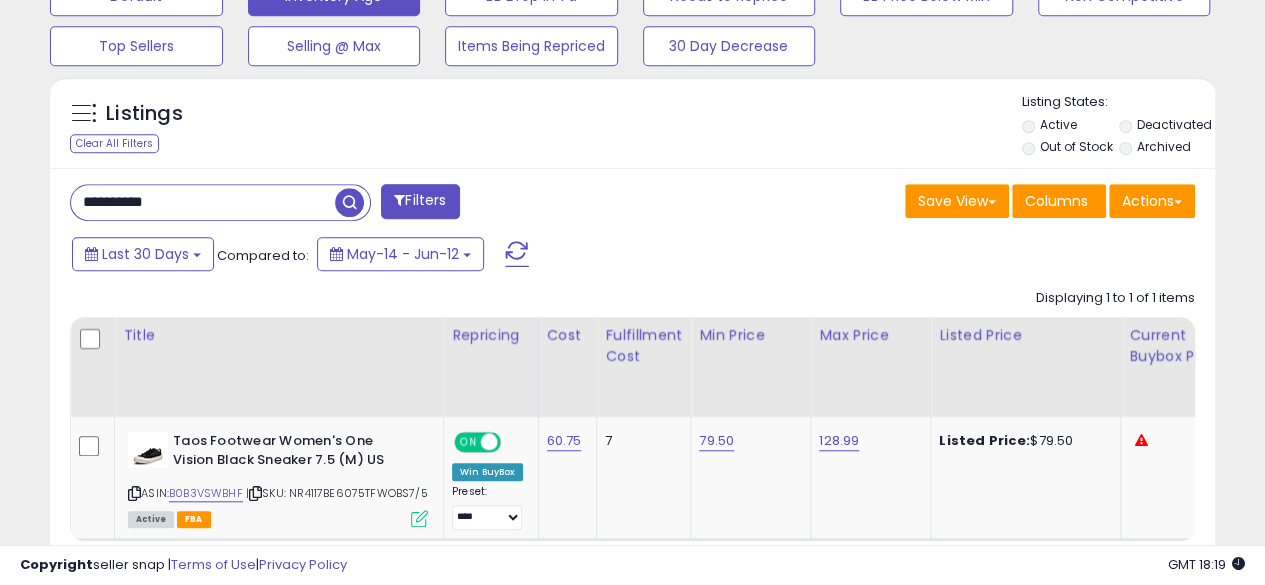 click on "**********" at bounding box center [203, 202] 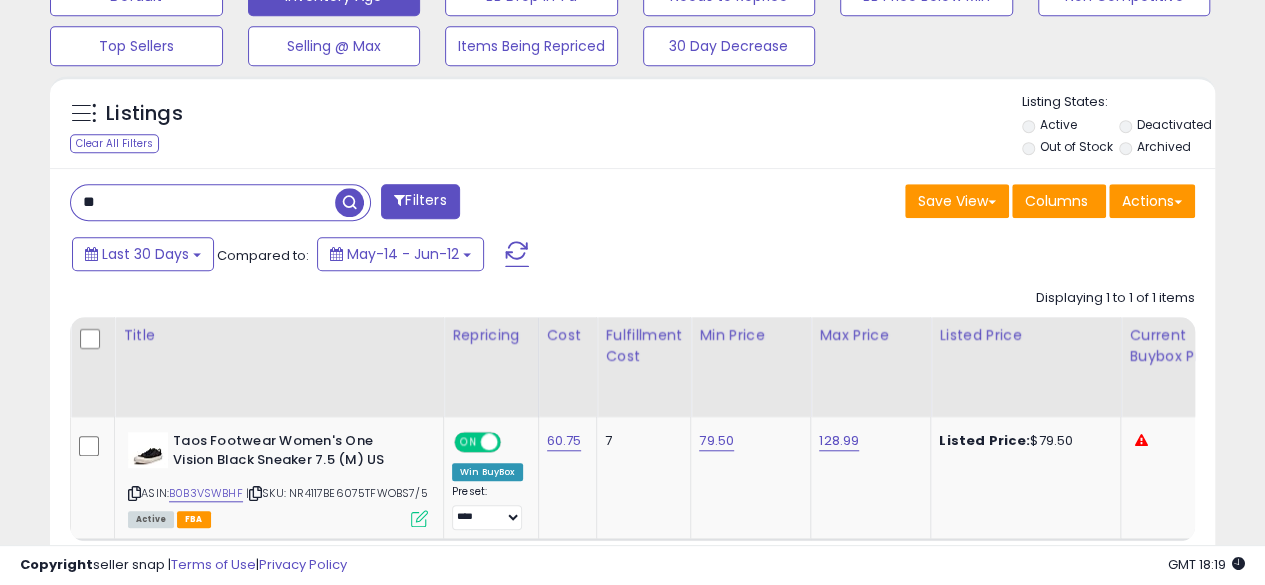 type on "*" 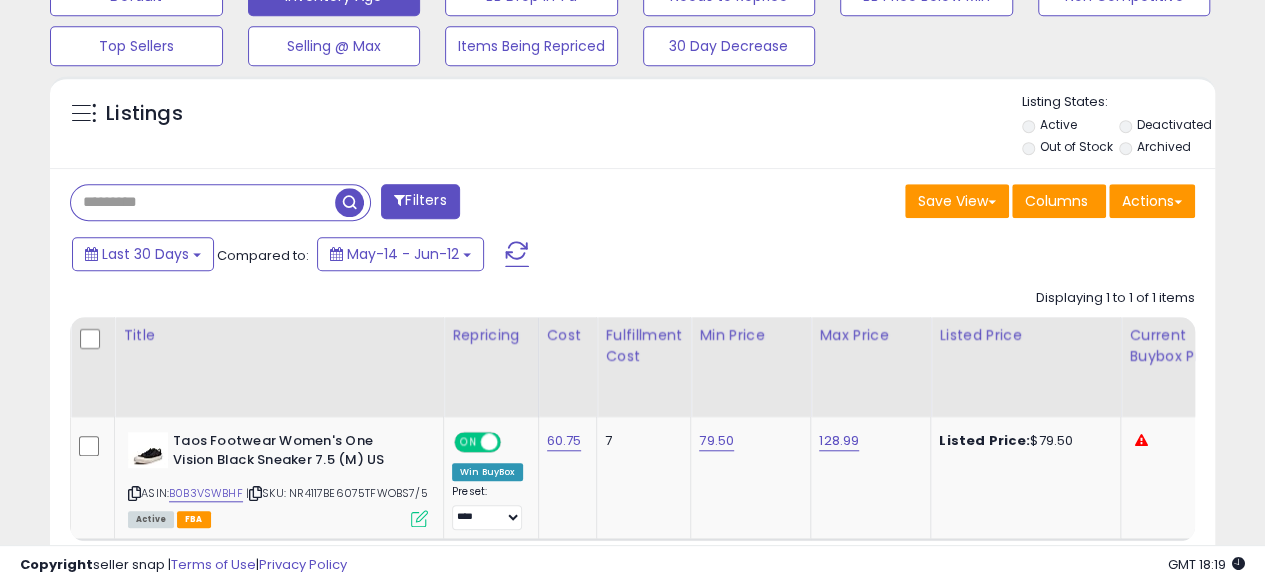 paste on "**********" 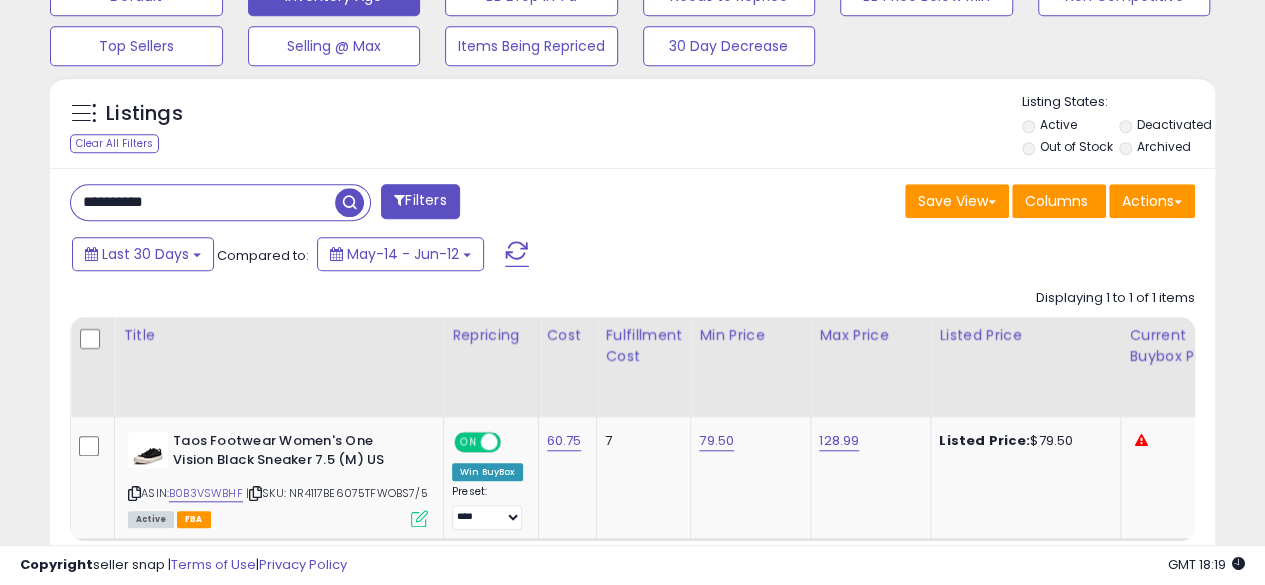 type on "**********" 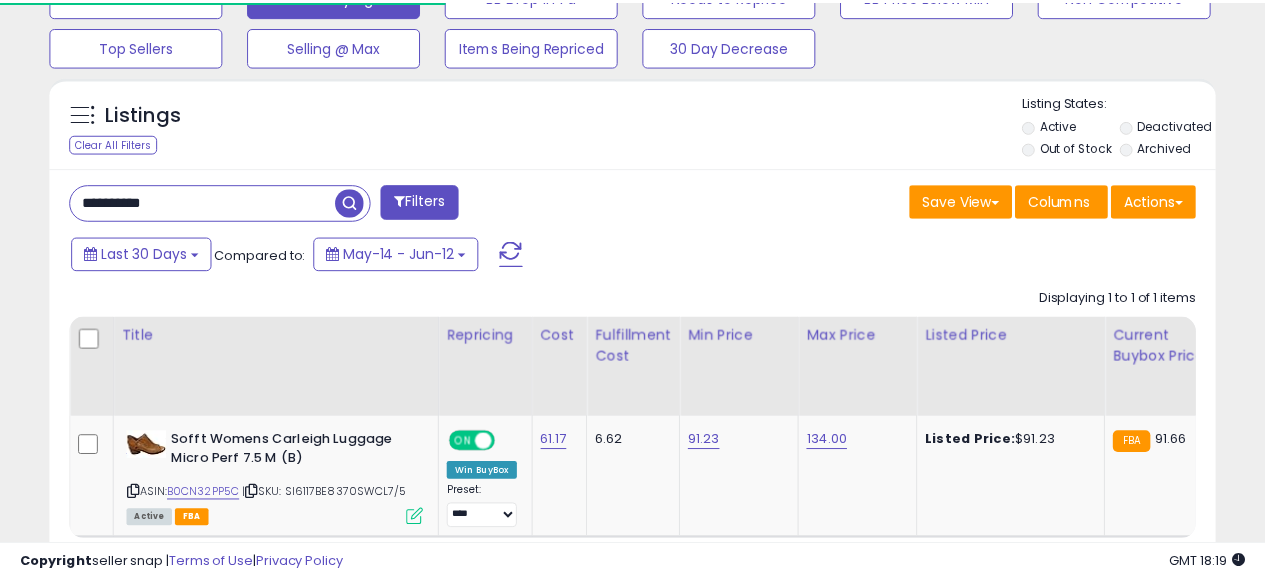 scroll, scrollTop: 410, scrollLeft: 674, axis: both 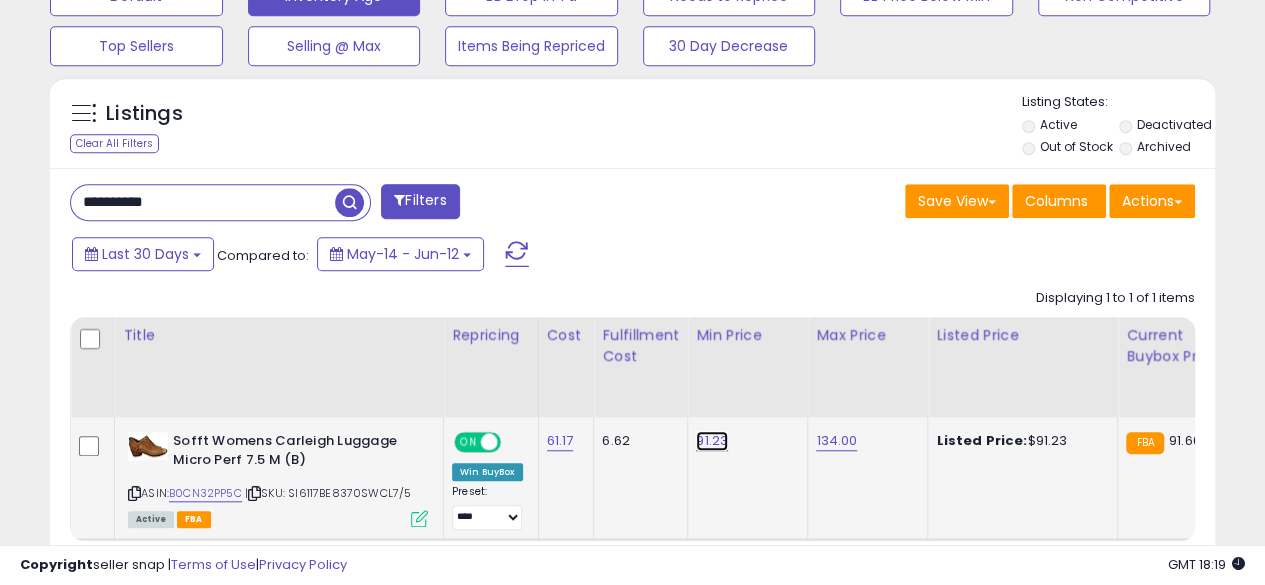 click on "91.23" at bounding box center [712, 441] 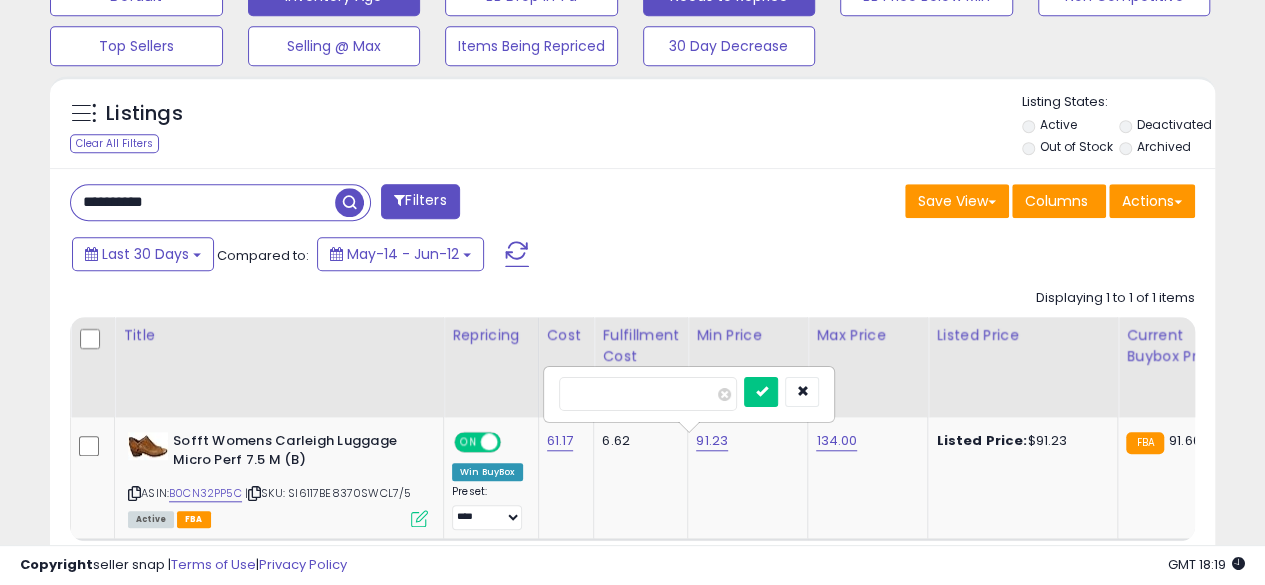 type on "*****" 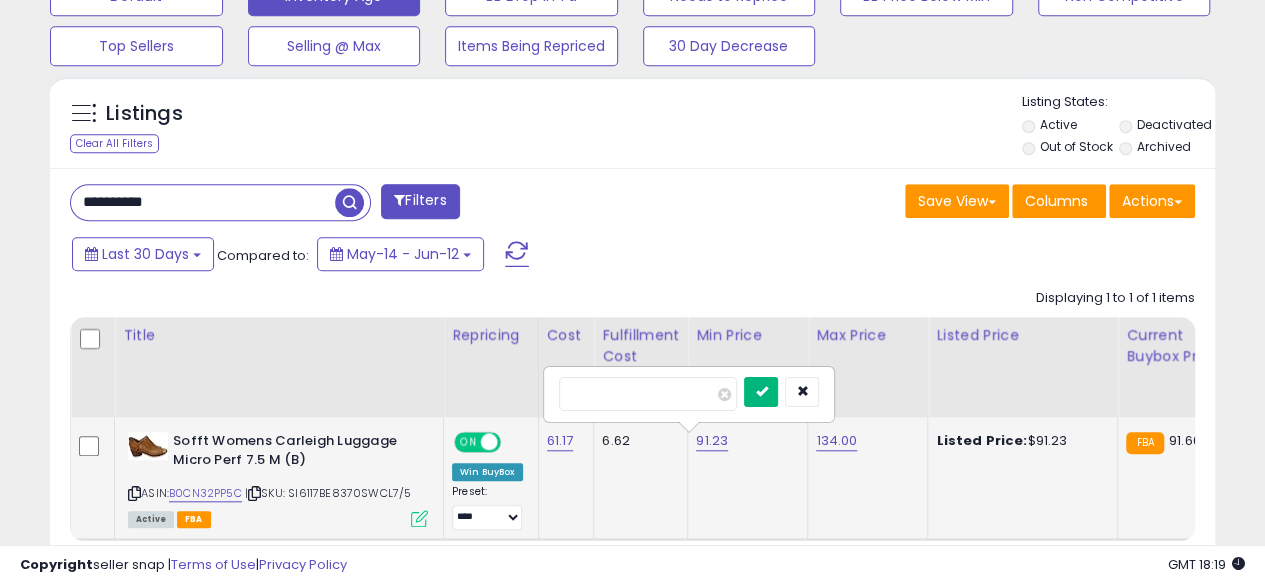 click at bounding box center (761, 391) 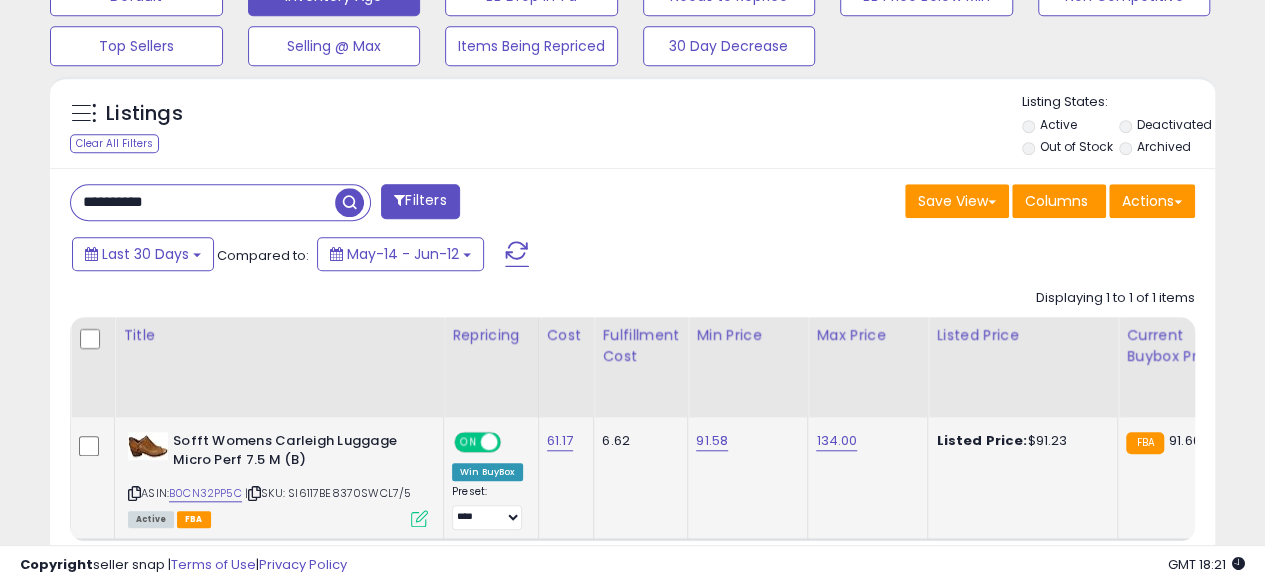 click on "**********" at bounding box center (203, 202) 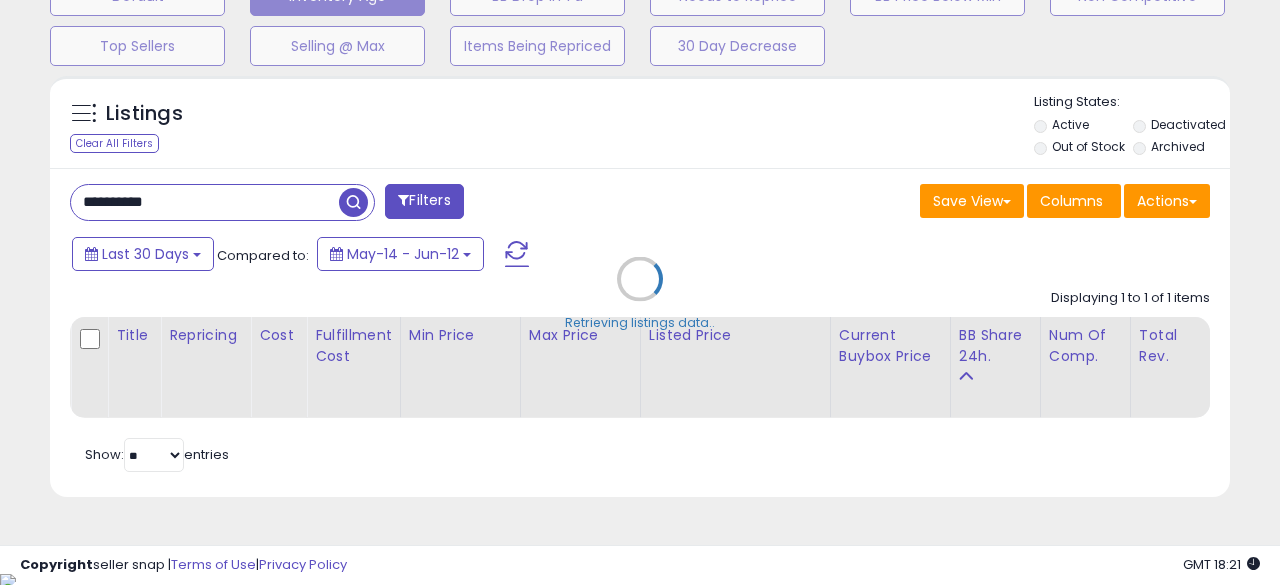 scroll, scrollTop: 999590, scrollLeft: 999317, axis: both 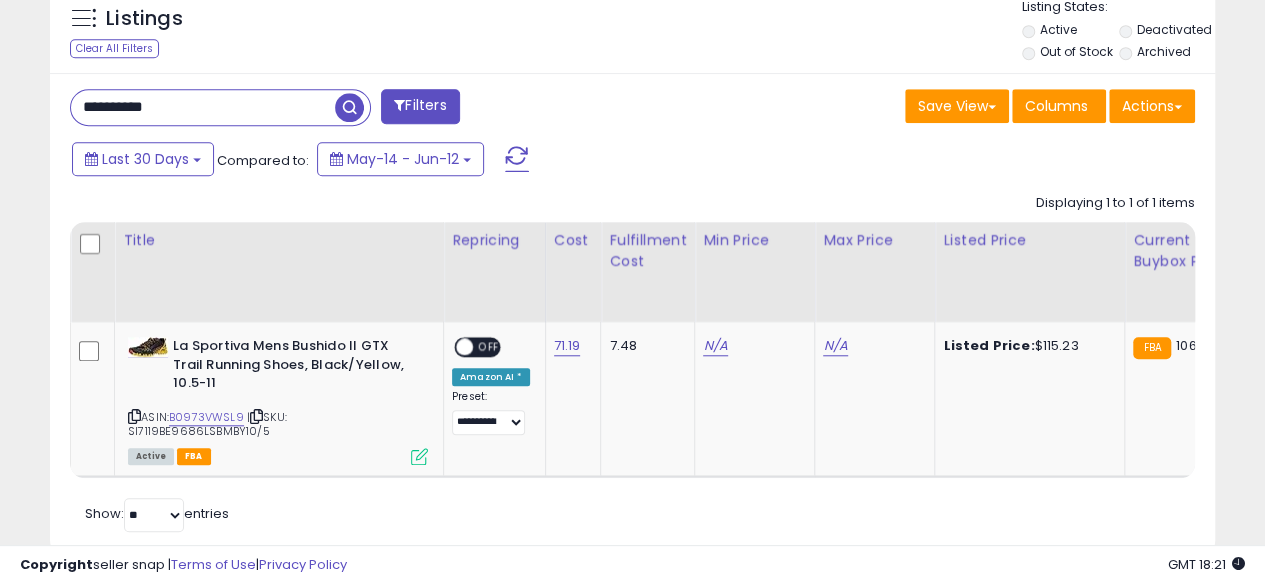 click on "**********" at bounding box center (203, 107) 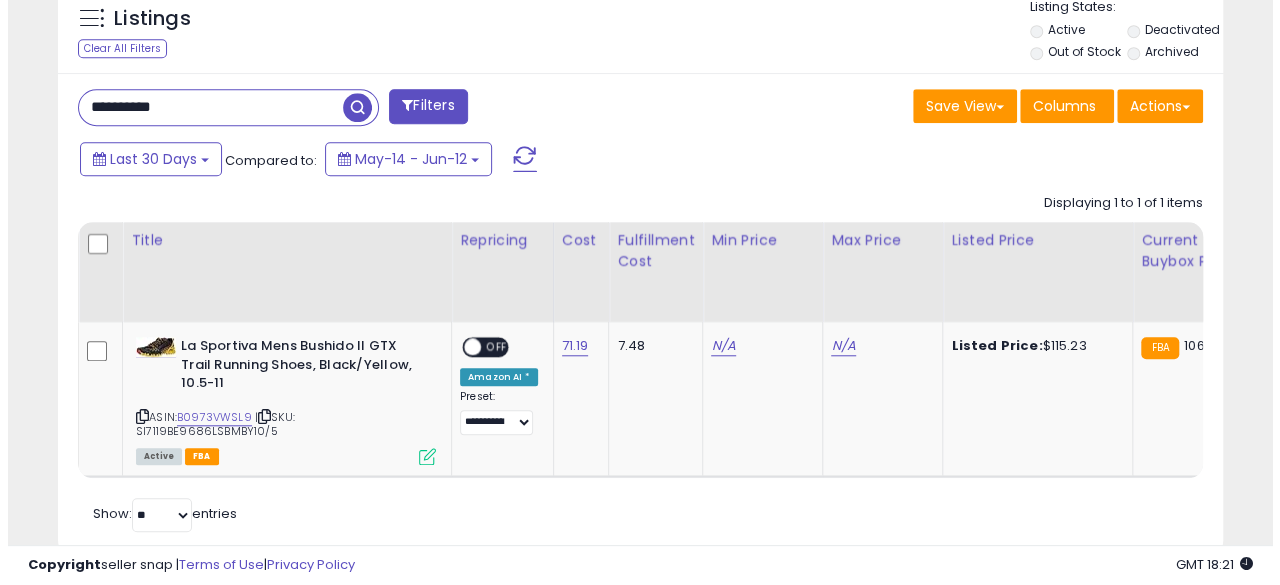 scroll, scrollTop: 654, scrollLeft: 0, axis: vertical 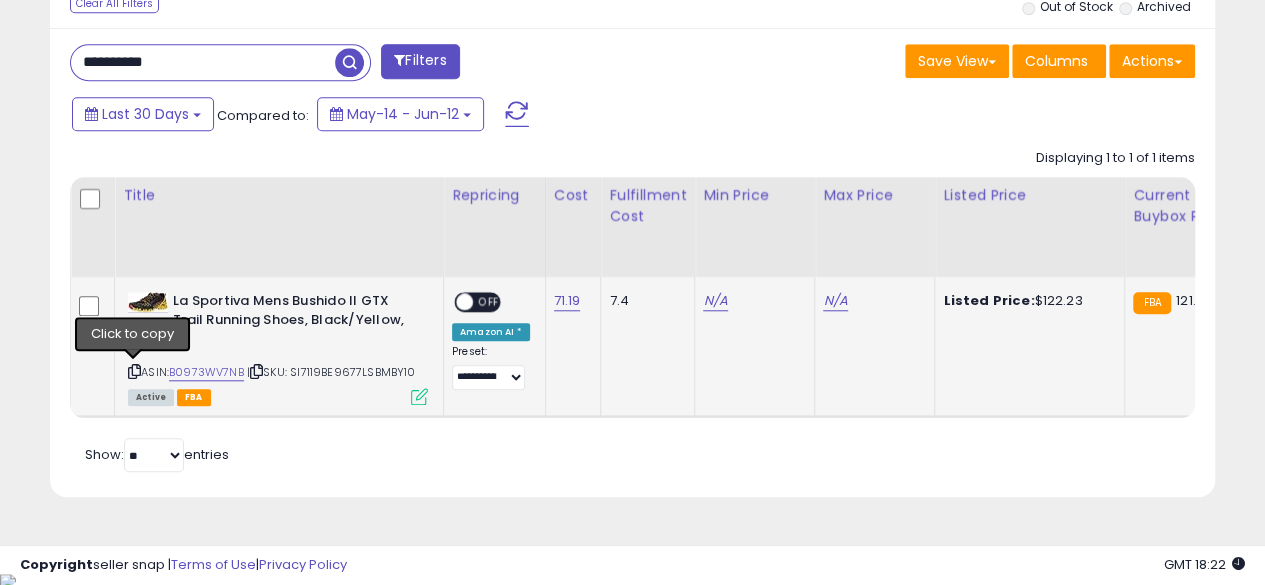 click at bounding box center [134, 371] 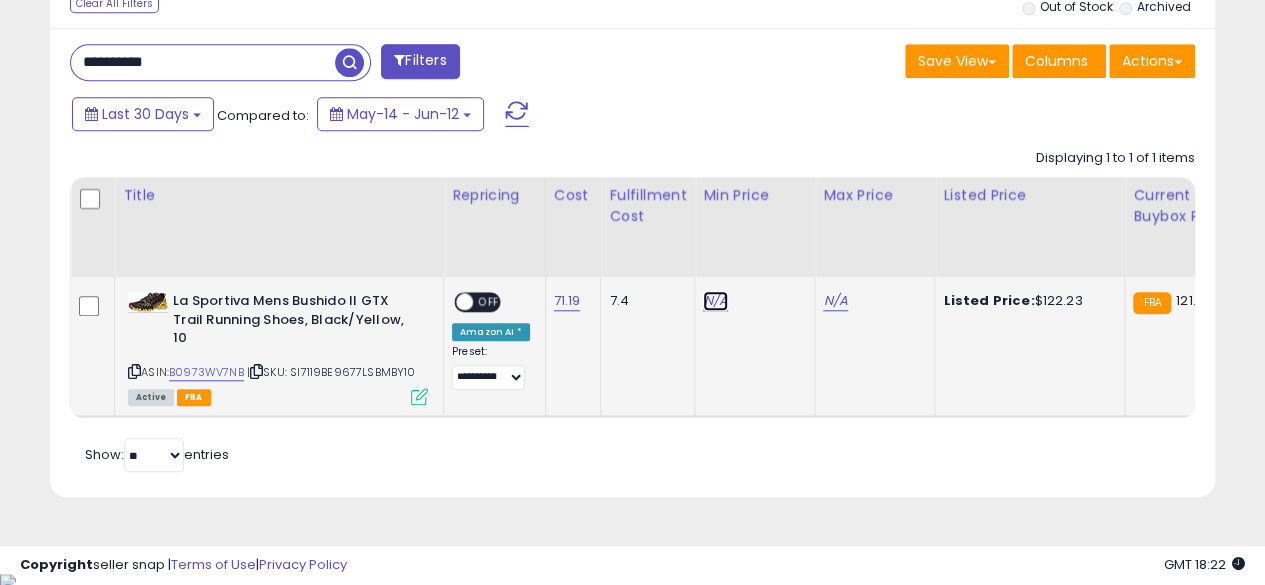 click on "N/A" at bounding box center (715, 301) 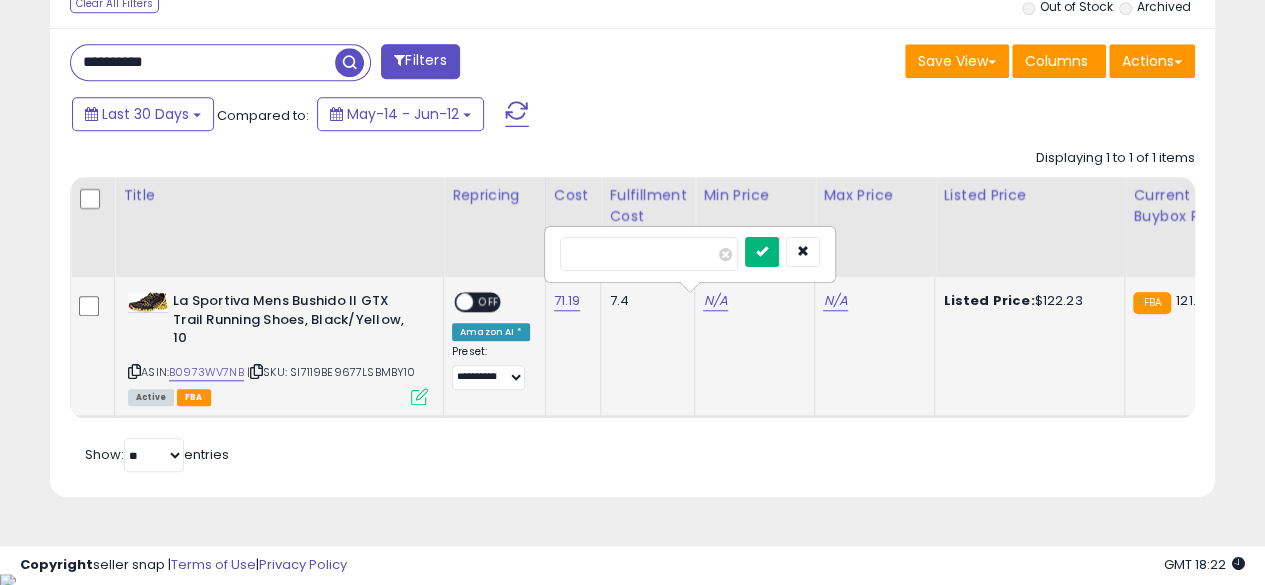type on "******" 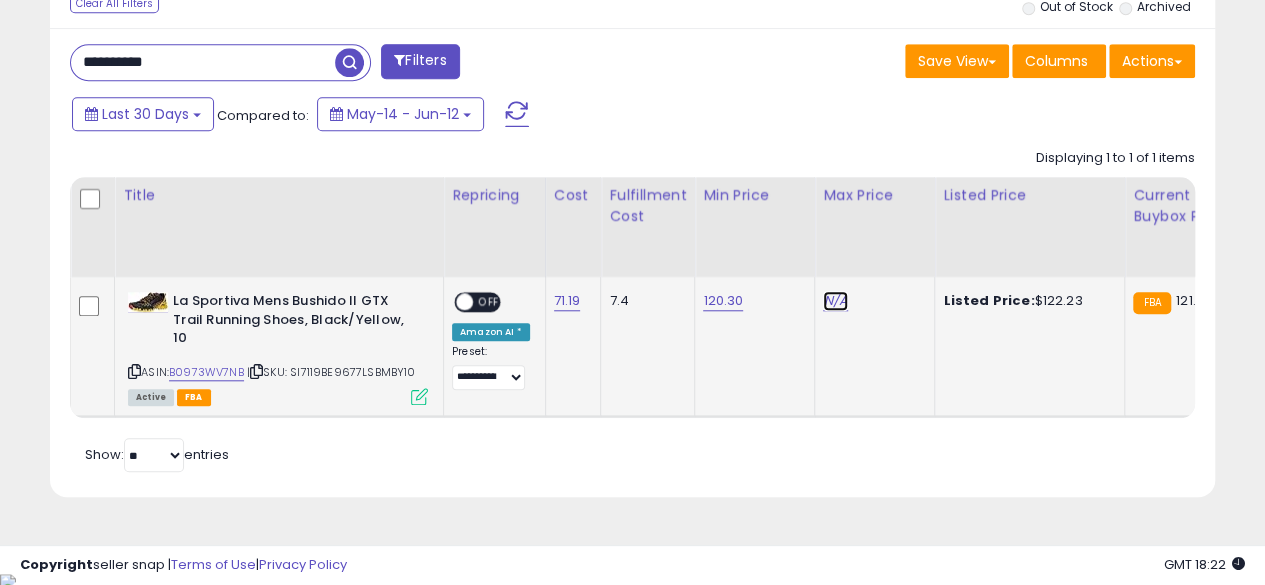 click on "N/A" at bounding box center (835, 301) 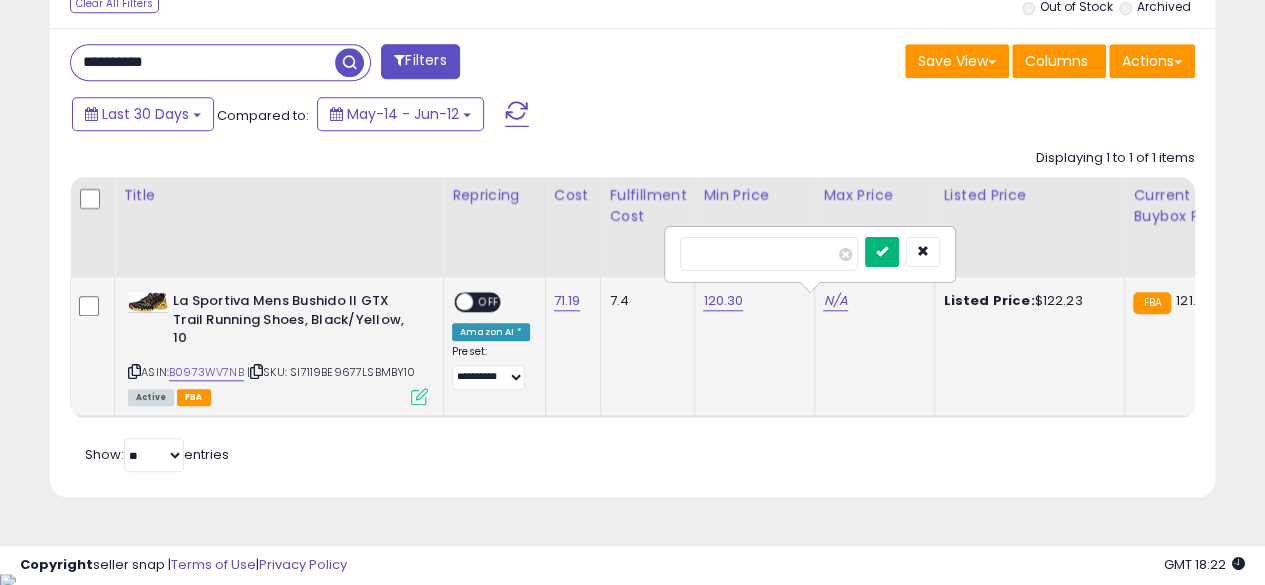 type on "******" 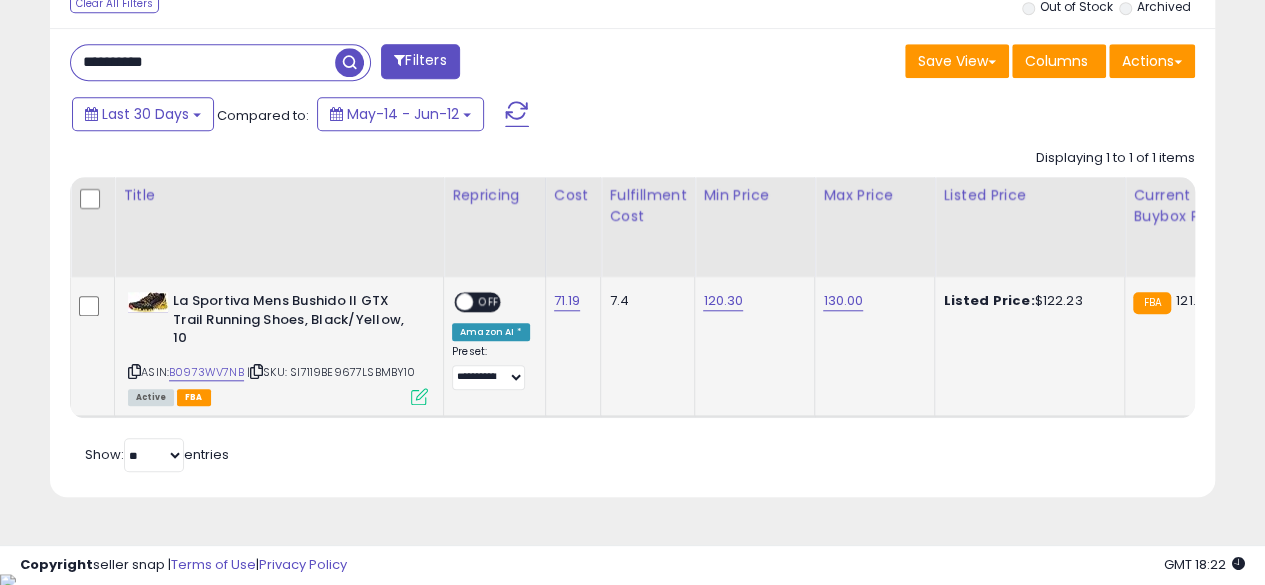 click at bounding box center [419, 396] 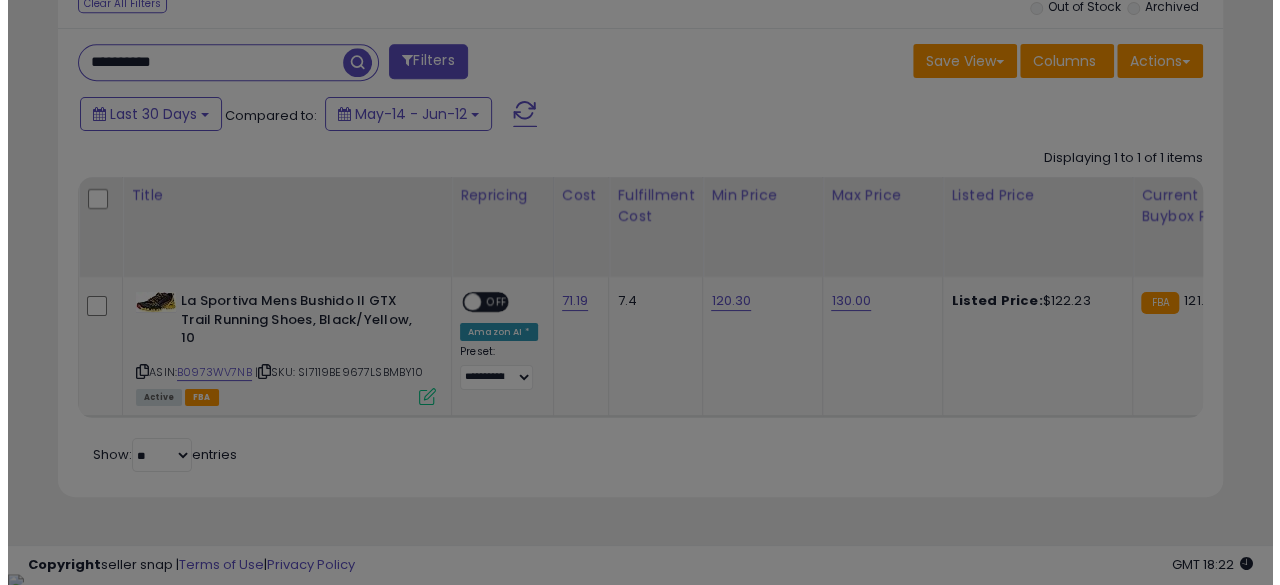 scroll, scrollTop: 999590, scrollLeft: 999317, axis: both 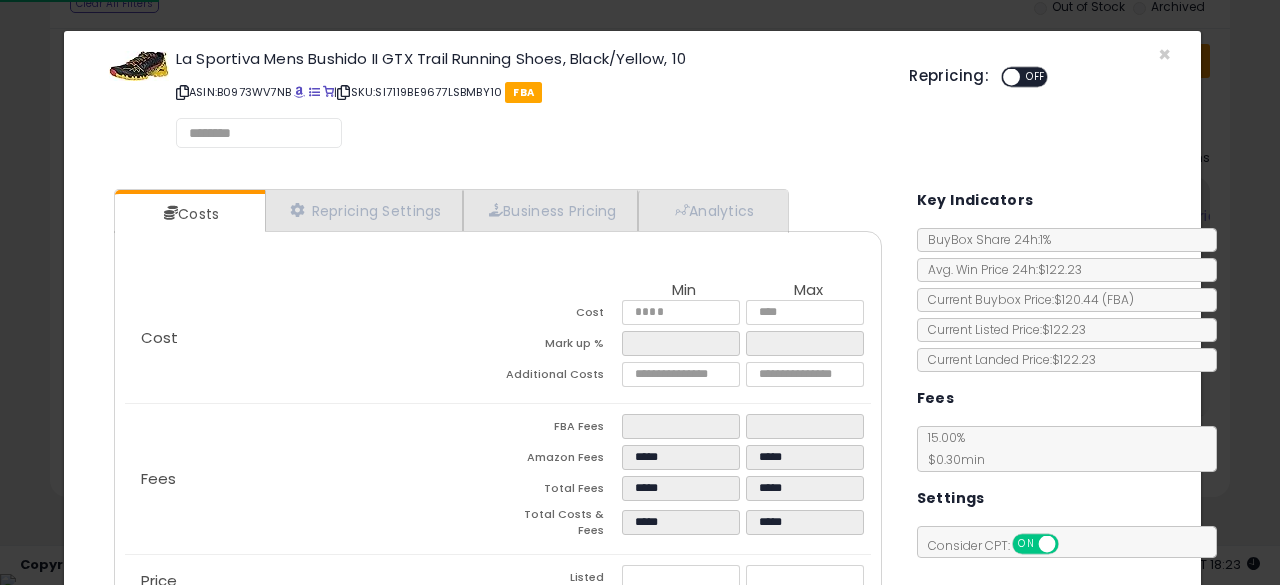 select on "*********" 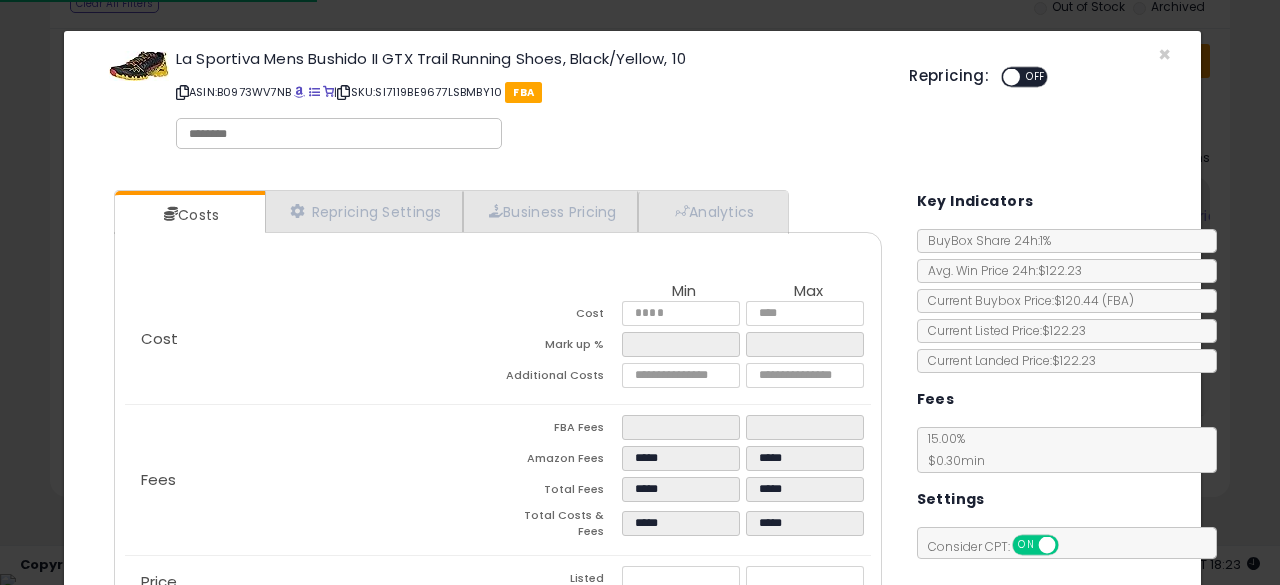 select on "**********" 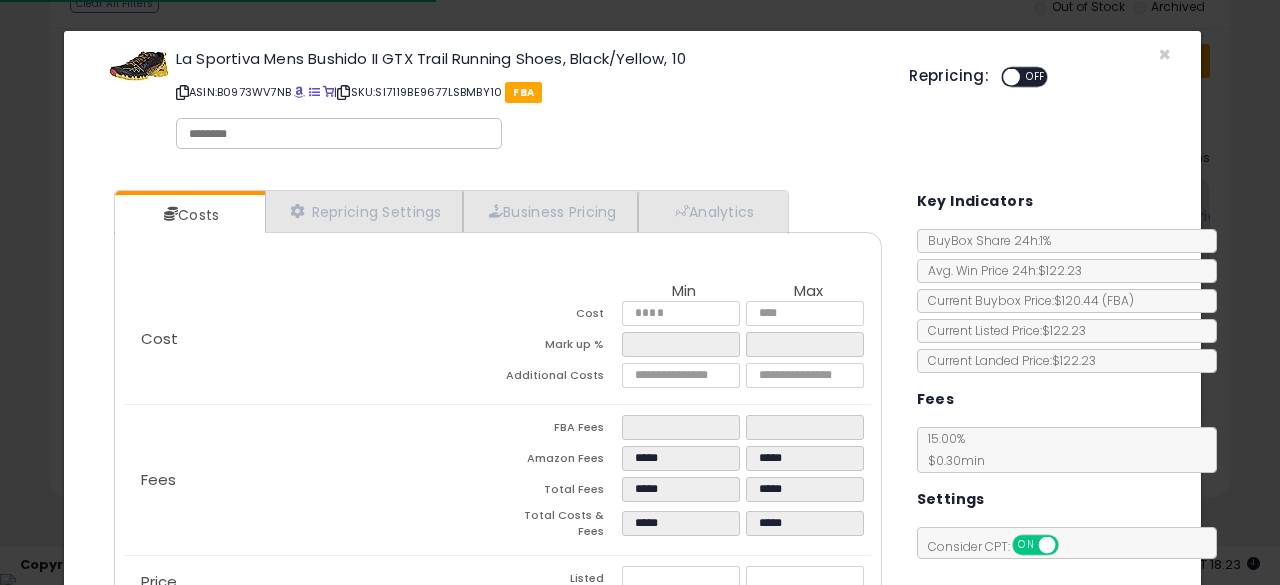 select on "**********" 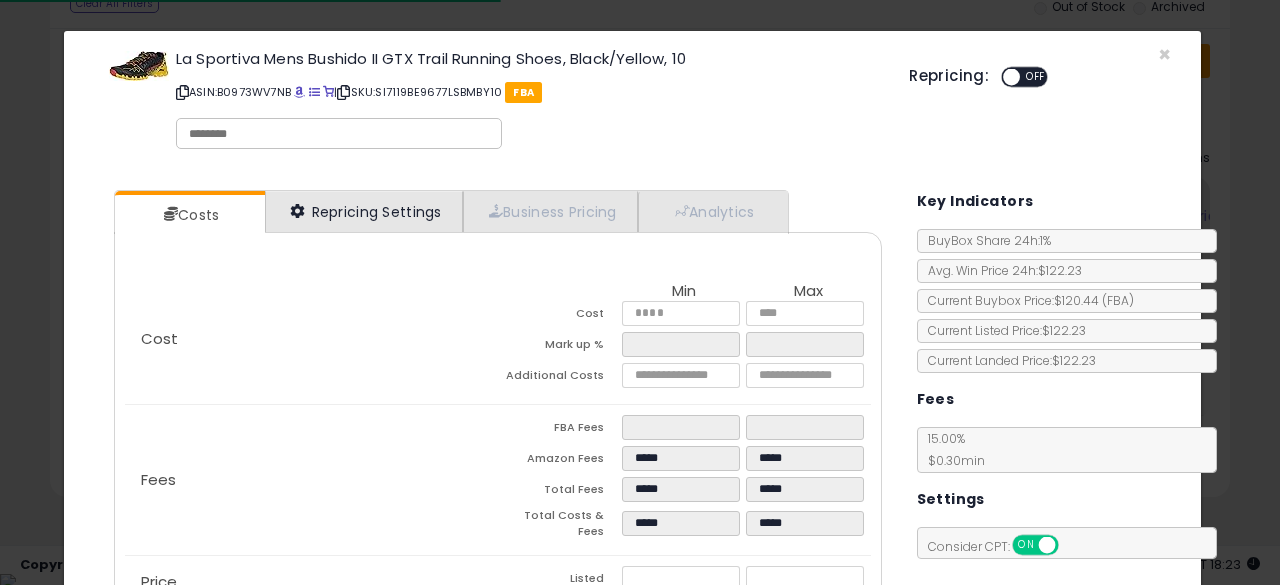 select on "**********" 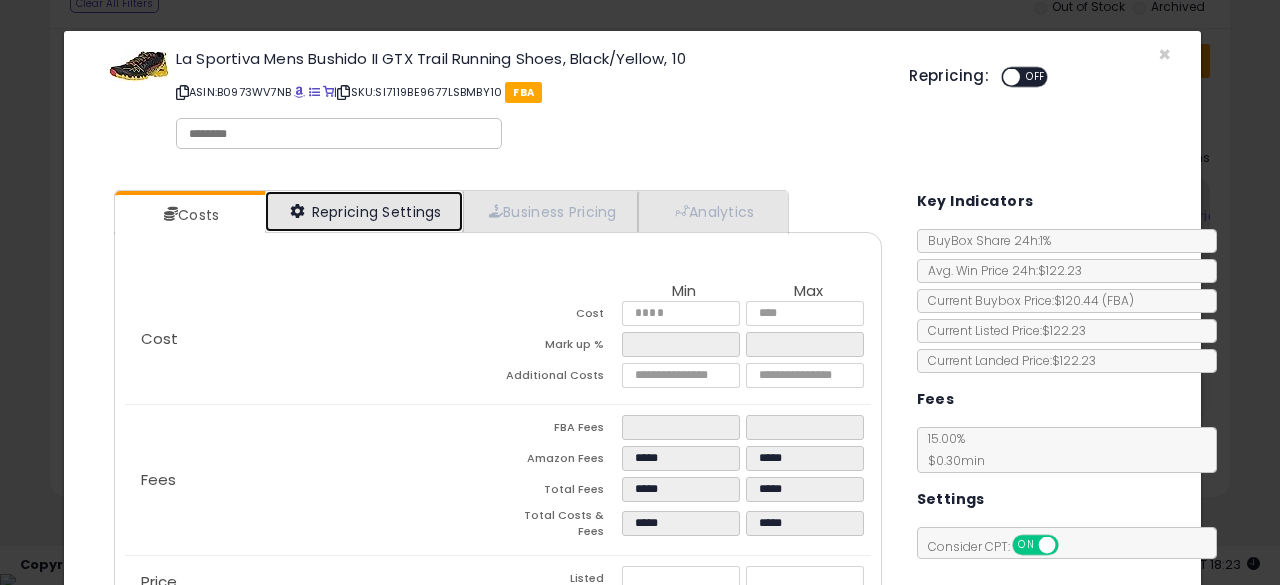 click on "Repricing Settings" at bounding box center [364, 211] 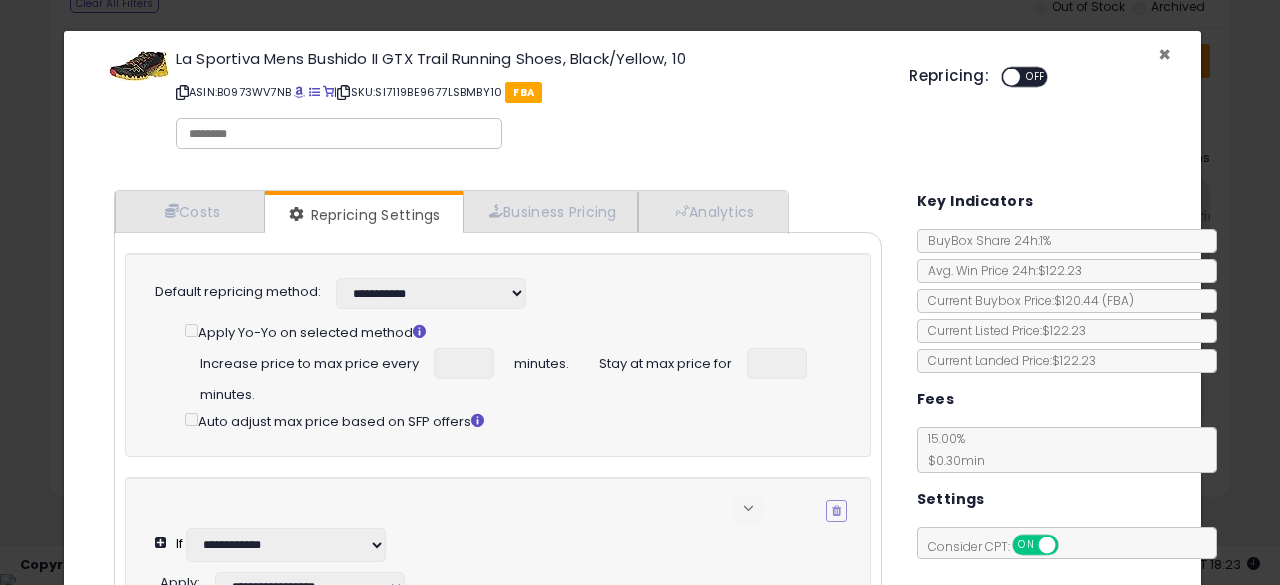 click on "×" at bounding box center (1164, 54) 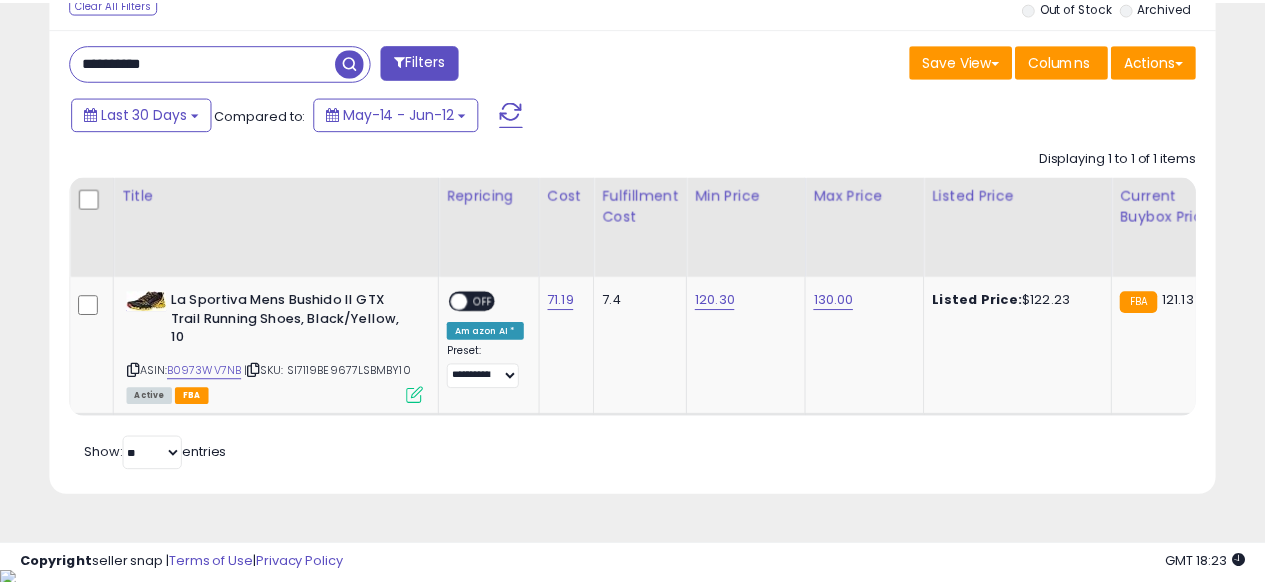 scroll, scrollTop: 410, scrollLeft: 674, axis: both 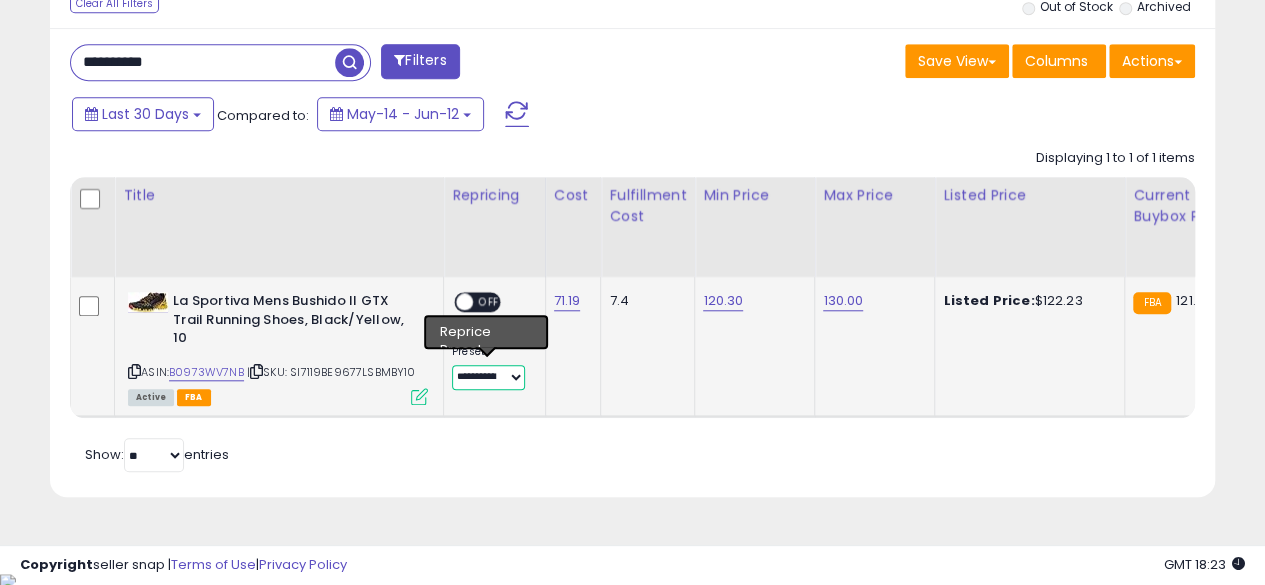click on "**********" at bounding box center (488, 377) 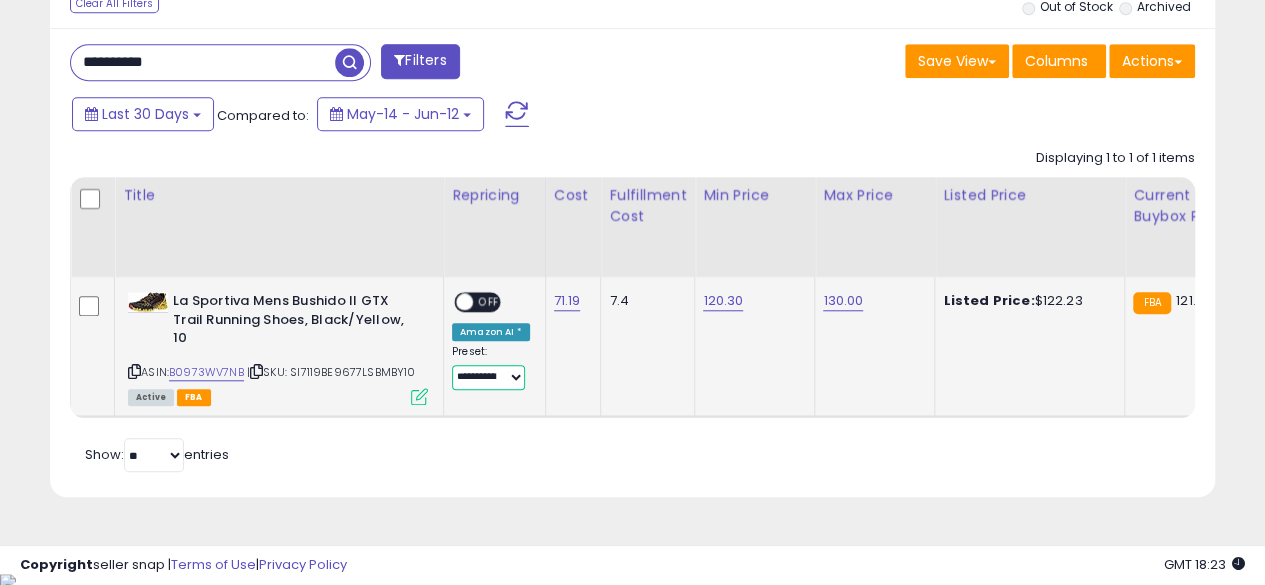 select on "****" 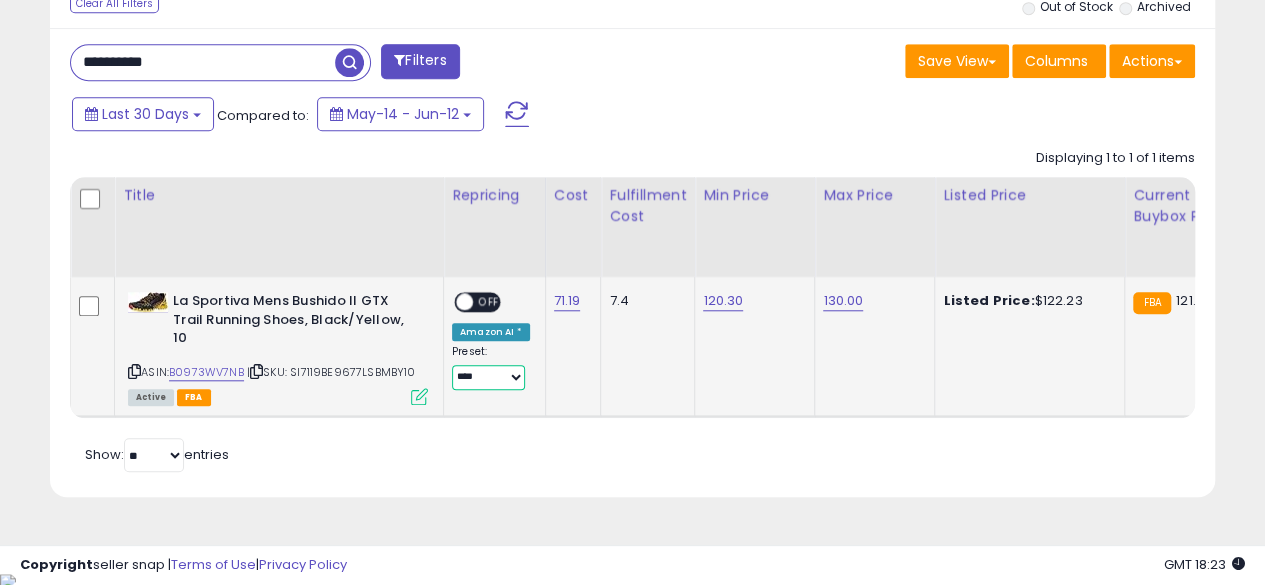 click on "**********" at bounding box center [488, 377] 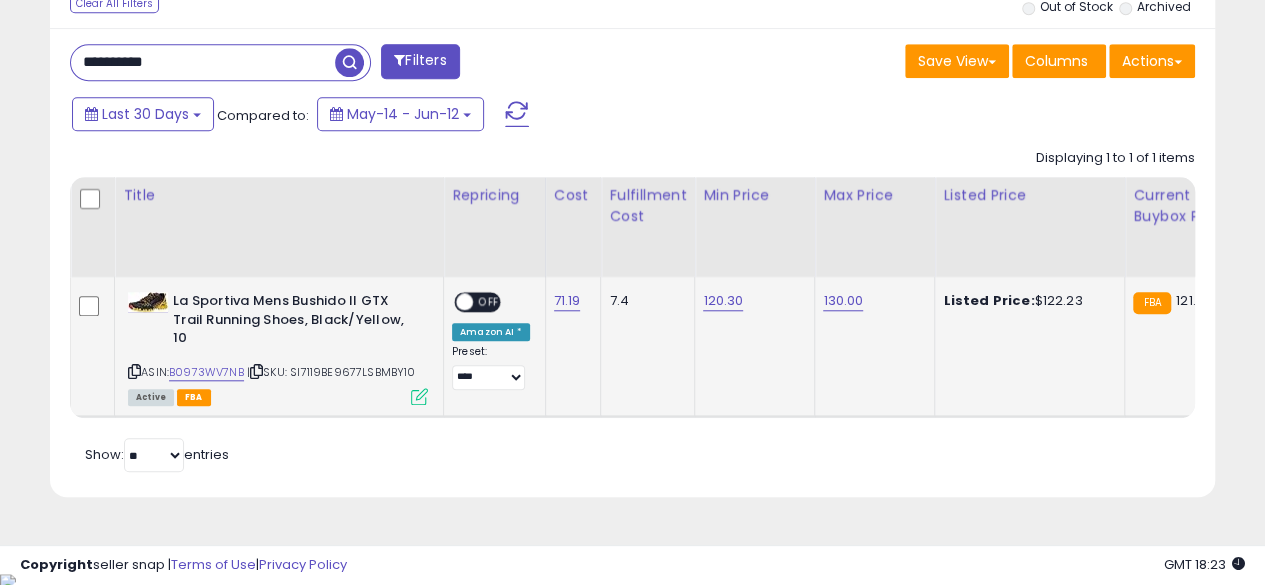 click on "**********" 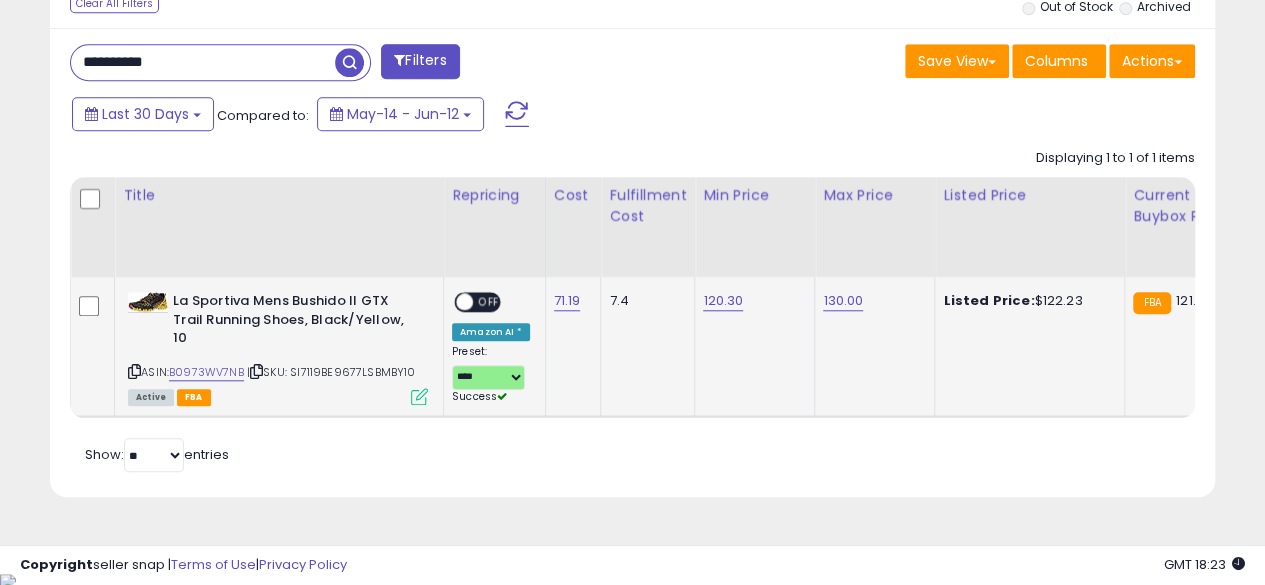 click at bounding box center [419, 396] 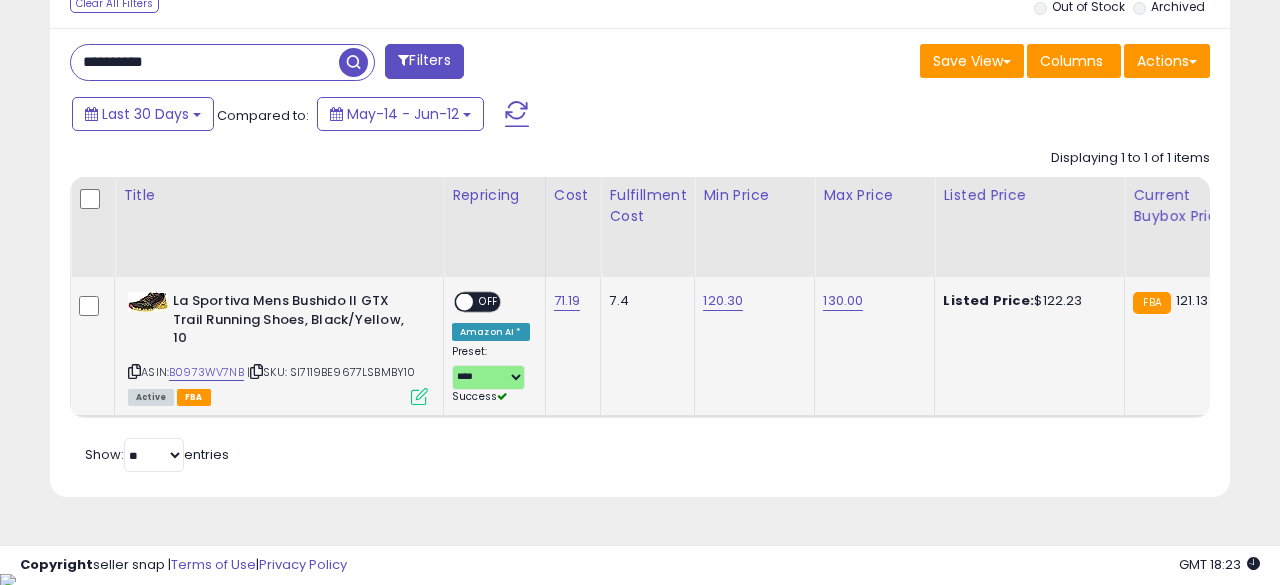 scroll, scrollTop: 999590, scrollLeft: 999317, axis: both 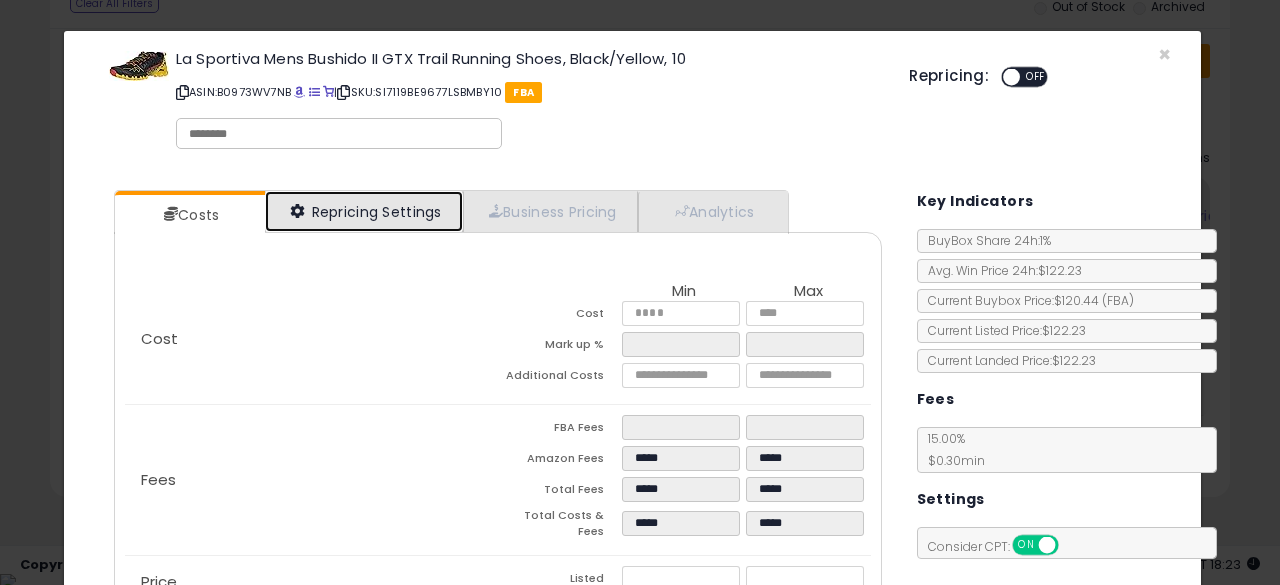 click on "Repricing Settings" at bounding box center (364, 211) 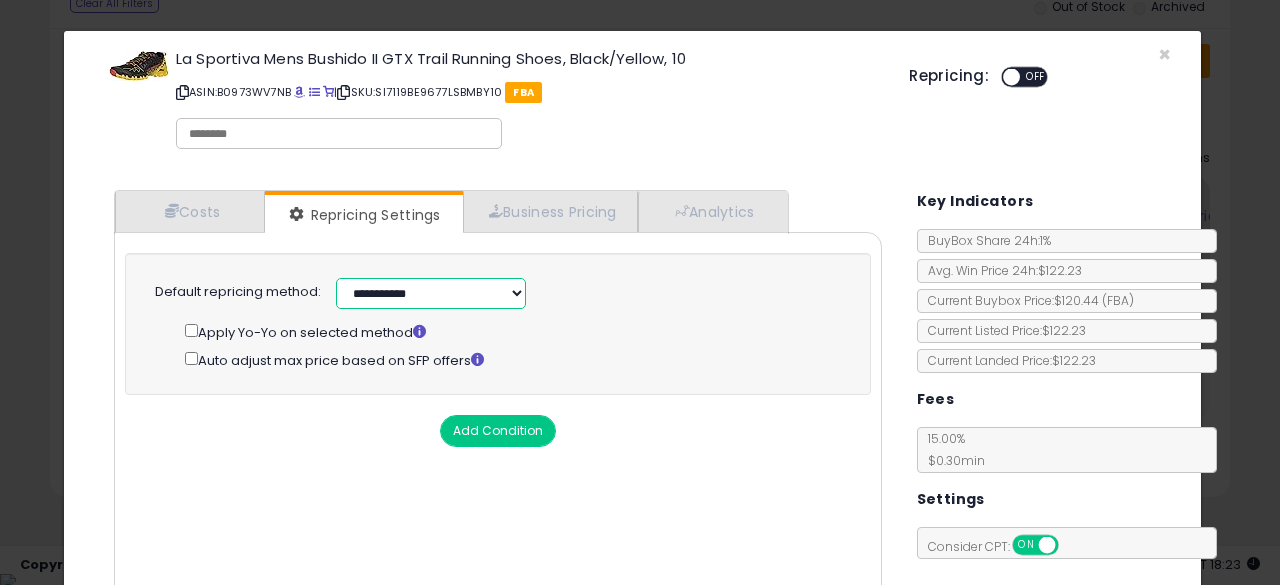 click on "**********" at bounding box center [431, 293] 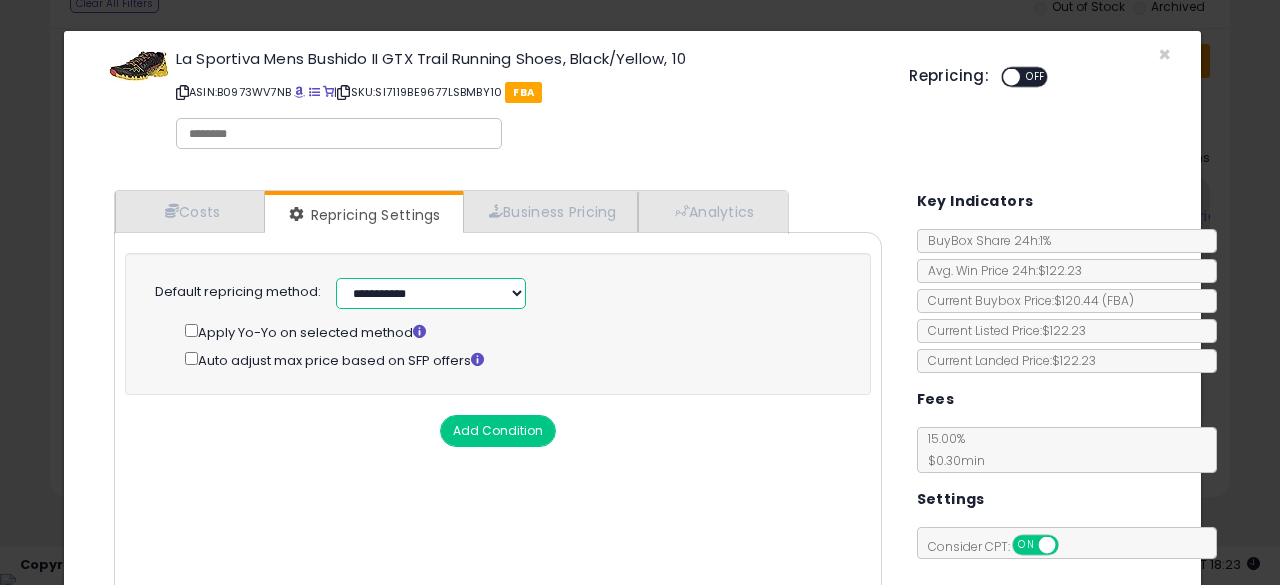 select on "******" 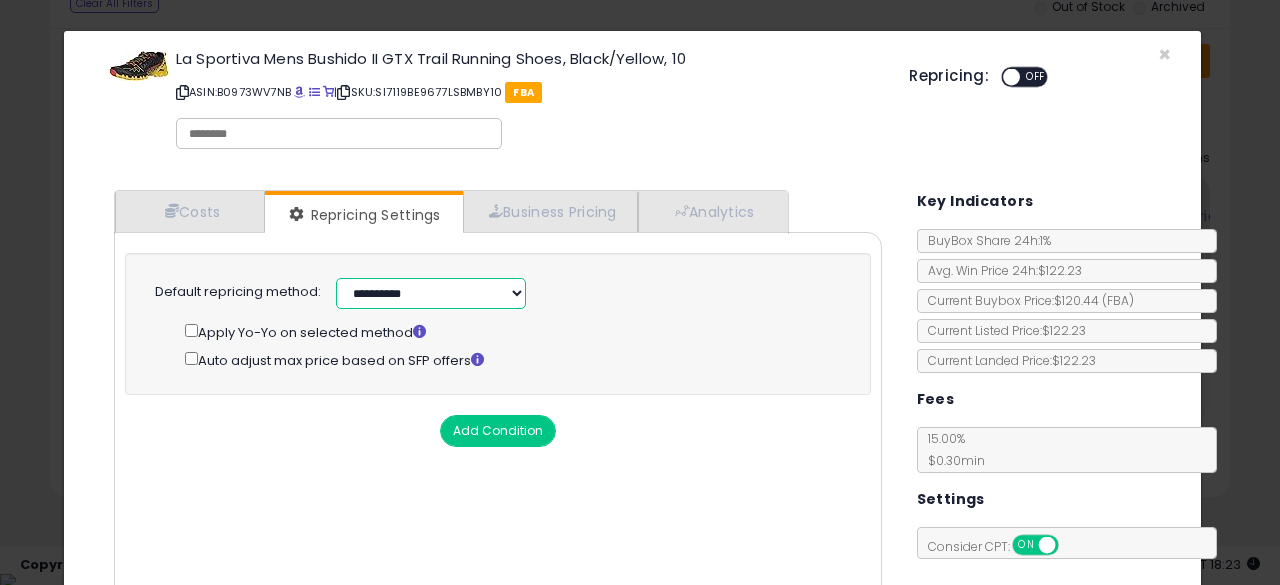 click on "**********" at bounding box center (431, 293) 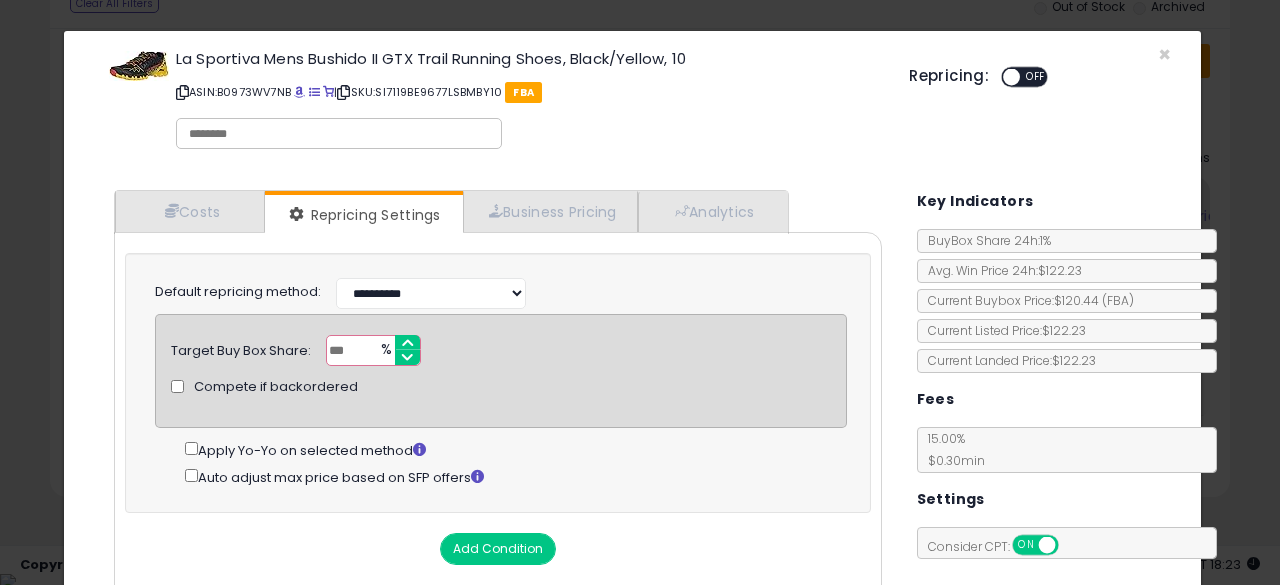 click on "***" at bounding box center (373, 350) 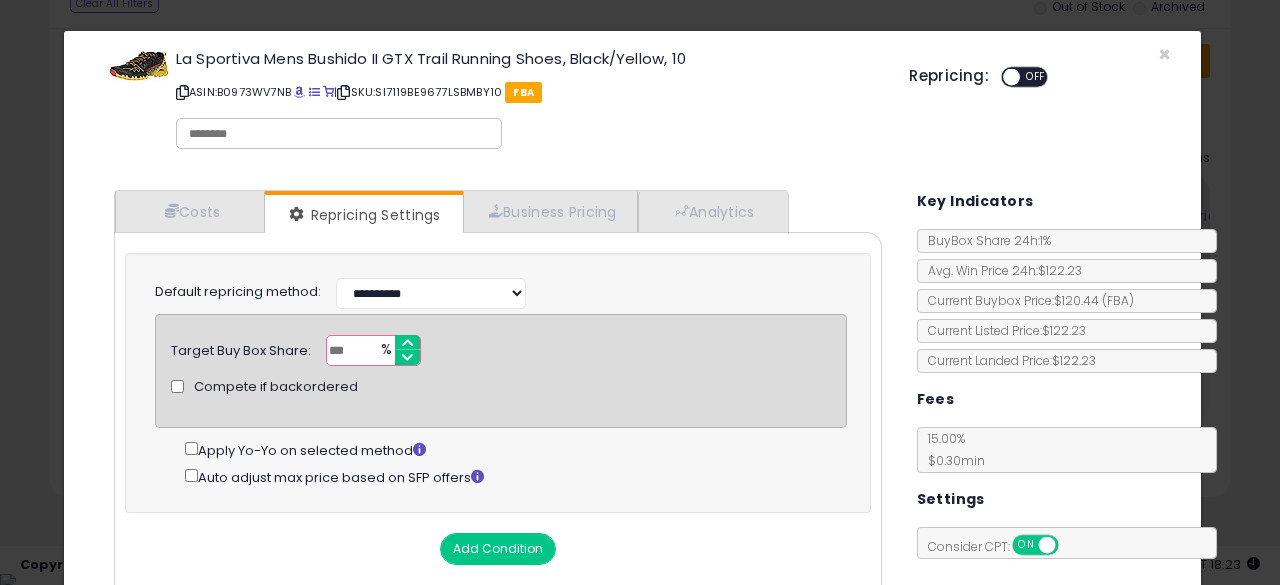 type on "*" 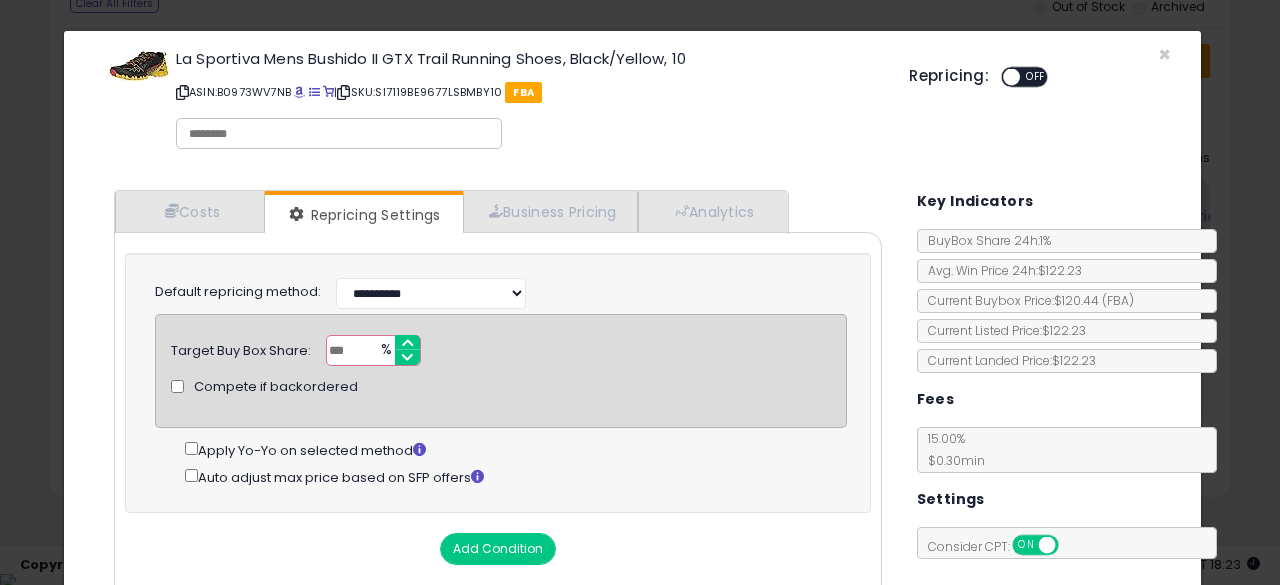 type on "**" 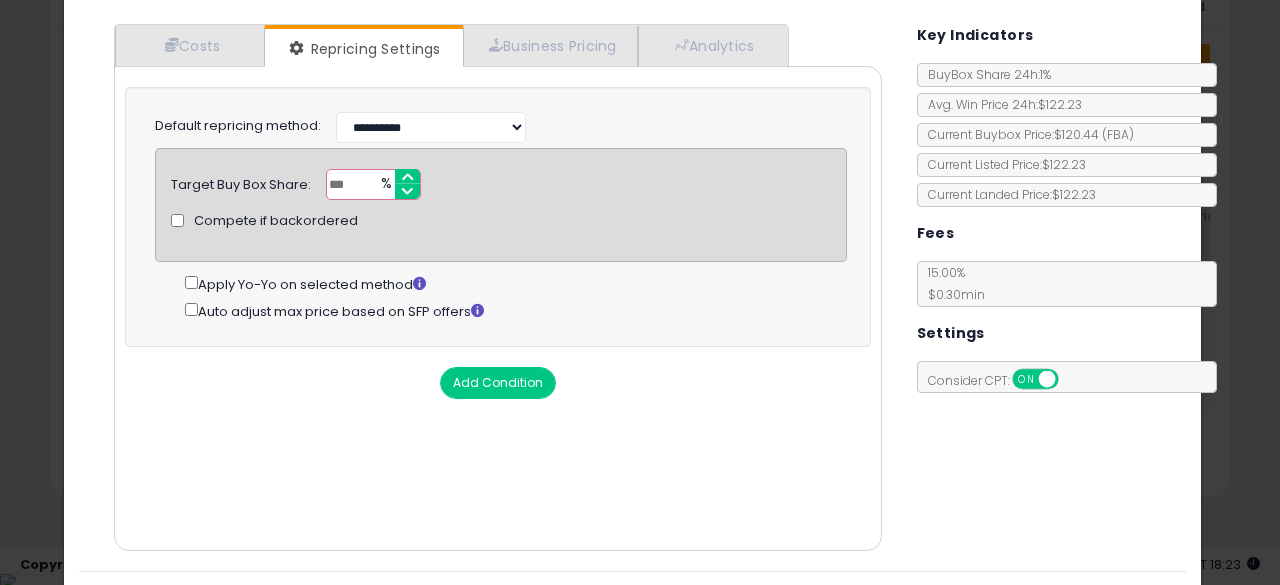scroll, scrollTop: 214, scrollLeft: 0, axis: vertical 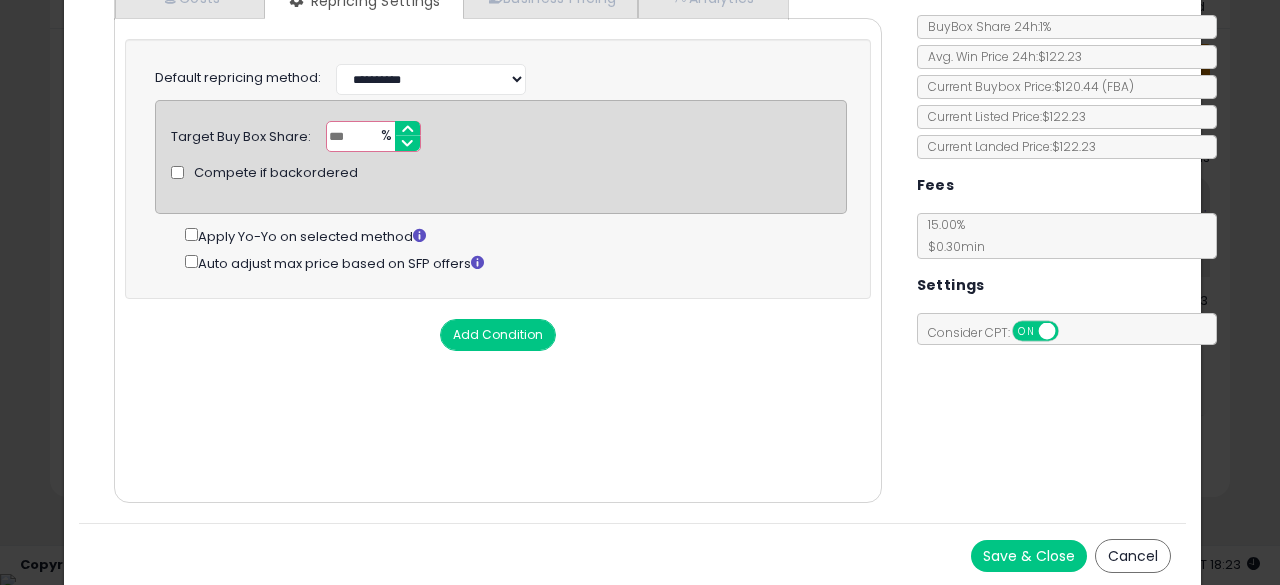 click on "Save & Close" at bounding box center (1029, 556) 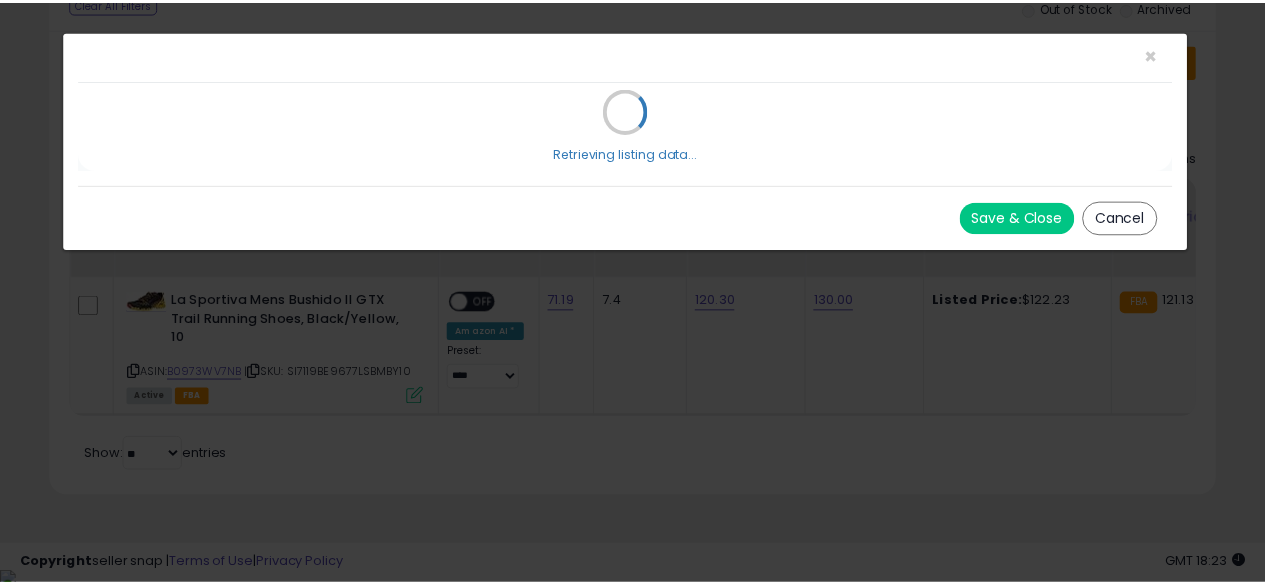scroll, scrollTop: 0, scrollLeft: 0, axis: both 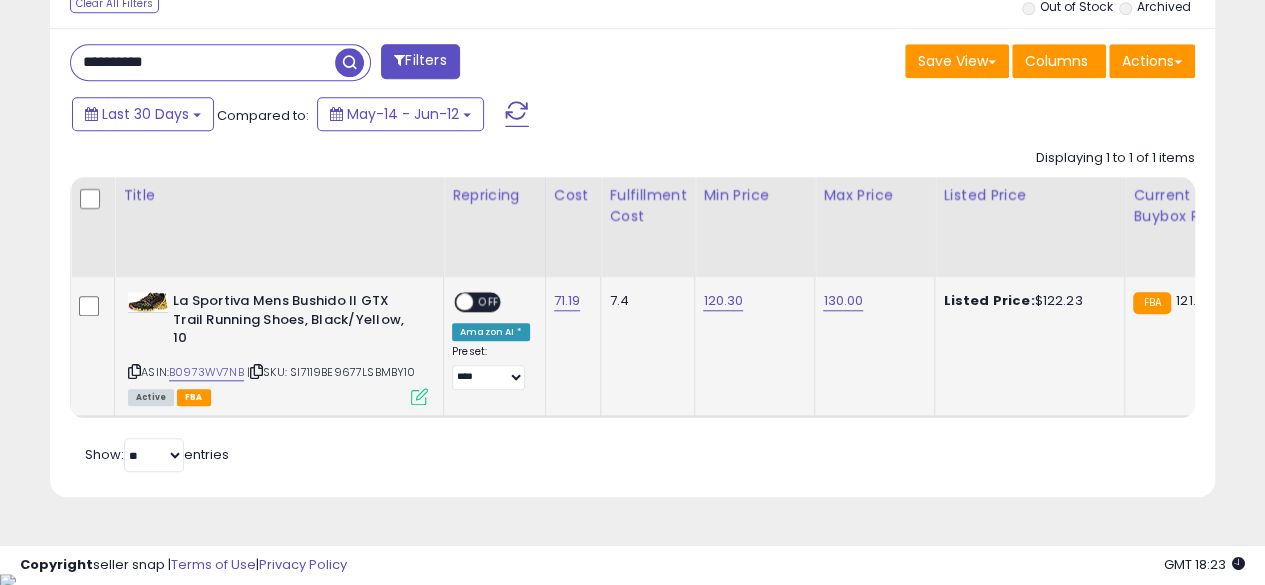 click on "OFF" at bounding box center [489, 302] 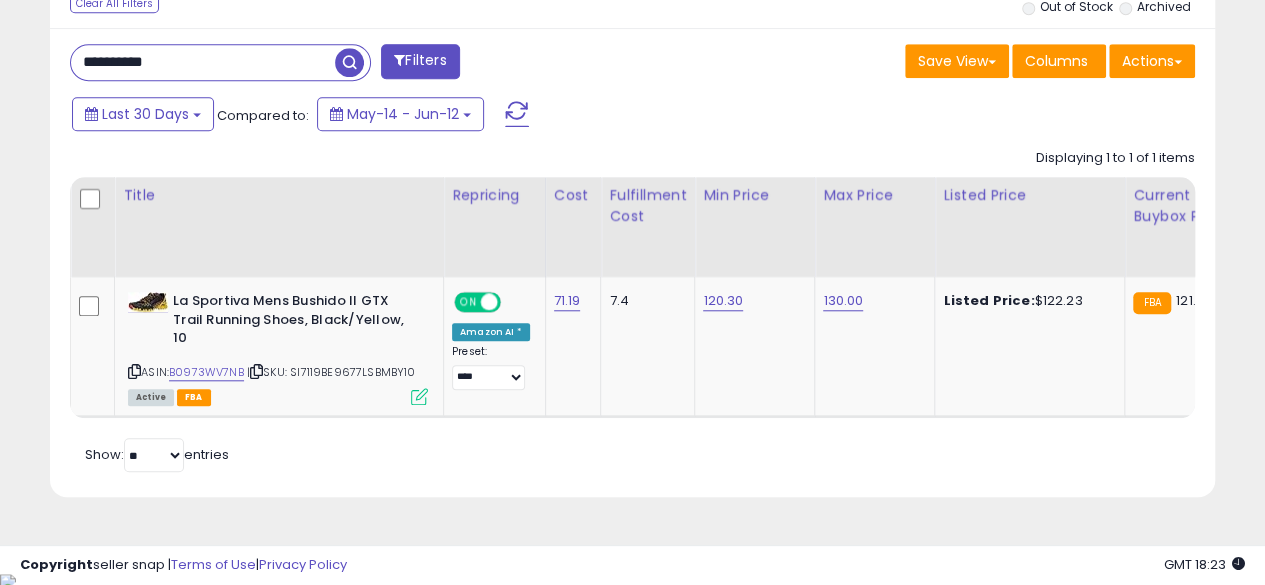click on "**********" at bounding box center [203, 62] 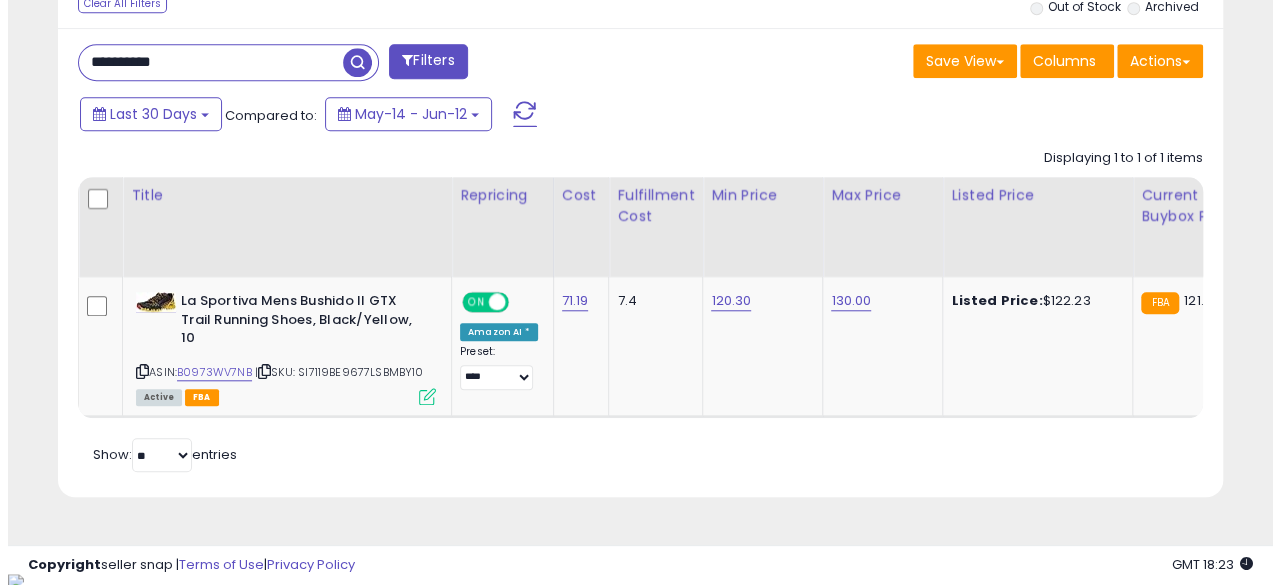 scroll, scrollTop: 654, scrollLeft: 0, axis: vertical 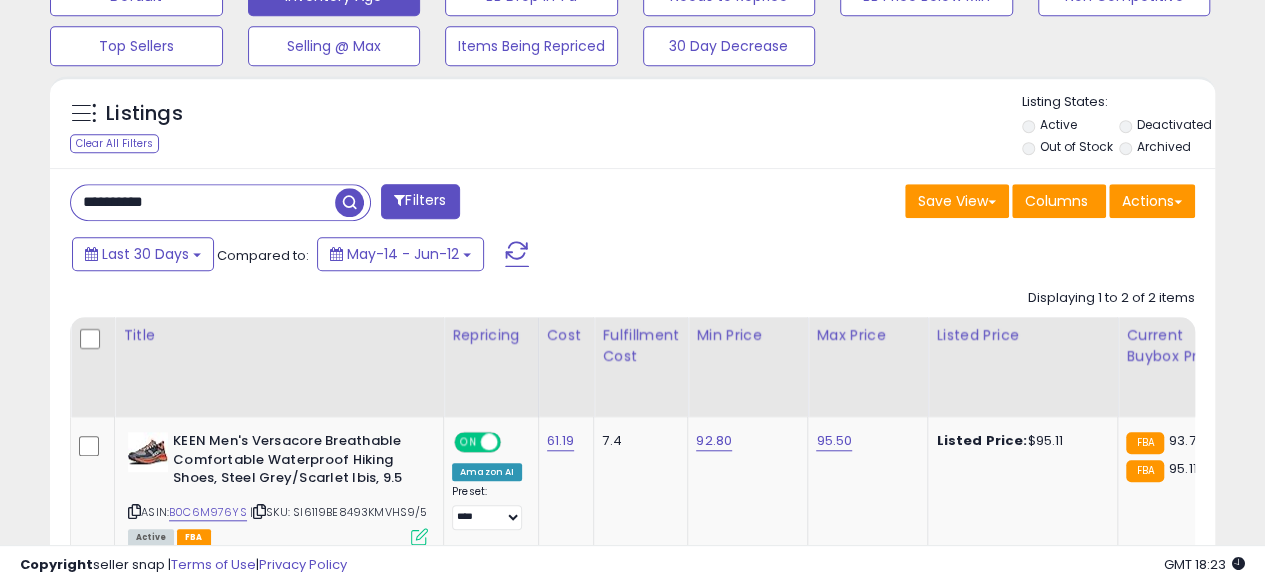 click on "**********" at bounding box center [203, 202] 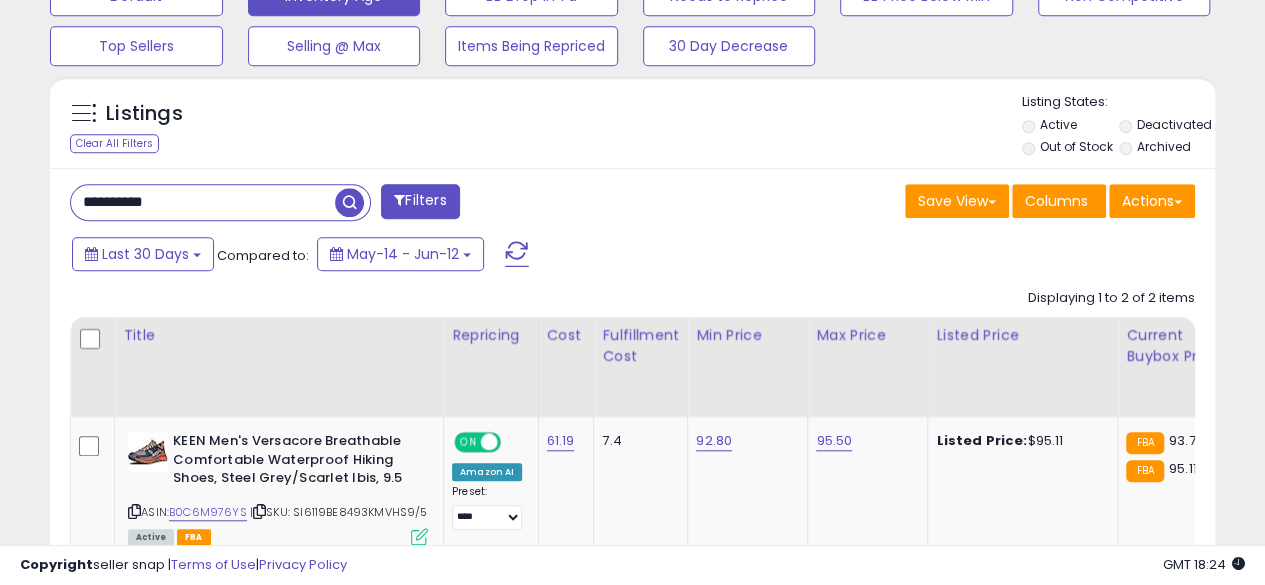 type on "**********" 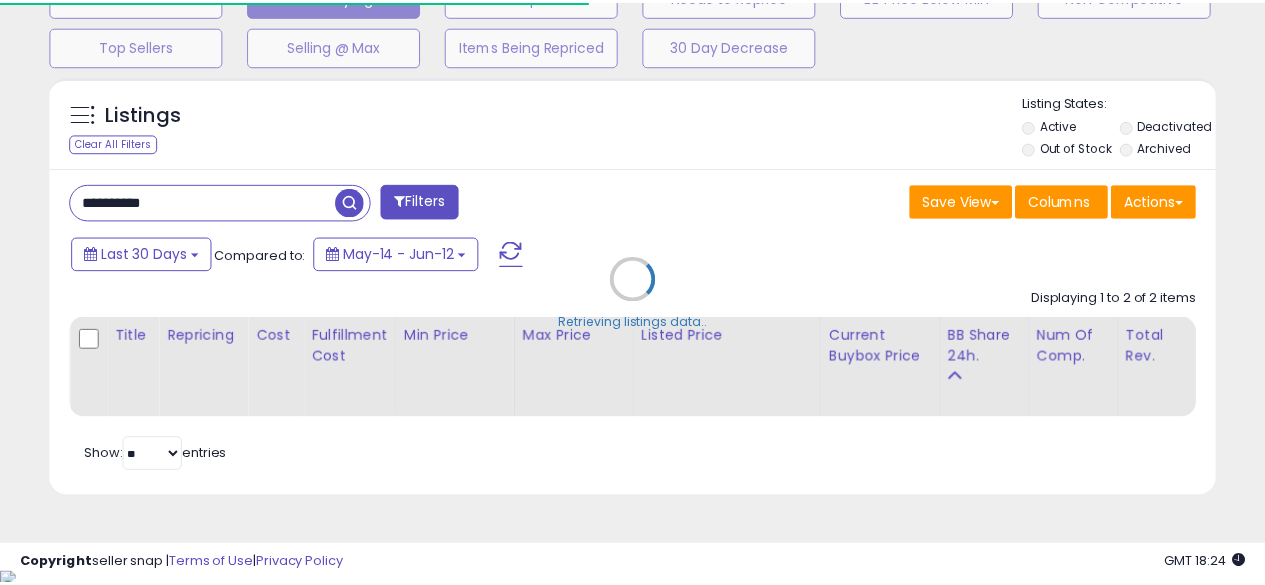 scroll, scrollTop: 410, scrollLeft: 674, axis: both 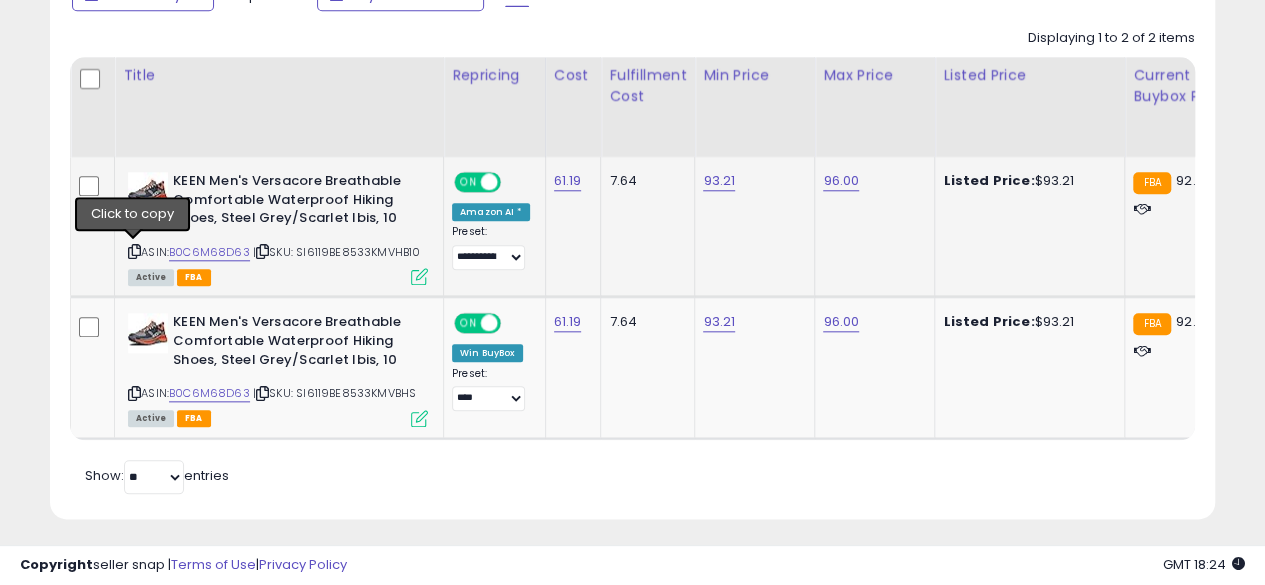 click at bounding box center (134, 251) 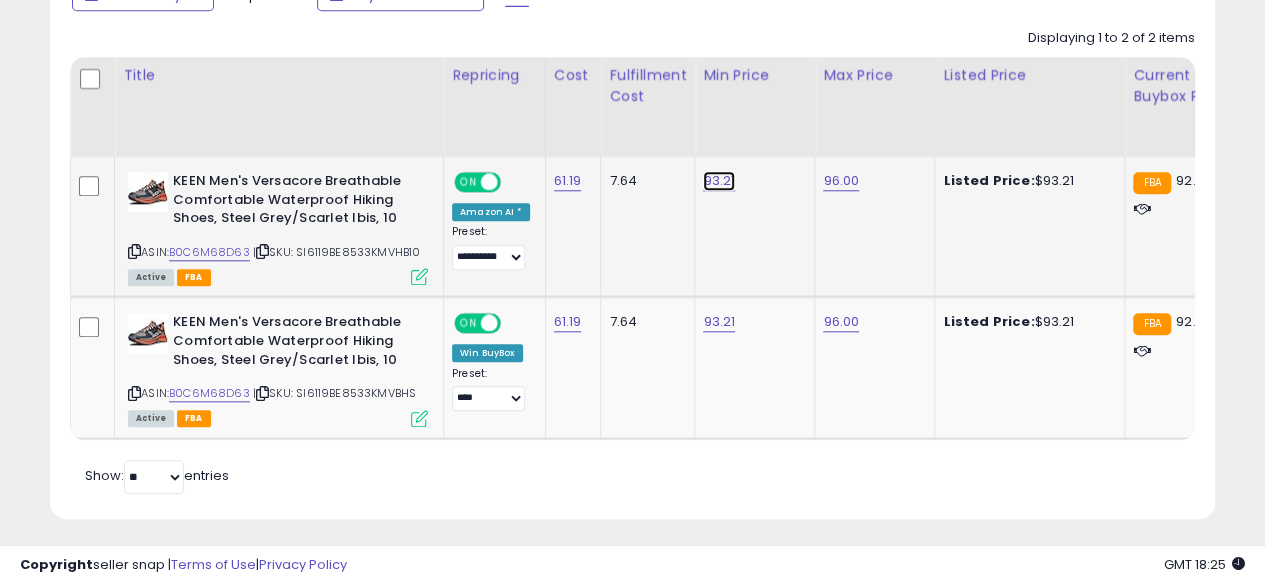 click on "93.21" at bounding box center [719, 181] 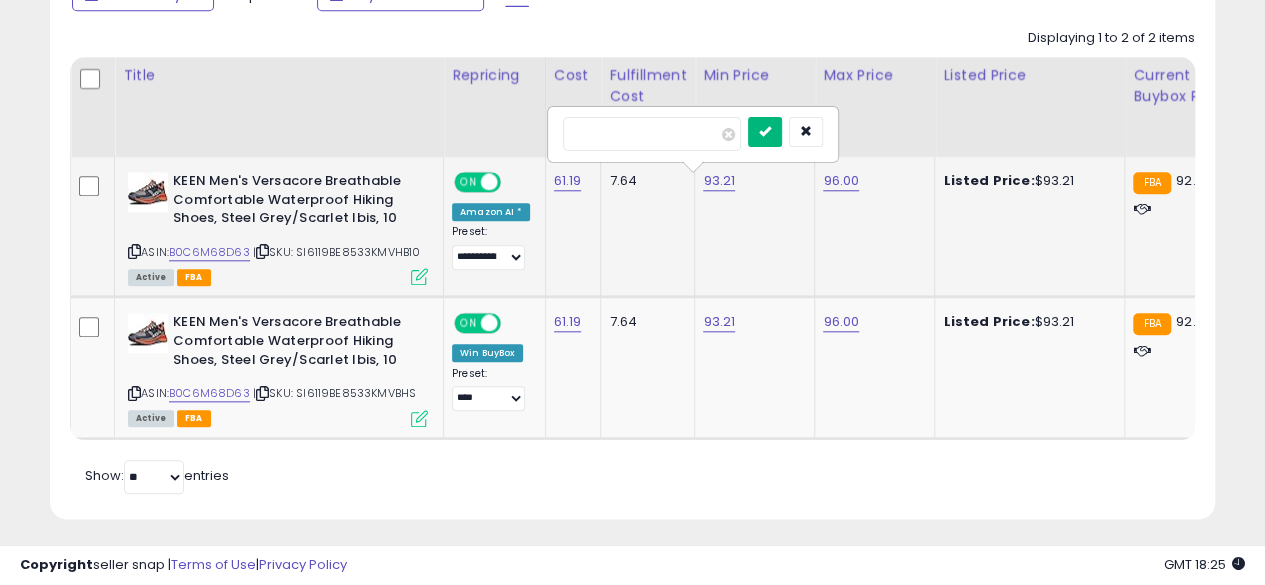 type on "*****" 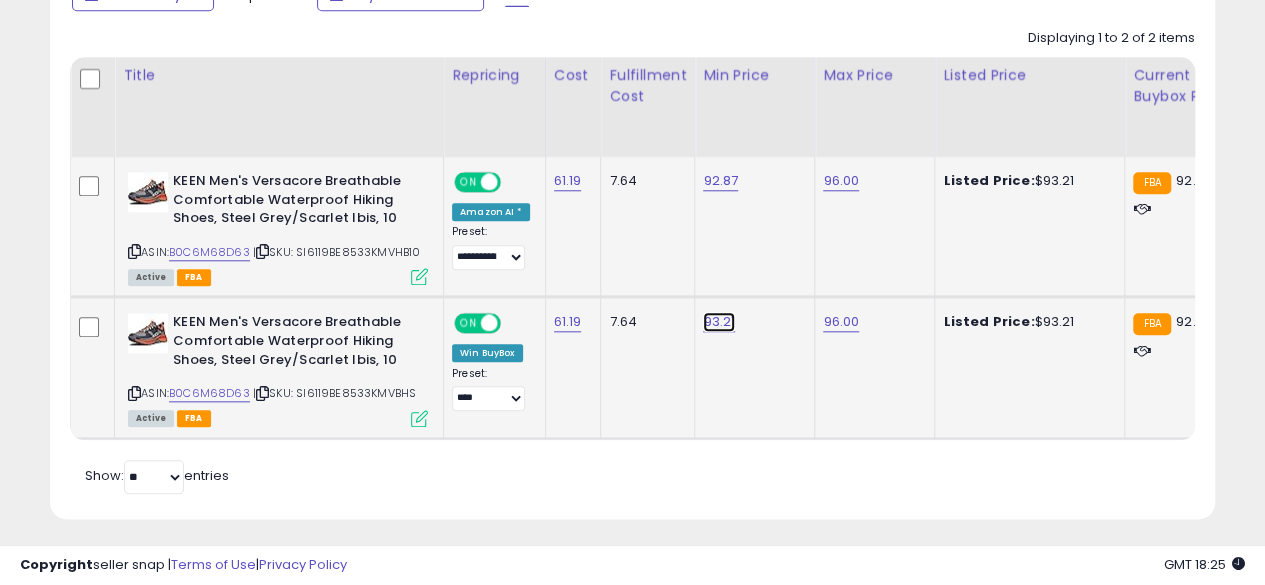 click on "93.21" at bounding box center (720, 181) 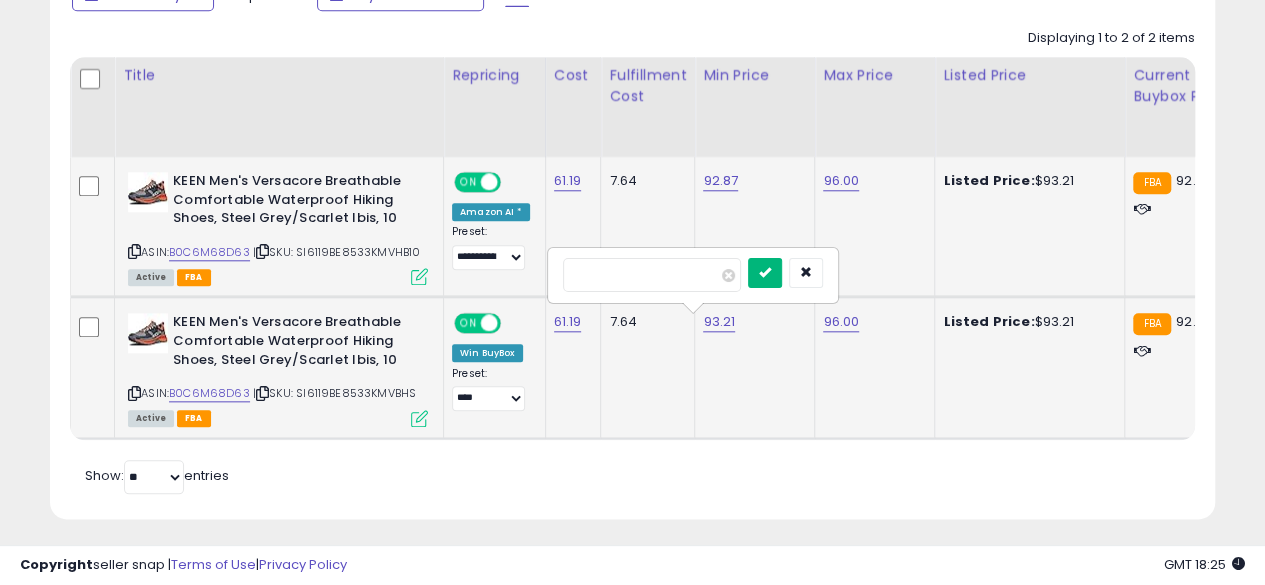 type on "*****" 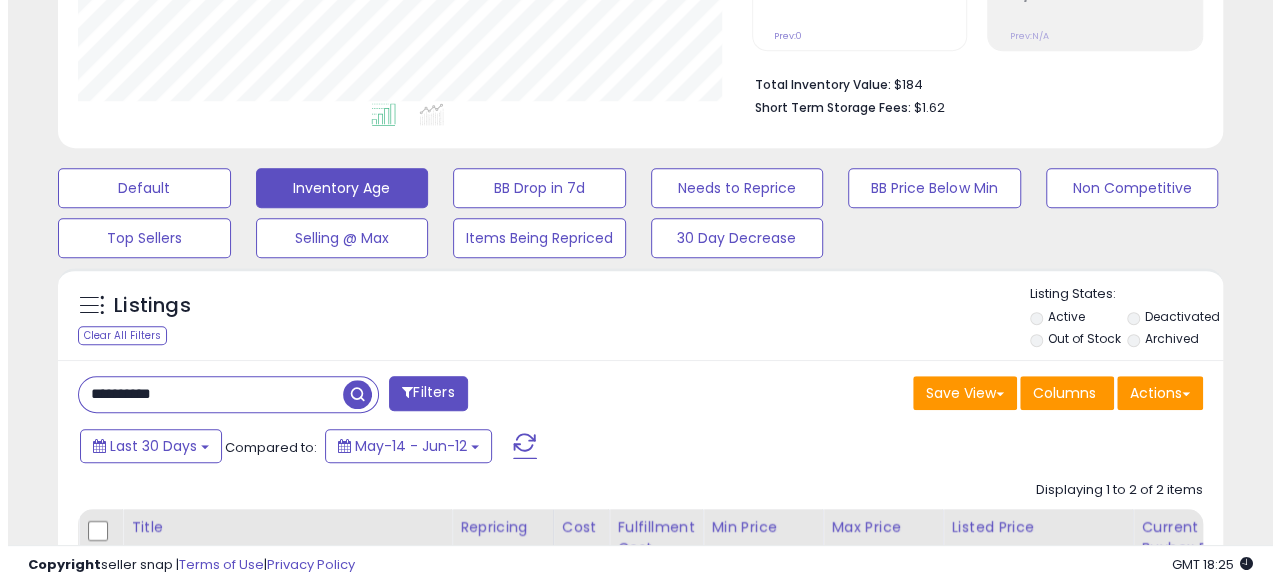 scroll, scrollTop: 434, scrollLeft: 0, axis: vertical 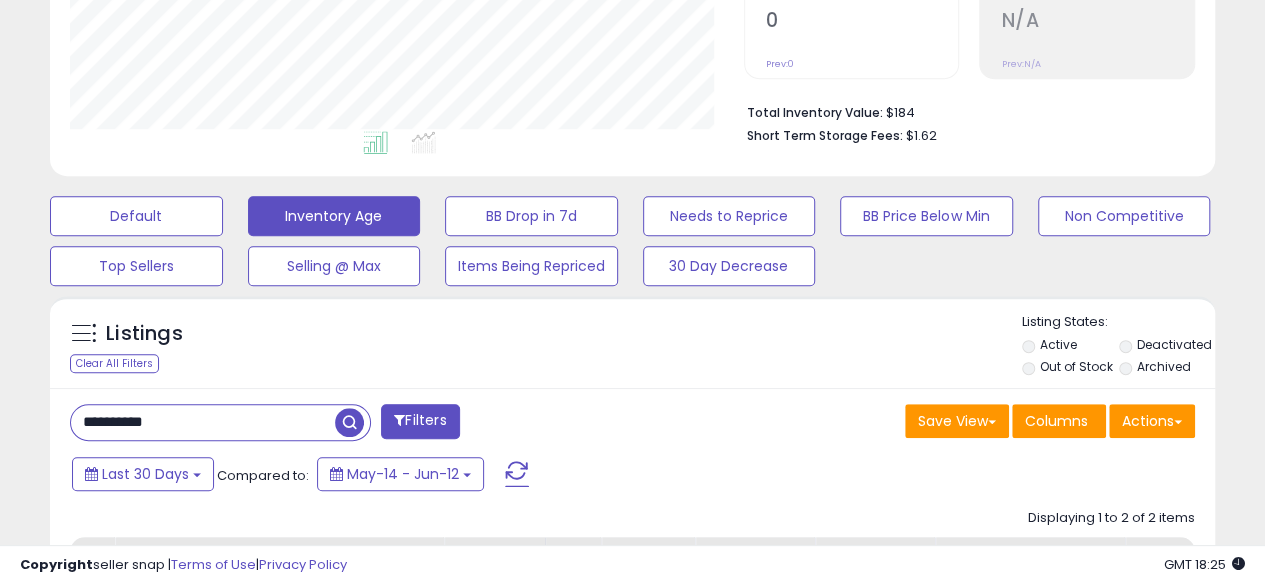 click on "**********" at bounding box center (203, 422) 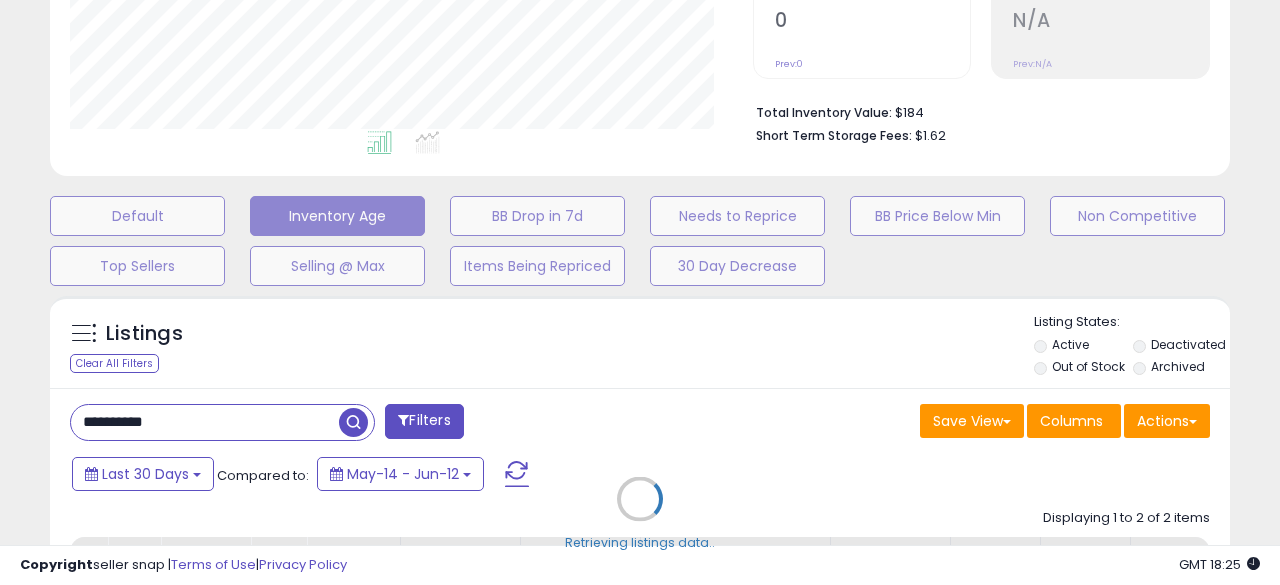 scroll, scrollTop: 999590, scrollLeft: 999317, axis: both 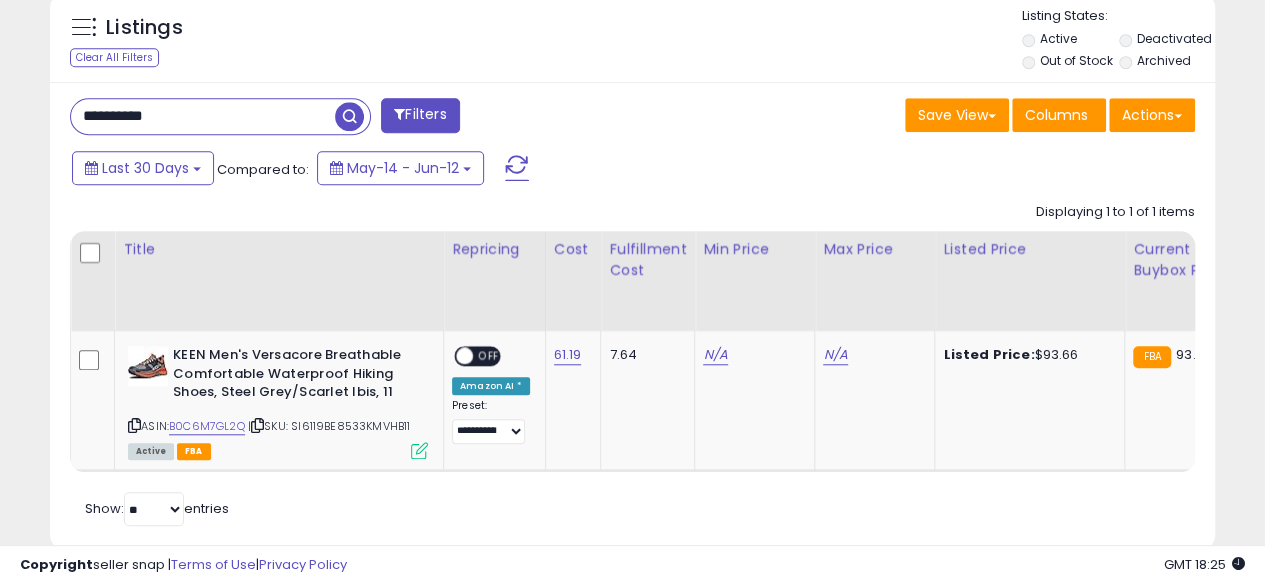 click at bounding box center [349, 116] 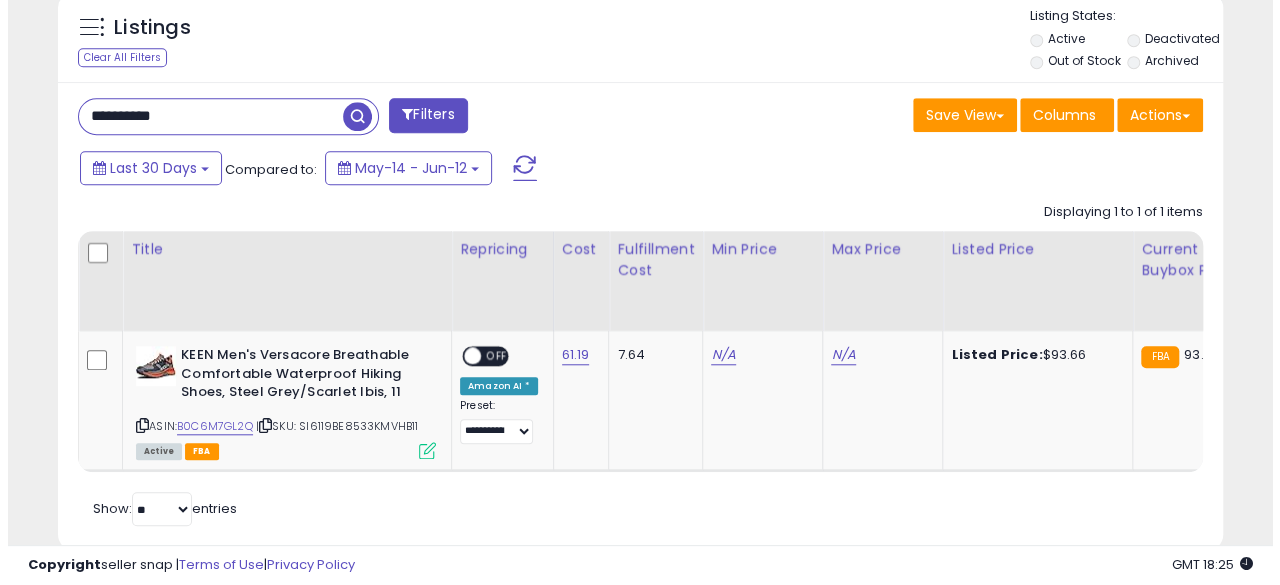 scroll, scrollTop: 654, scrollLeft: 0, axis: vertical 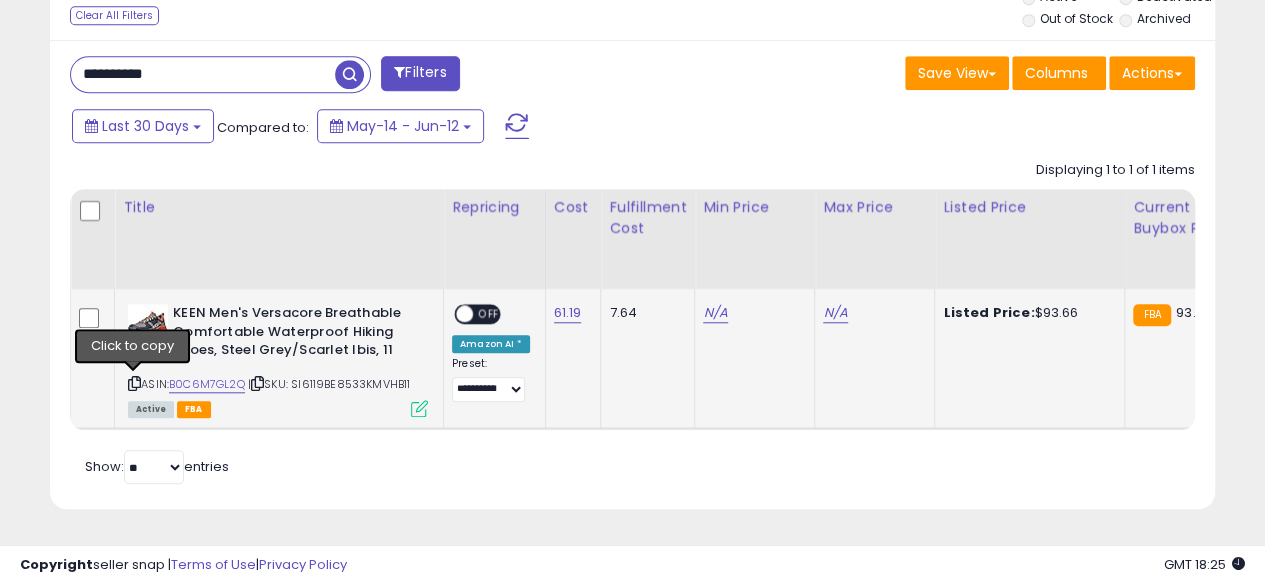 click at bounding box center (134, 383) 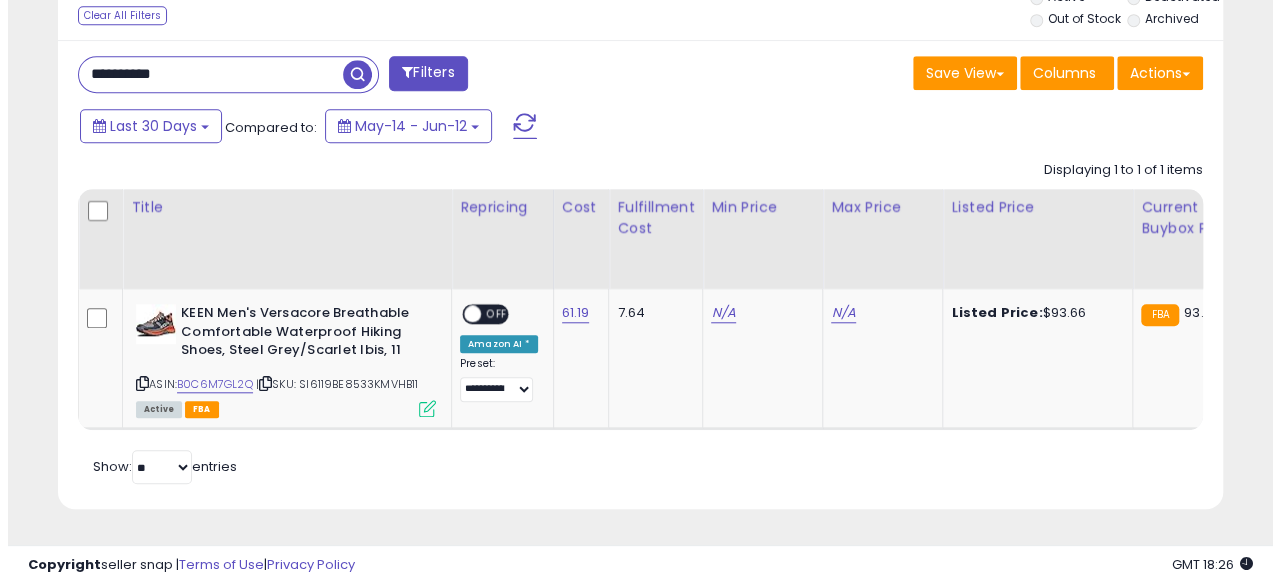 scroll, scrollTop: 794, scrollLeft: 0, axis: vertical 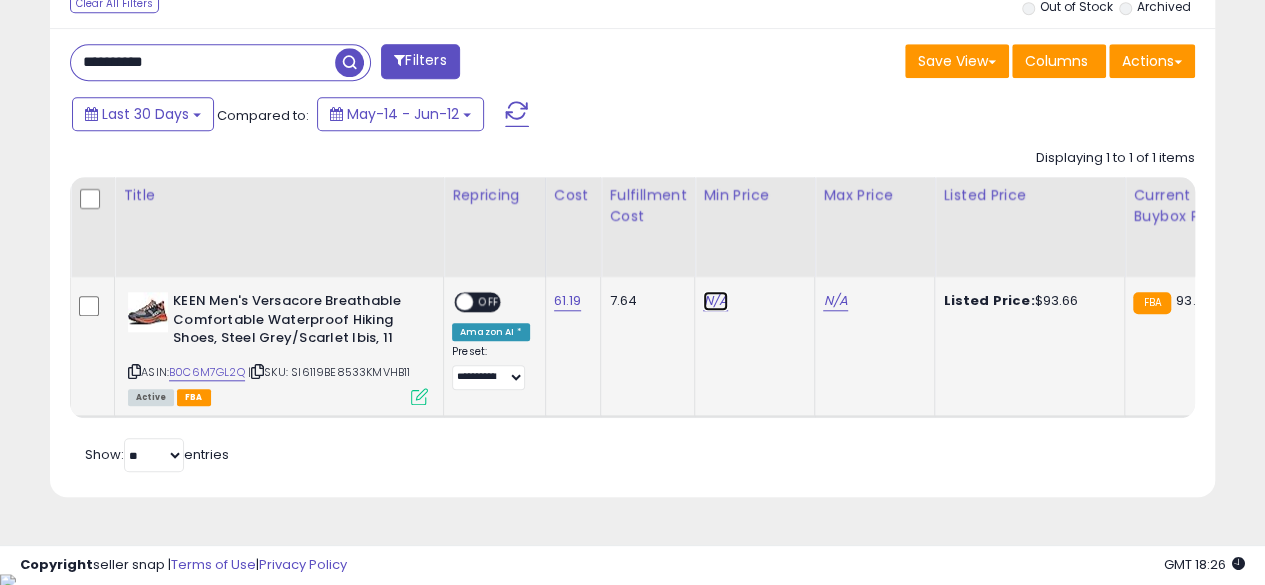 click on "N/A" at bounding box center [715, 301] 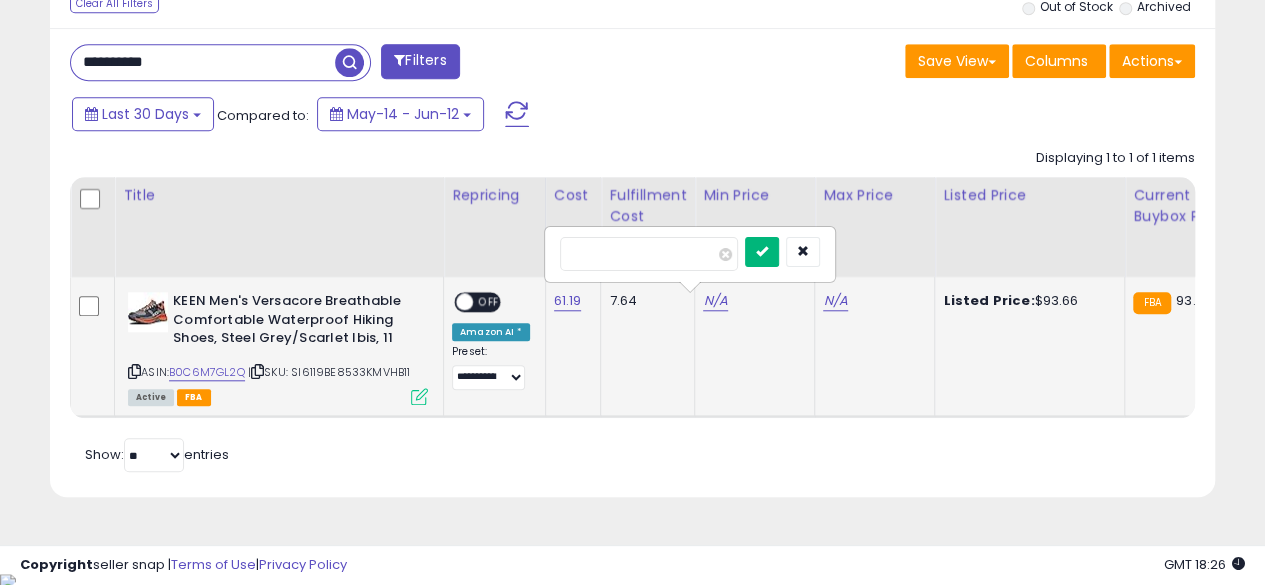 type on "*****" 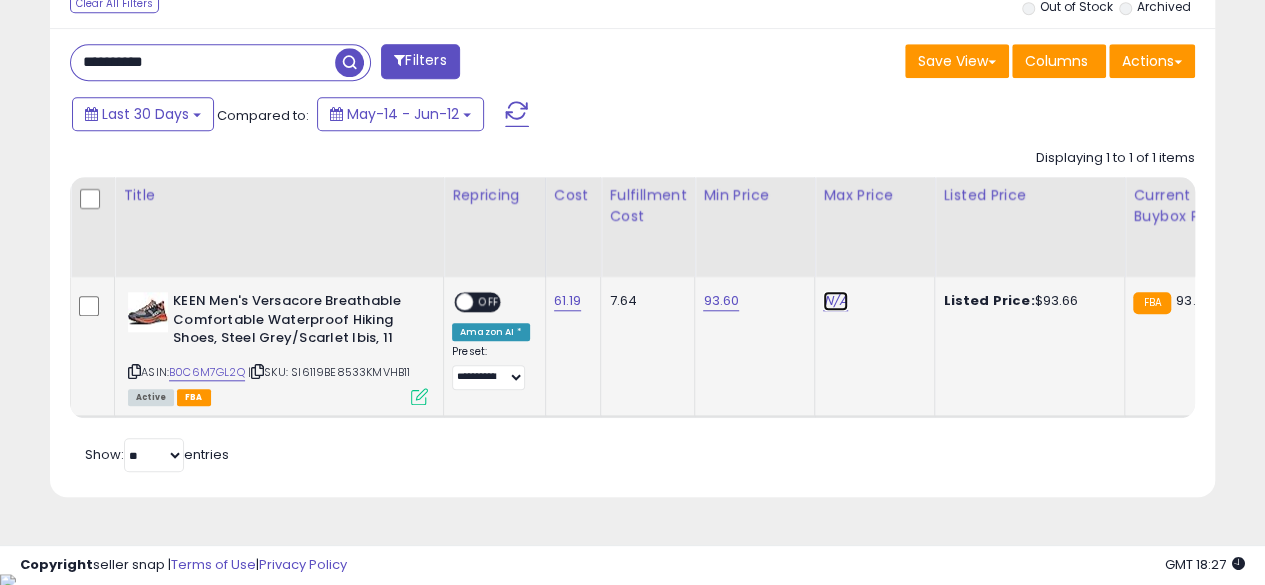 click on "N/A" at bounding box center (835, 301) 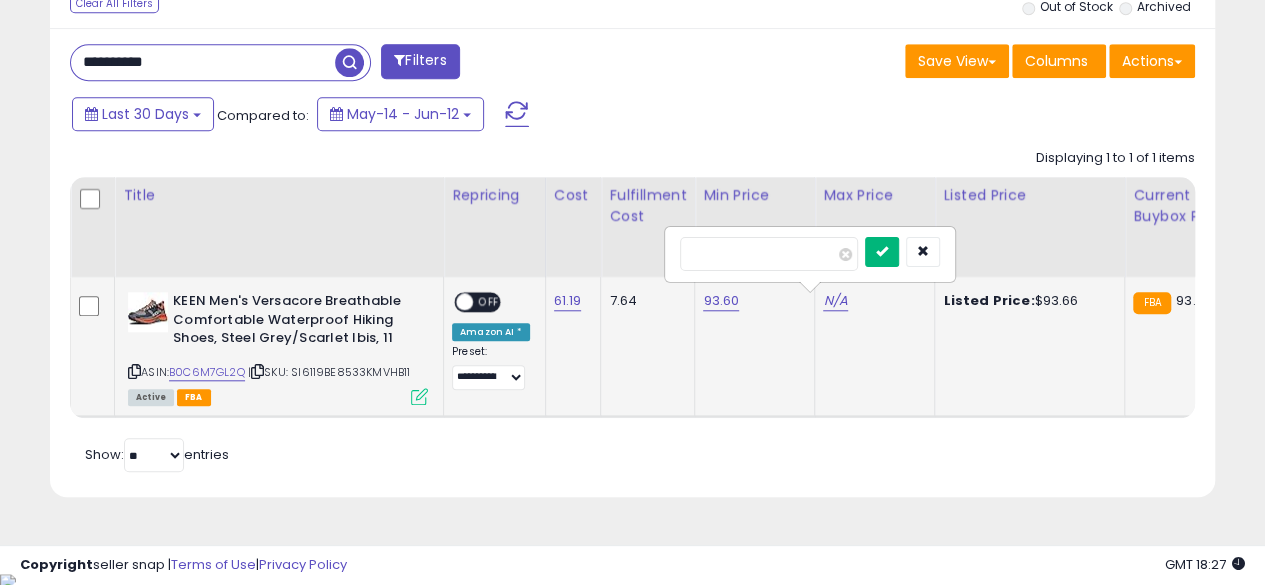 type on "*****" 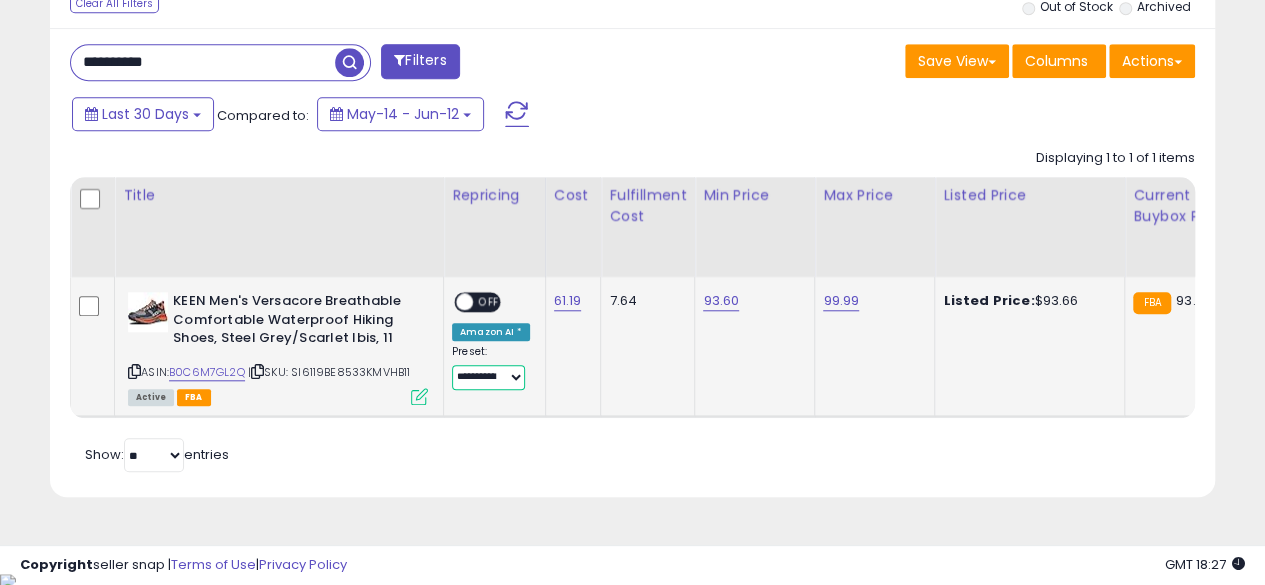 click on "**********" at bounding box center [488, 377] 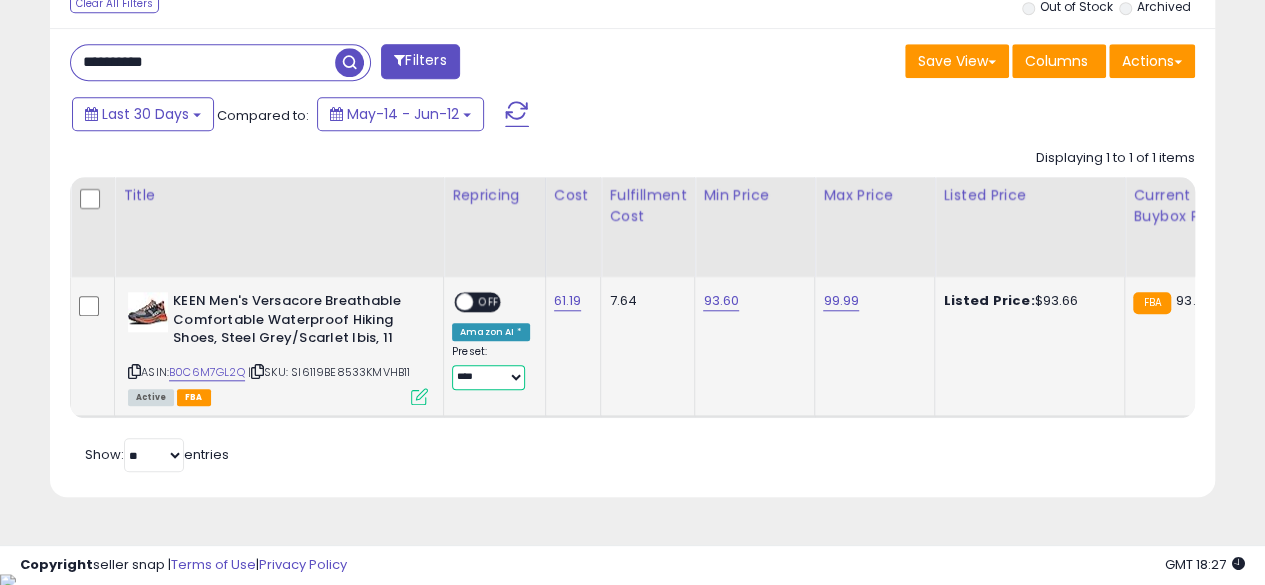 click on "**********" at bounding box center [488, 377] 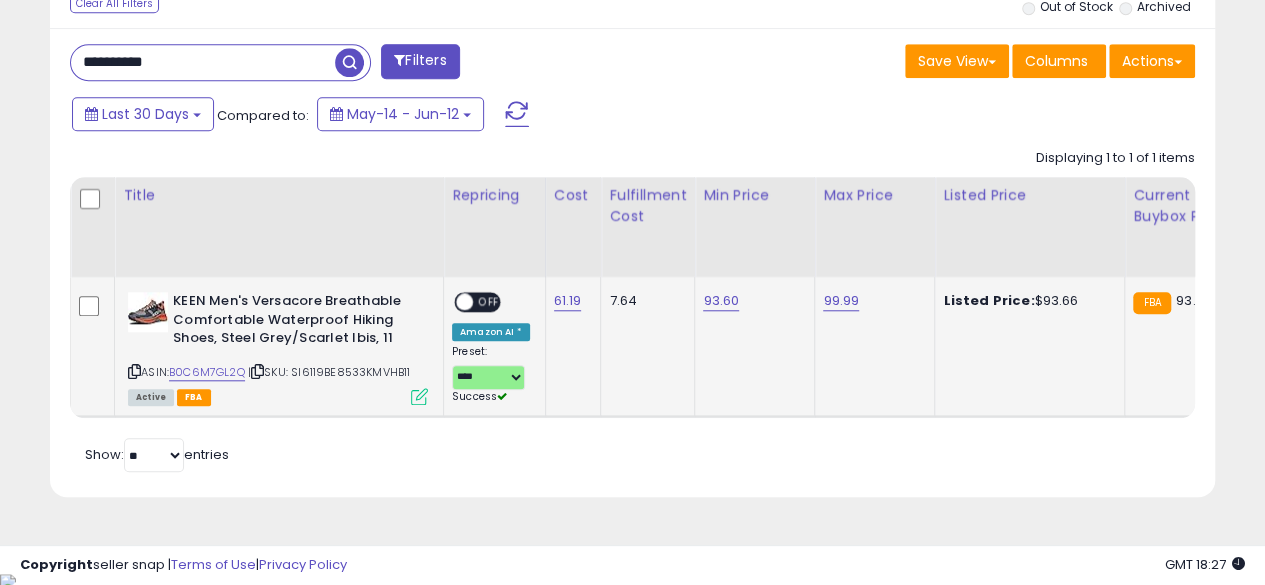 click at bounding box center (419, 396) 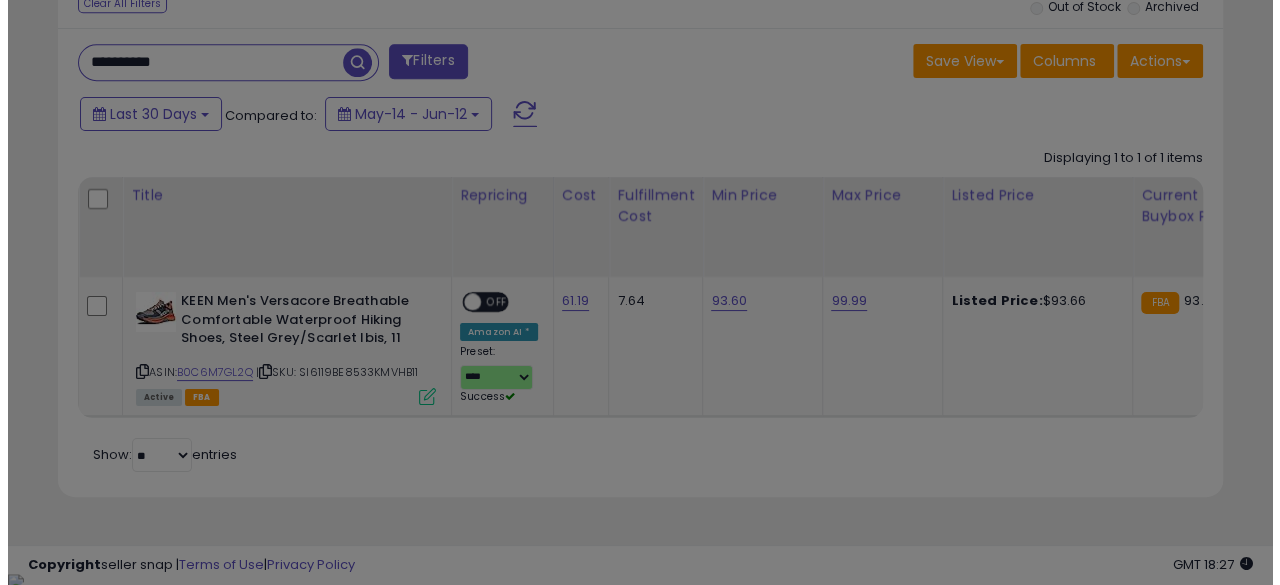 scroll, scrollTop: 999590, scrollLeft: 999317, axis: both 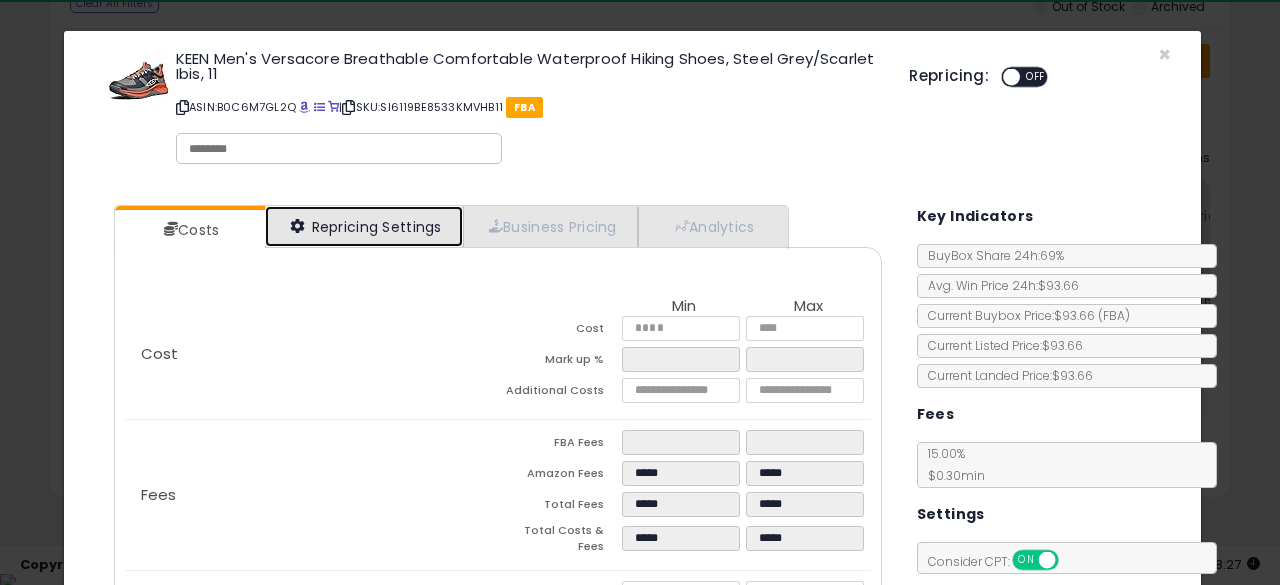 click on "Repricing Settings" at bounding box center (364, 226) 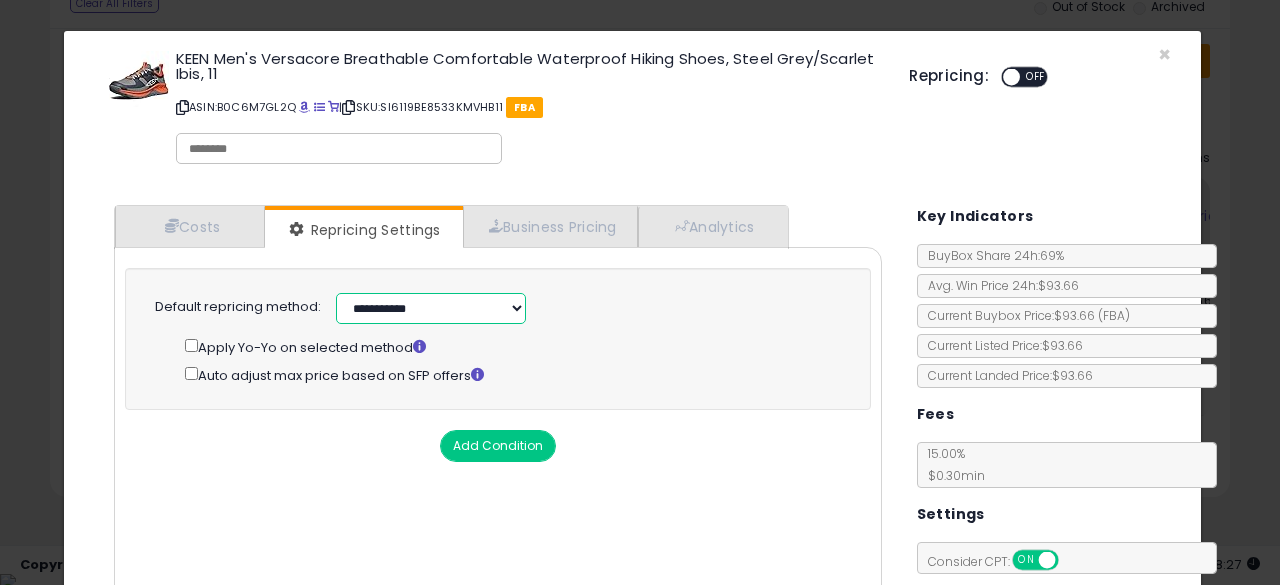 click on "**********" at bounding box center [431, 308] 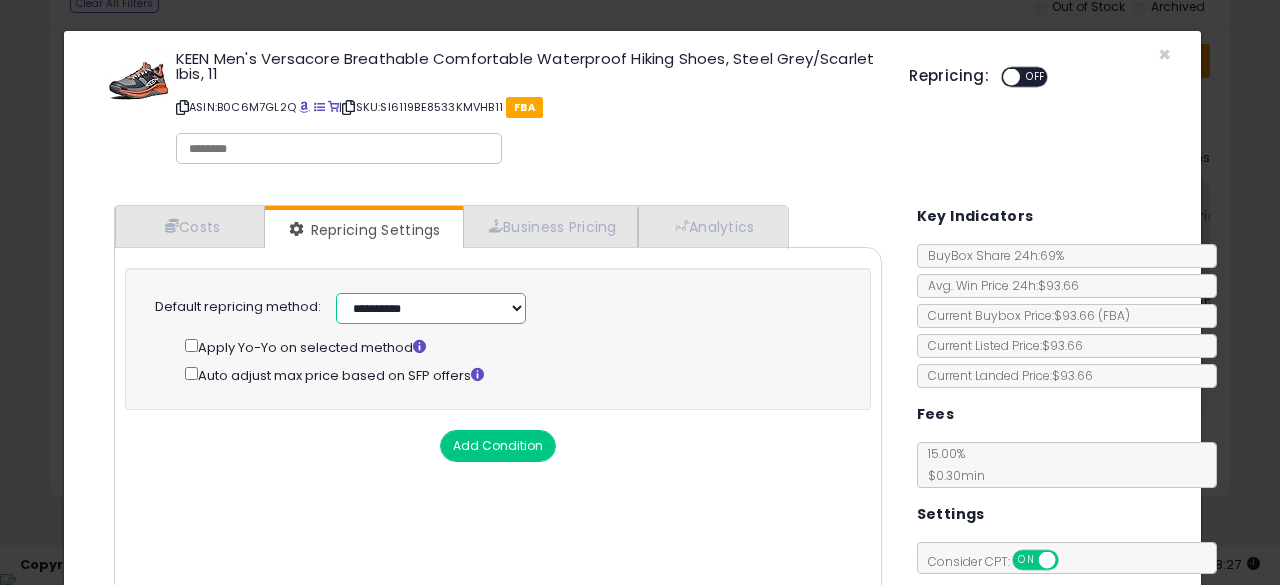 click on "**********" at bounding box center [431, 308] 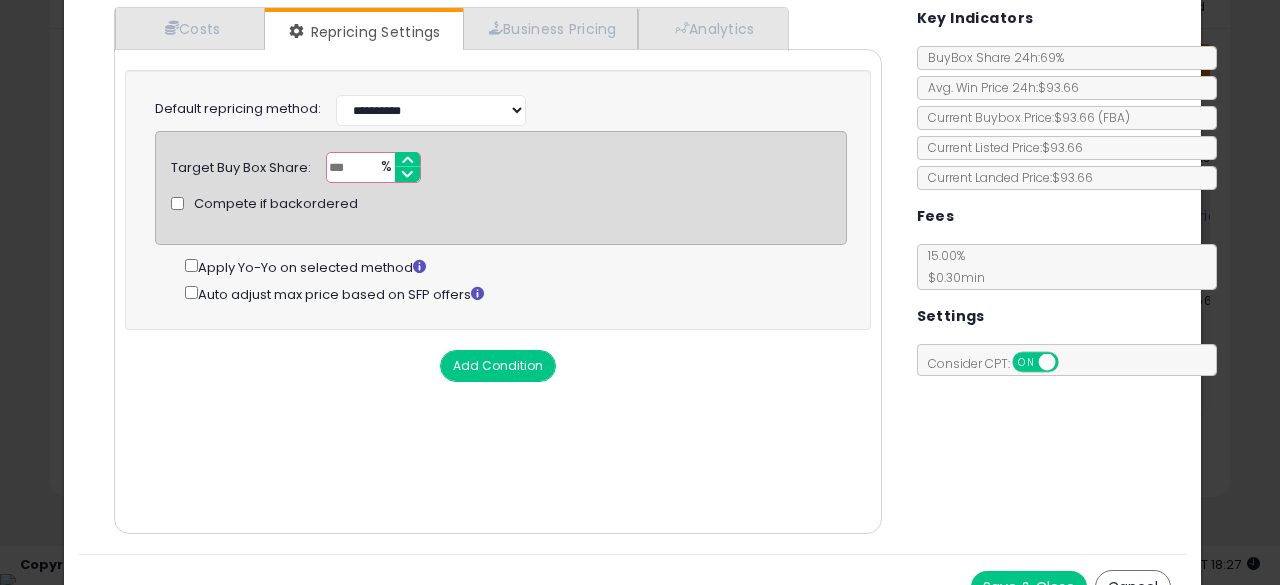 scroll, scrollTop: 200, scrollLeft: 0, axis: vertical 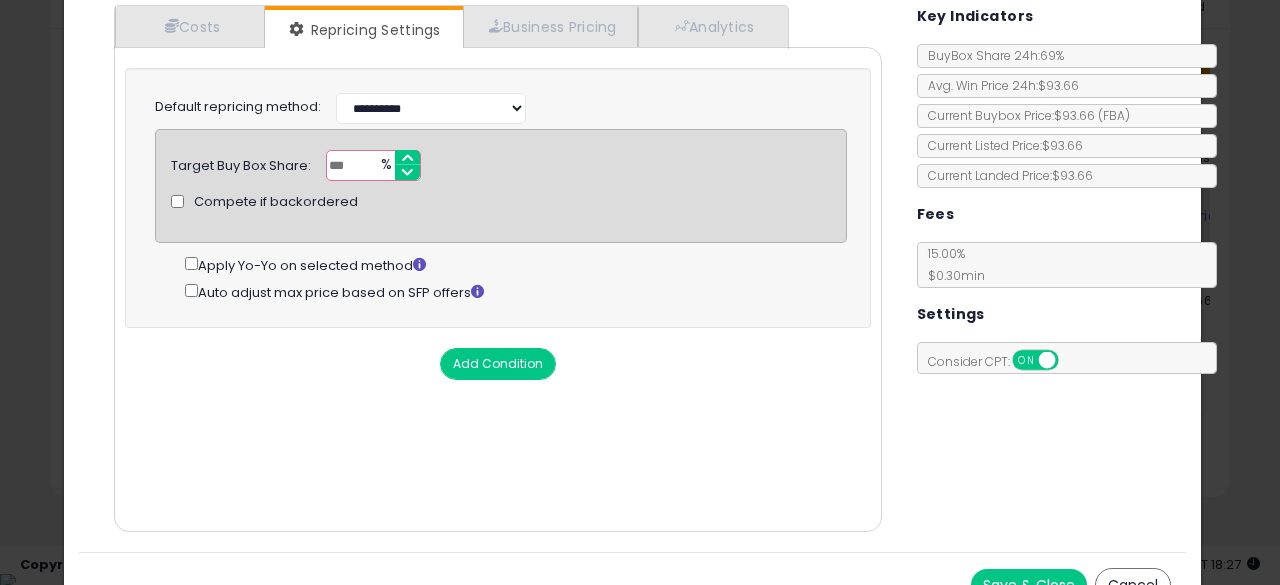 click on "Save & Close" at bounding box center [1029, 585] 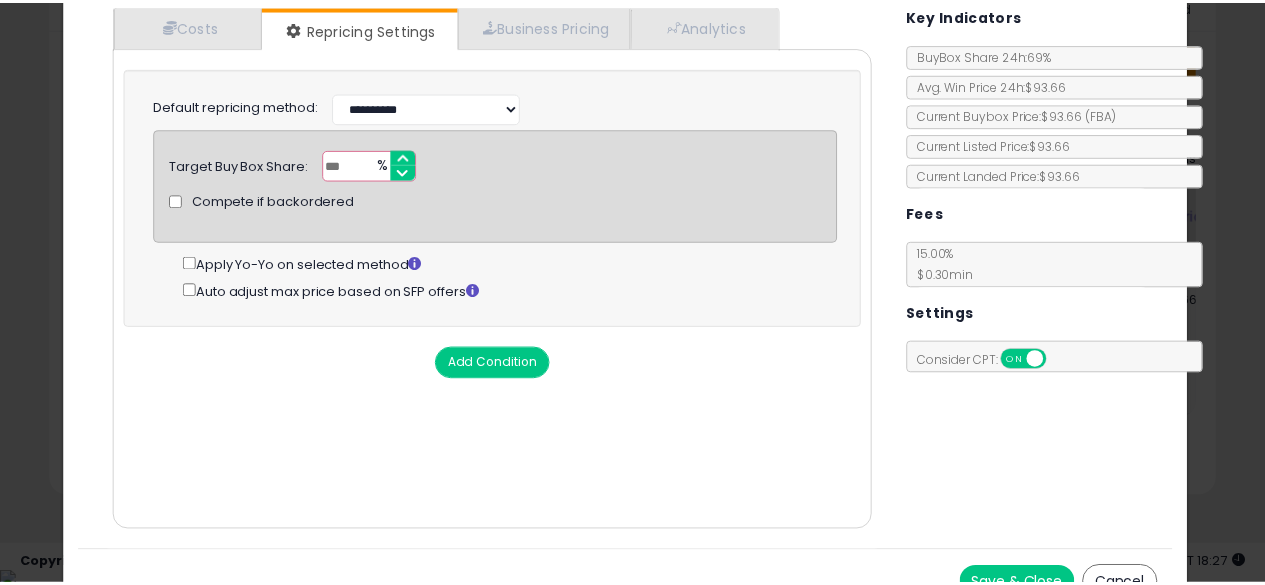 scroll, scrollTop: 0, scrollLeft: 0, axis: both 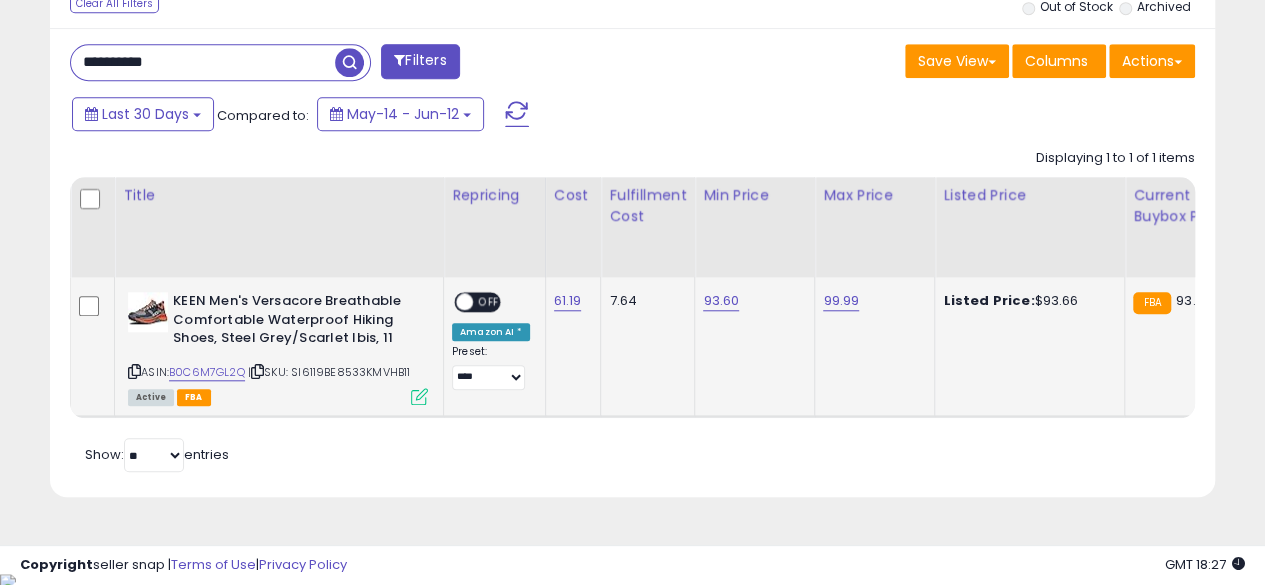 click at bounding box center (419, 396) 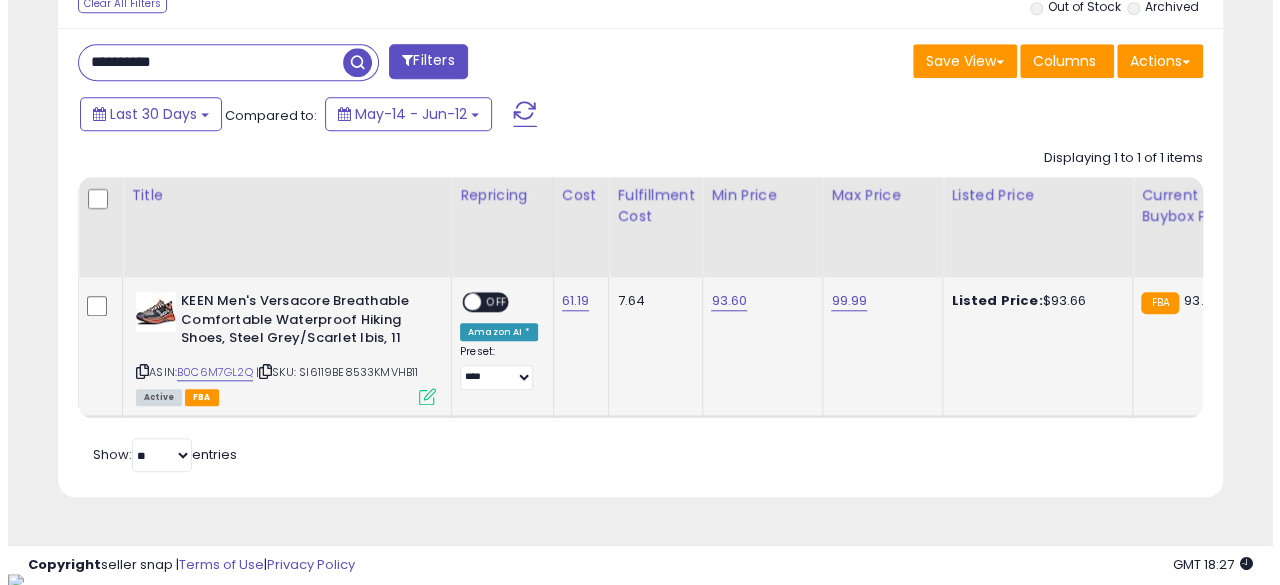 scroll, scrollTop: 999590, scrollLeft: 999317, axis: both 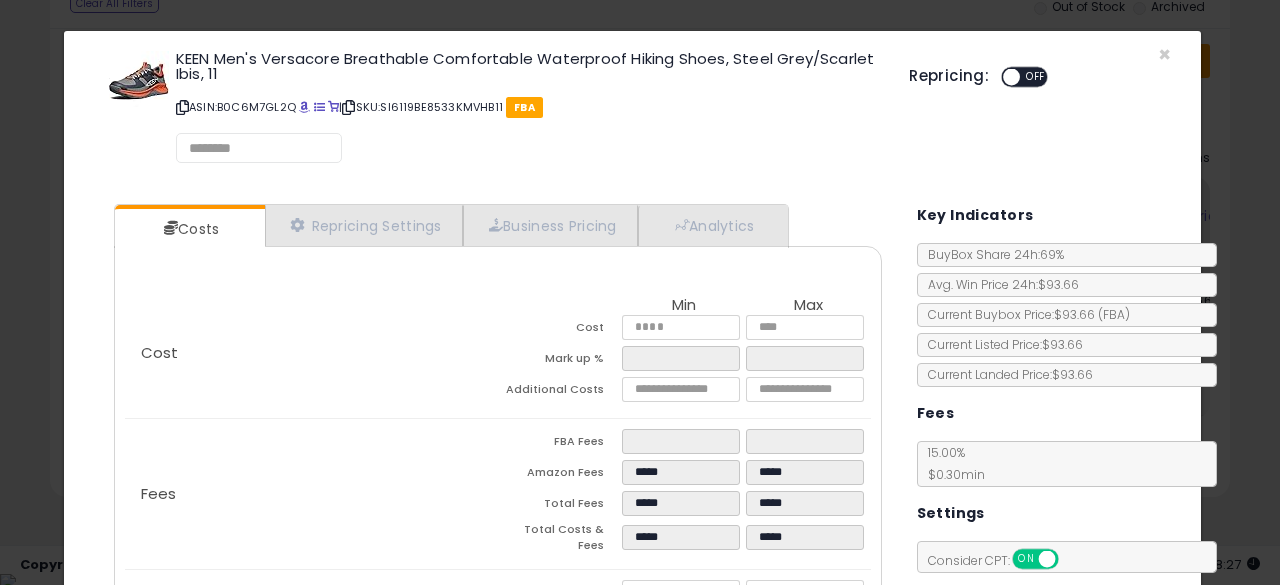 select on "******" 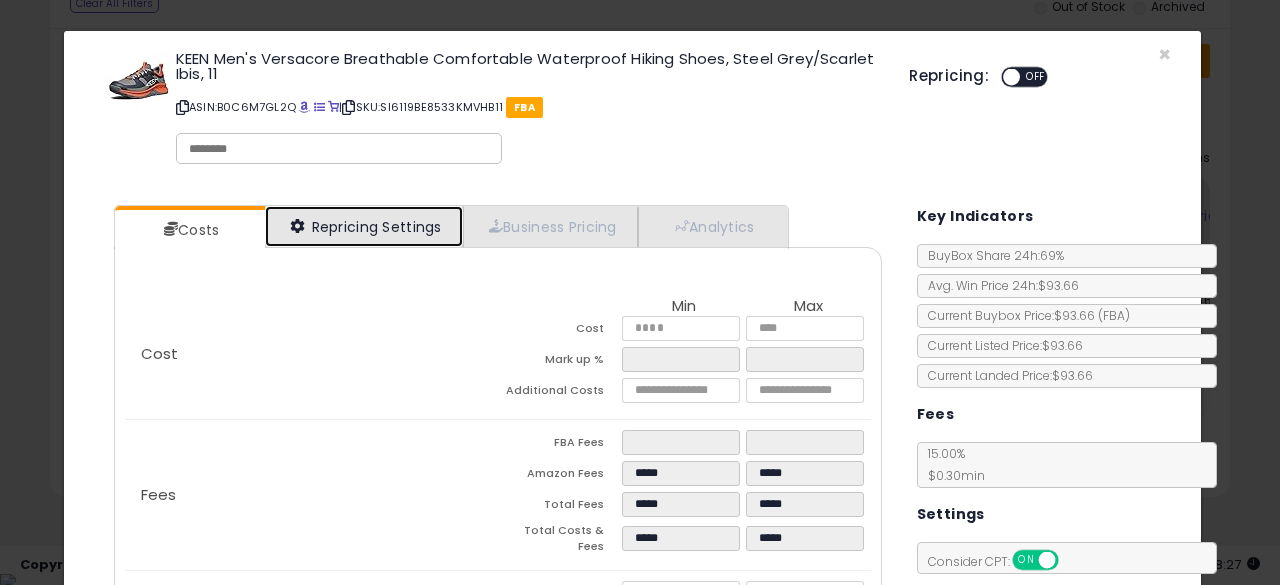 click on "Repricing Settings" at bounding box center [364, 226] 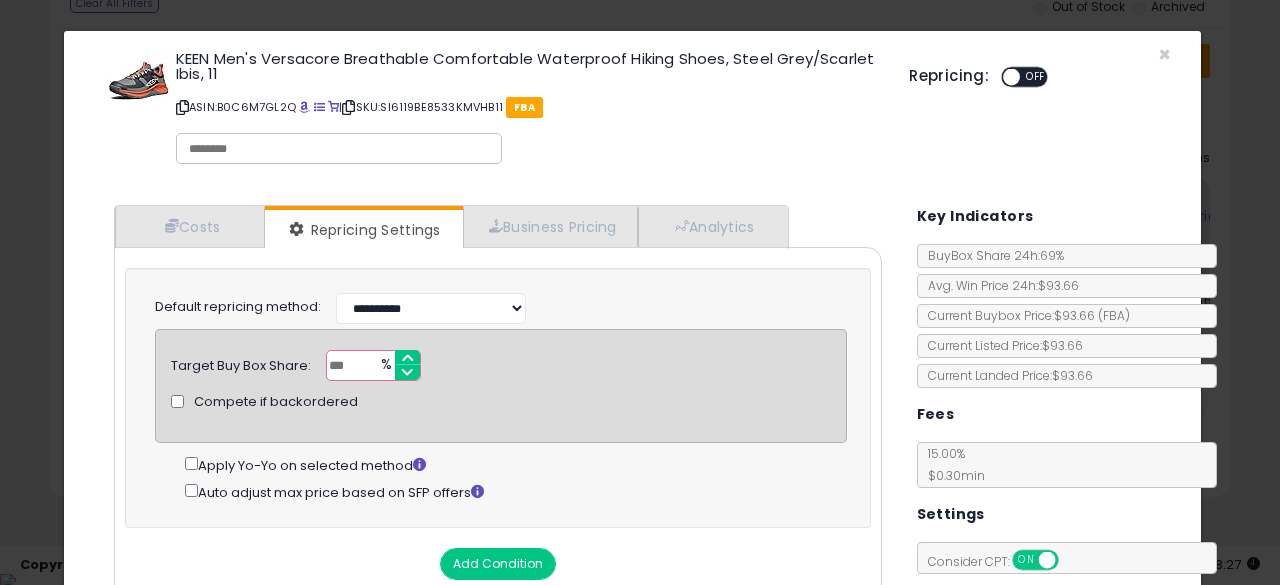 click on "***" at bounding box center (373, 365) 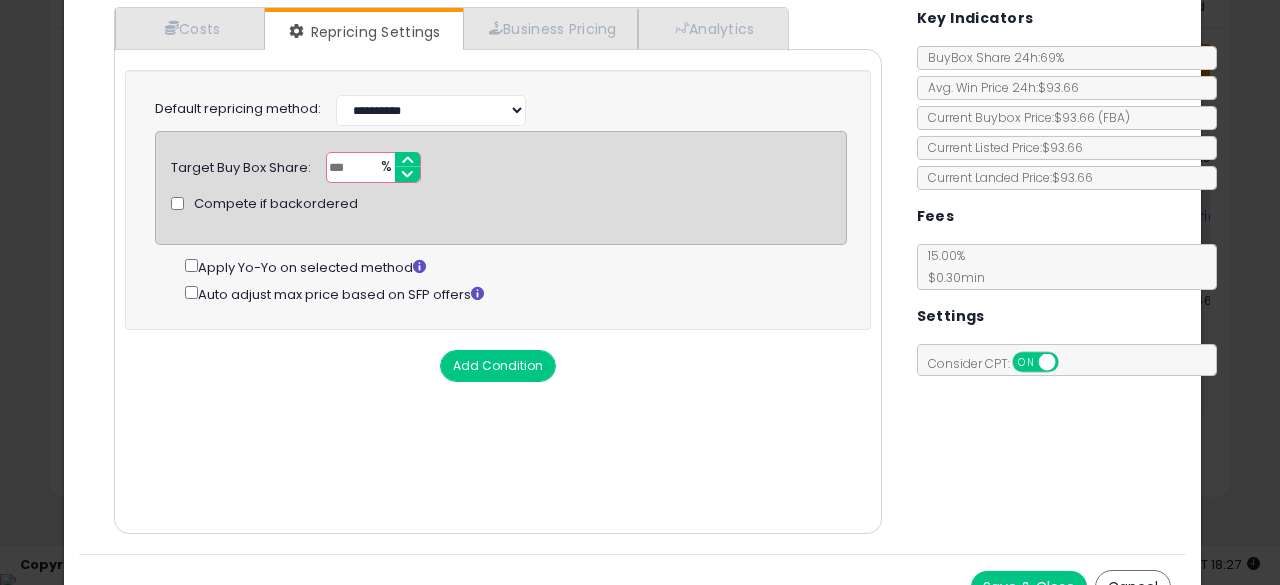 scroll, scrollTop: 230, scrollLeft: 0, axis: vertical 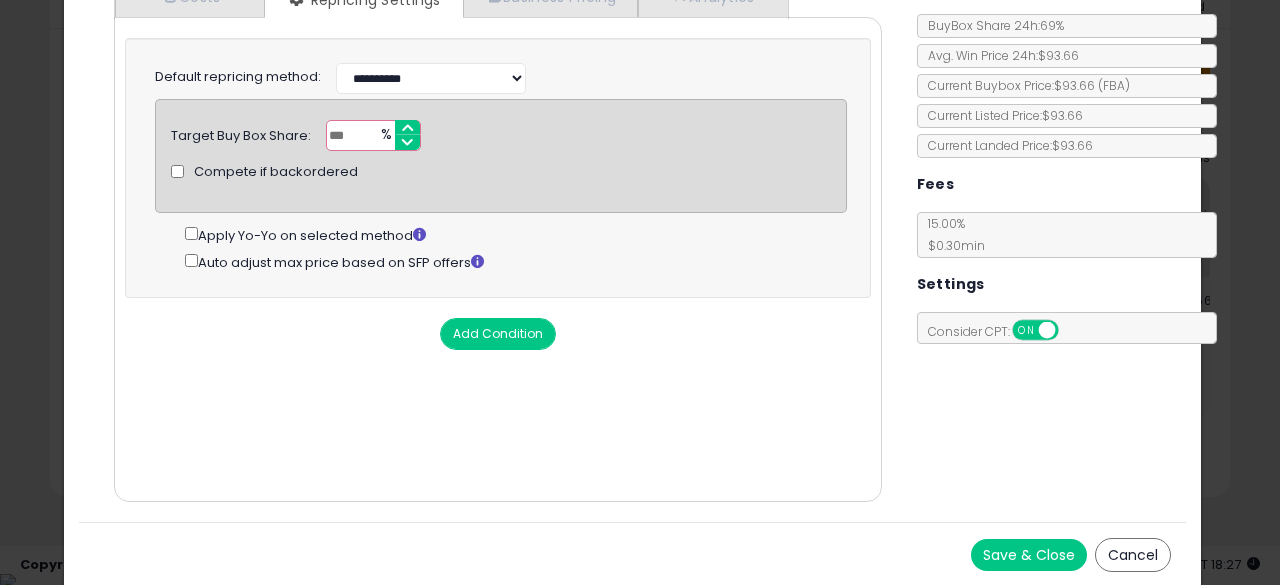 click on "Save & Close" at bounding box center [1029, 555] 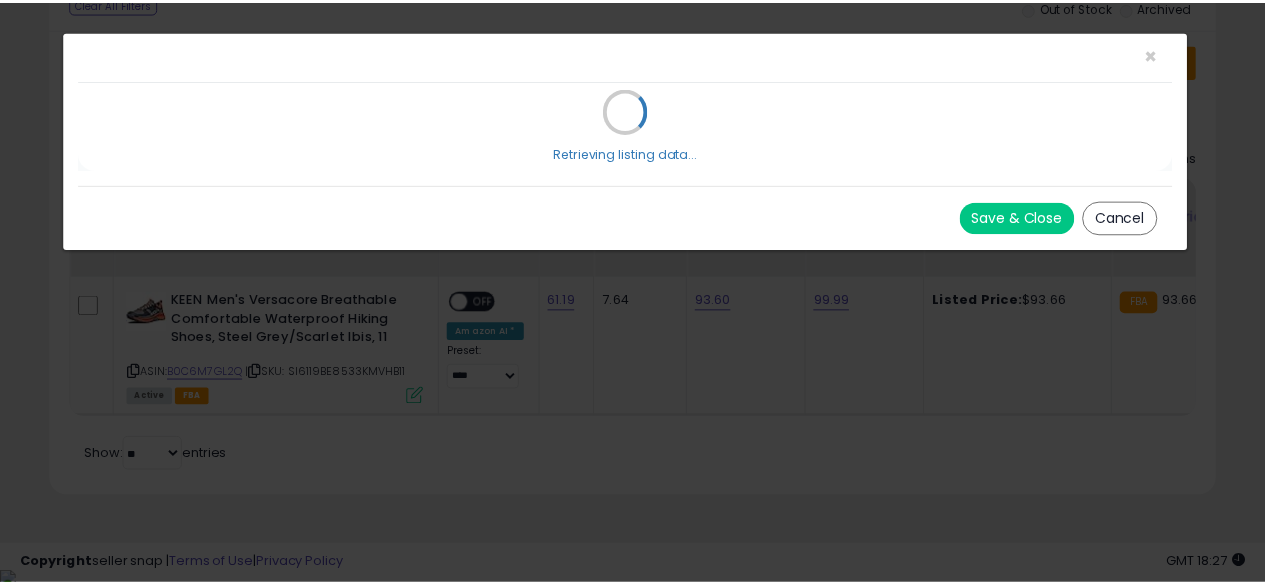 scroll, scrollTop: 0, scrollLeft: 0, axis: both 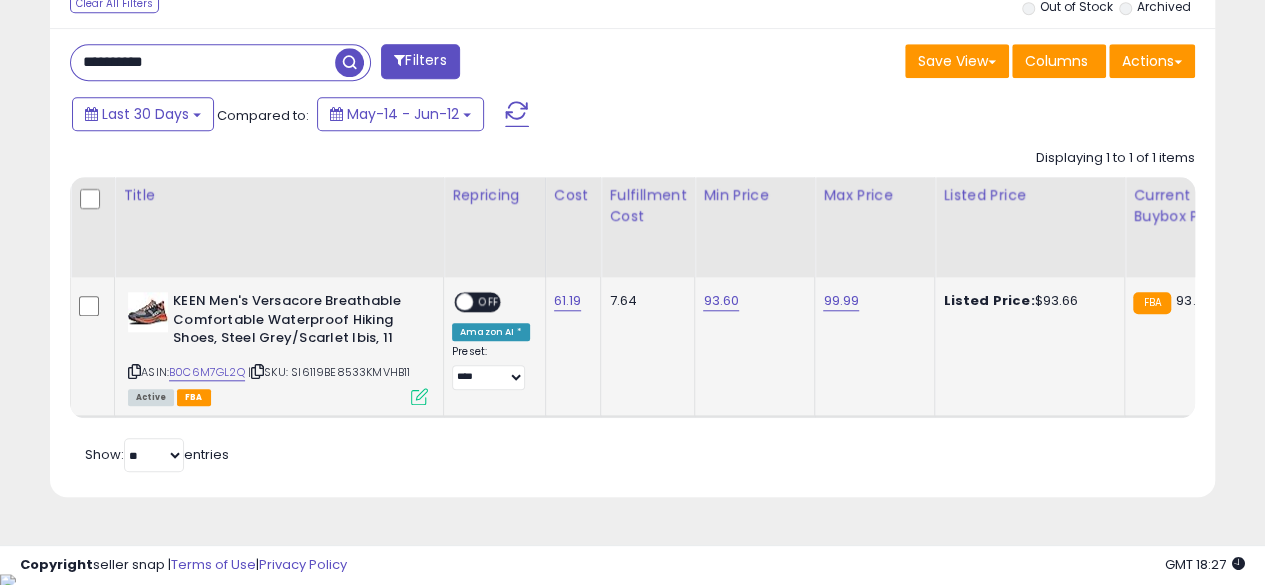 click on "OFF" at bounding box center (489, 302) 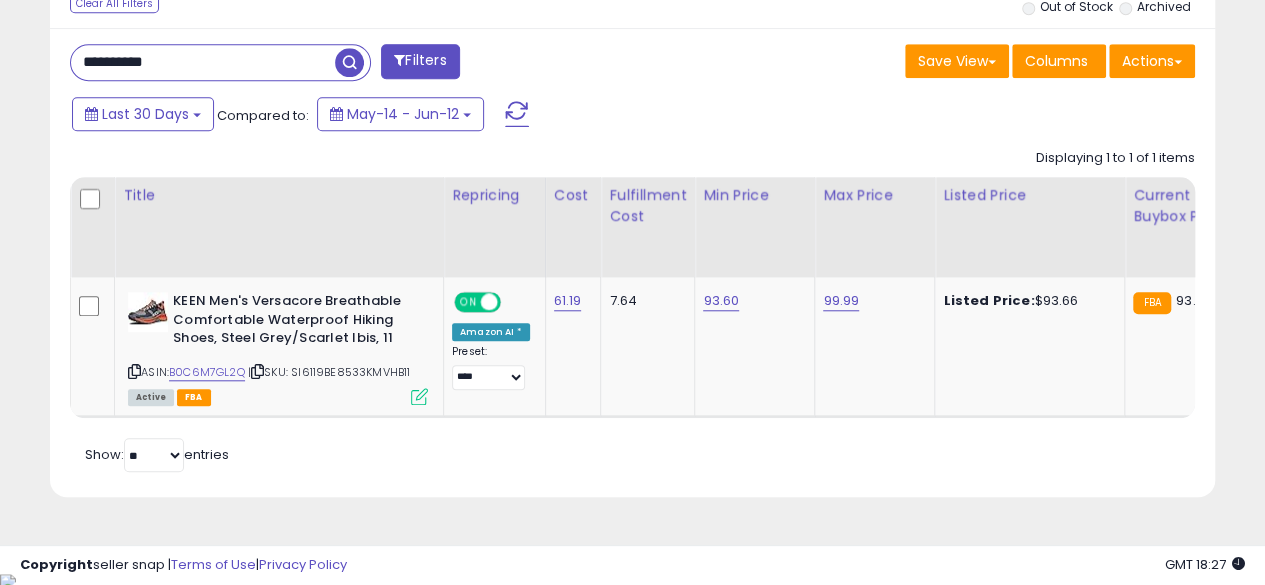 click on "**********" at bounding box center [203, 62] 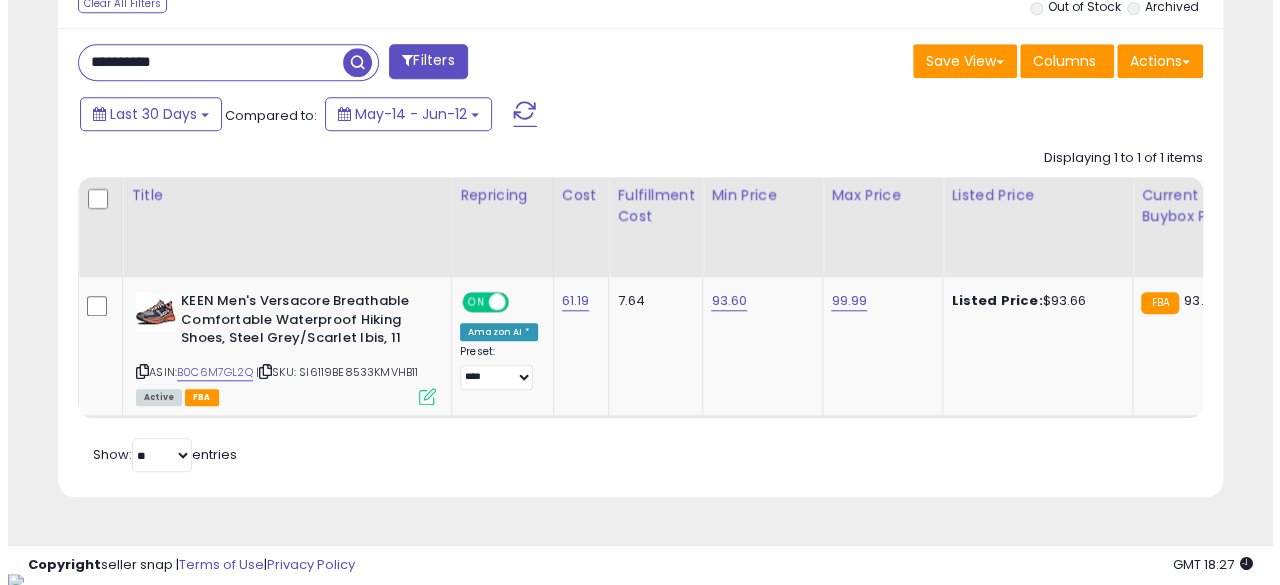 scroll, scrollTop: 654, scrollLeft: 0, axis: vertical 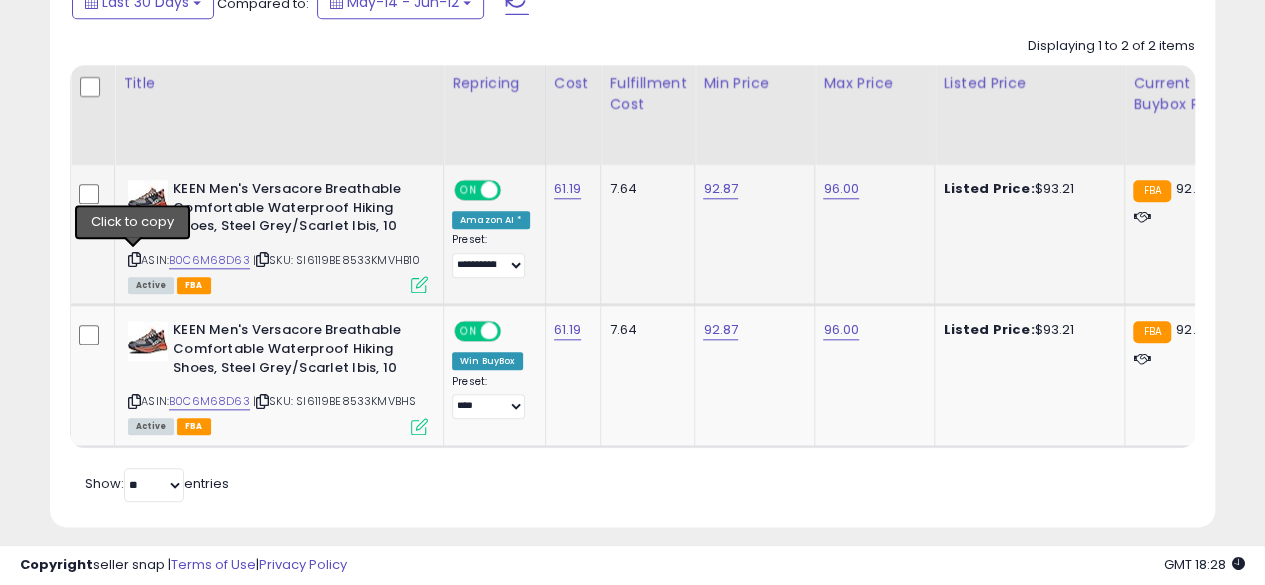 click at bounding box center (134, 259) 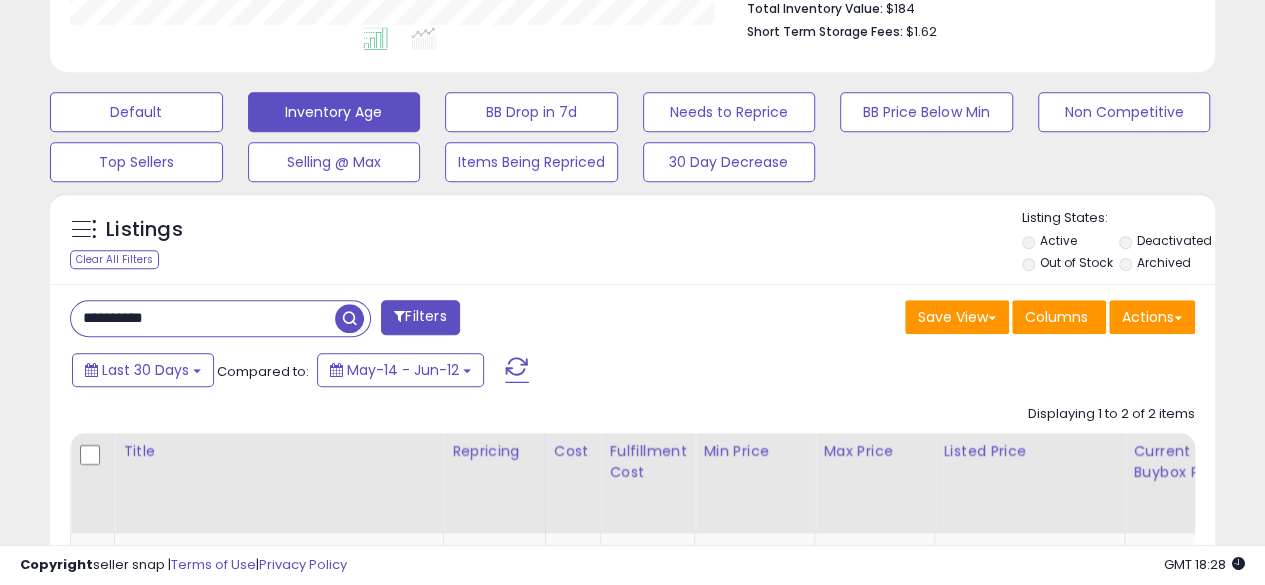 scroll, scrollTop: 568, scrollLeft: 0, axis: vertical 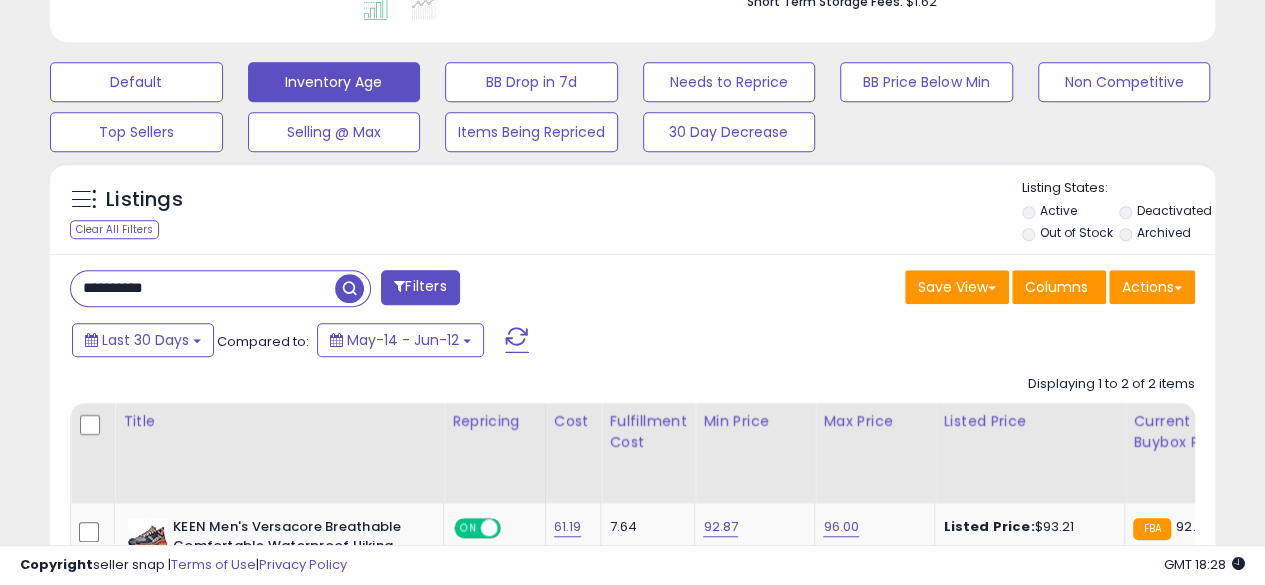 click on "**********" at bounding box center [203, 288] 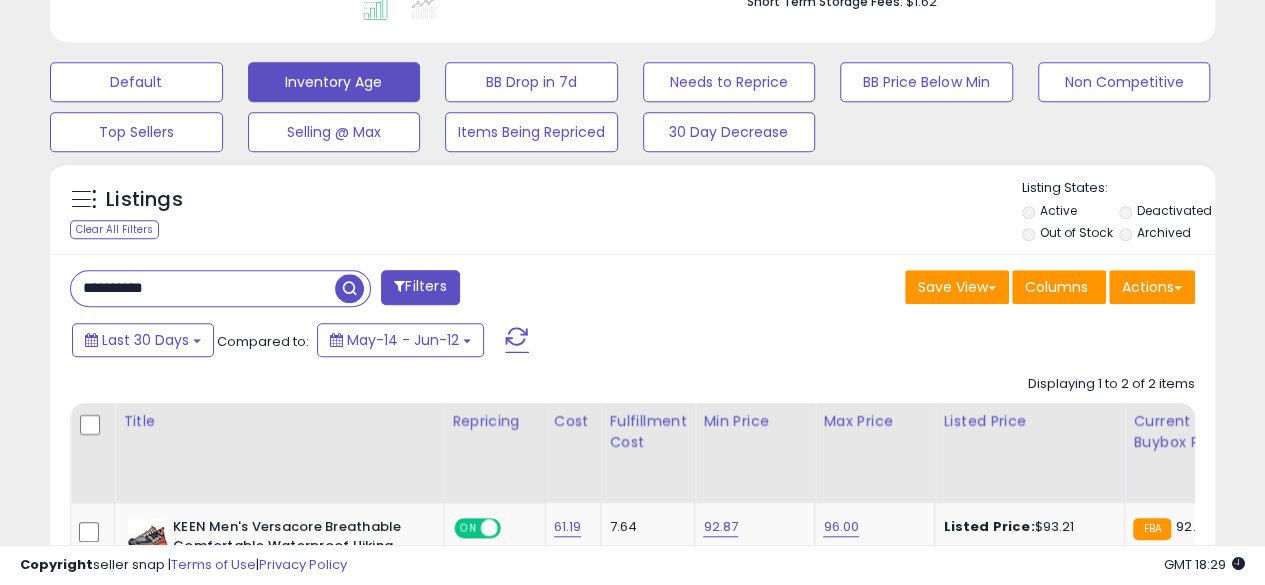 click at bounding box center (349, 288) 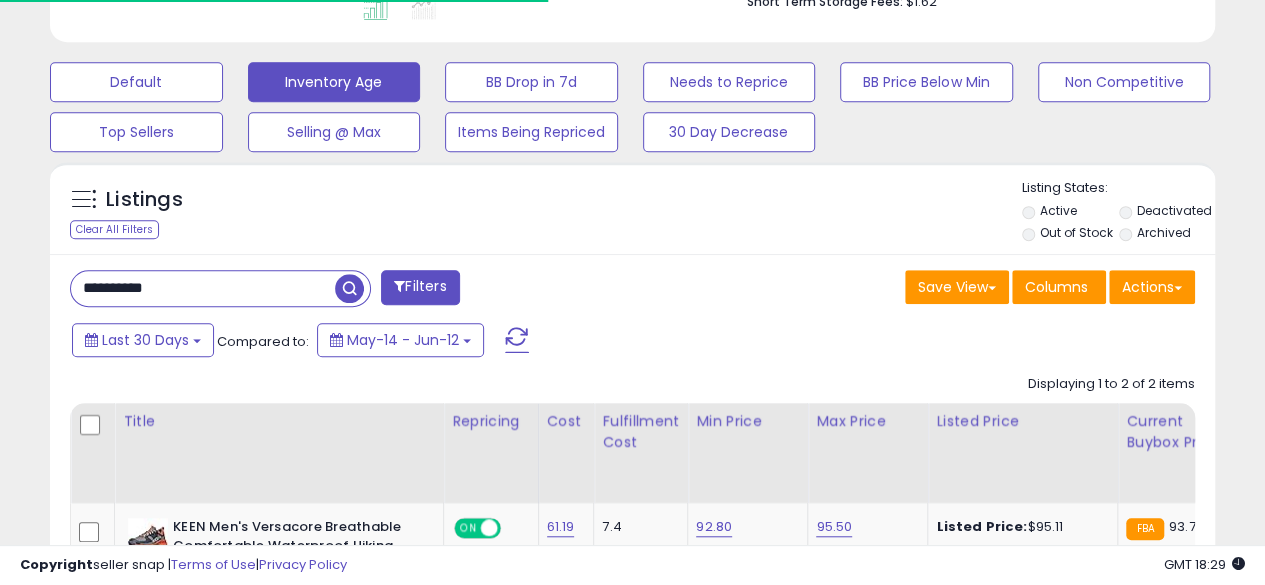 scroll, scrollTop: 410, scrollLeft: 674, axis: both 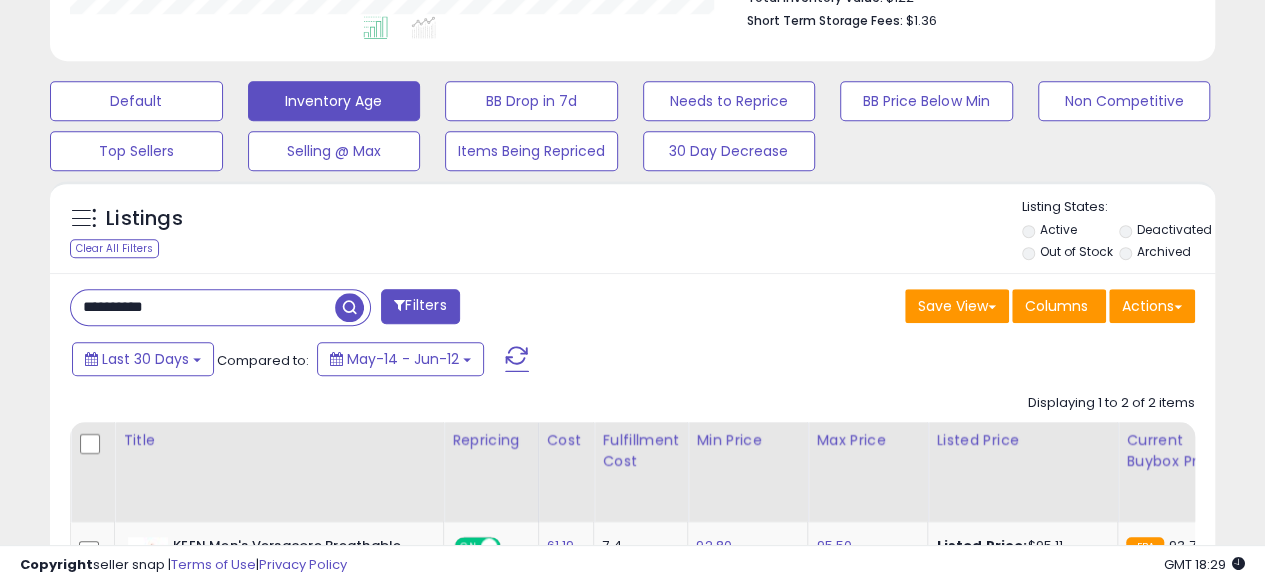 click on "**********" at bounding box center [203, 307] 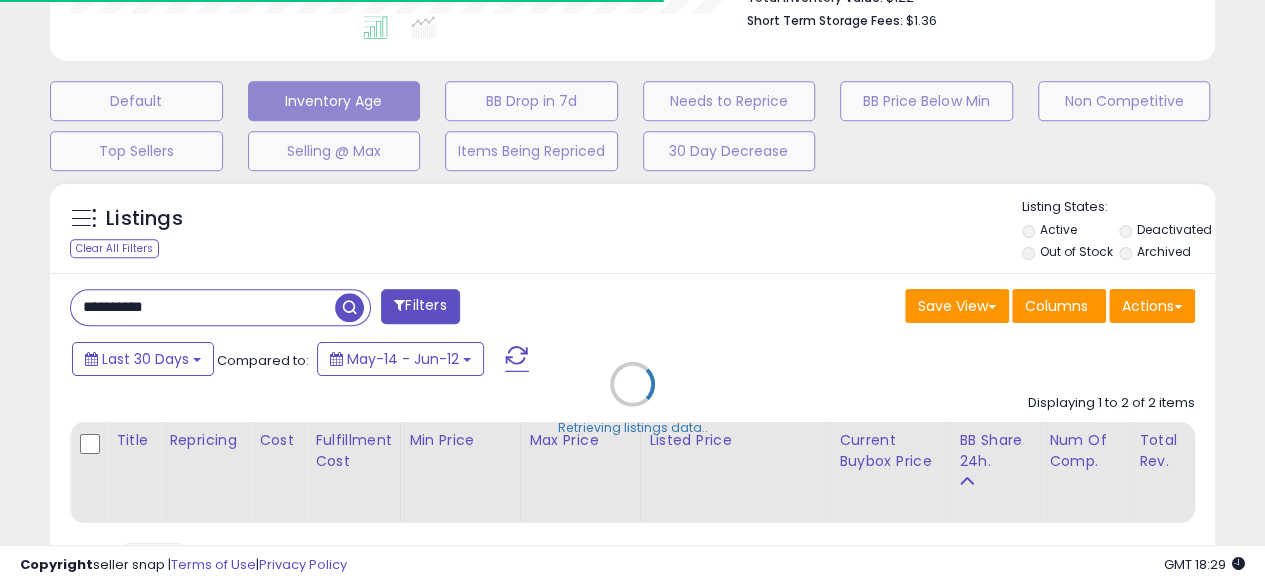 scroll, scrollTop: 410, scrollLeft: 674, axis: both 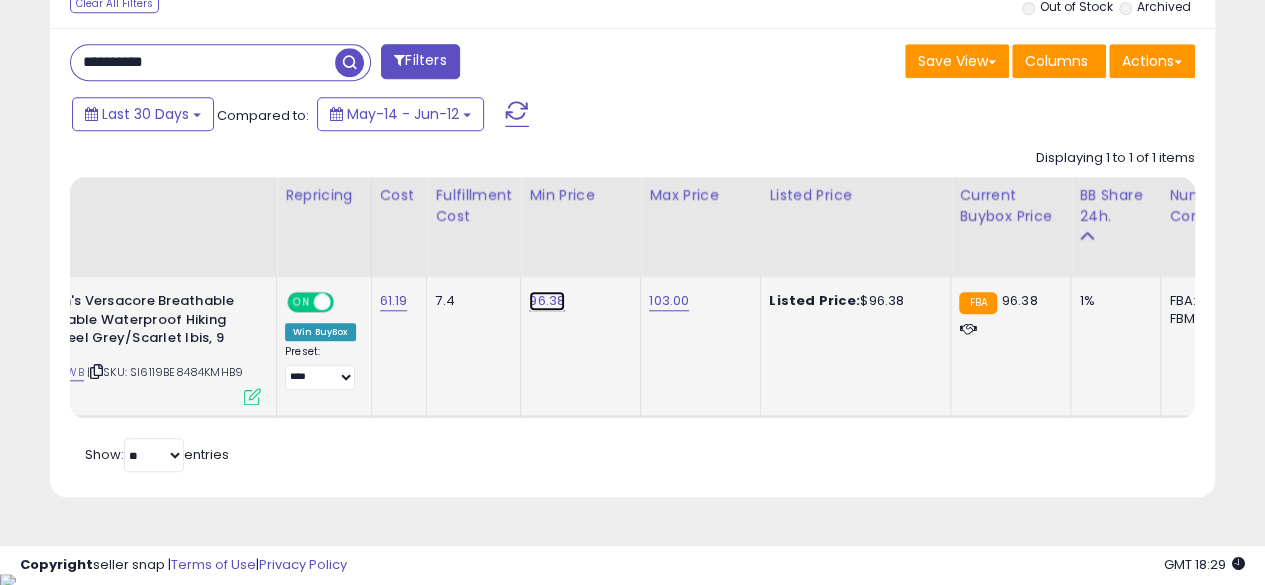 click on "96.38" at bounding box center [547, 301] 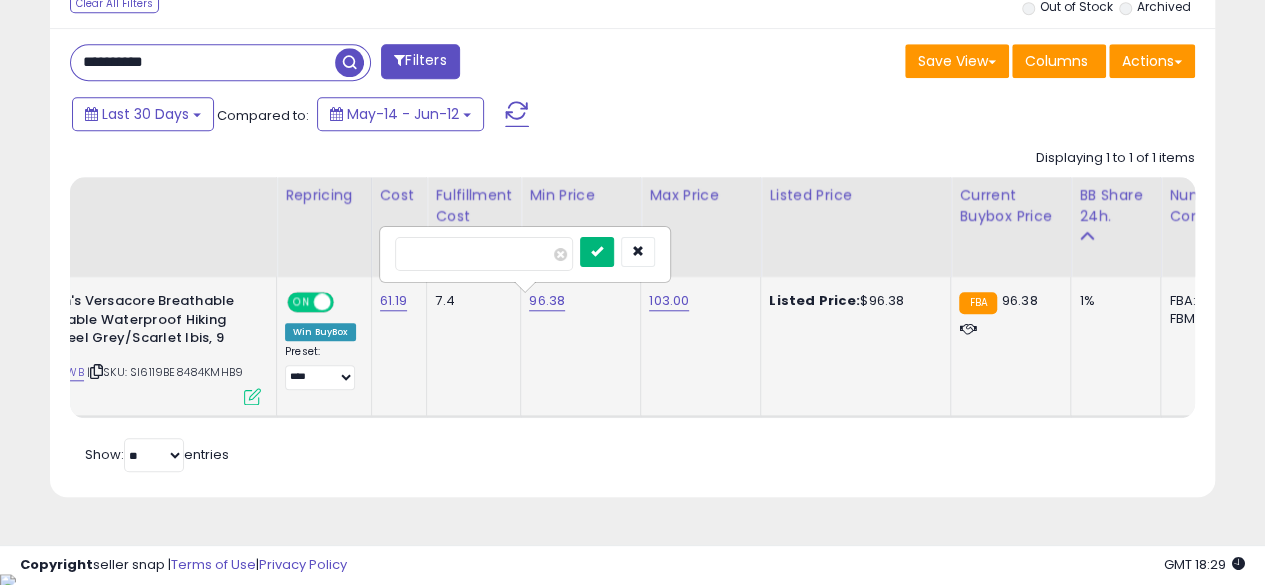 type on "*****" 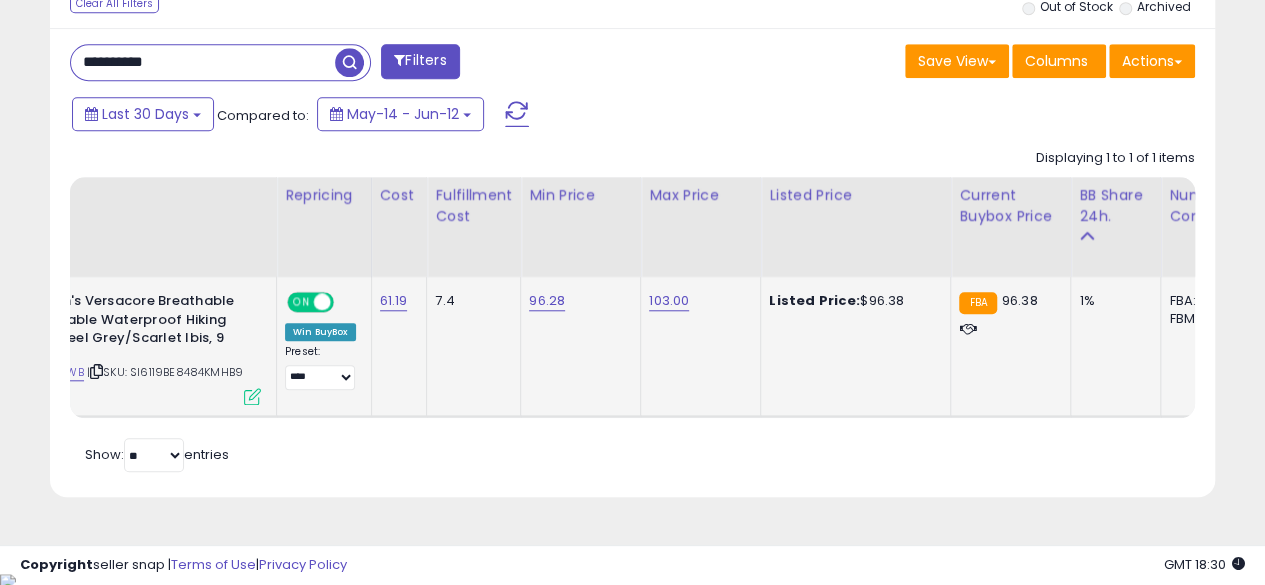 click on "**********" at bounding box center (203, 62) 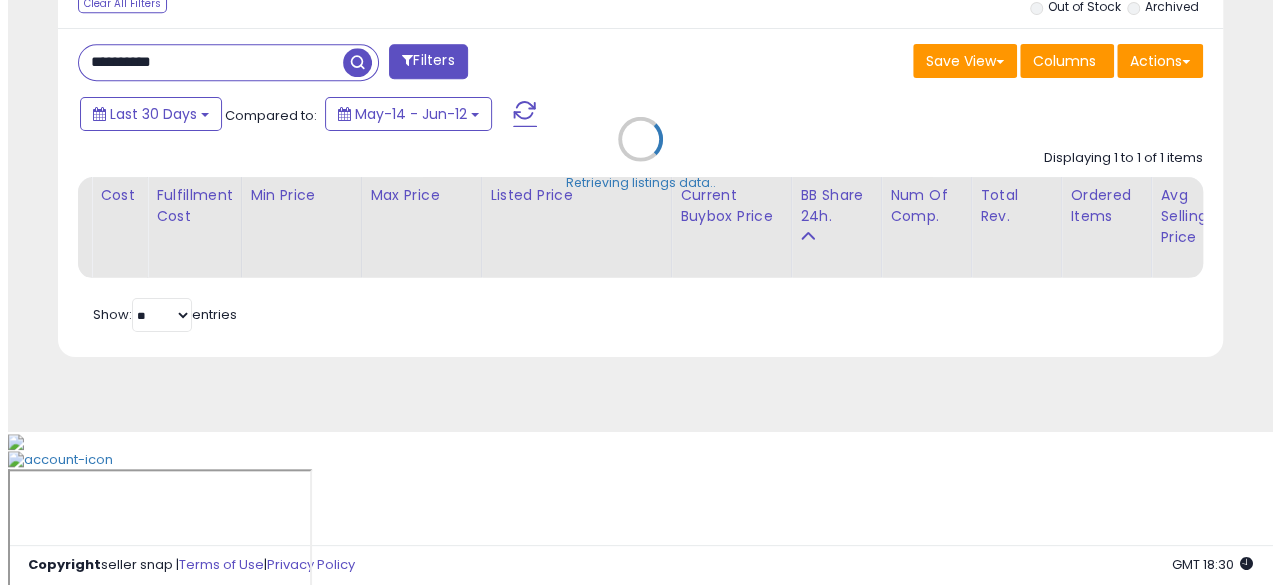 scroll, scrollTop: 654, scrollLeft: 0, axis: vertical 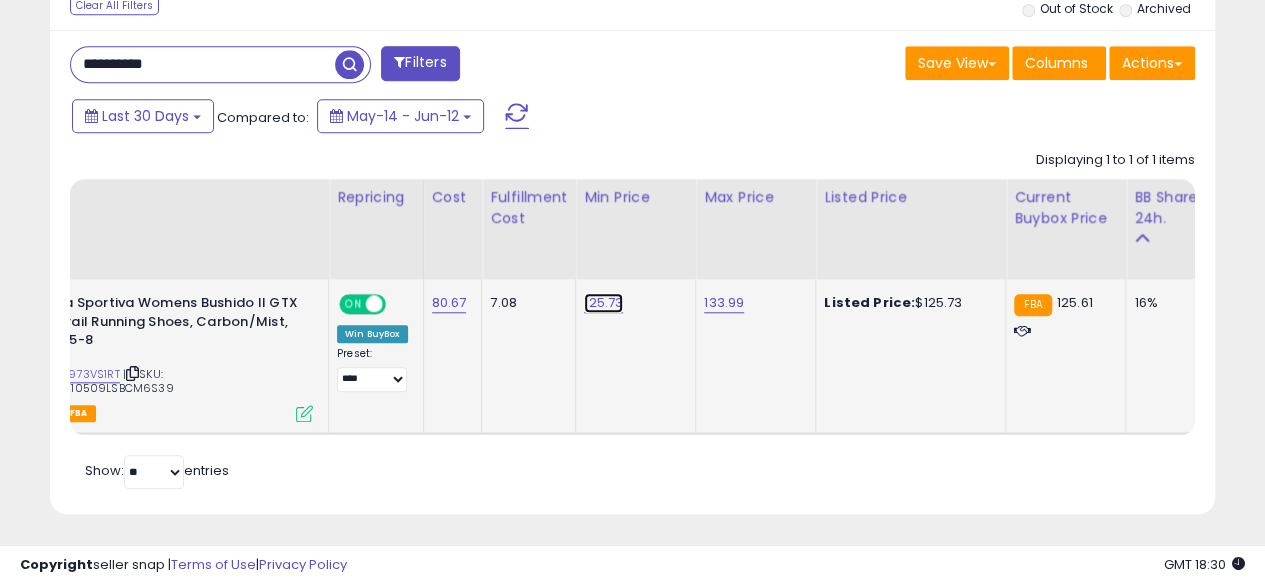 click on "125.73" at bounding box center (603, 303) 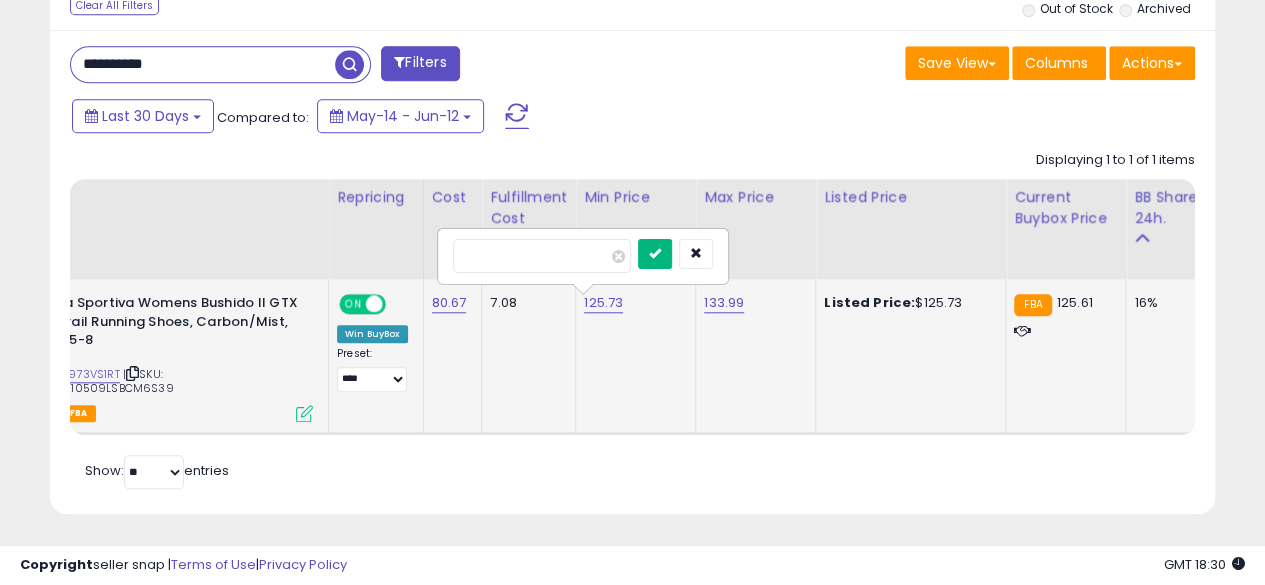 type on "******" 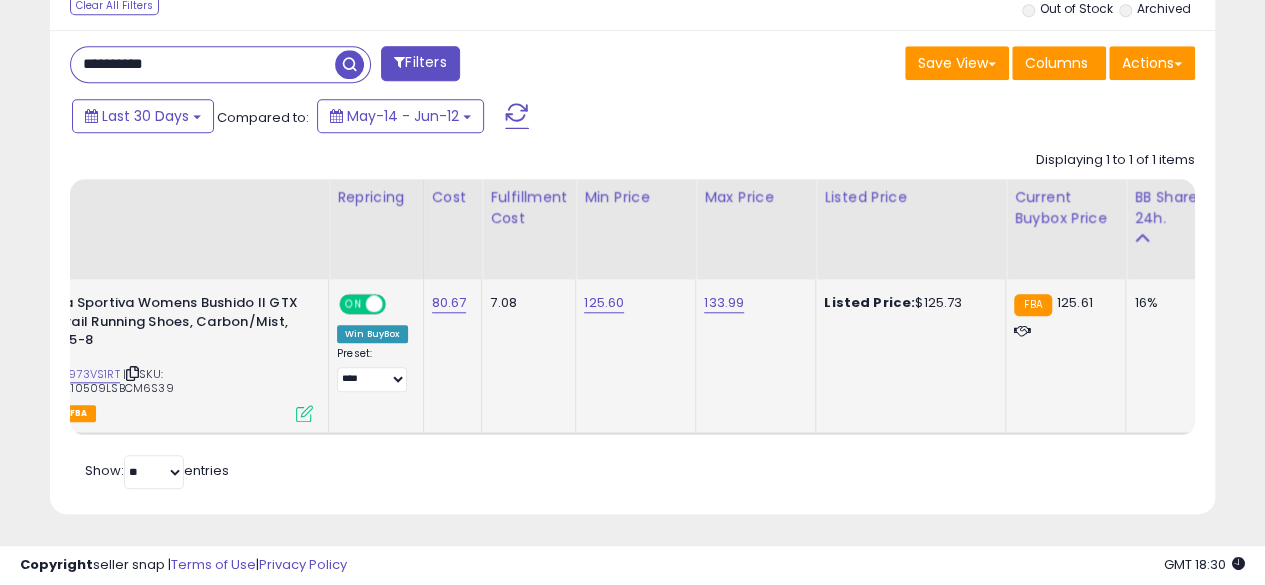 scroll, scrollTop: 0, scrollLeft: 0, axis: both 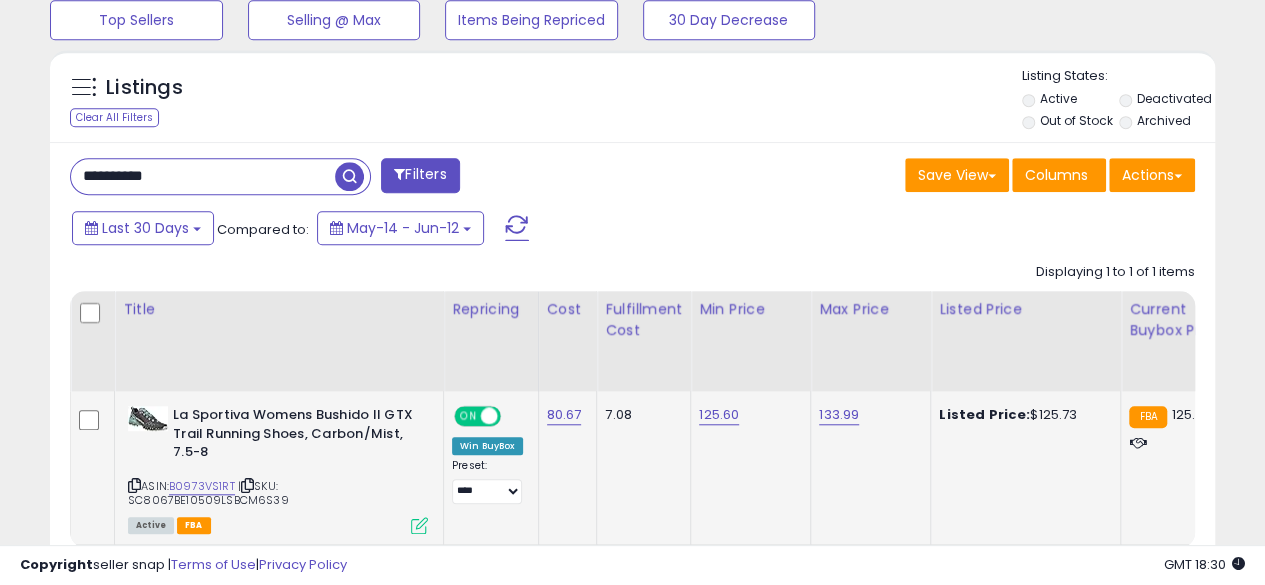 click on "**********" at bounding box center (203, 176) 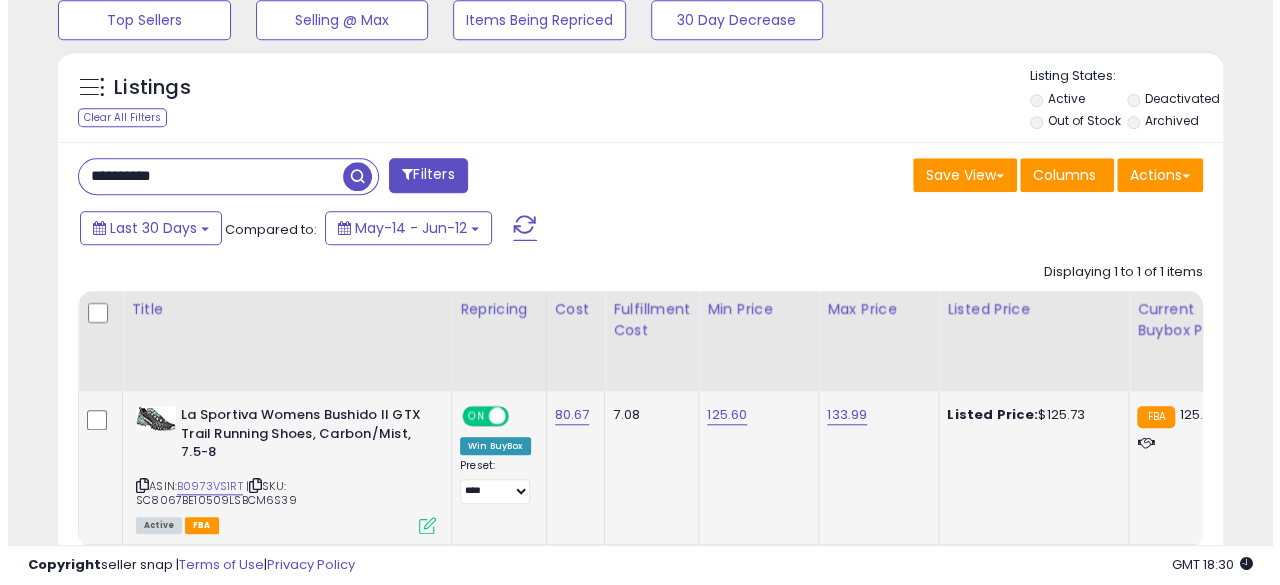 scroll, scrollTop: 654, scrollLeft: 0, axis: vertical 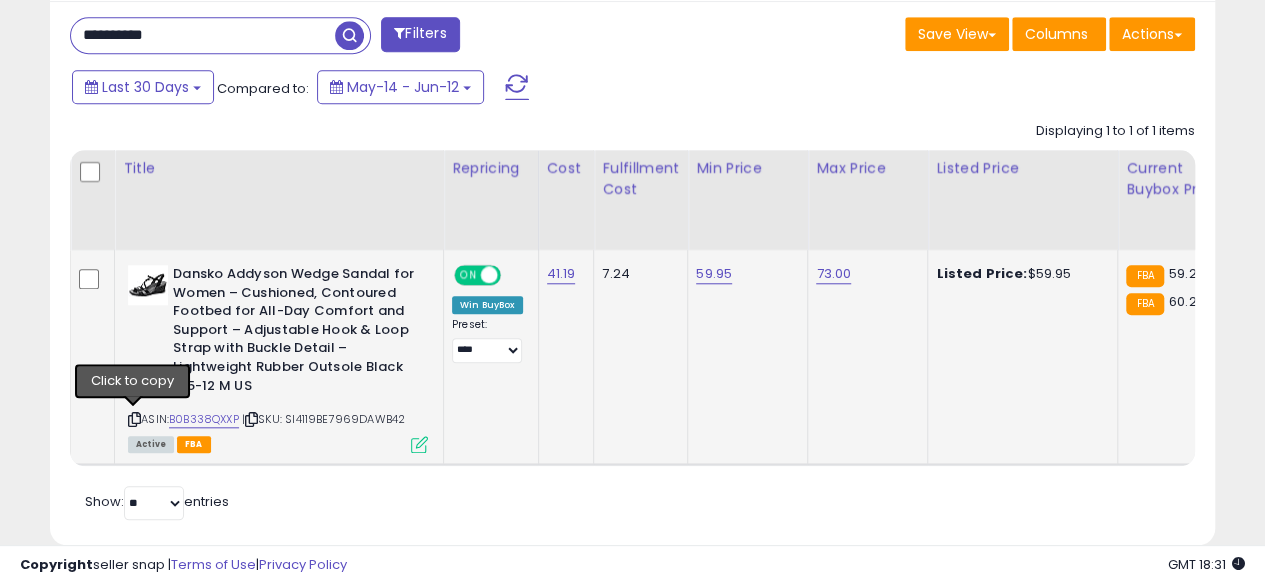 click at bounding box center (134, 419) 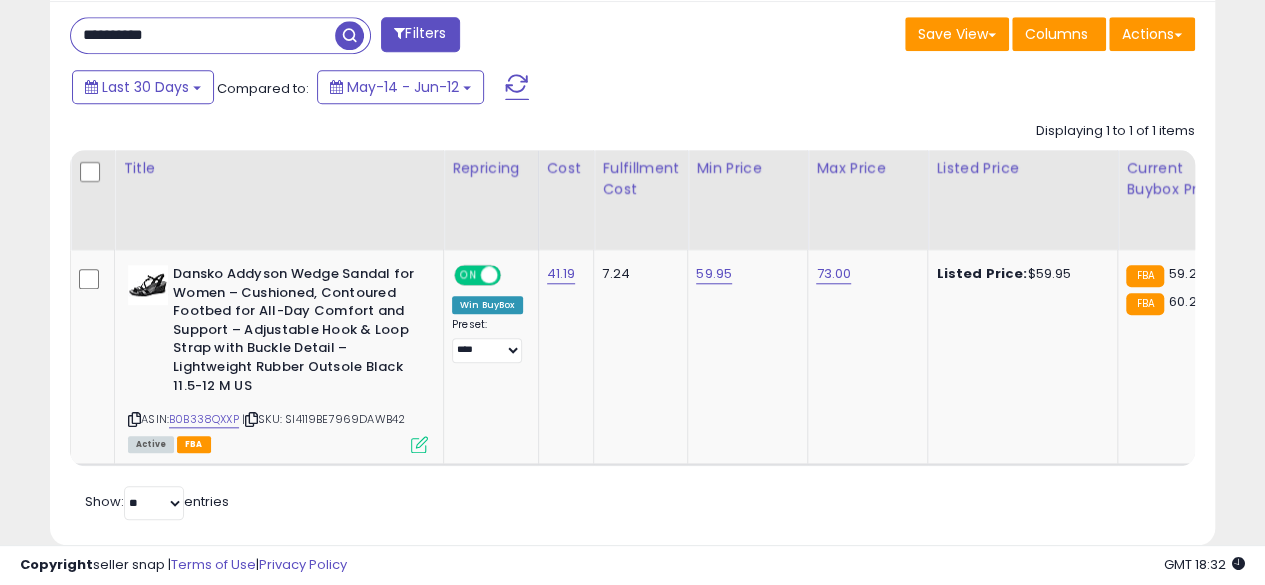 click on "**********" at bounding box center [203, 35] 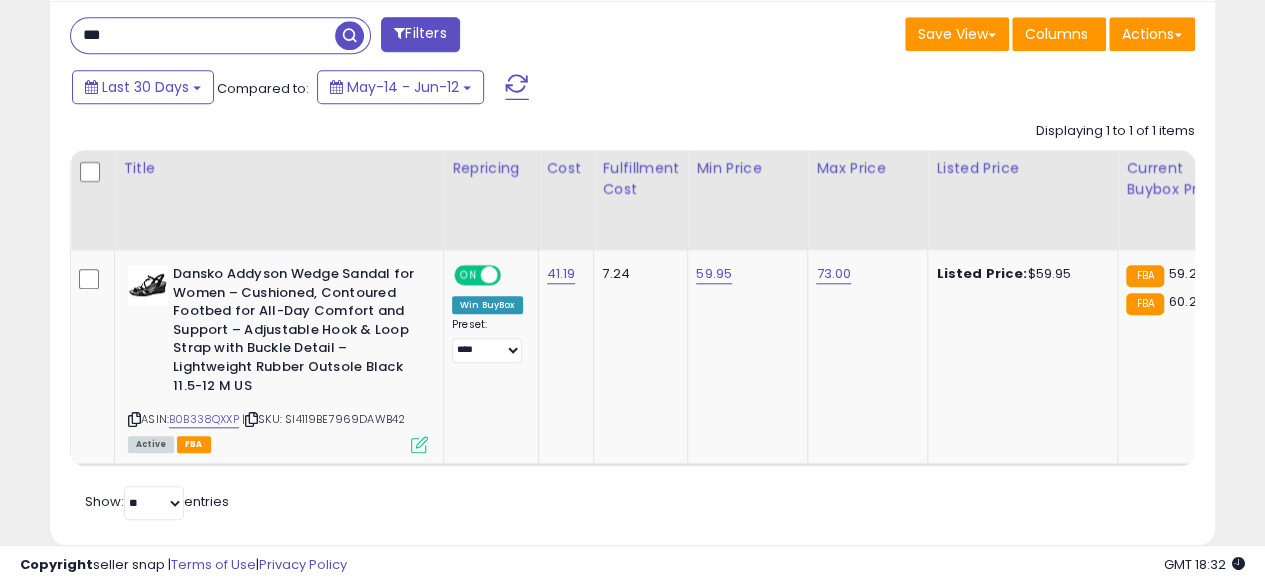 type on "**********" 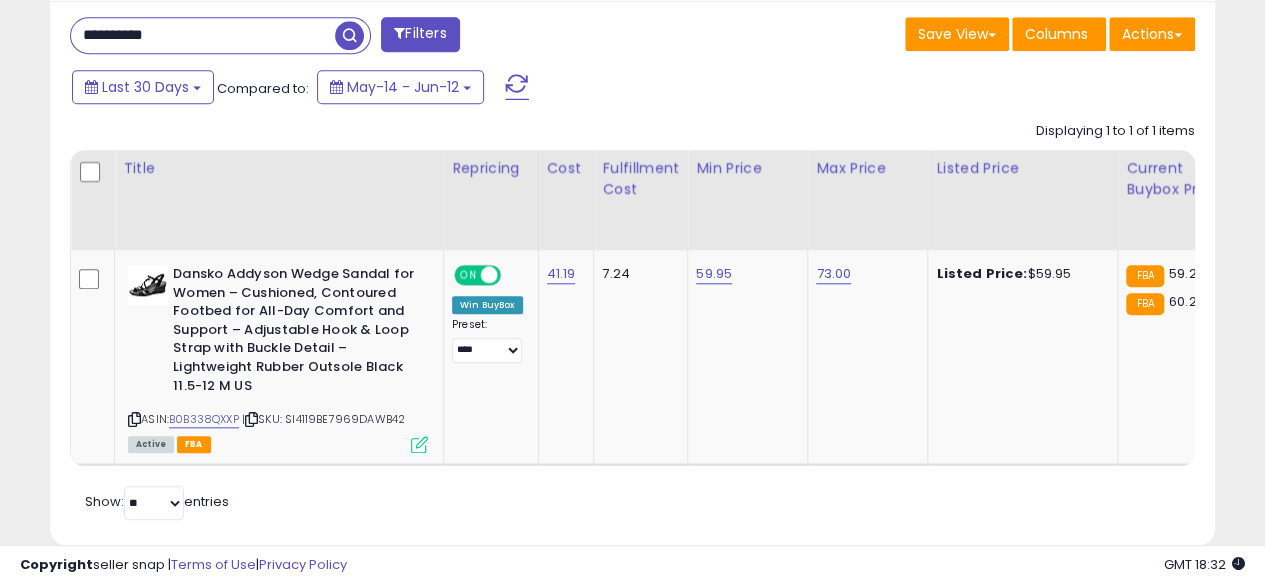 click at bounding box center [349, 35] 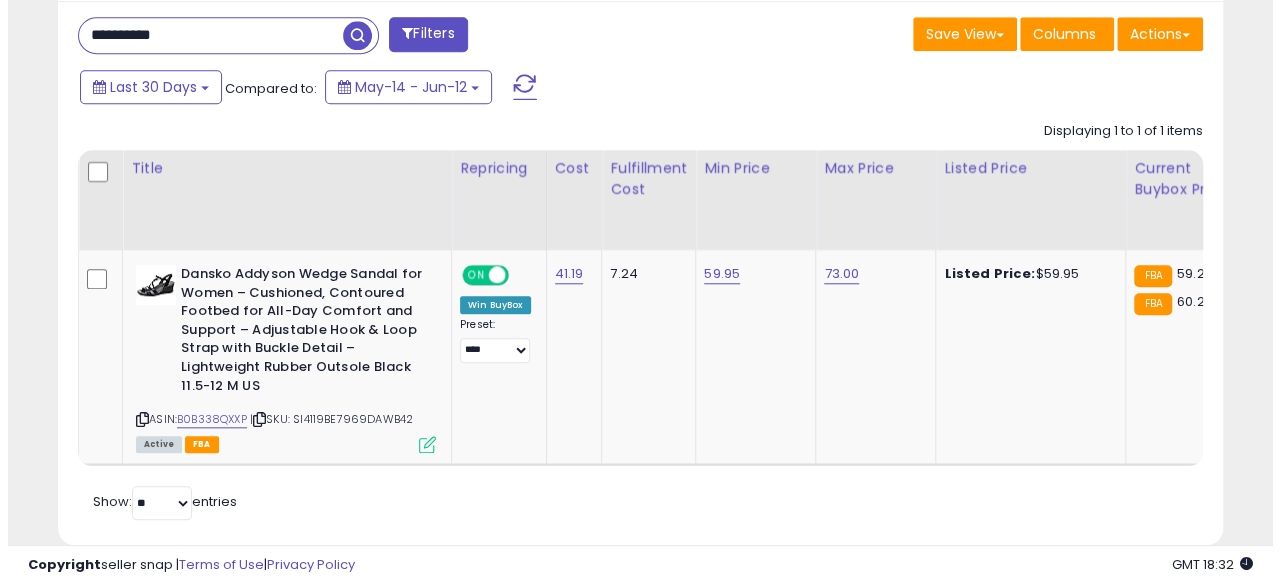 scroll, scrollTop: 654, scrollLeft: 0, axis: vertical 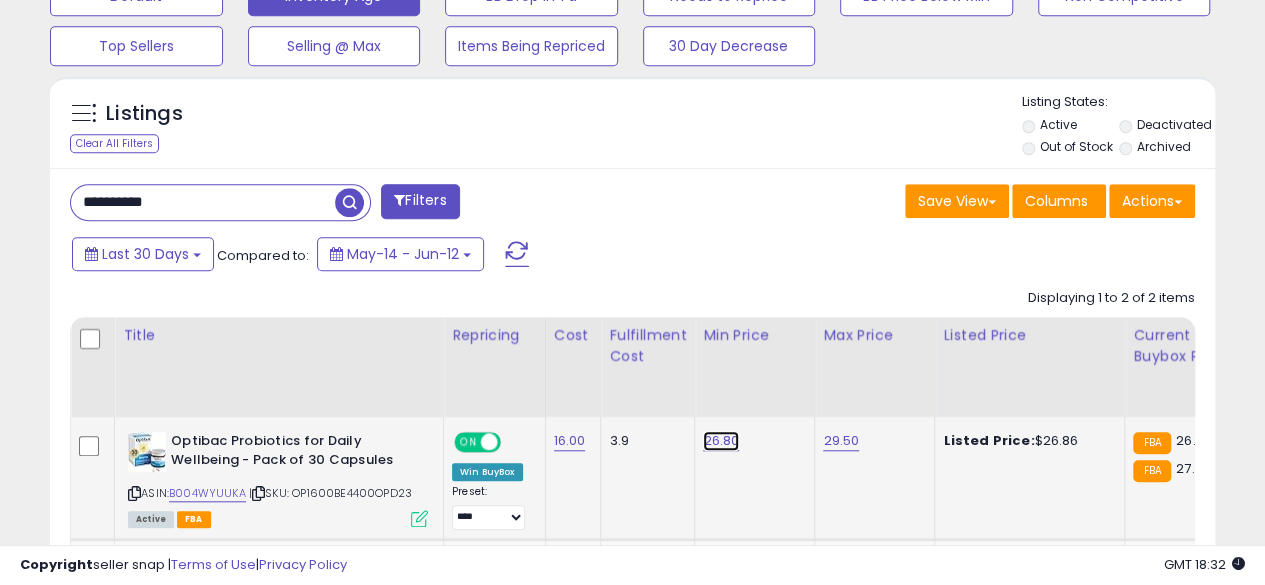 click on "26.80" at bounding box center (721, 441) 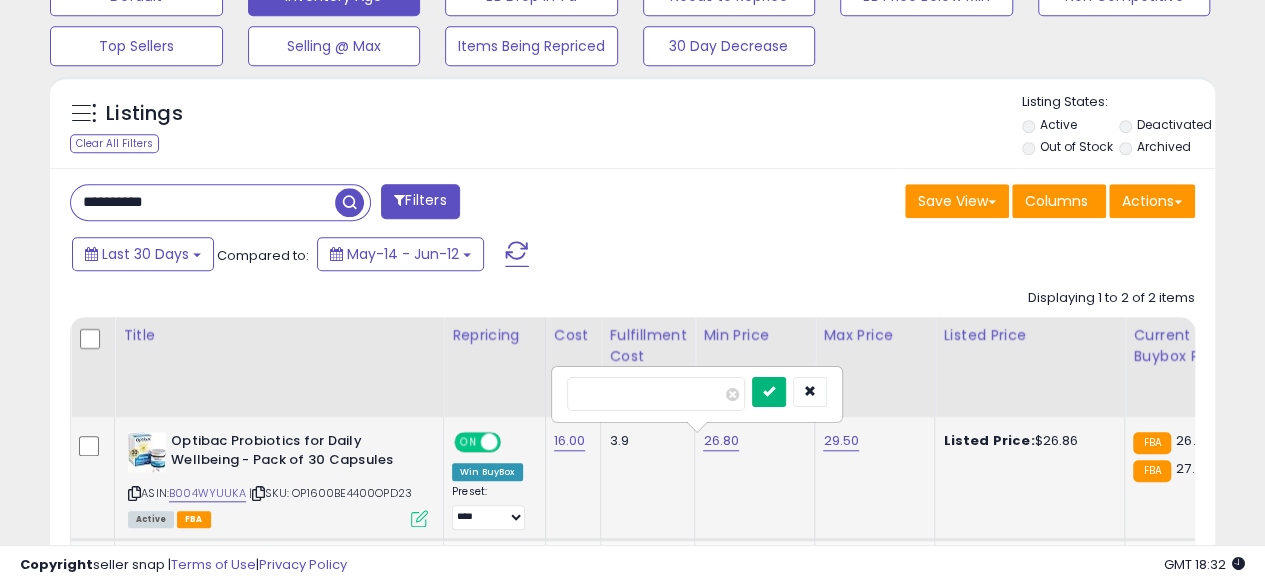 type on "*****" 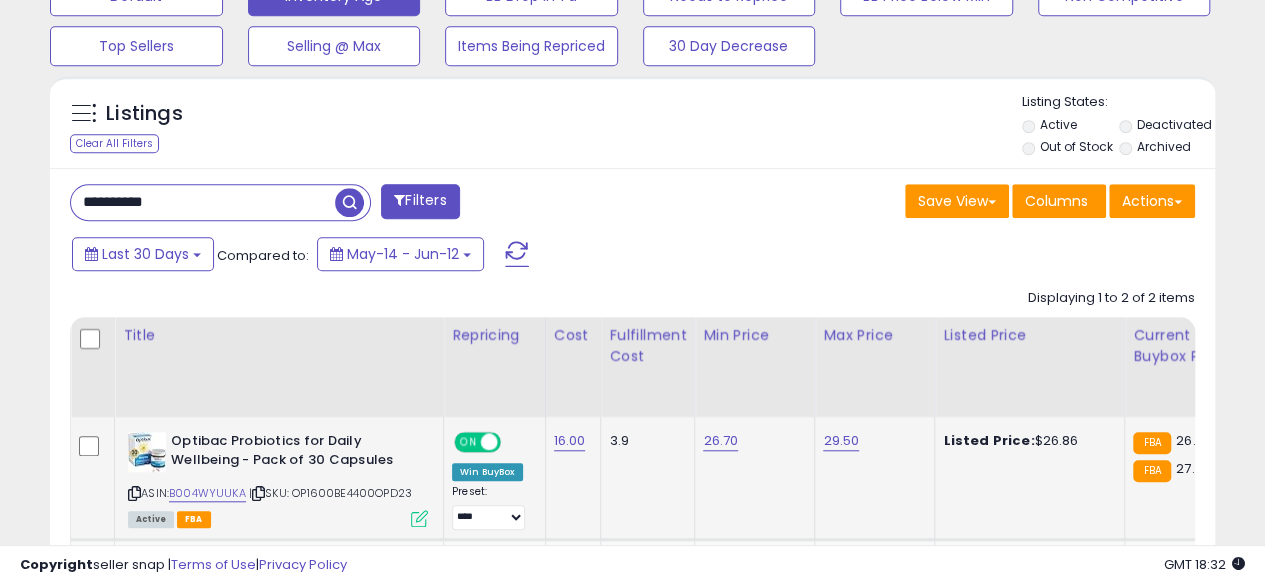 click on "**********" at bounding box center (203, 202) 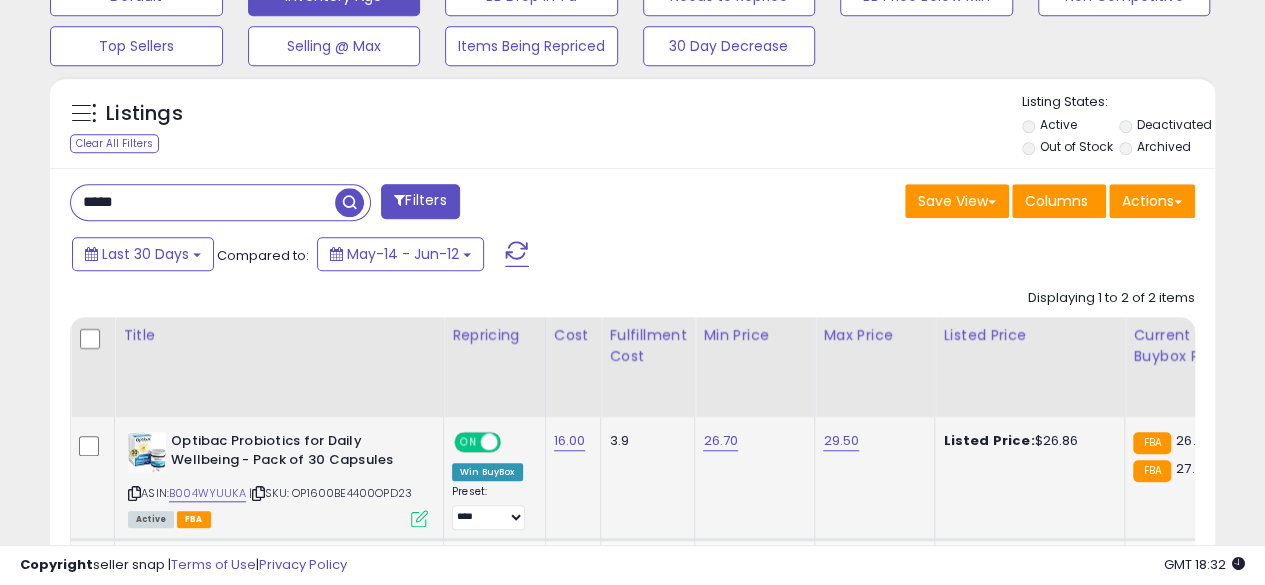type on "**********" 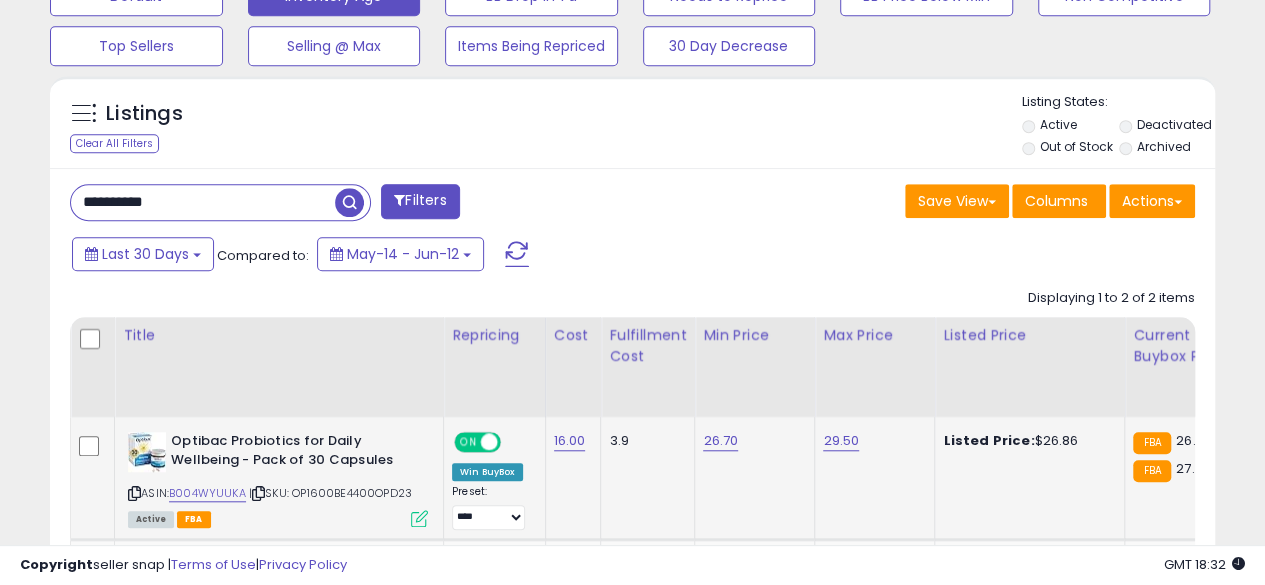 click at bounding box center [349, 202] 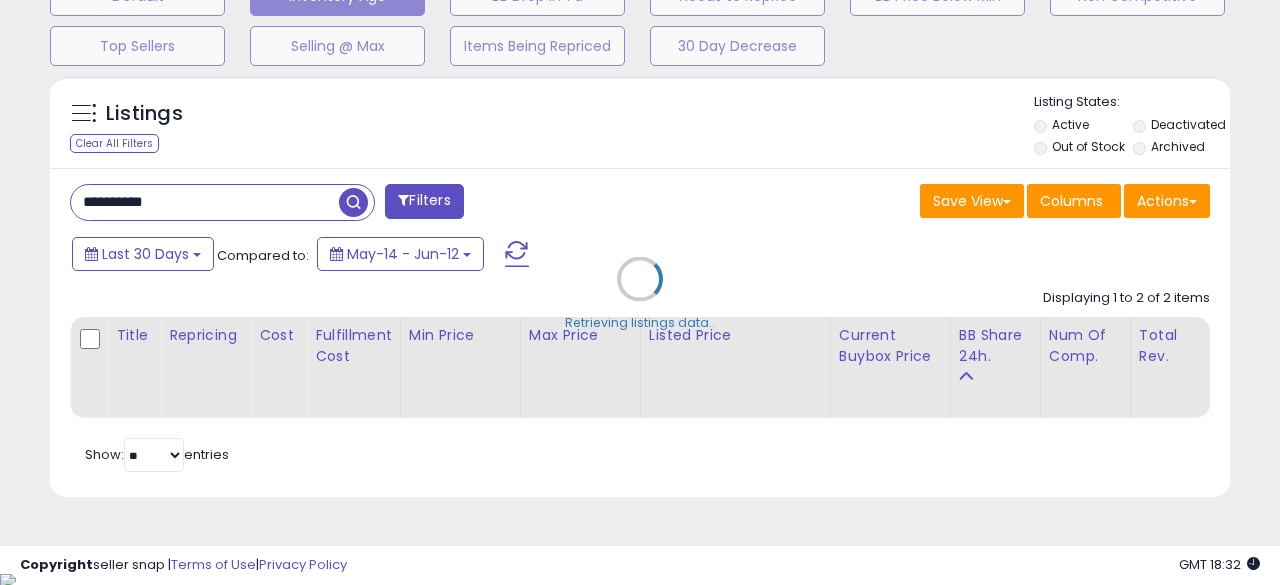 scroll, scrollTop: 999590, scrollLeft: 999317, axis: both 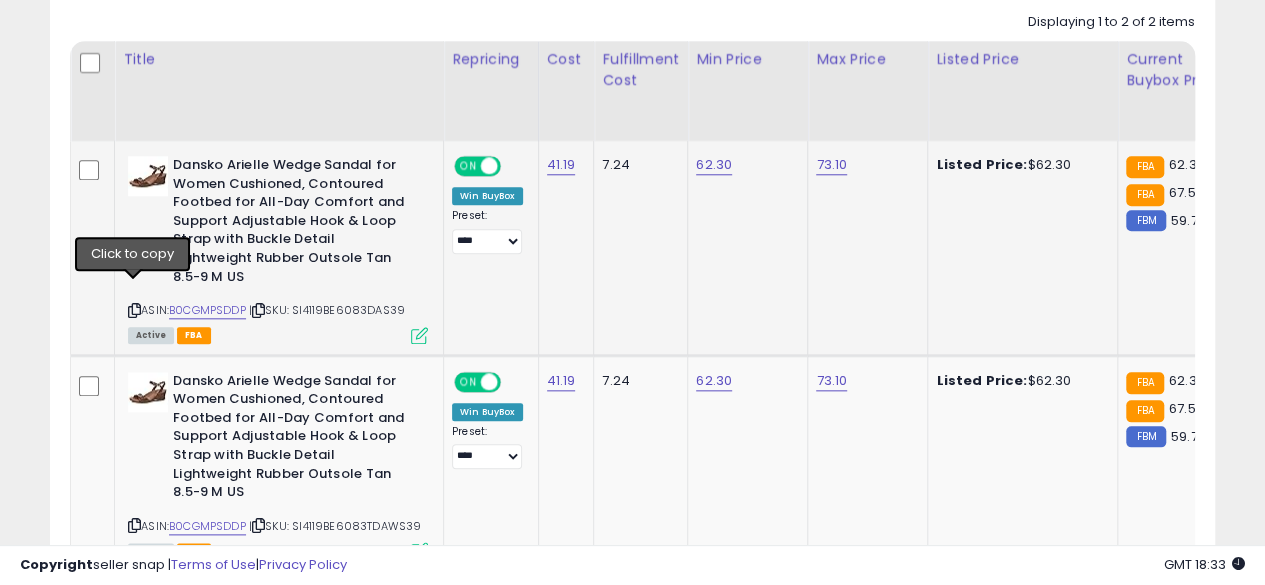 click at bounding box center [134, 310] 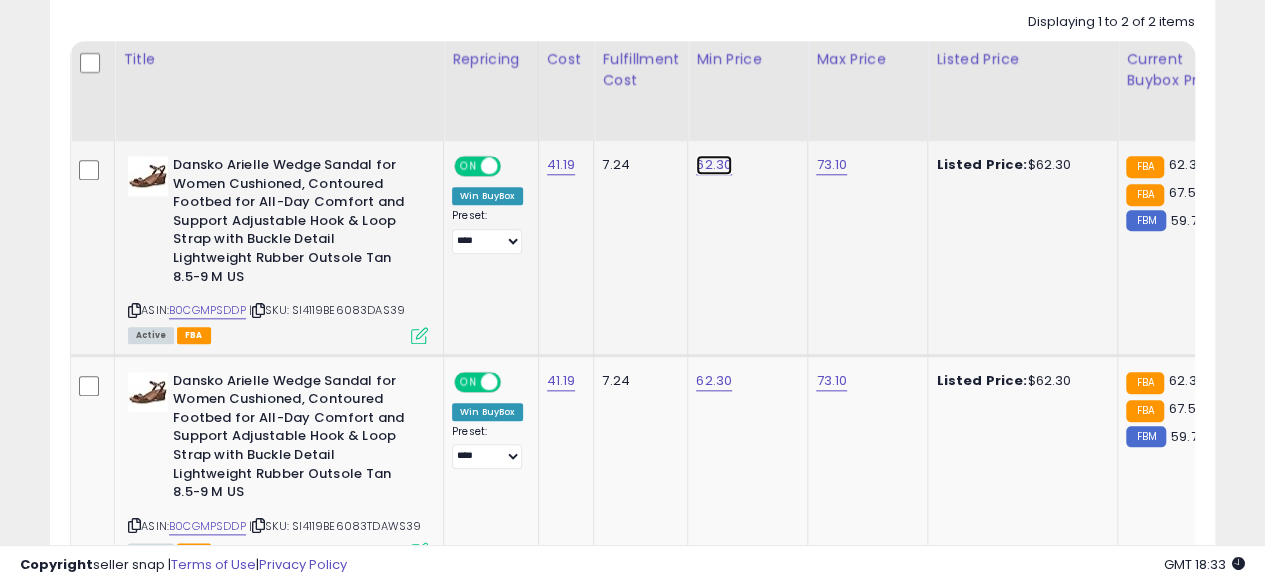 click on "62.30" at bounding box center [714, 165] 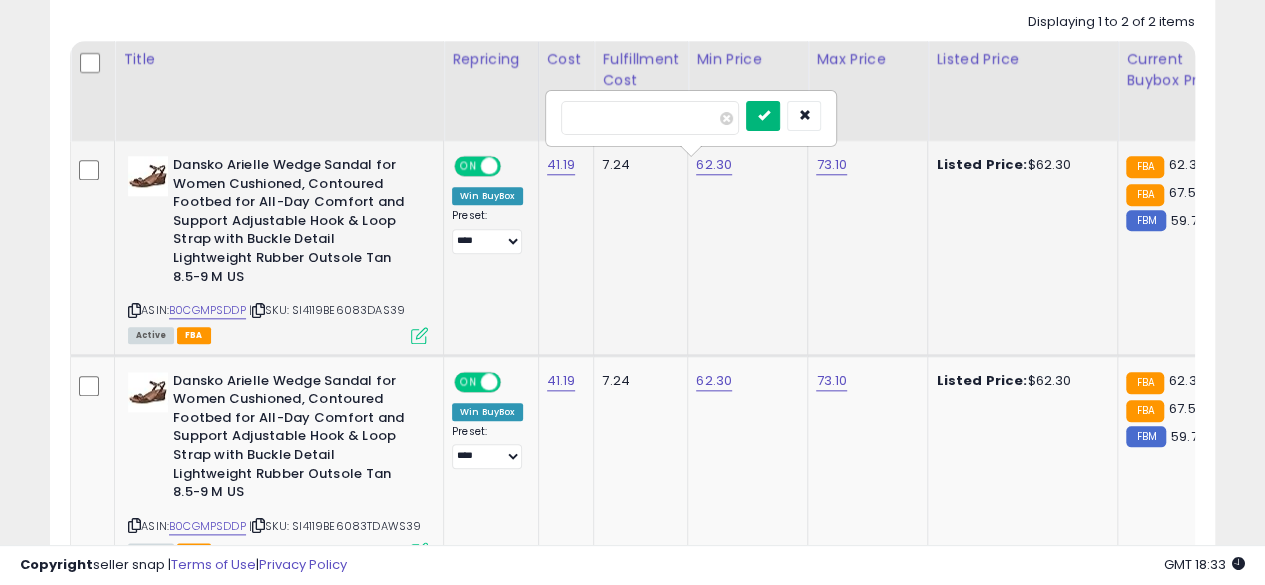type on "*****" 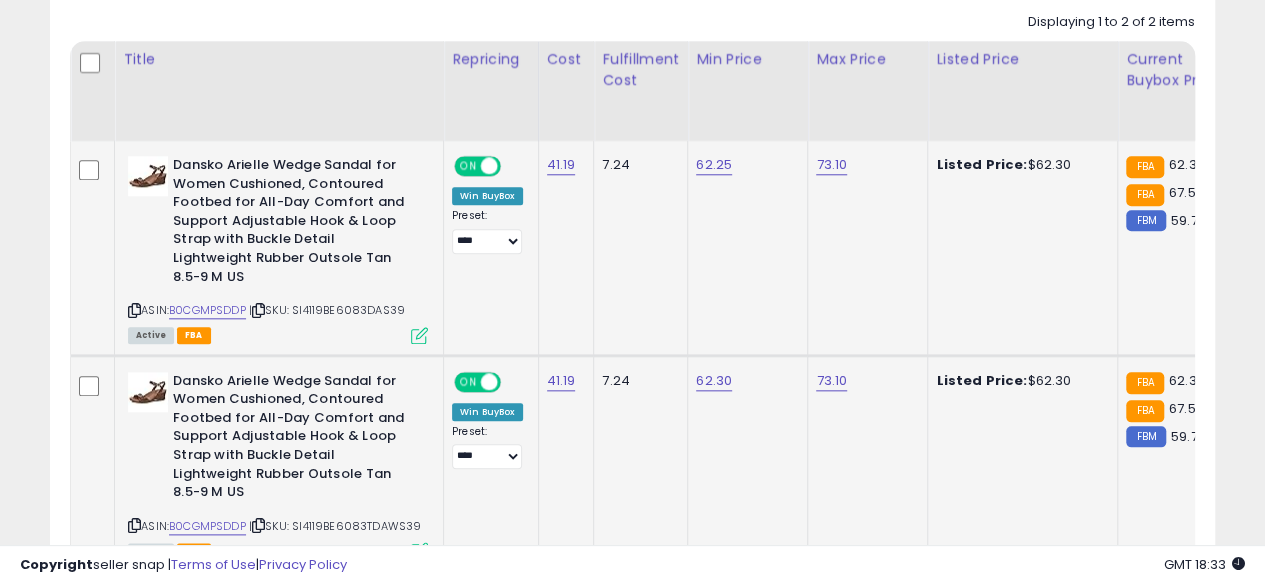 click on "62.30" 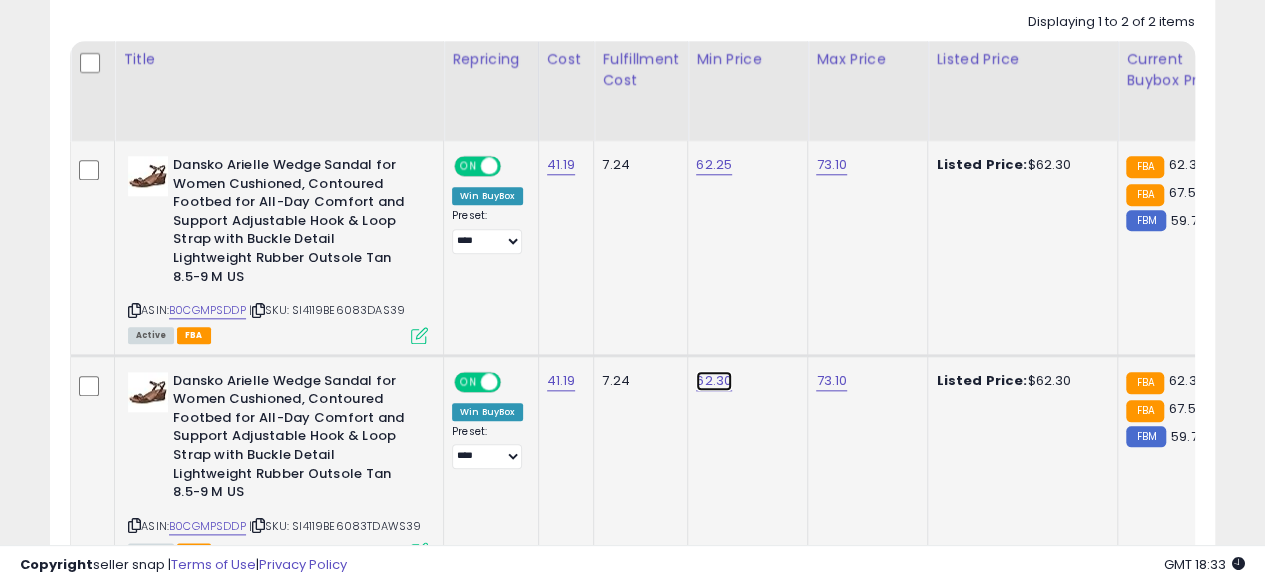 click on "62.30" at bounding box center [714, 165] 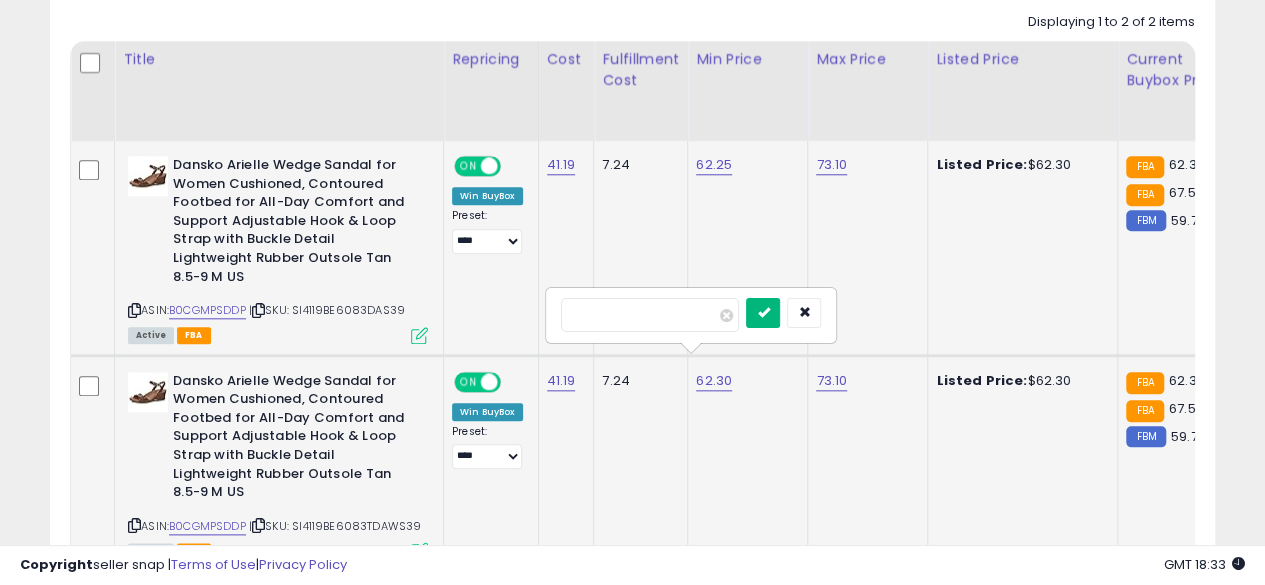 type on "*****" 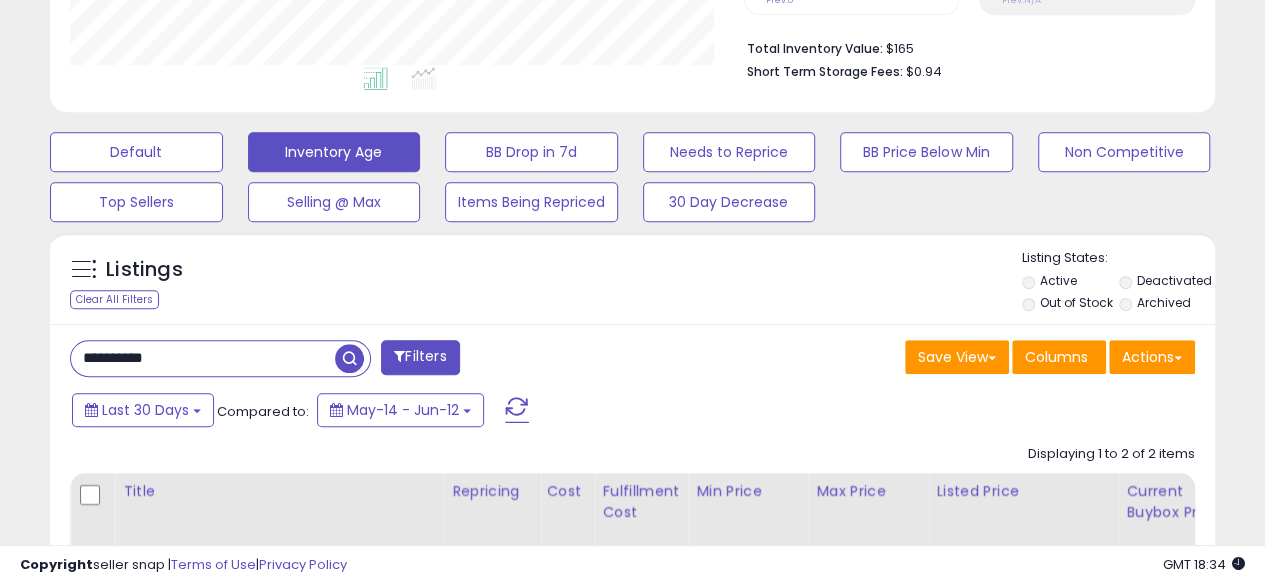 scroll, scrollTop: 502, scrollLeft: 0, axis: vertical 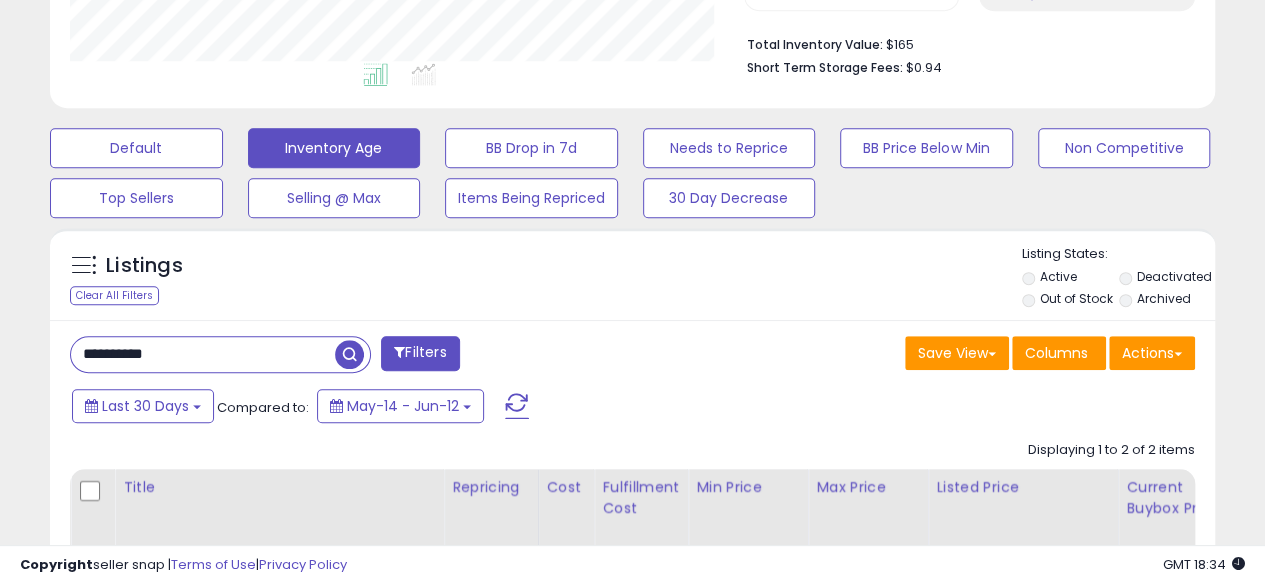 click on "**********" at bounding box center [203, 354] 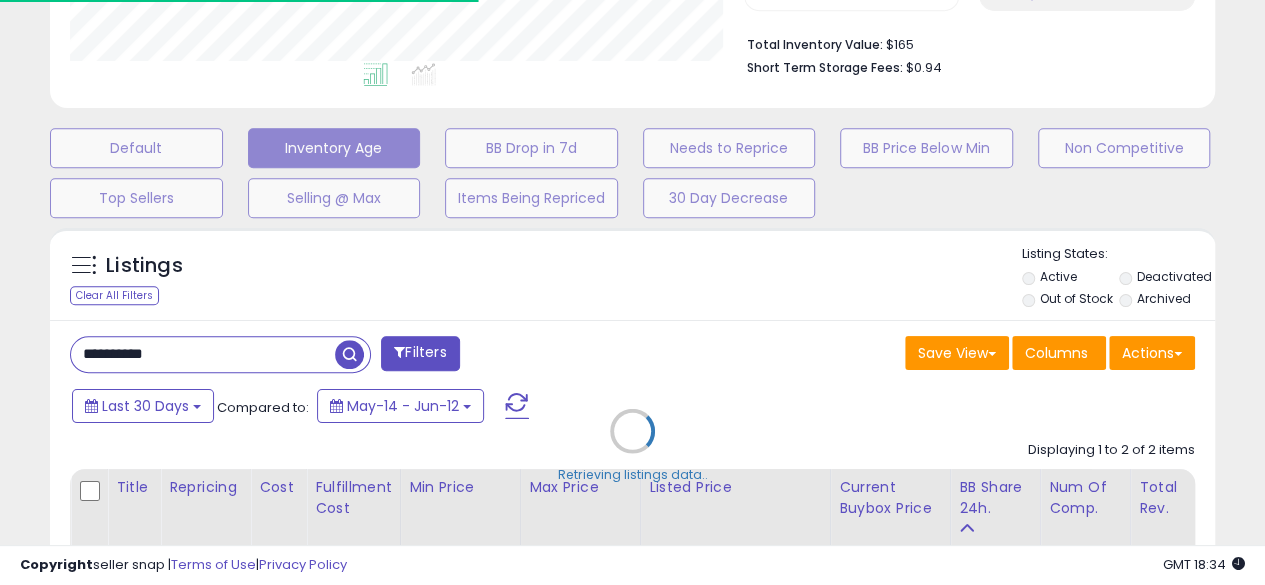 scroll, scrollTop: 410, scrollLeft: 674, axis: both 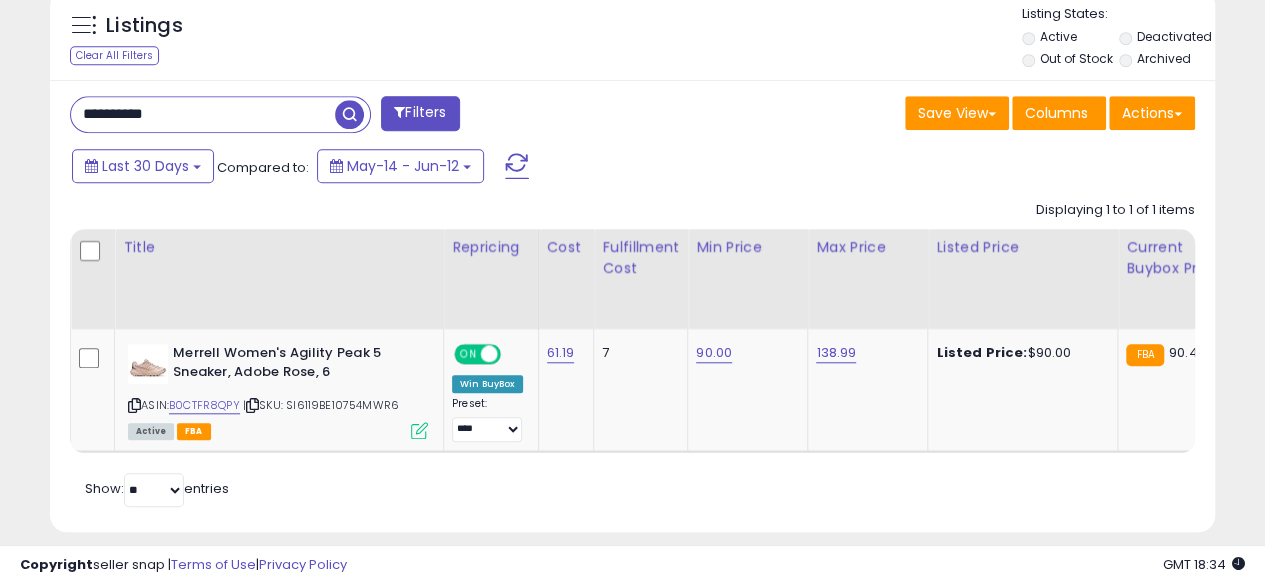 click on "**********" at bounding box center [203, 114] 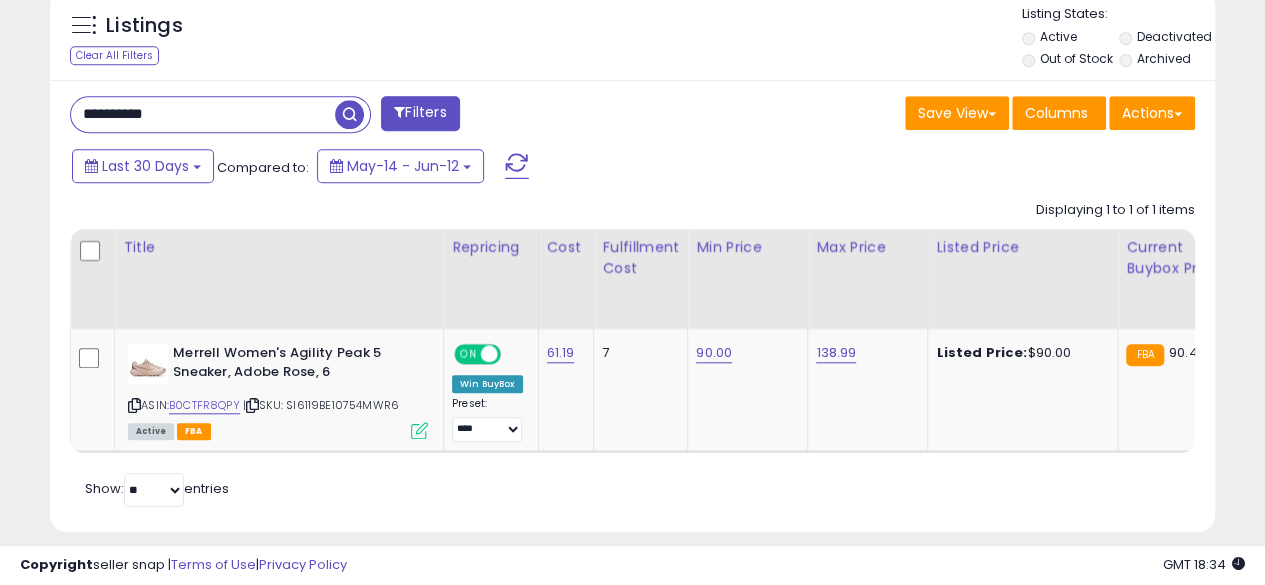 click at bounding box center (349, 114) 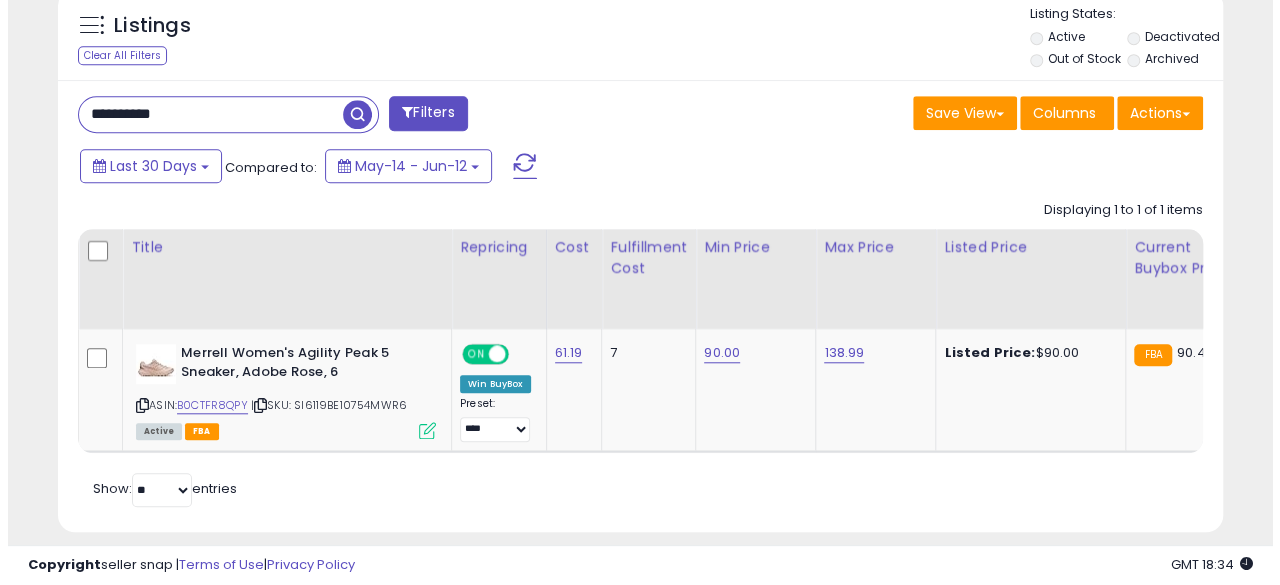 scroll, scrollTop: 654, scrollLeft: 0, axis: vertical 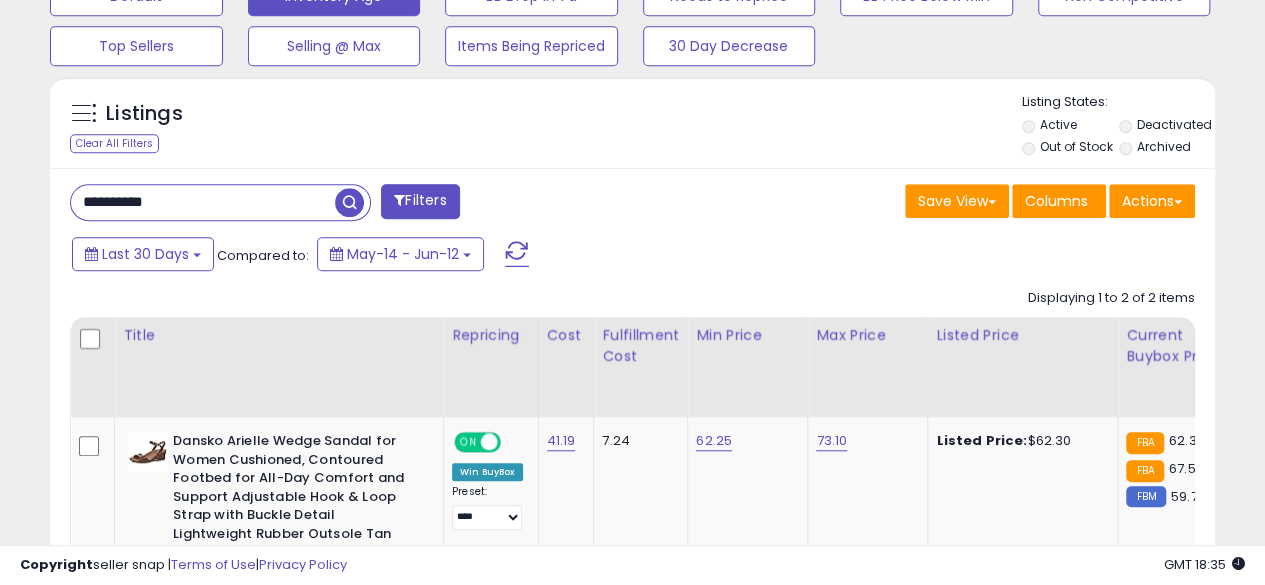 click on "**********" at bounding box center (203, 202) 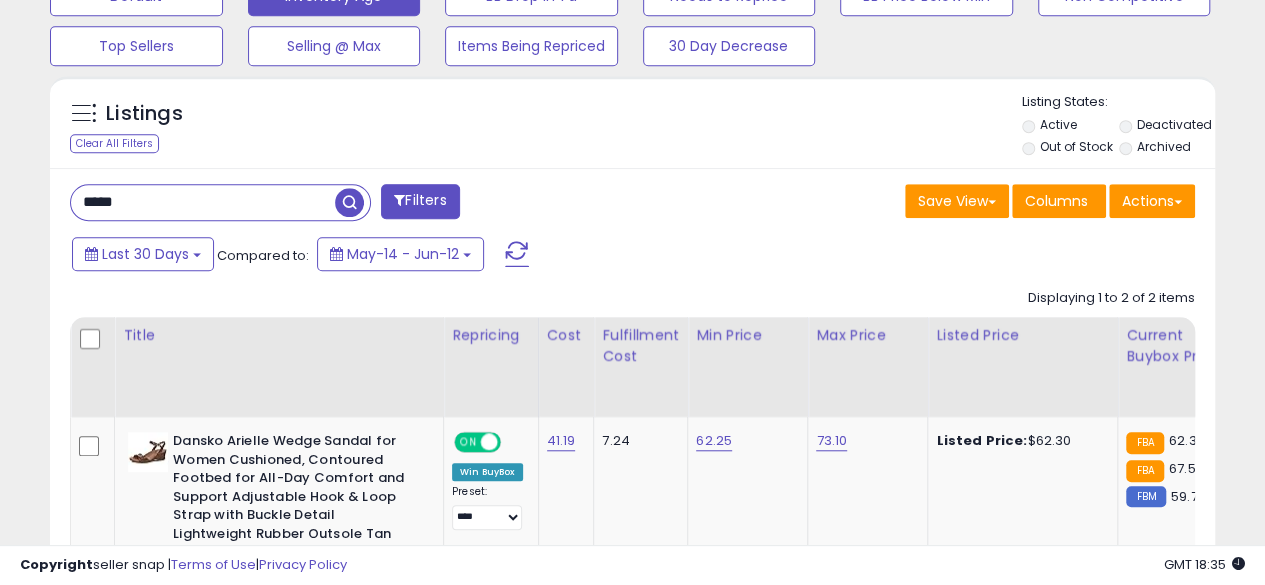 type on "**********" 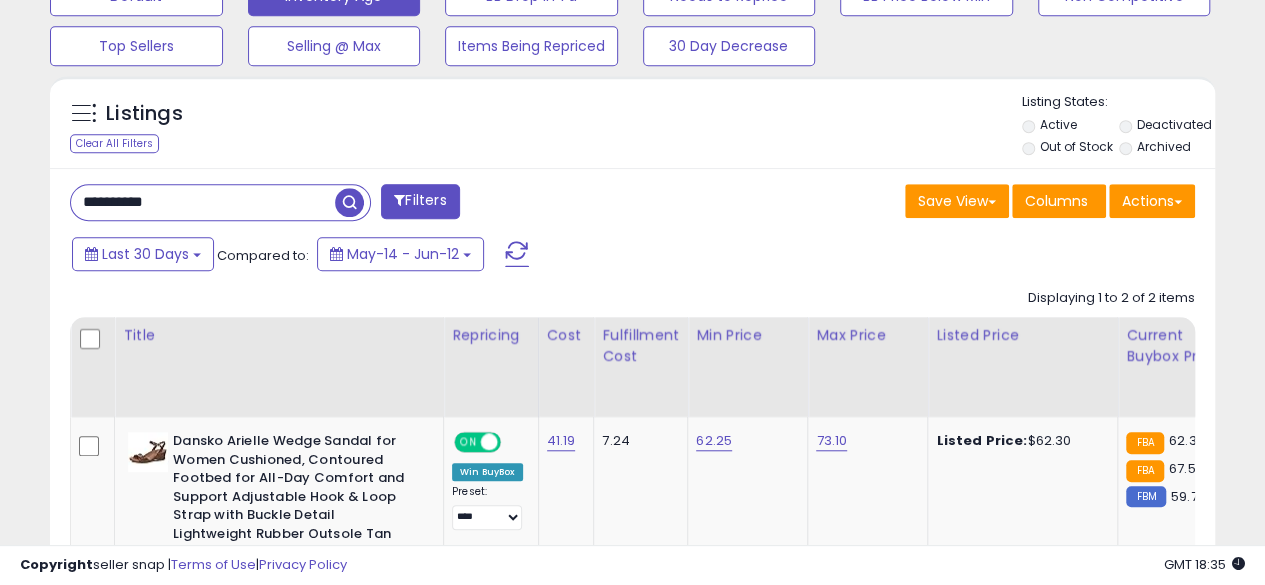 click at bounding box center [349, 202] 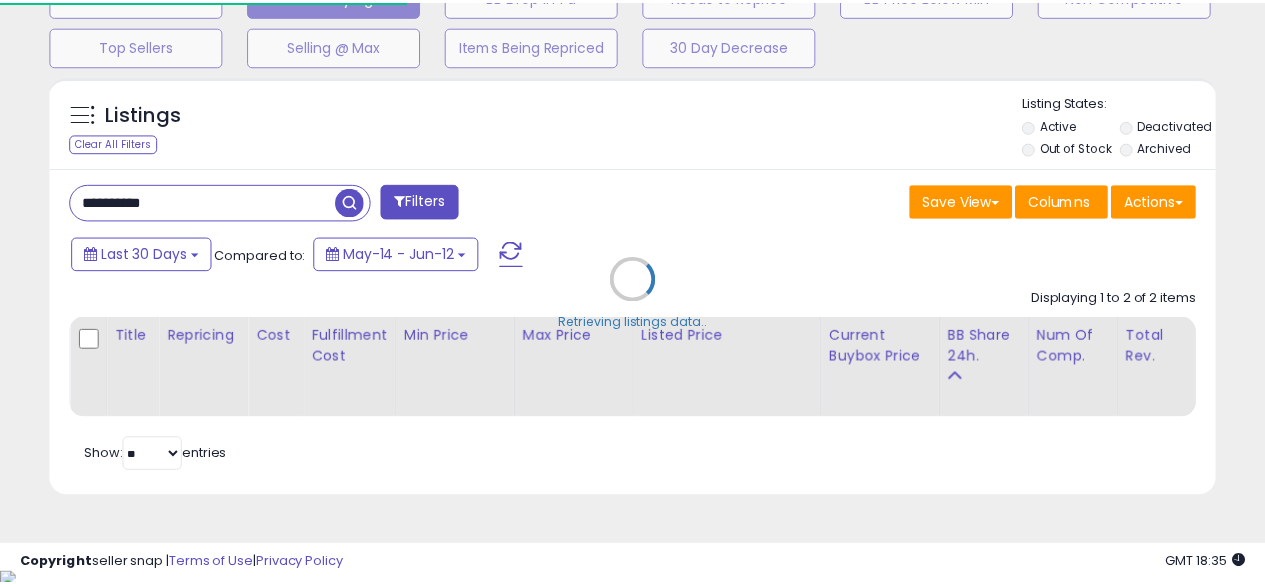 scroll, scrollTop: 410, scrollLeft: 674, axis: both 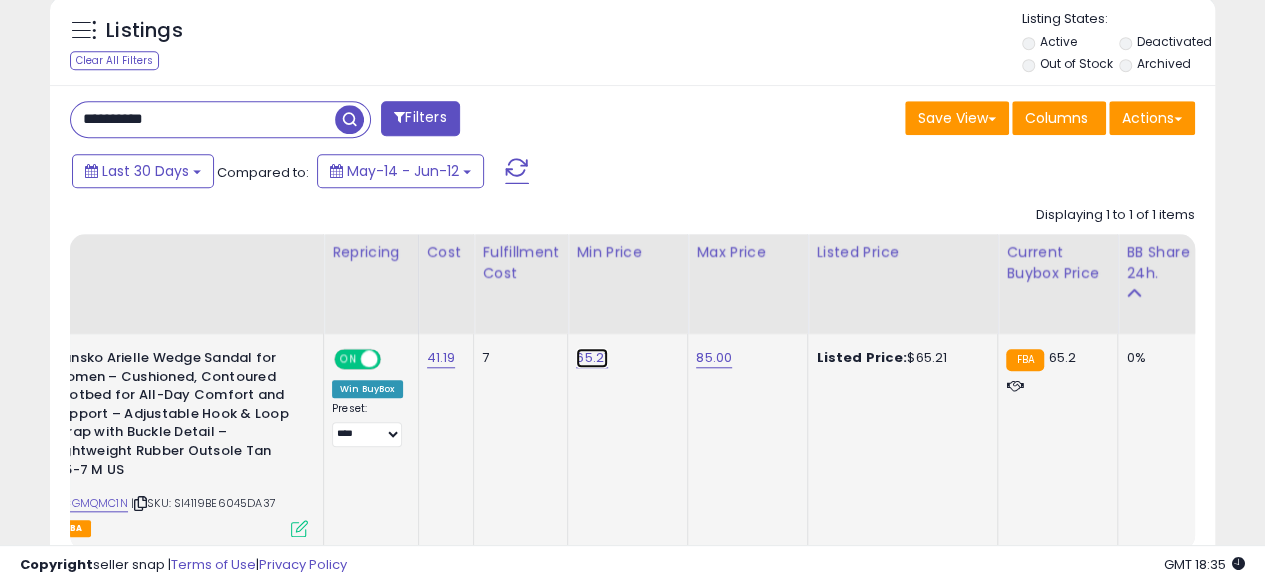 click on "65.21" at bounding box center (592, 358) 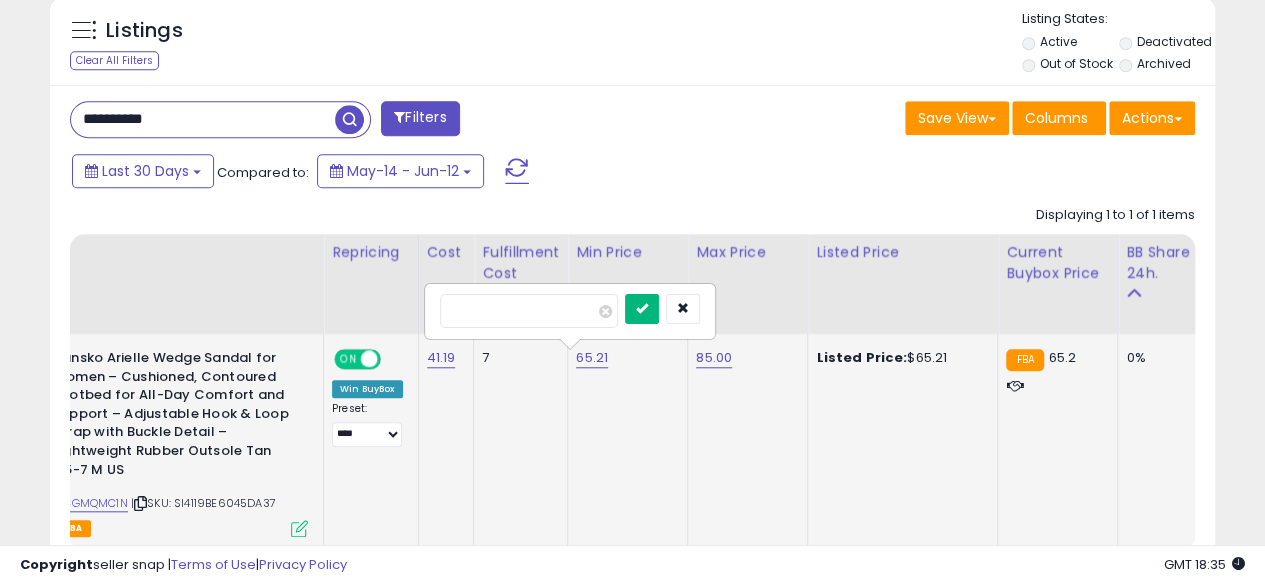 type on "*****" 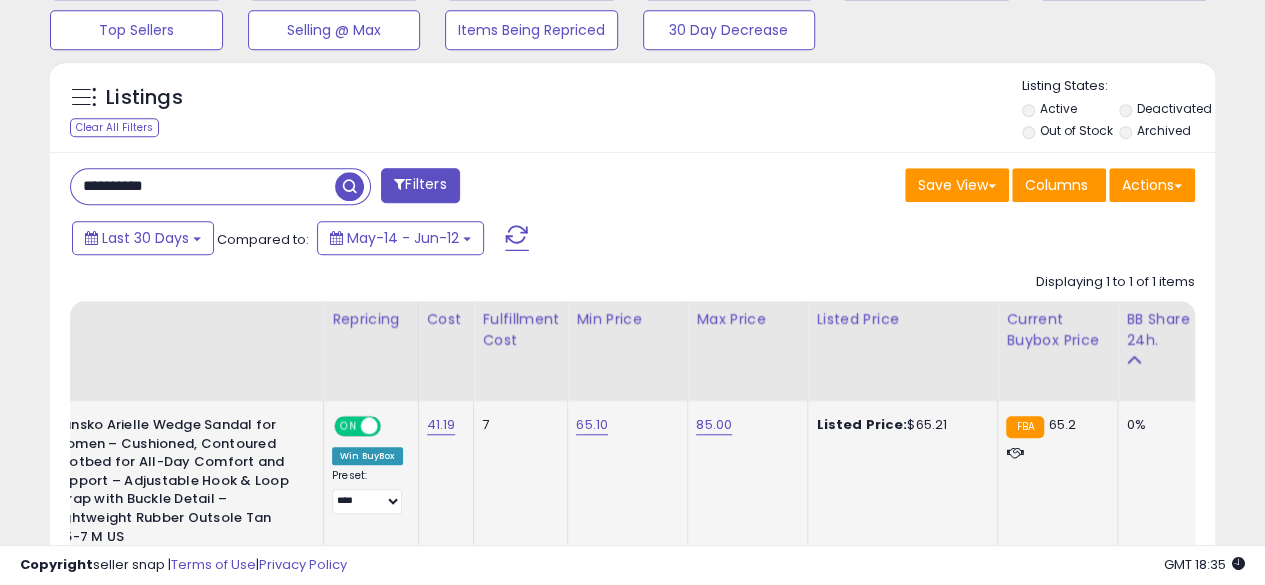 scroll, scrollTop: 656, scrollLeft: 0, axis: vertical 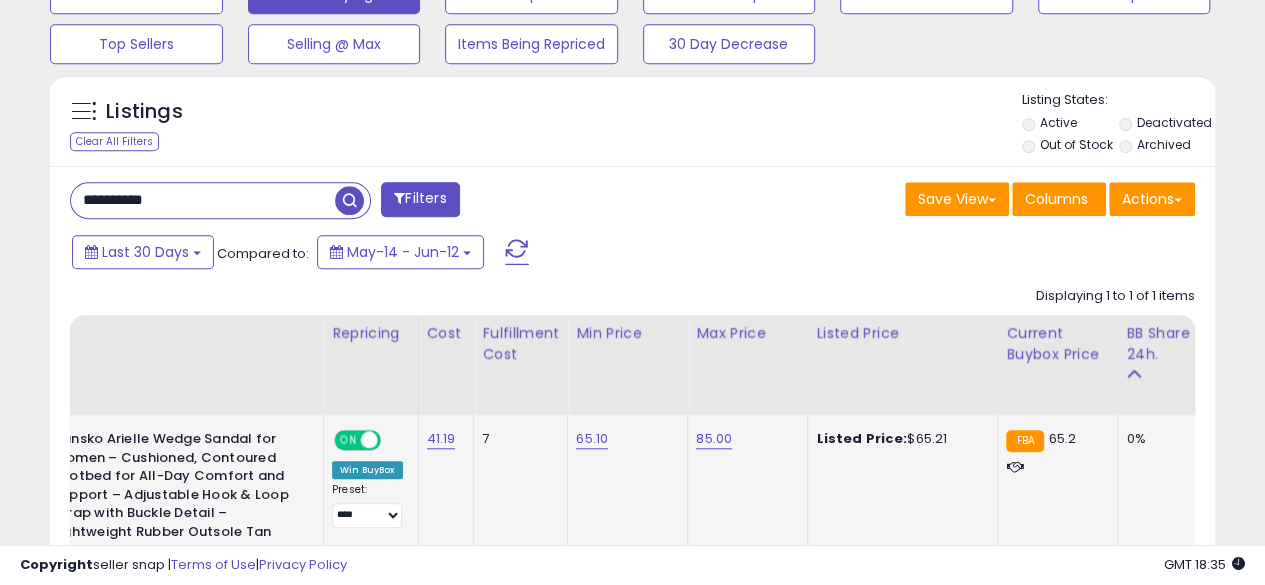 click on "**********" at bounding box center (203, 200) 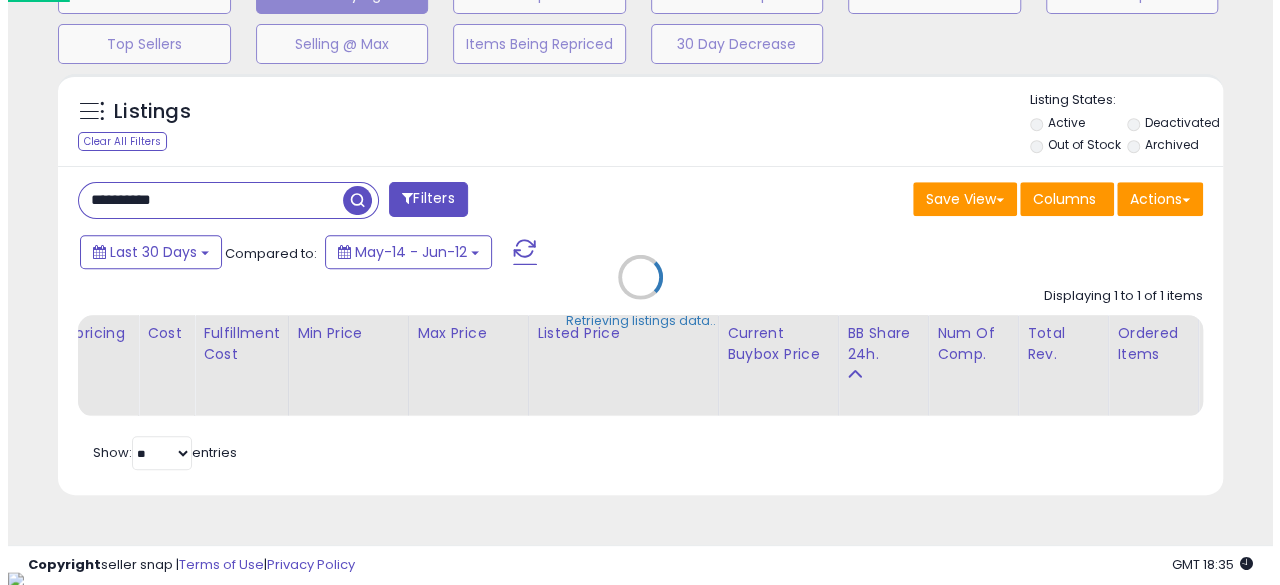 scroll, scrollTop: 654, scrollLeft: 0, axis: vertical 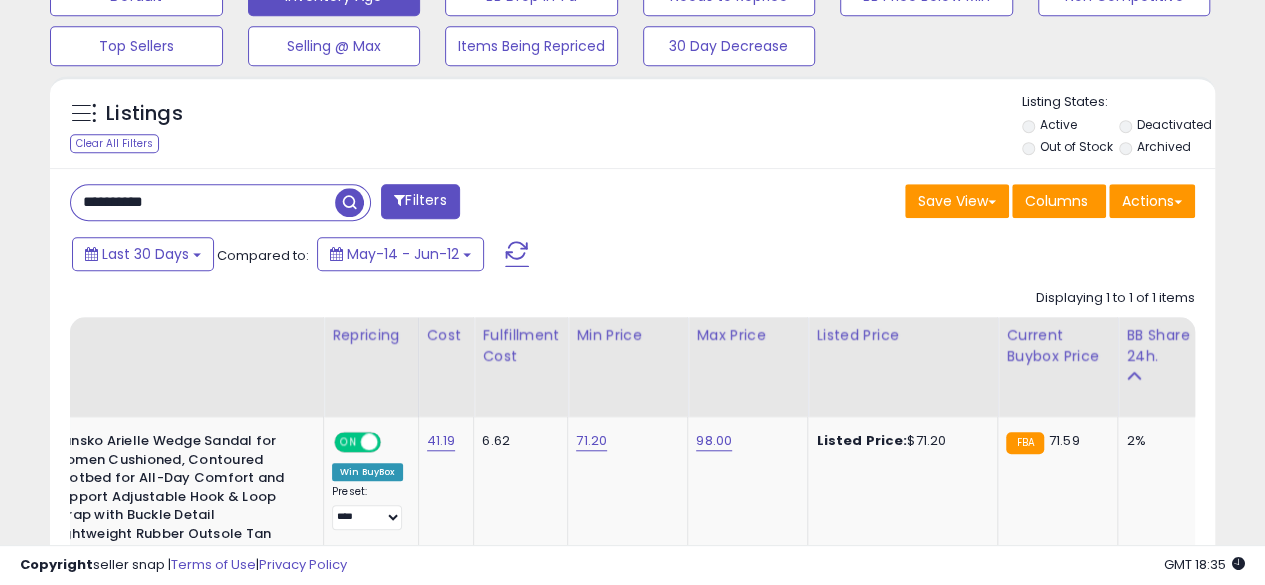 click on "**********" at bounding box center [203, 202] 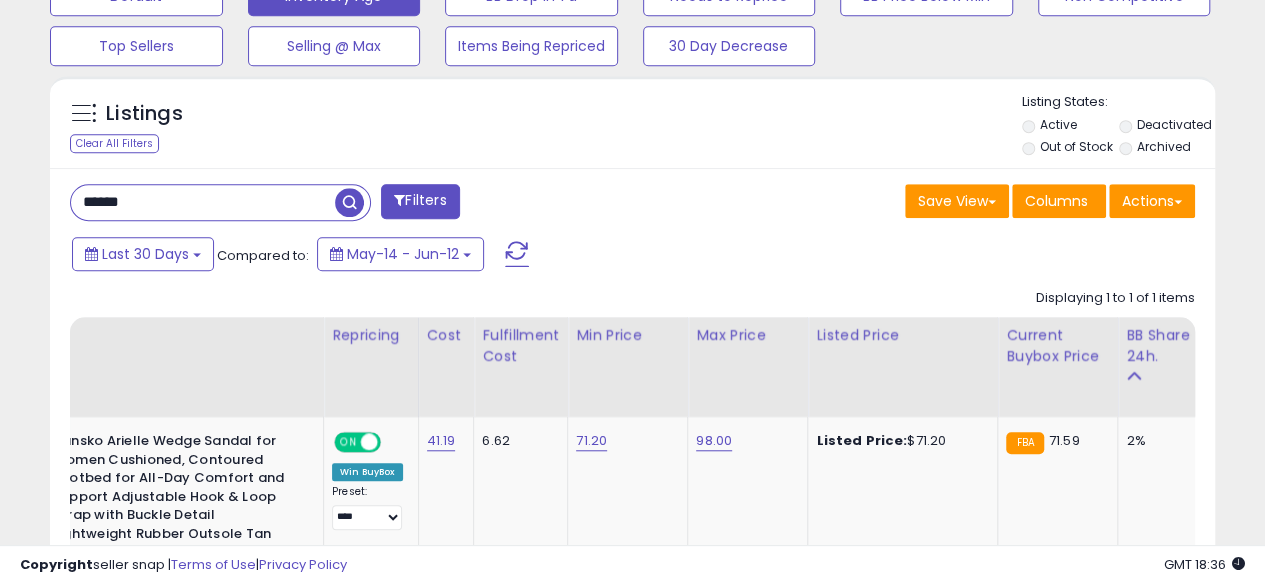 type on "**********" 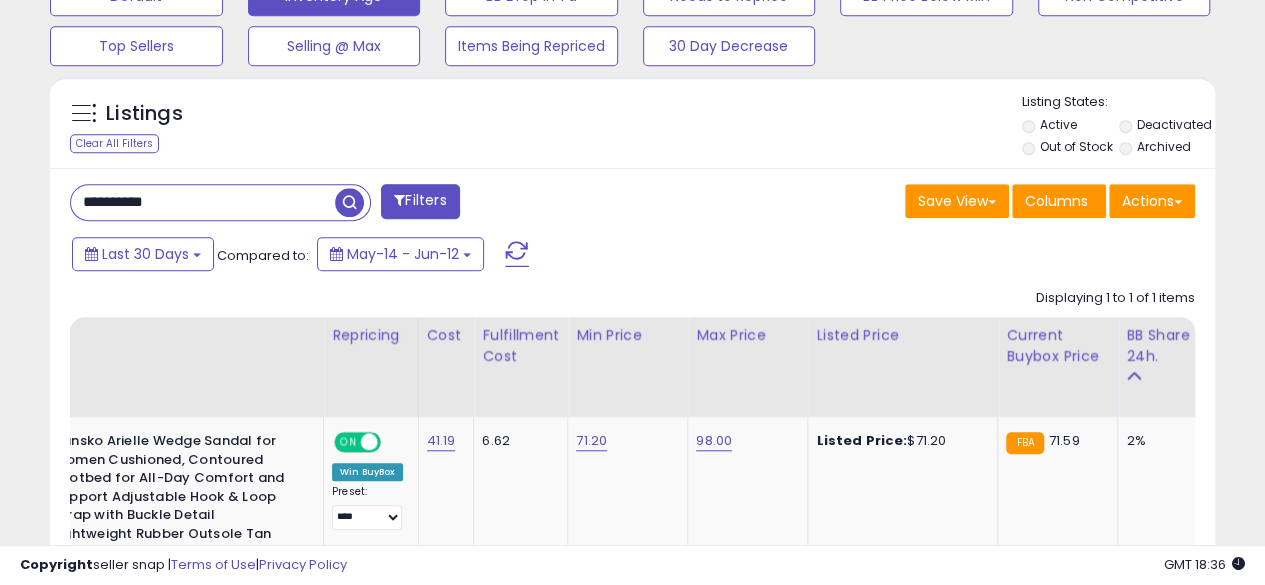 click at bounding box center (349, 202) 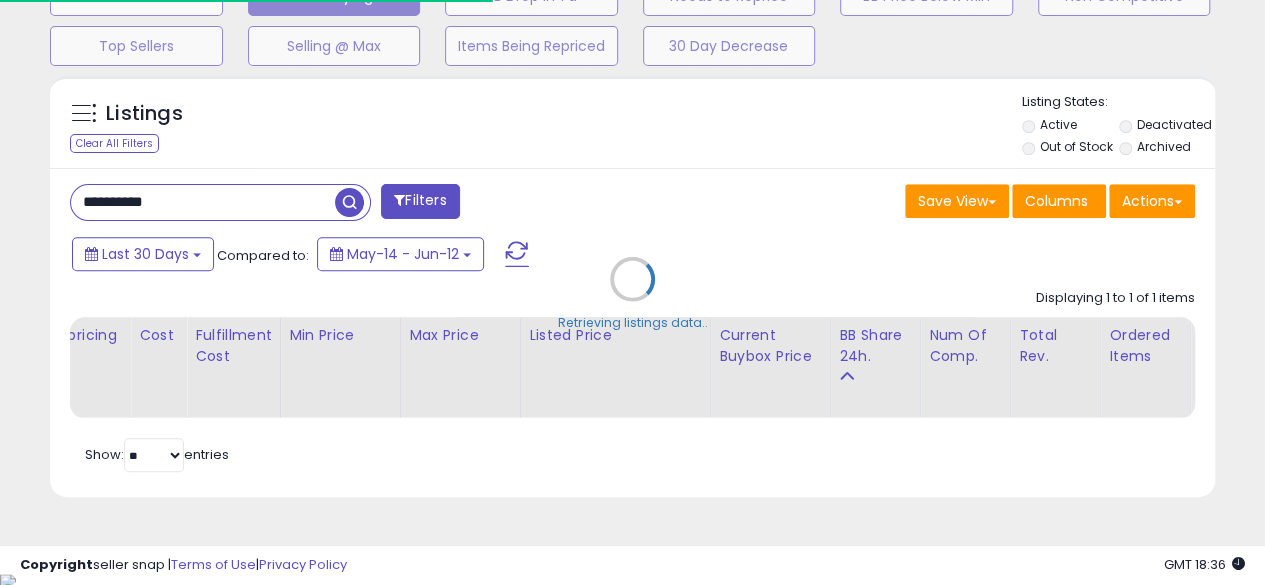 scroll, scrollTop: 410, scrollLeft: 674, axis: both 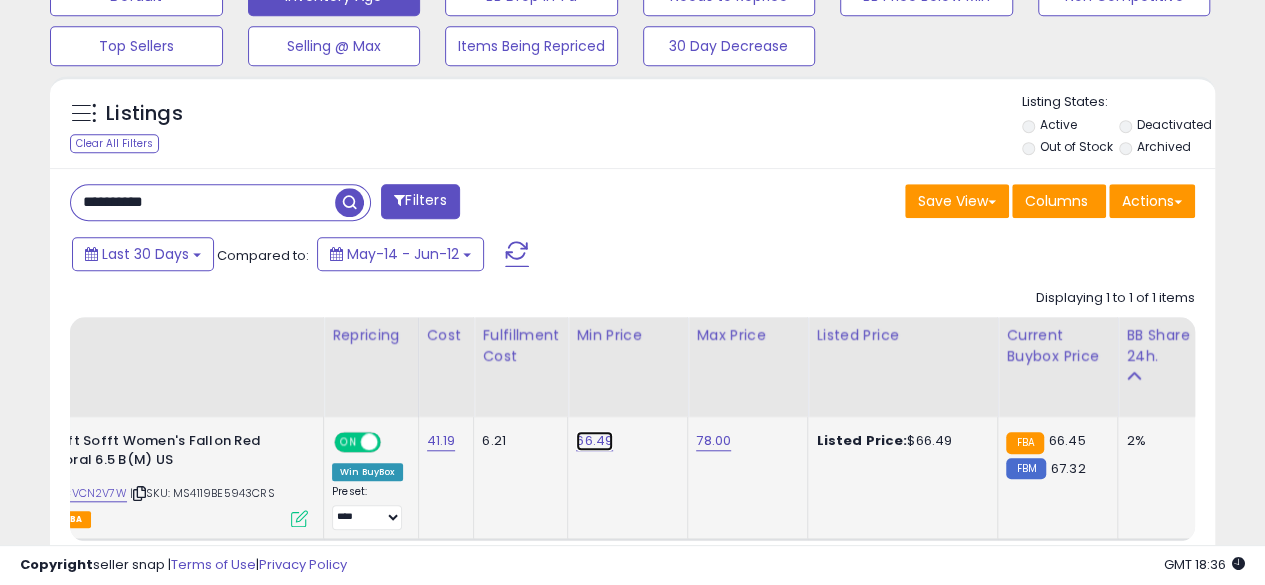 click on "66.49" at bounding box center (594, 441) 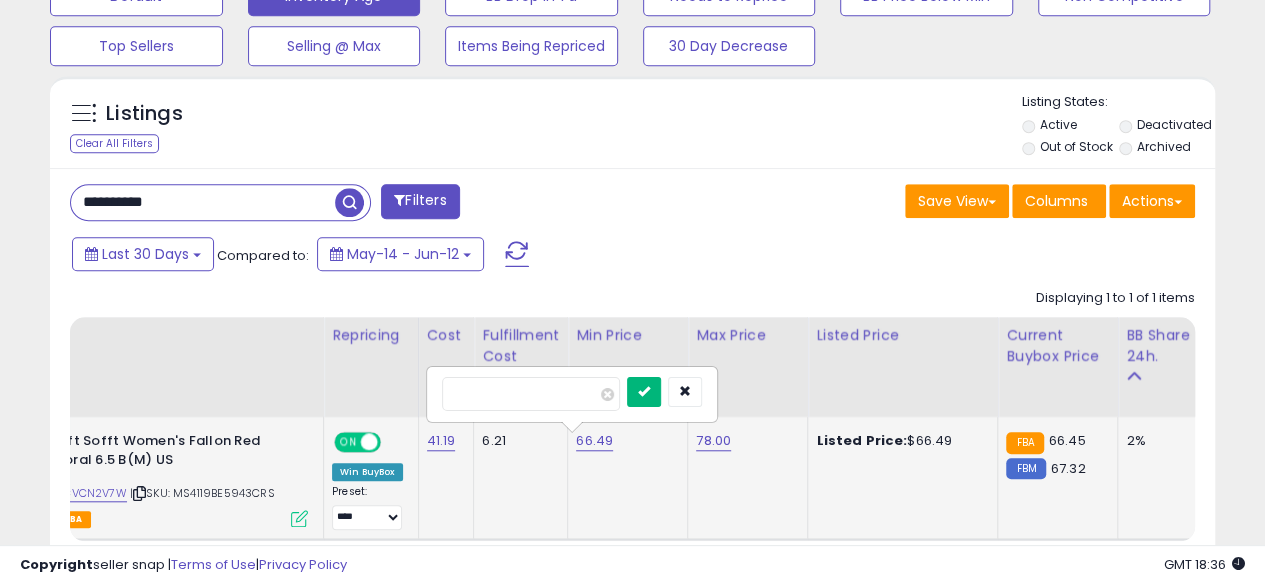 type on "*****" 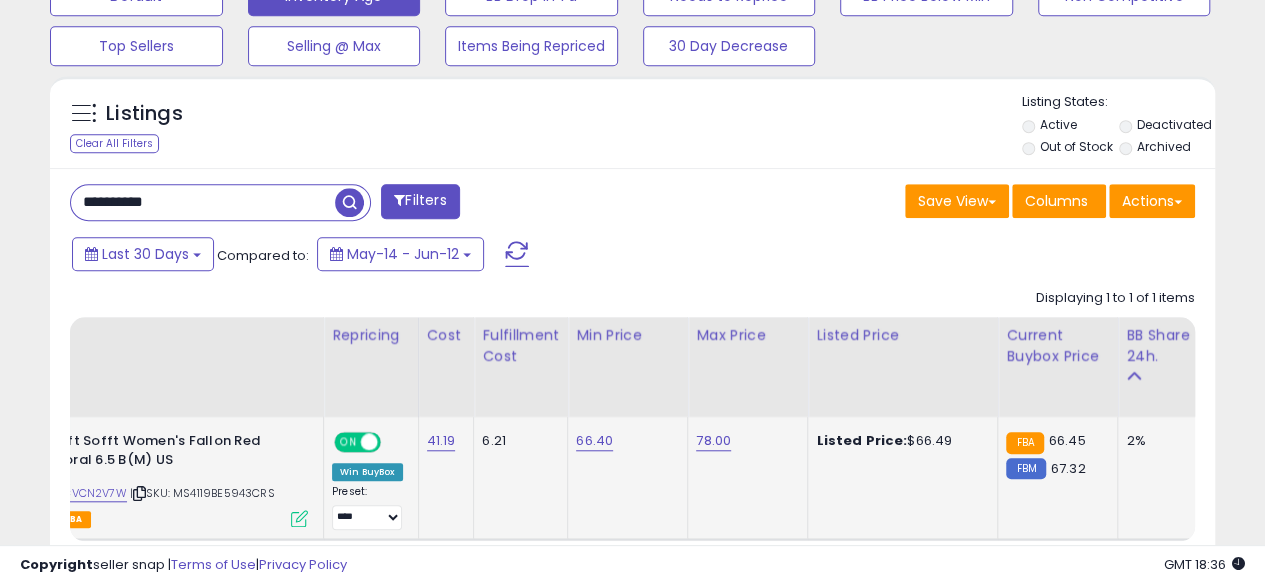 scroll, scrollTop: 0, scrollLeft: 0, axis: both 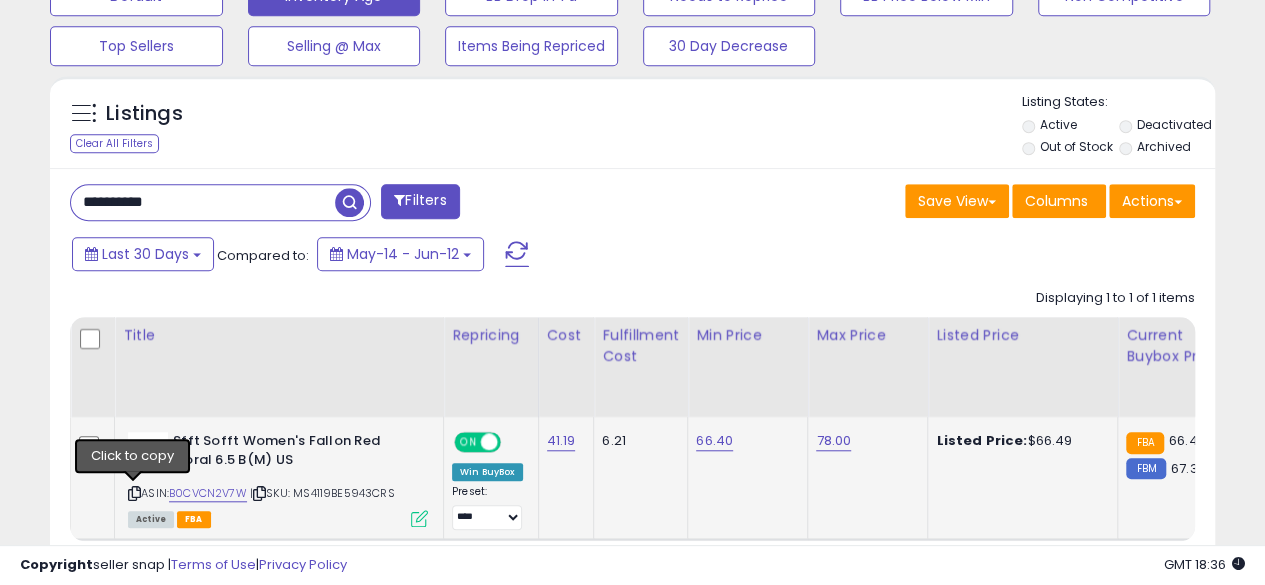 click at bounding box center [134, 493] 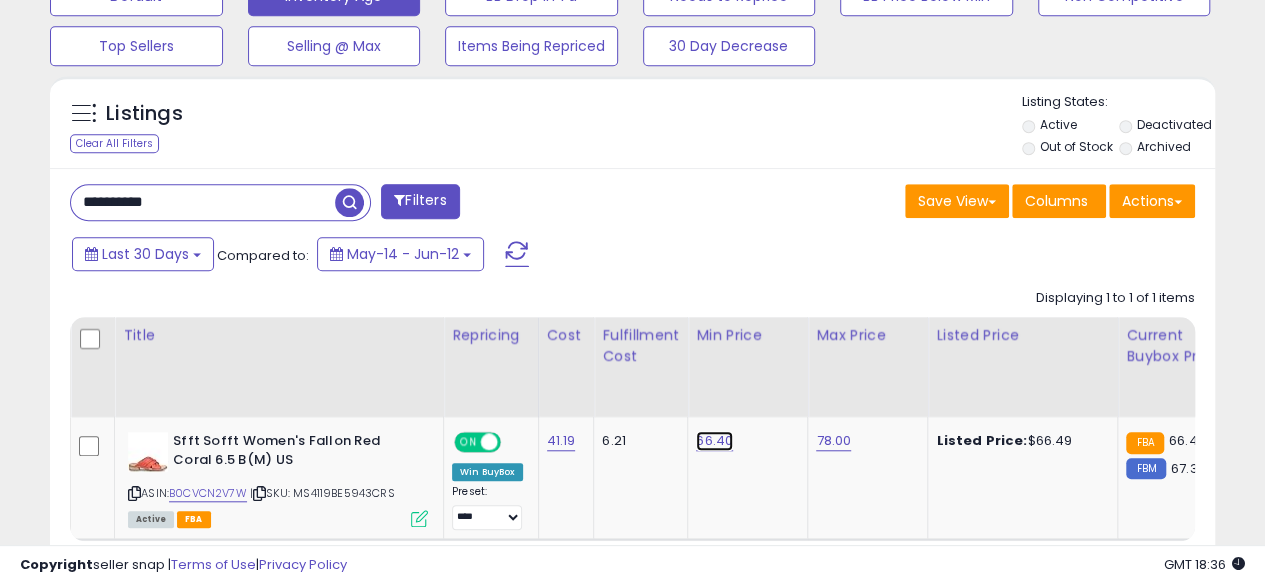 click on "66.40" at bounding box center (714, 441) 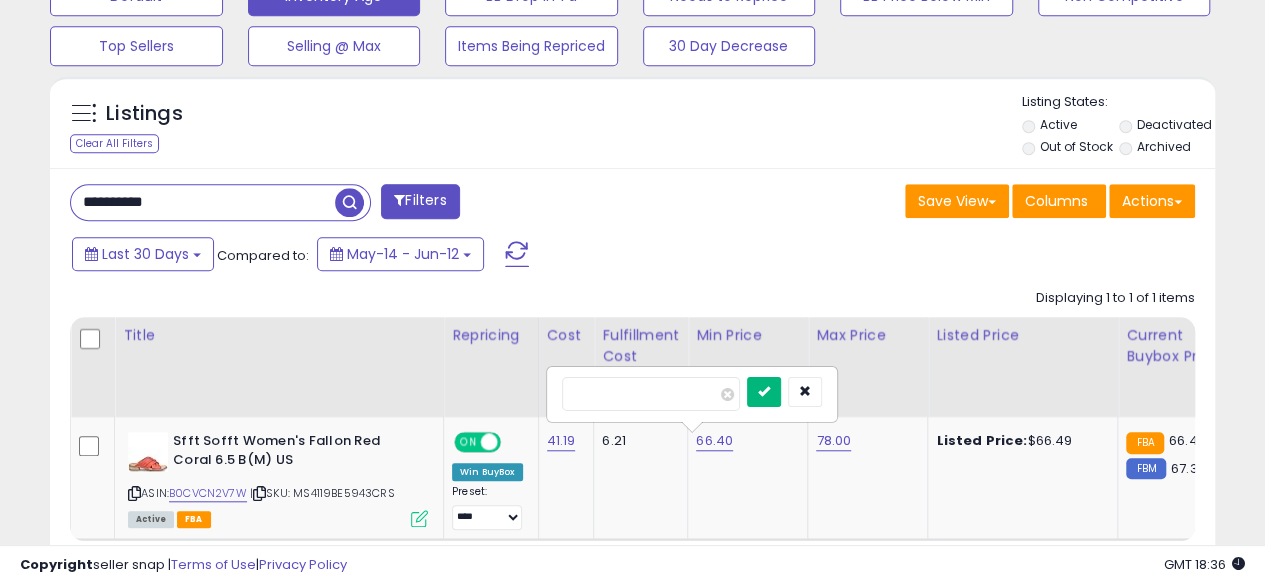 type on "*****" 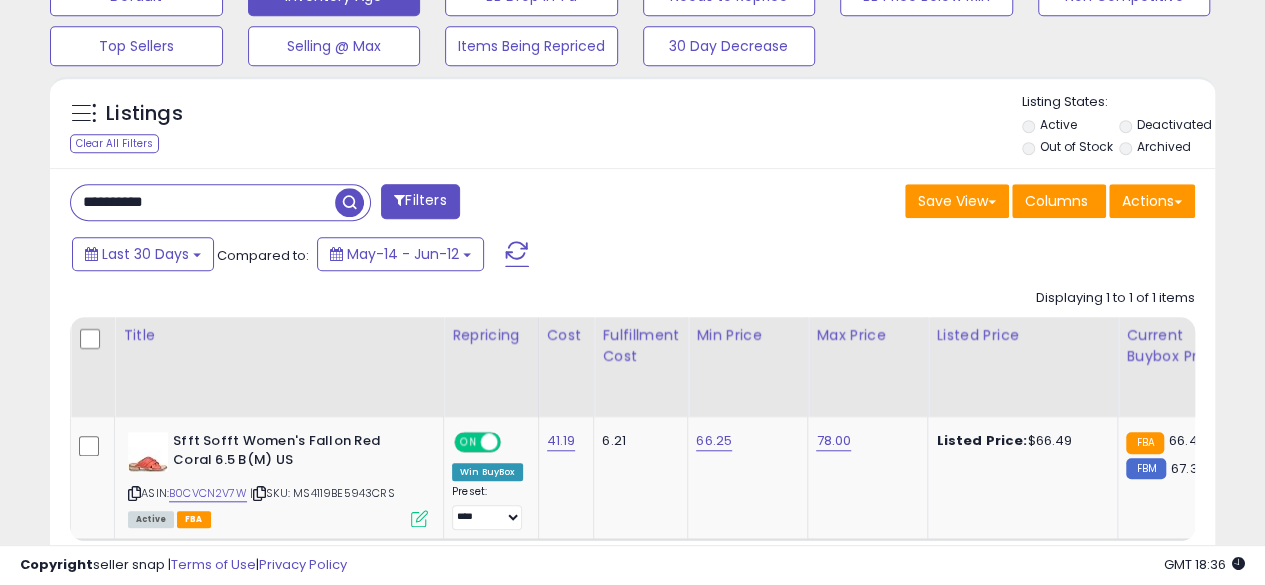 click on "**********" at bounding box center [203, 202] 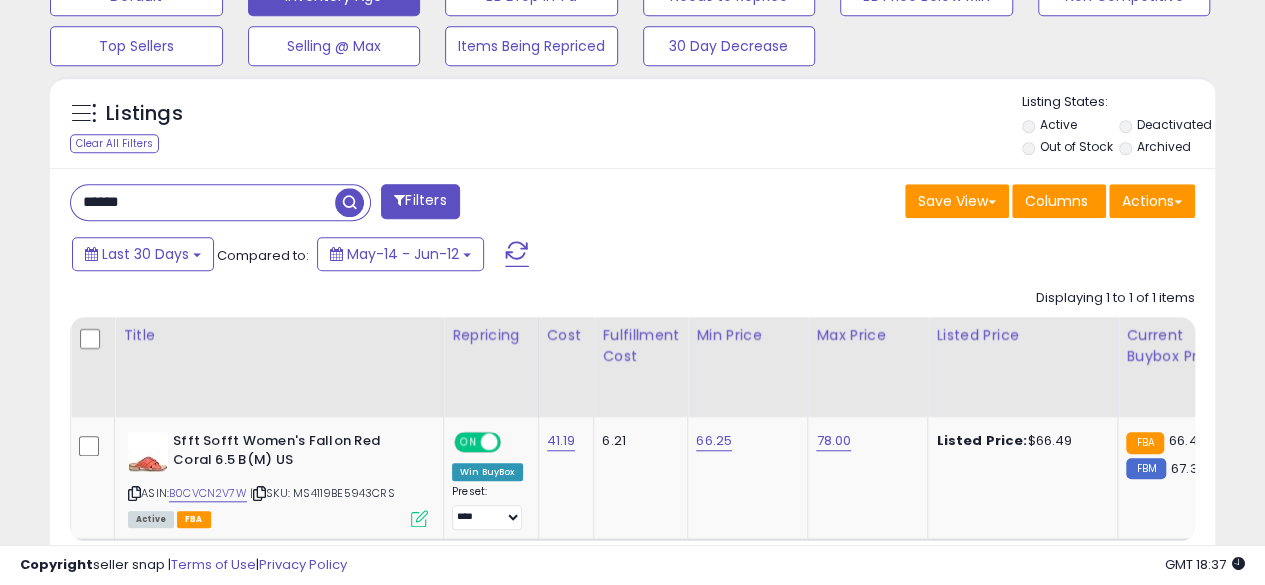 type on "**********" 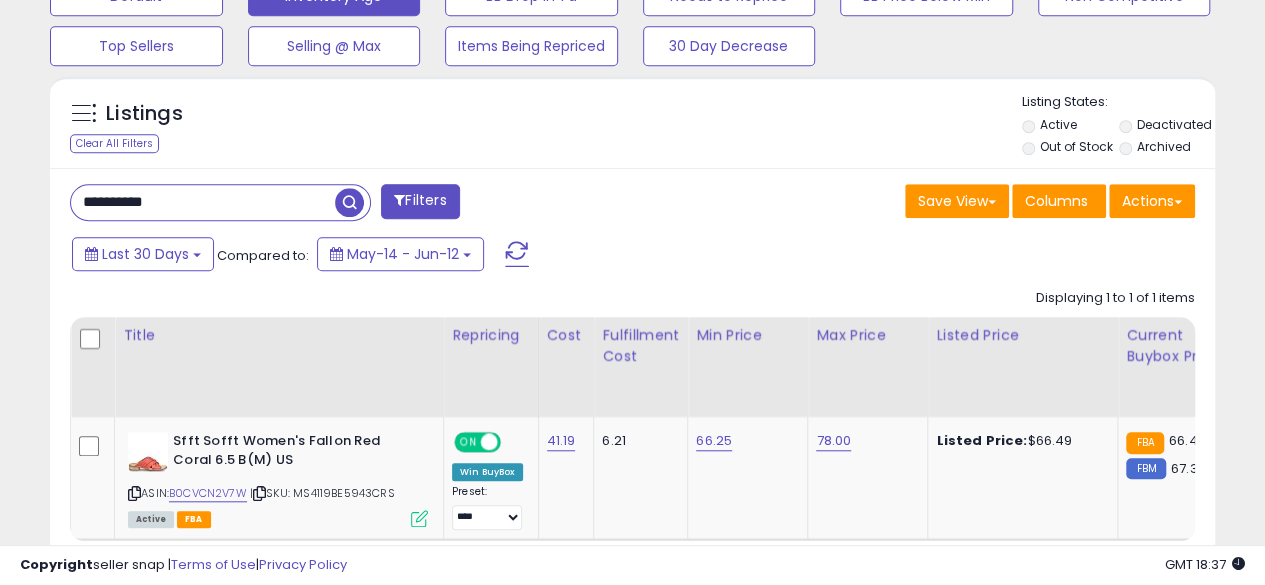 click at bounding box center [349, 202] 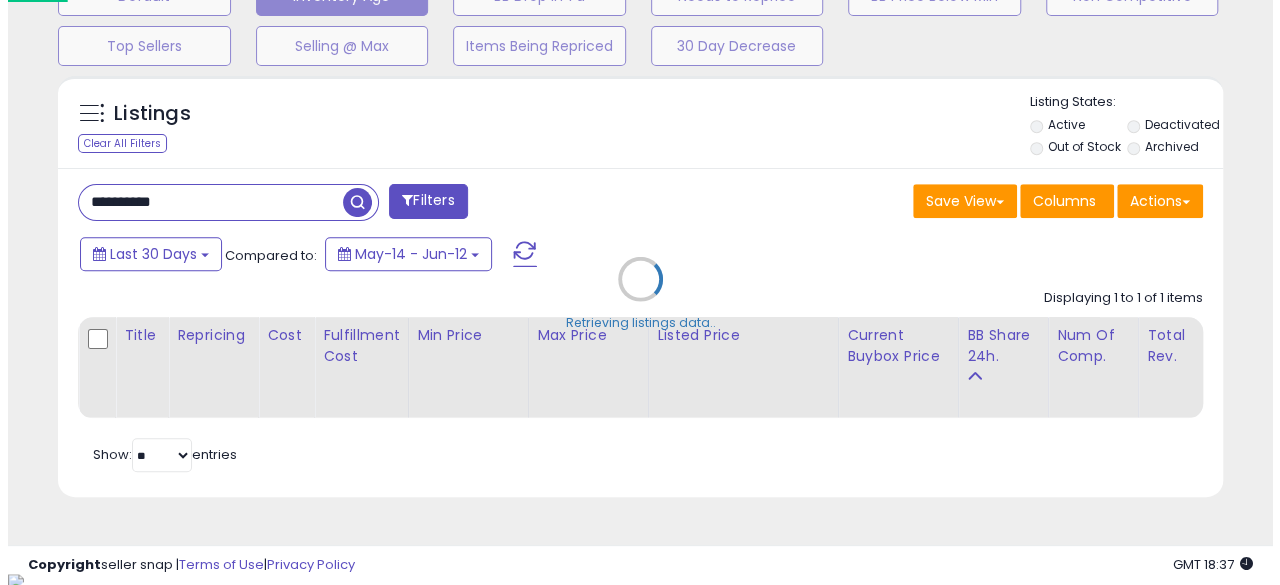 scroll, scrollTop: 999590, scrollLeft: 999317, axis: both 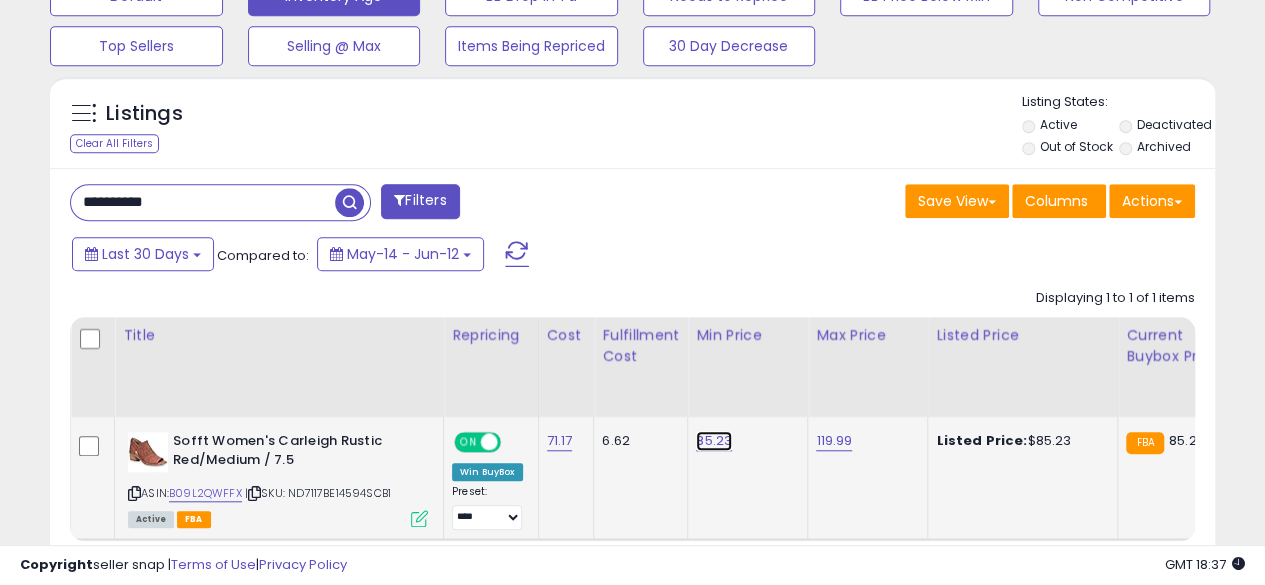 click on "85.23" at bounding box center [714, 441] 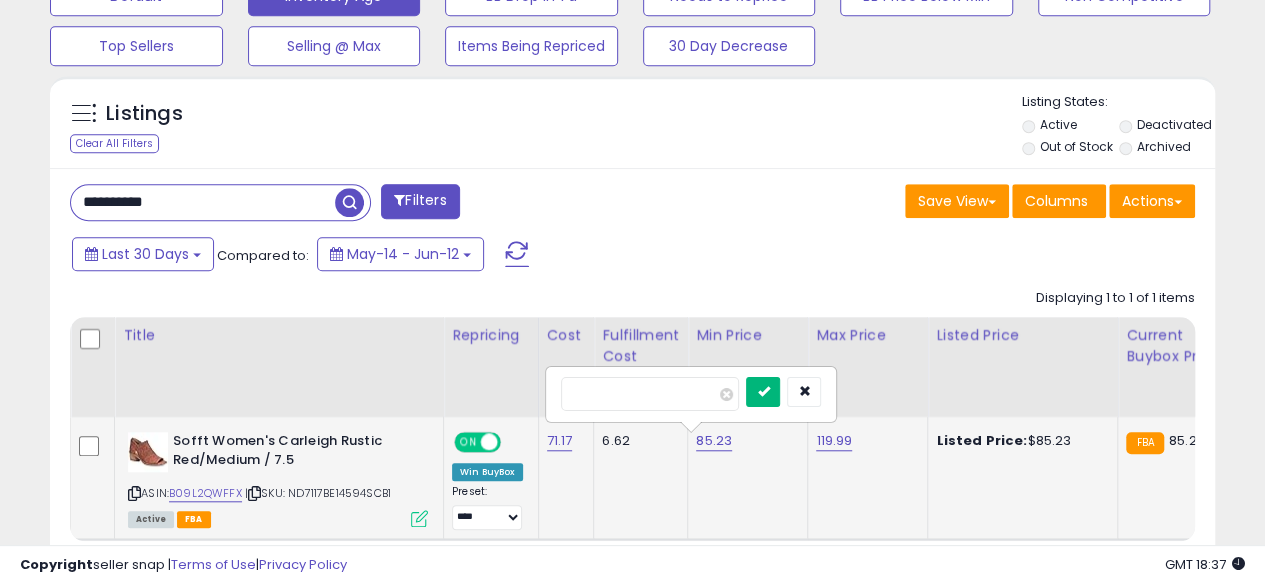 type on "*****" 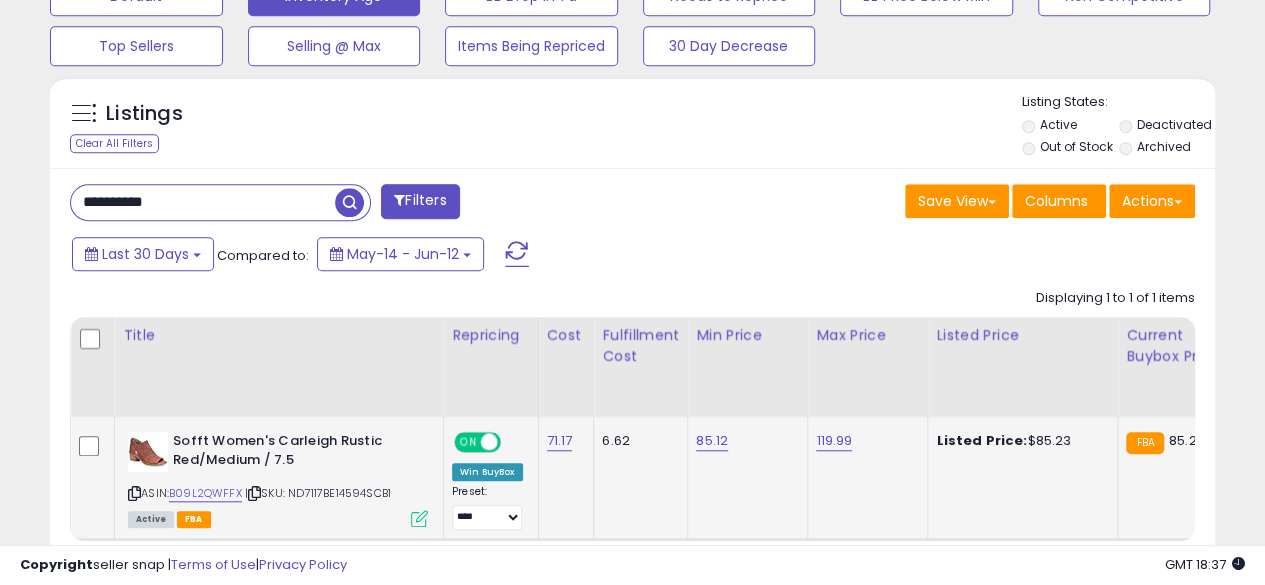 click on "**********" at bounding box center (203, 202) 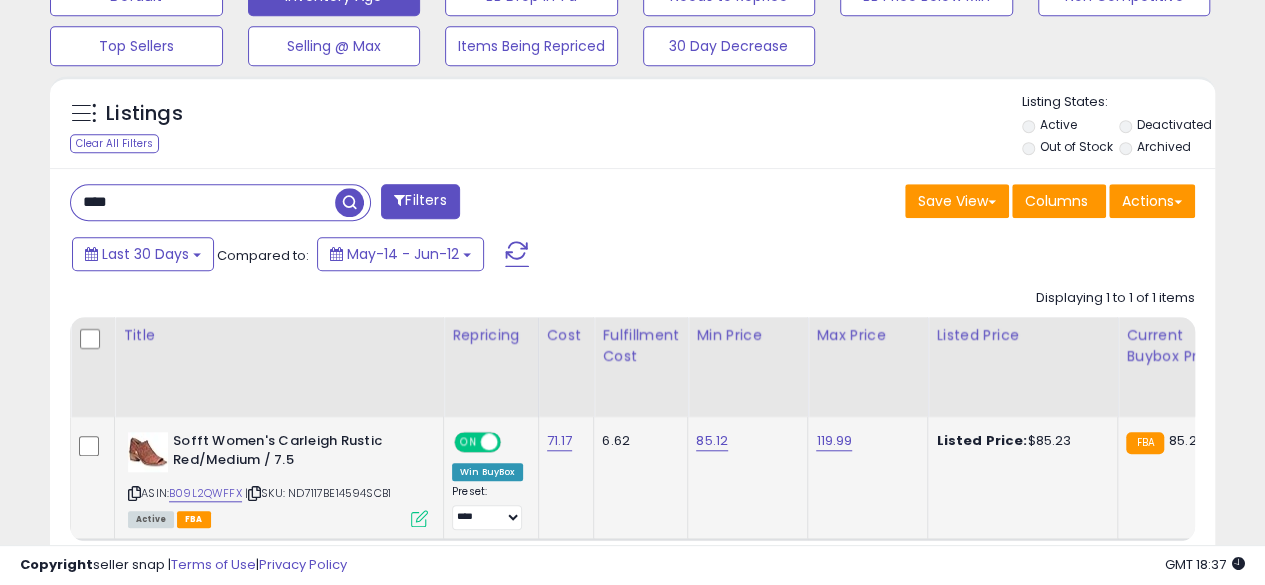 type on "**********" 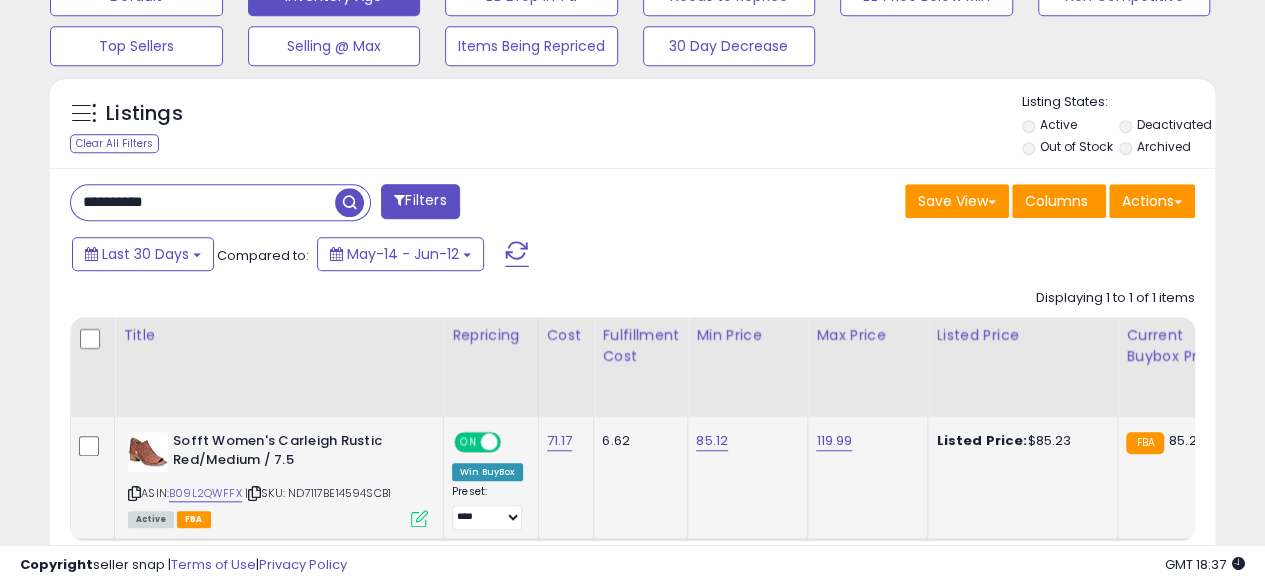 click at bounding box center [349, 202] 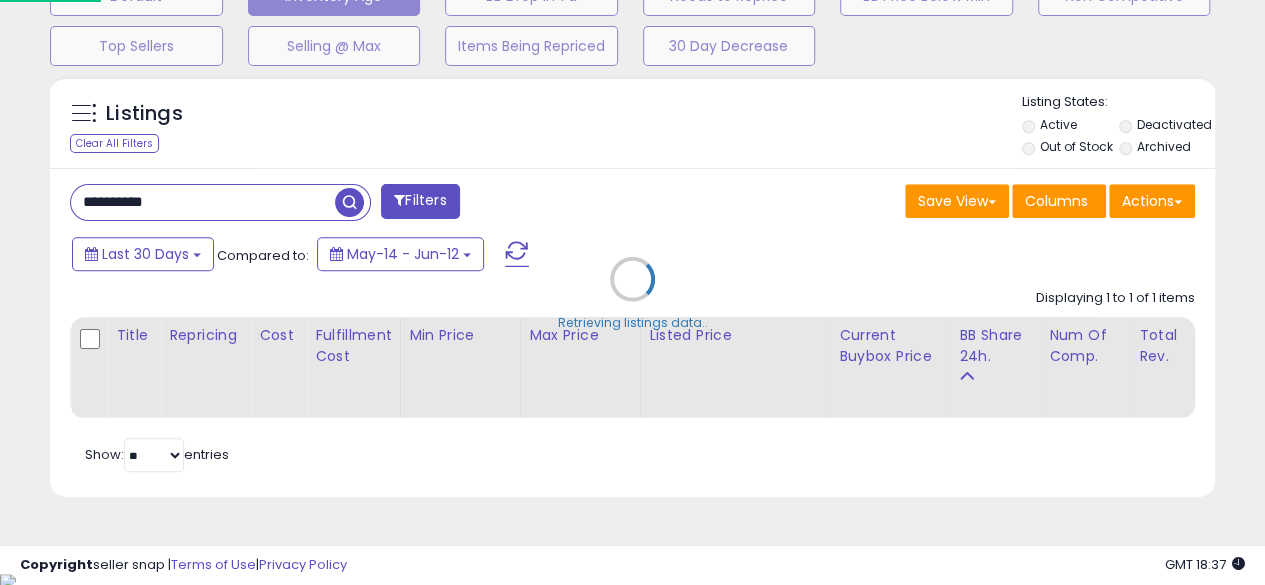 scroll, scrollTop: 999590, scrollLeft: 999317, axis: both 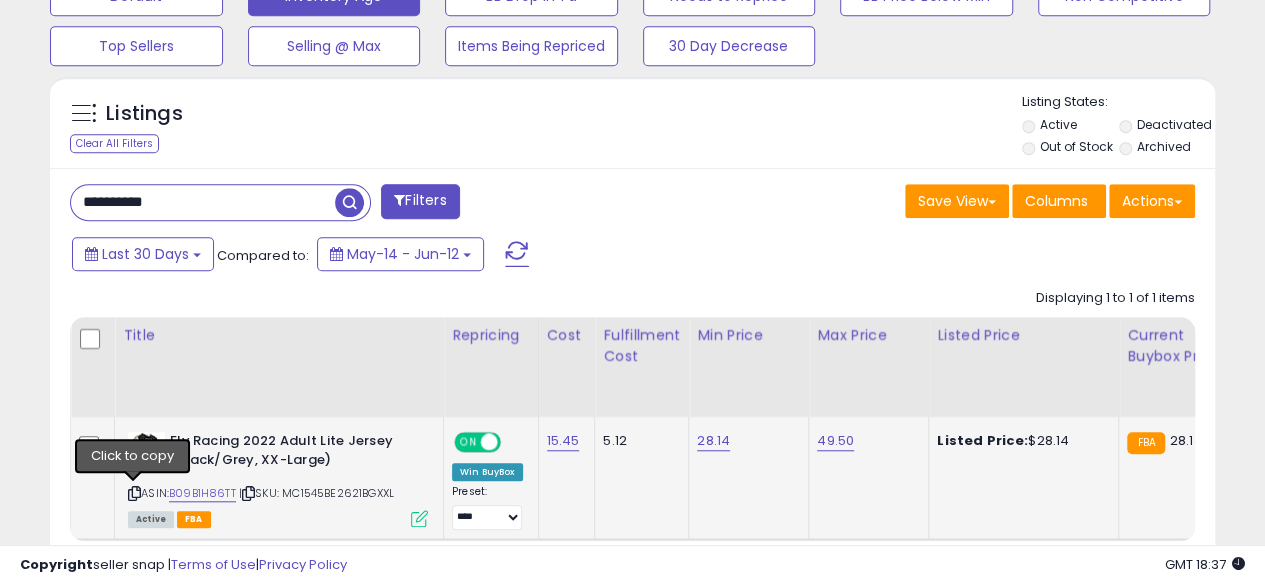 click at bounding box center [134, 493] 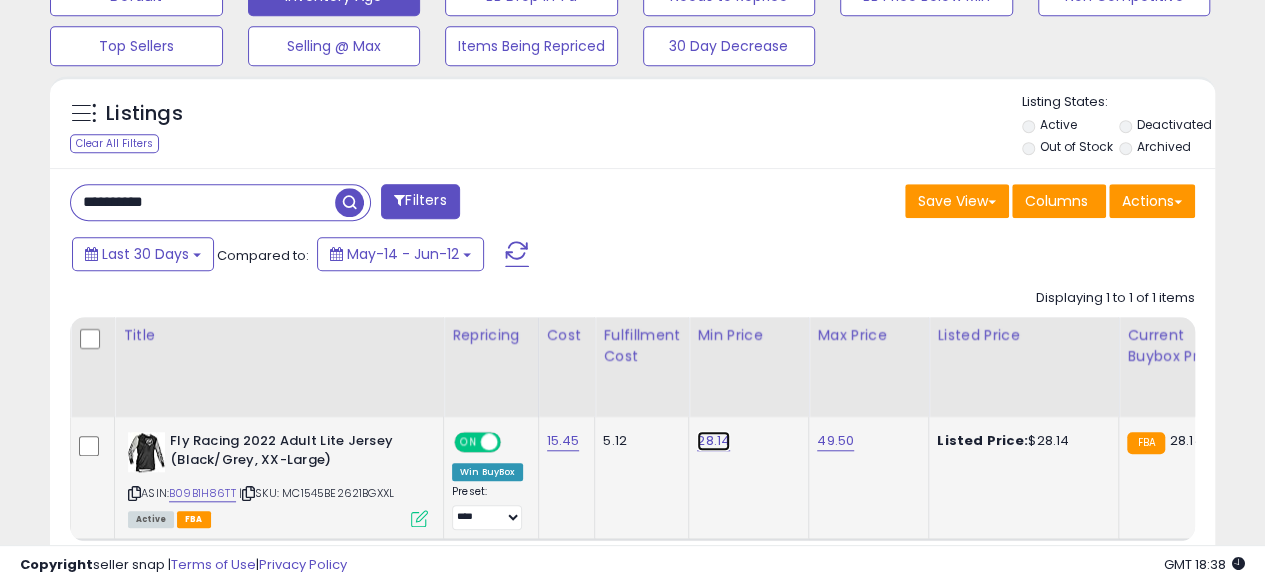 click on "28.14" at bounding box center [713, 441] 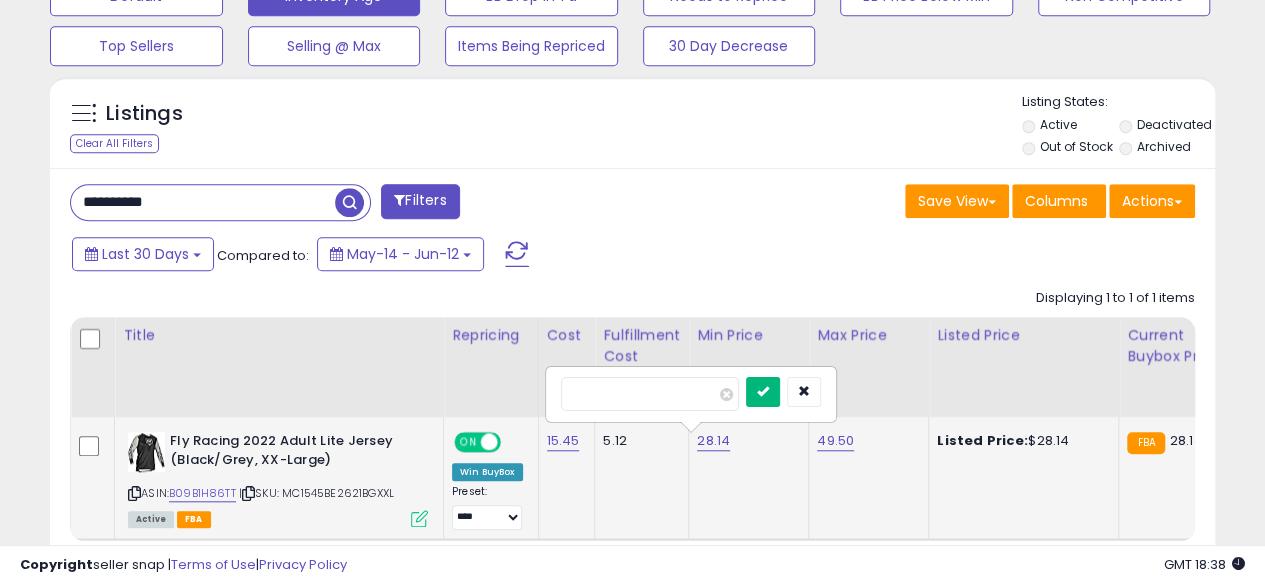 type on "*****" 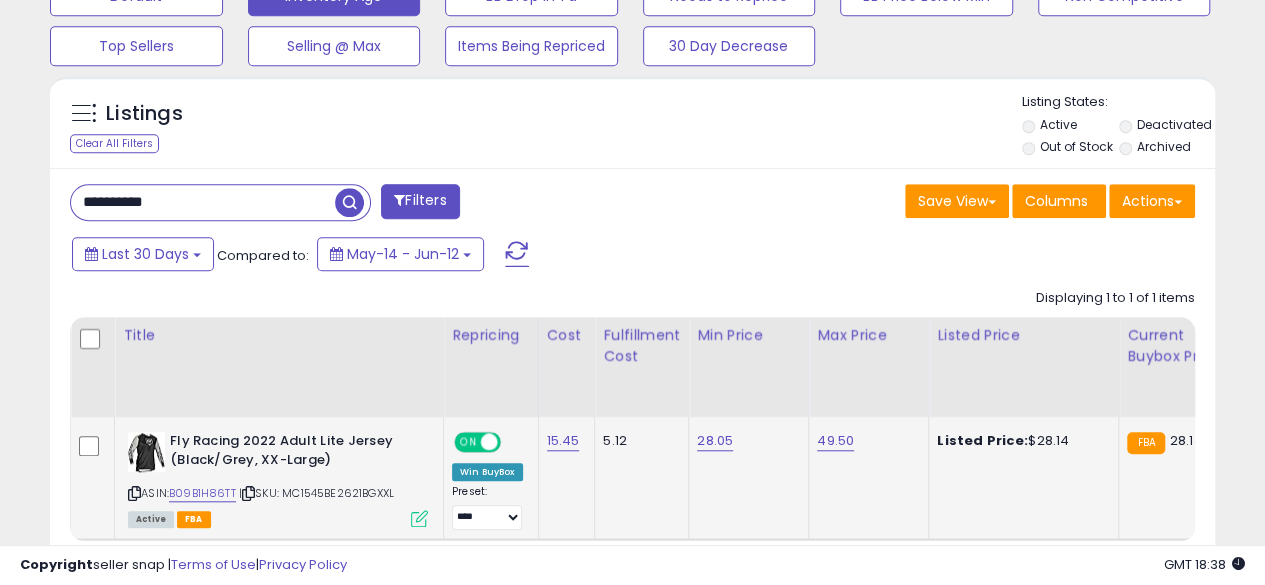 click on "**********" at bounding box center (203, 202) 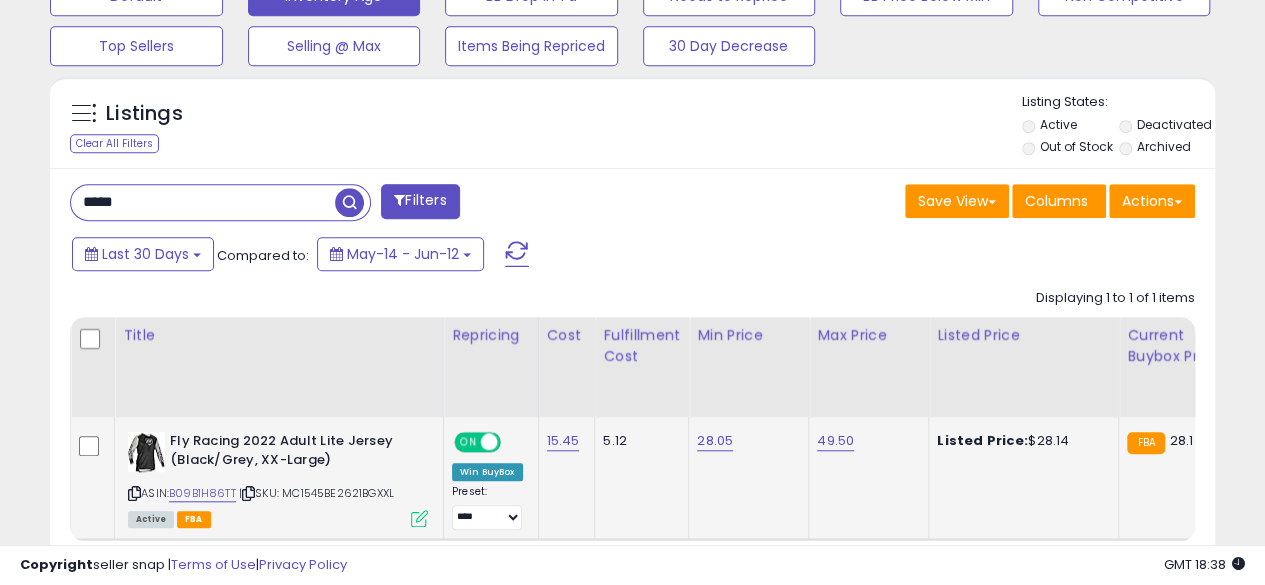 type on "**********" 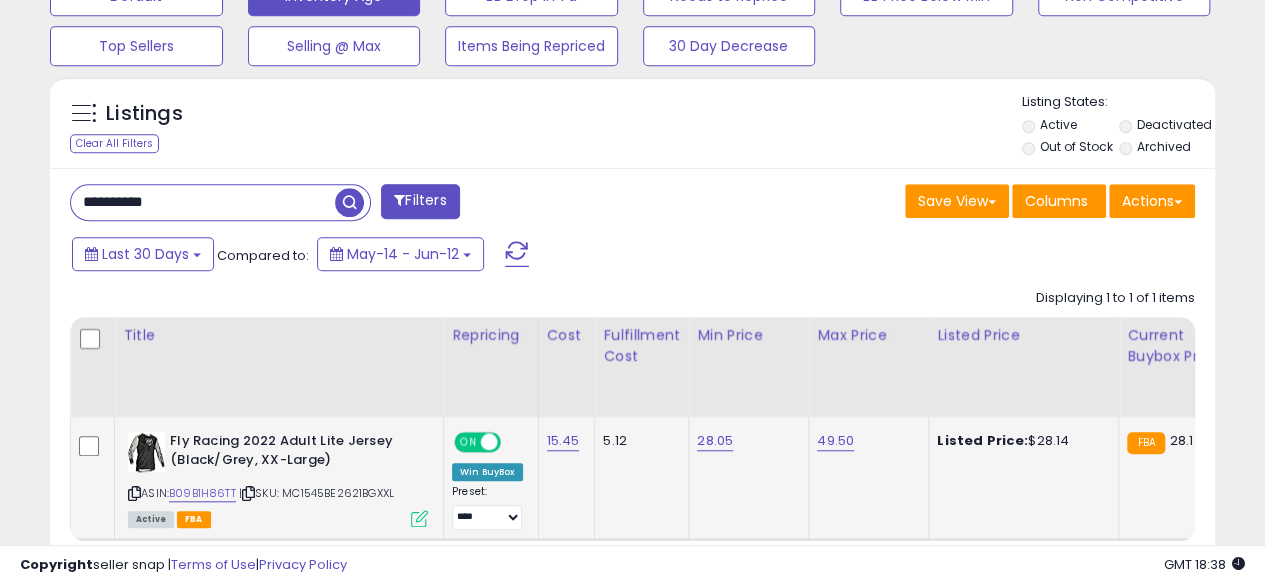 click at bounding box center (349, 202) 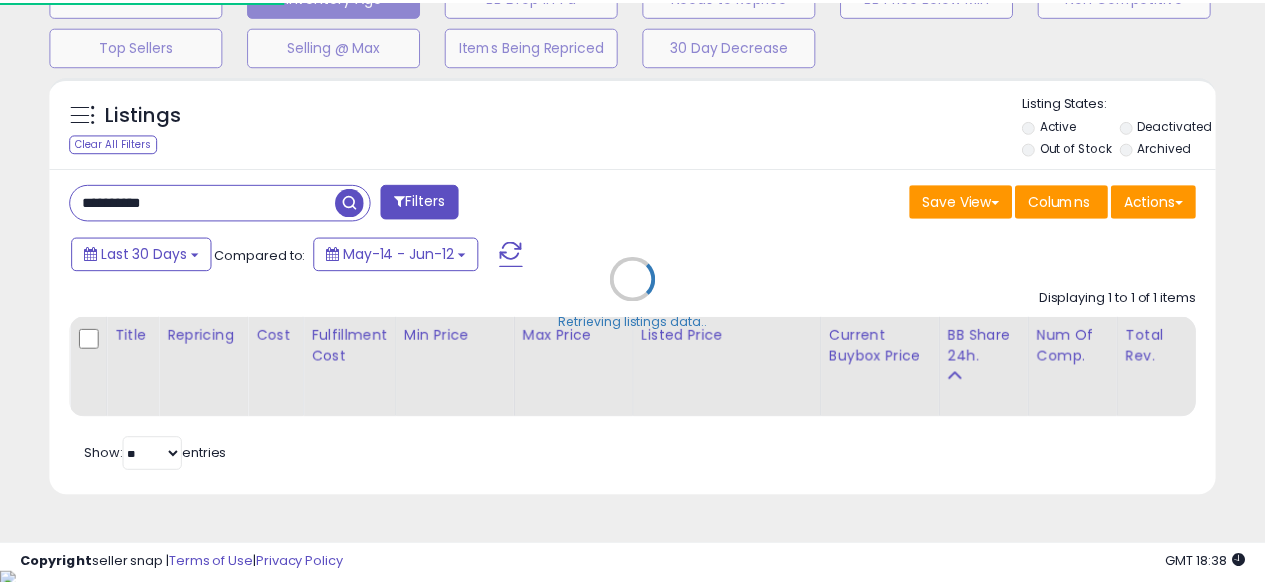 scroll, scrollTop: 410, scrollLeft: 674, axis: both 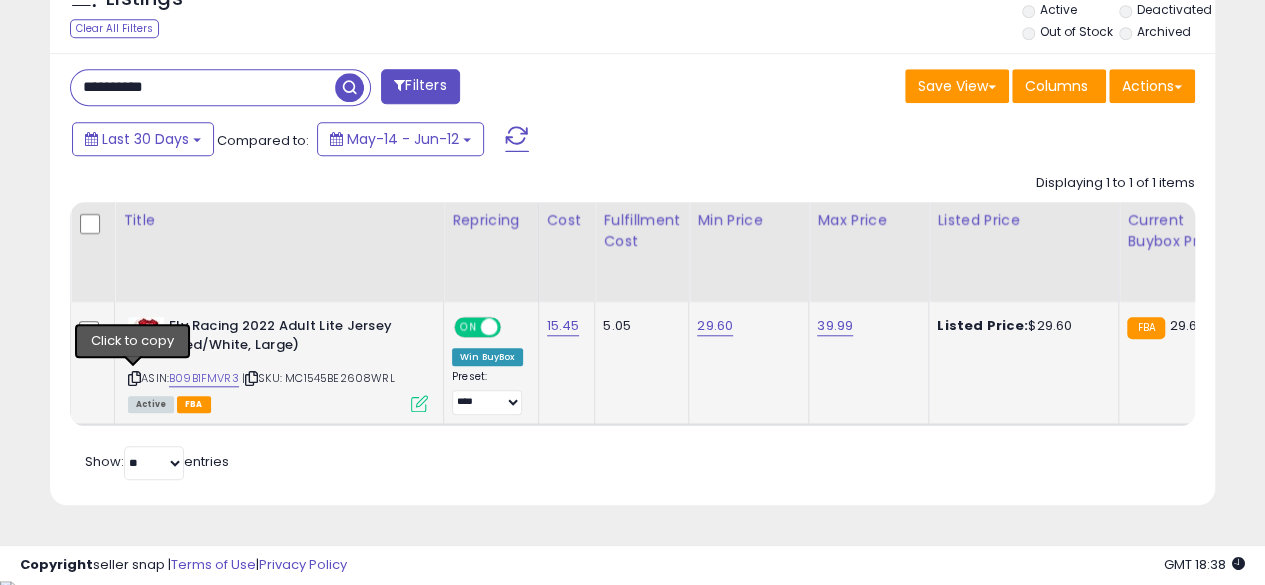 click at bounding box center (134, 378) 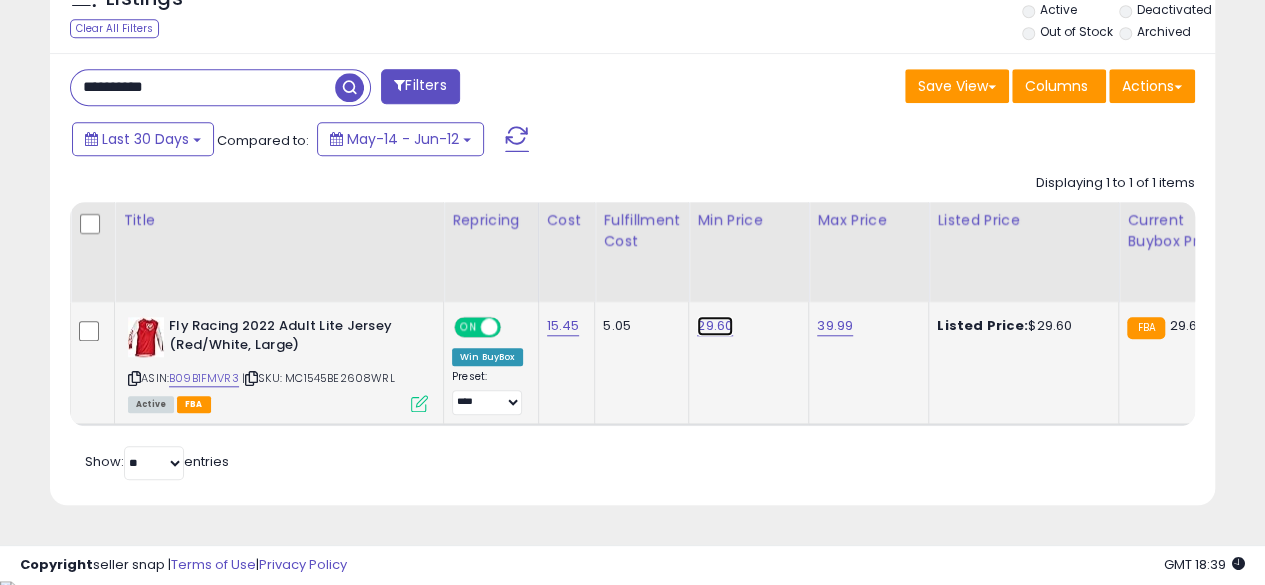 click on "29.60" at bounding box center (715, 326) 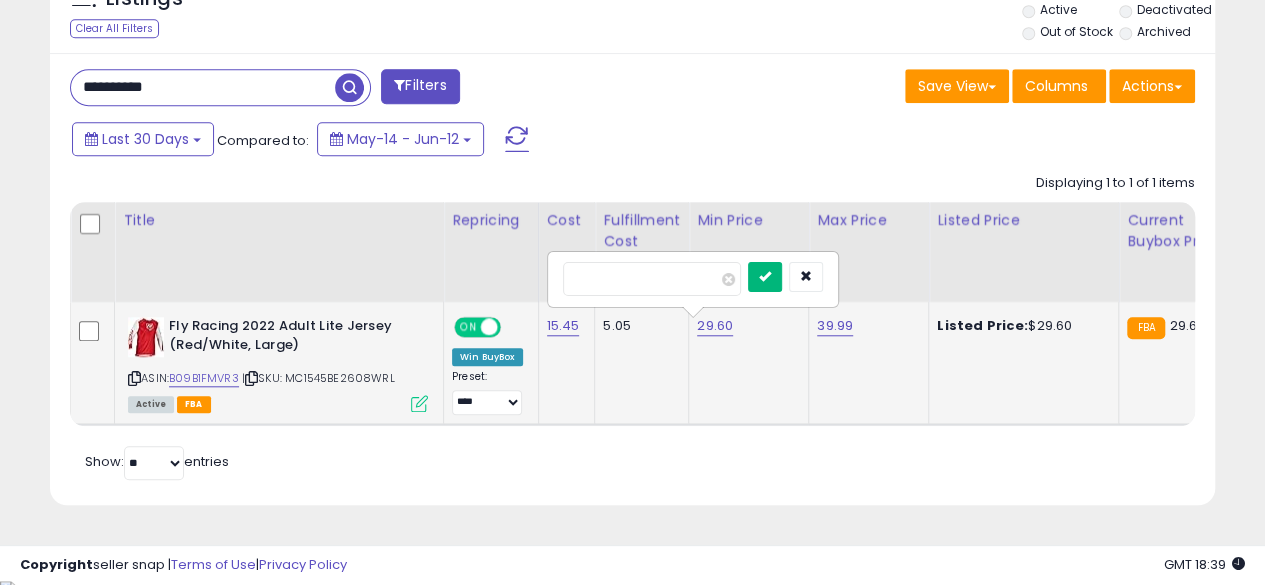 type on "*****" 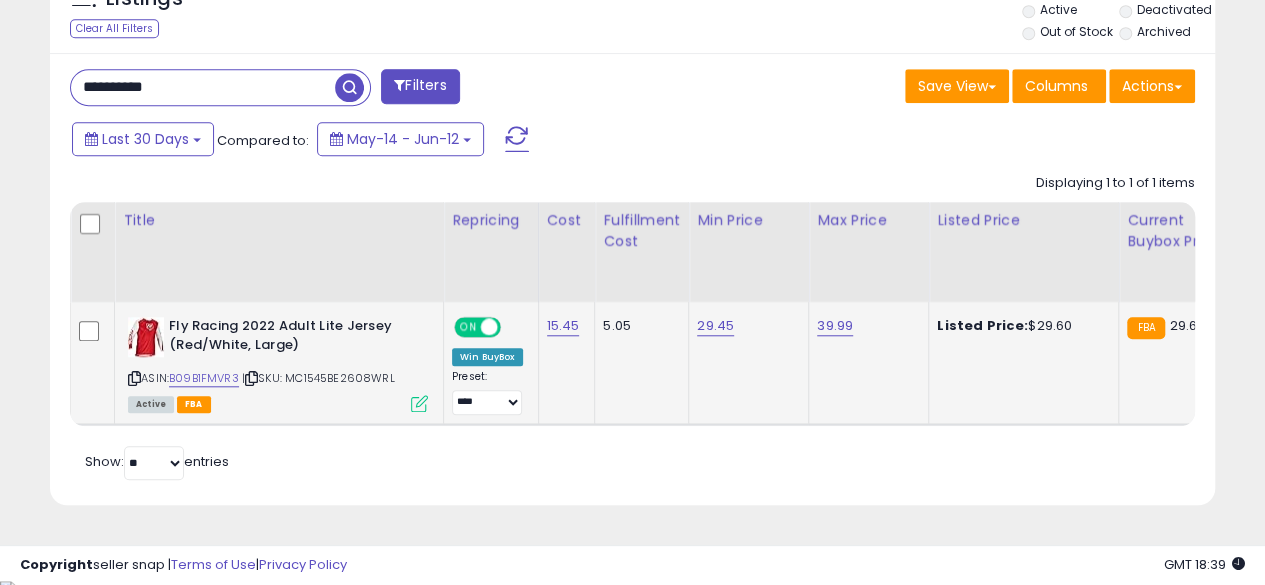 click on "**********" at bounding box center [203, 87] 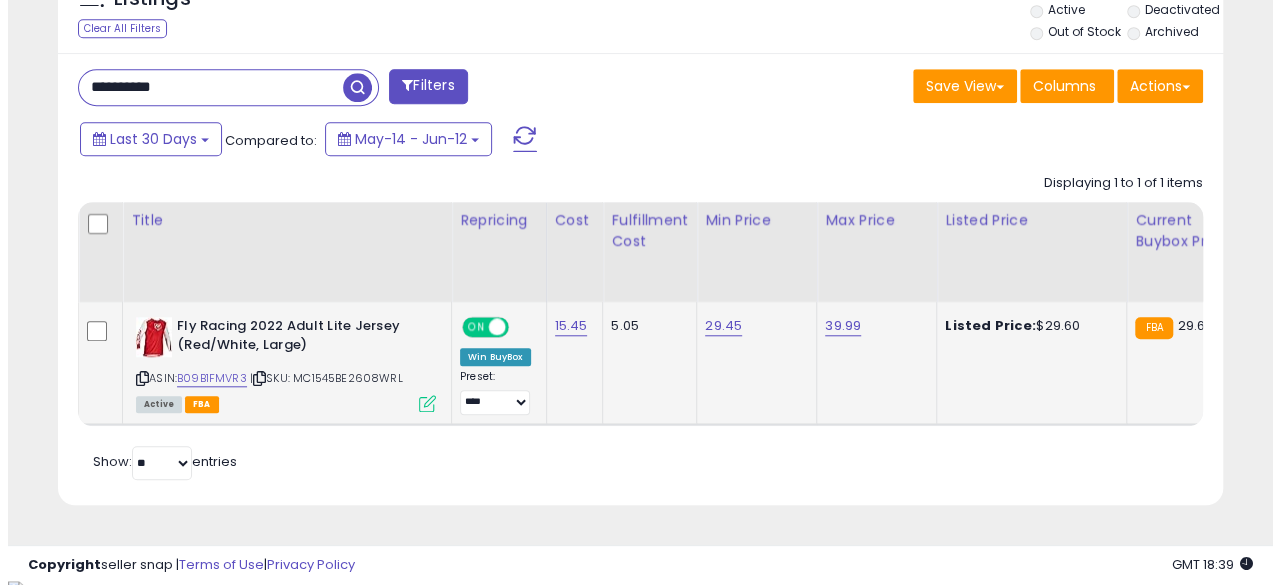 scroll, scrollTop: 654, scrollLeft: 0, axis: vertical 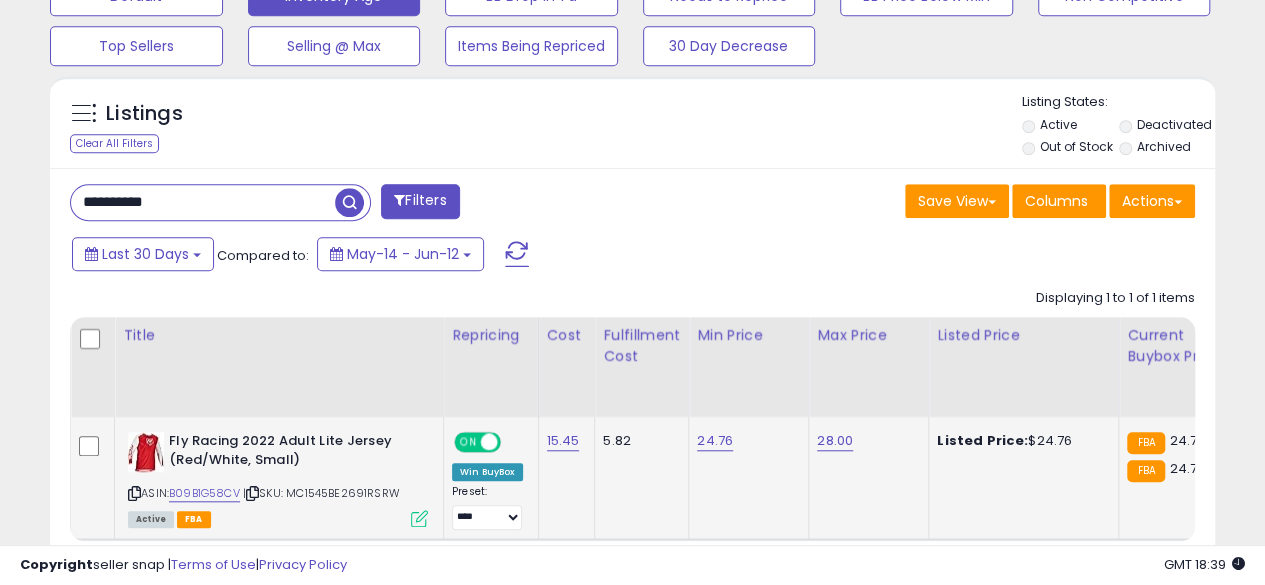 click at bounding box center [134, 493] 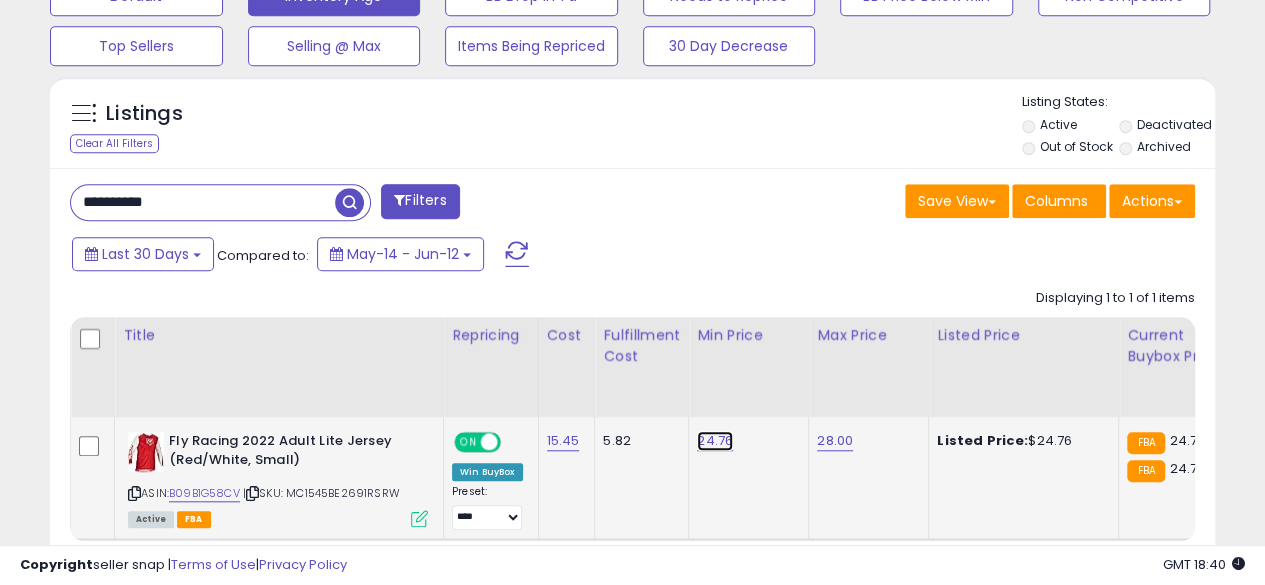 click on "24.76" at bounding box center (715, 441) 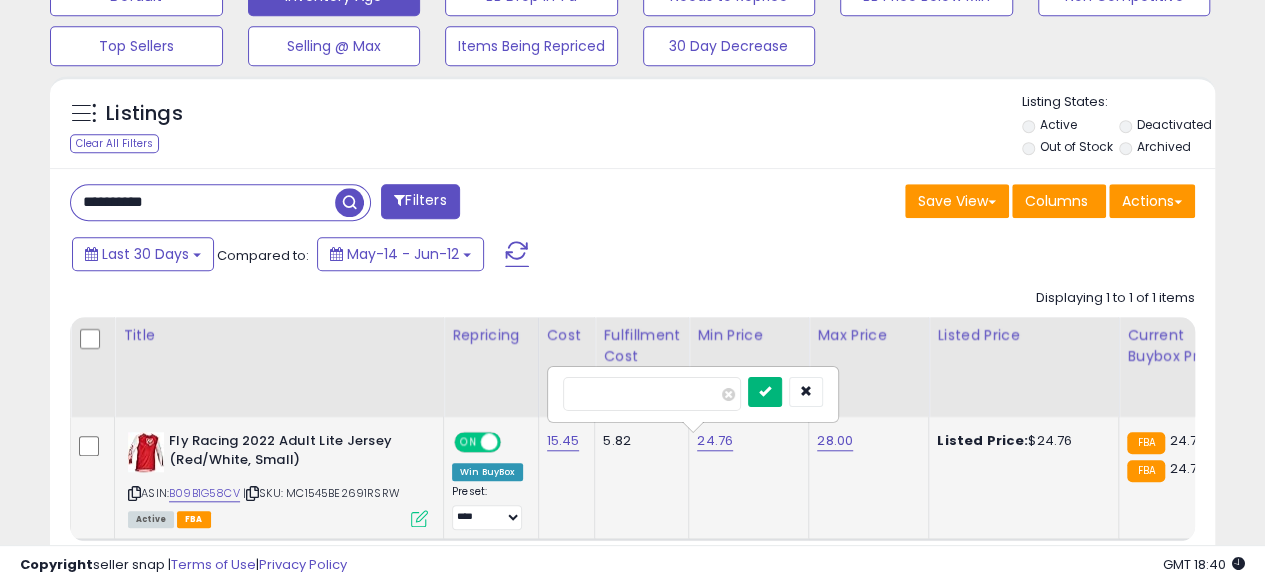 type on "*****" 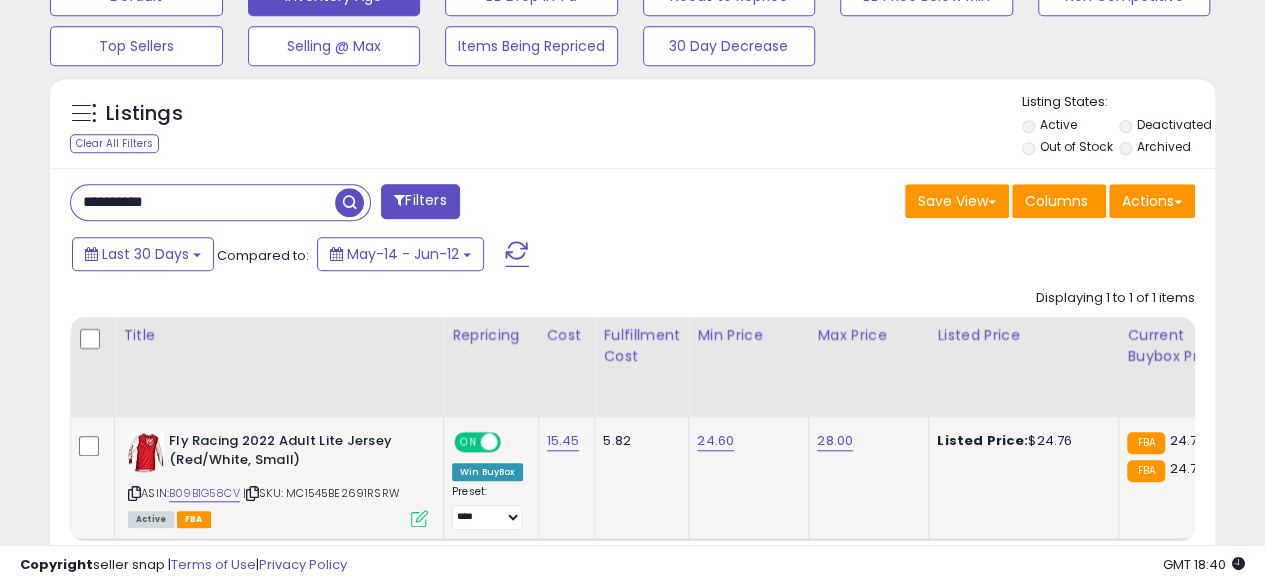 click on "**********" at bounding box center [203, 202] 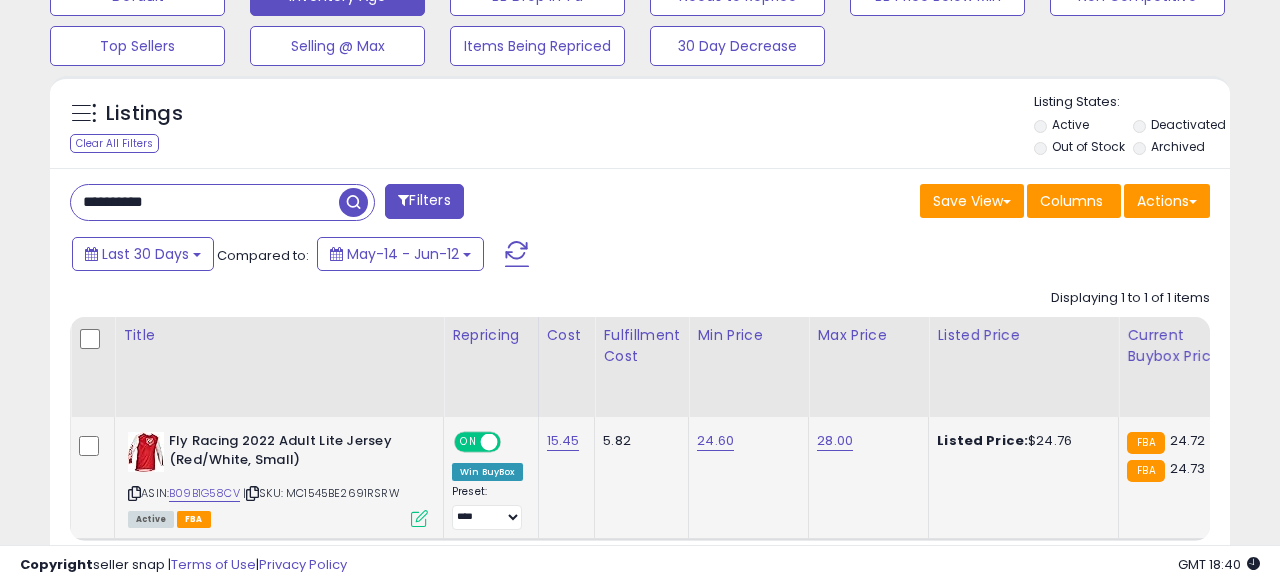 scroll, scrollTop: 999590, scrollLeft: 999317, axis: both 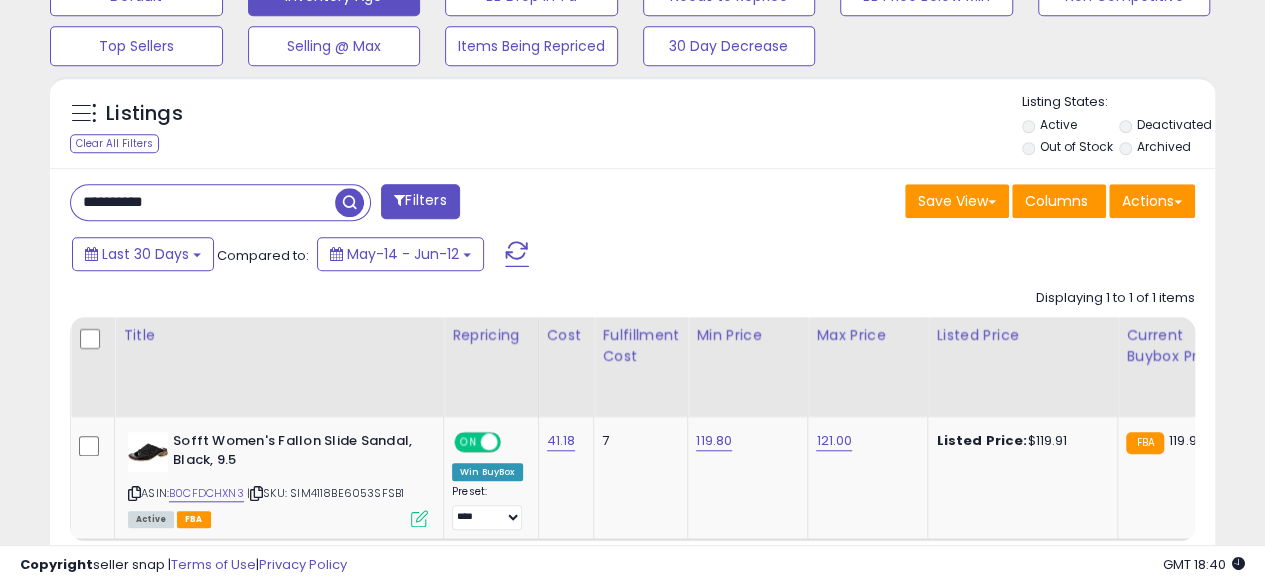 click on "**********" at bounding box center (203, 202) 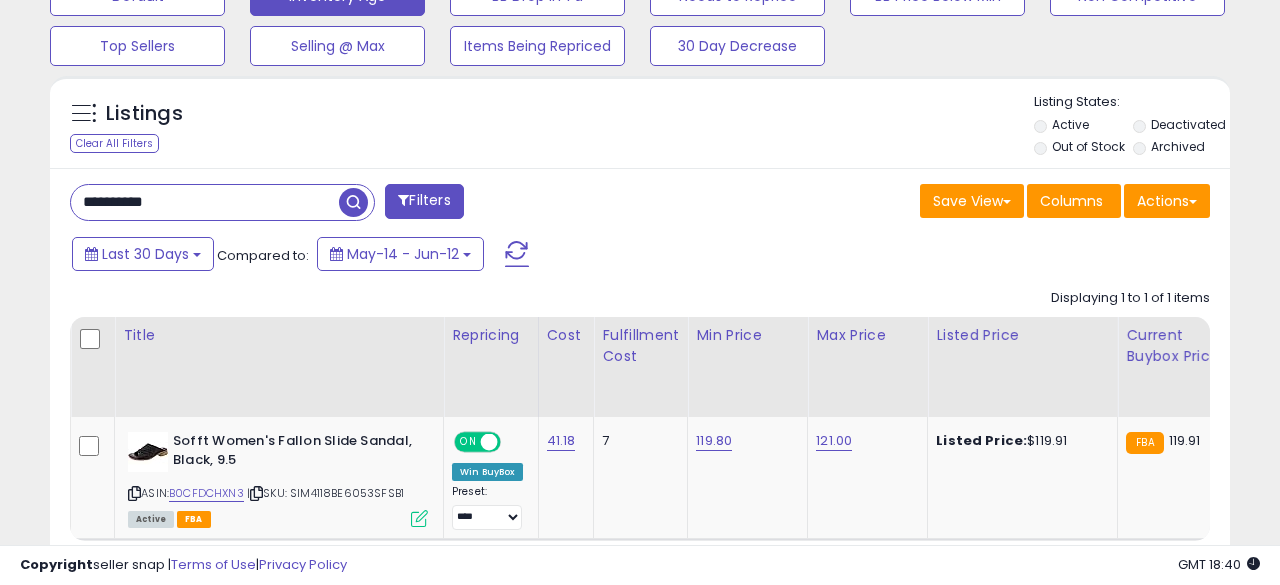 scroll, scrollTop: 999590, scrollLeft: 999317, axis: both 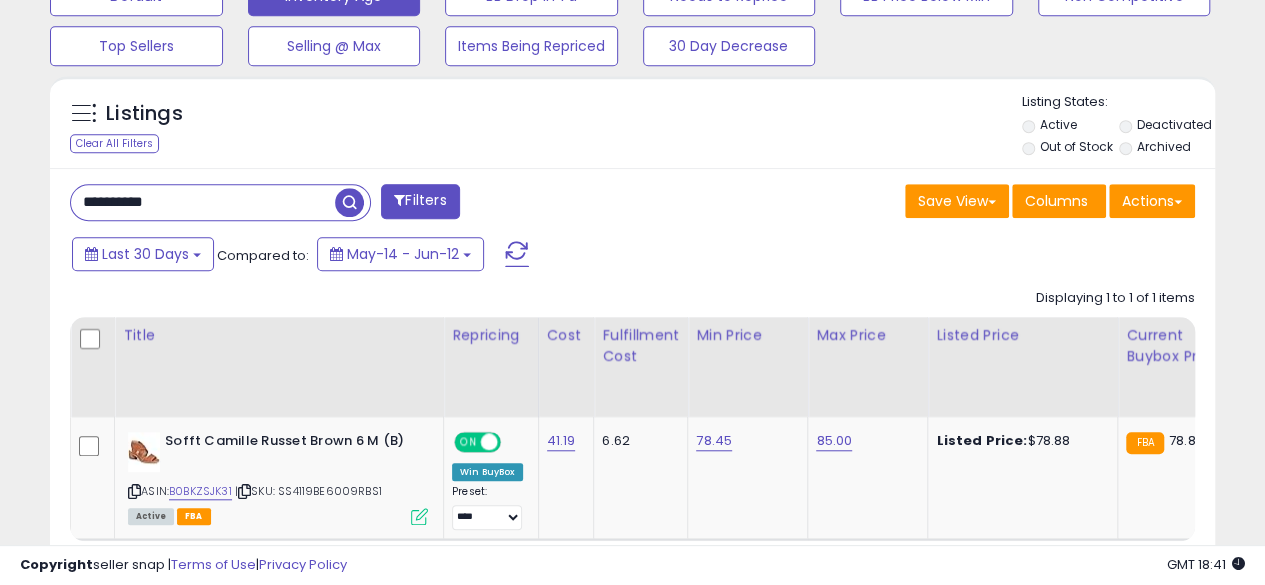 click on "**********" at bounding box center (203, 202) 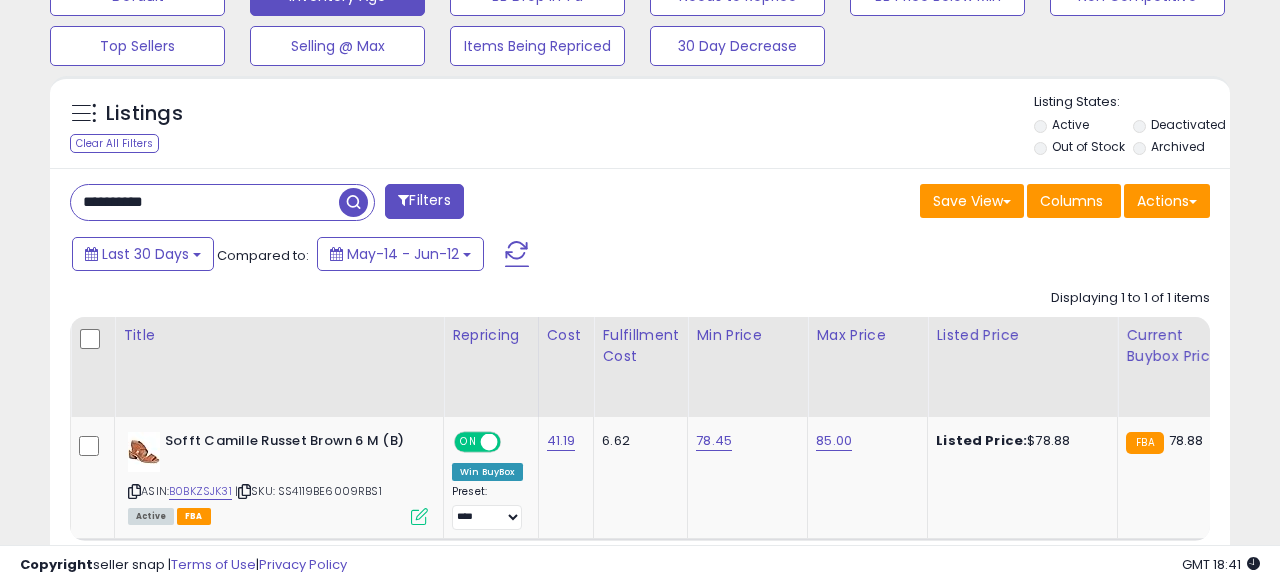 scroll, scrollTop: 999590, scrollLeft: 999317, axis: both 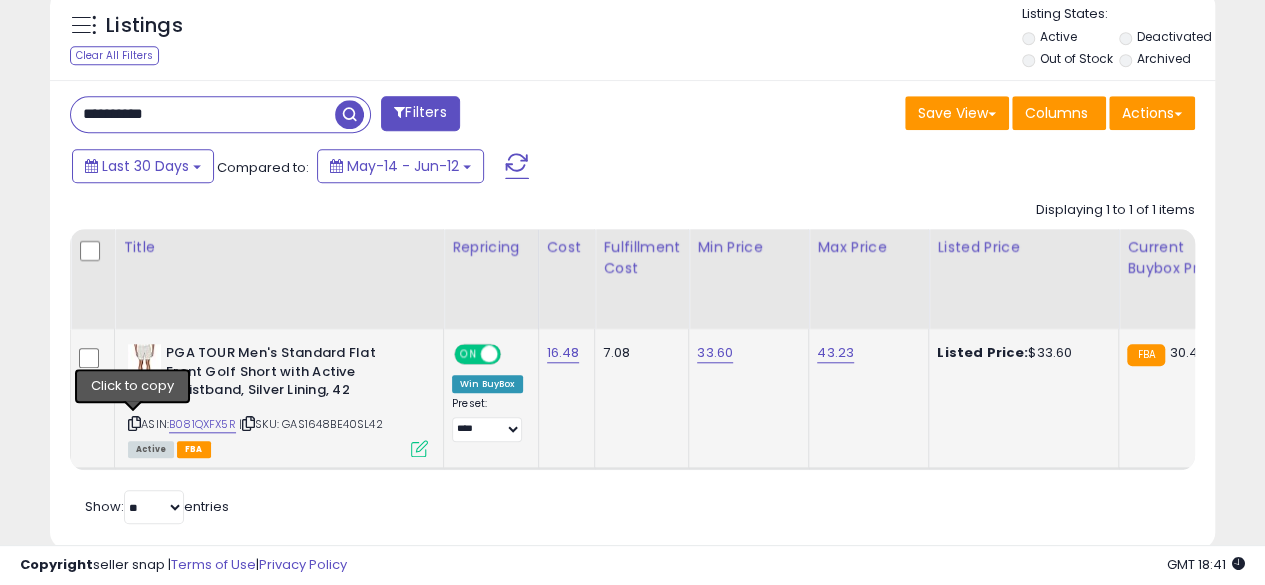 click at bounding box center [134, 423] 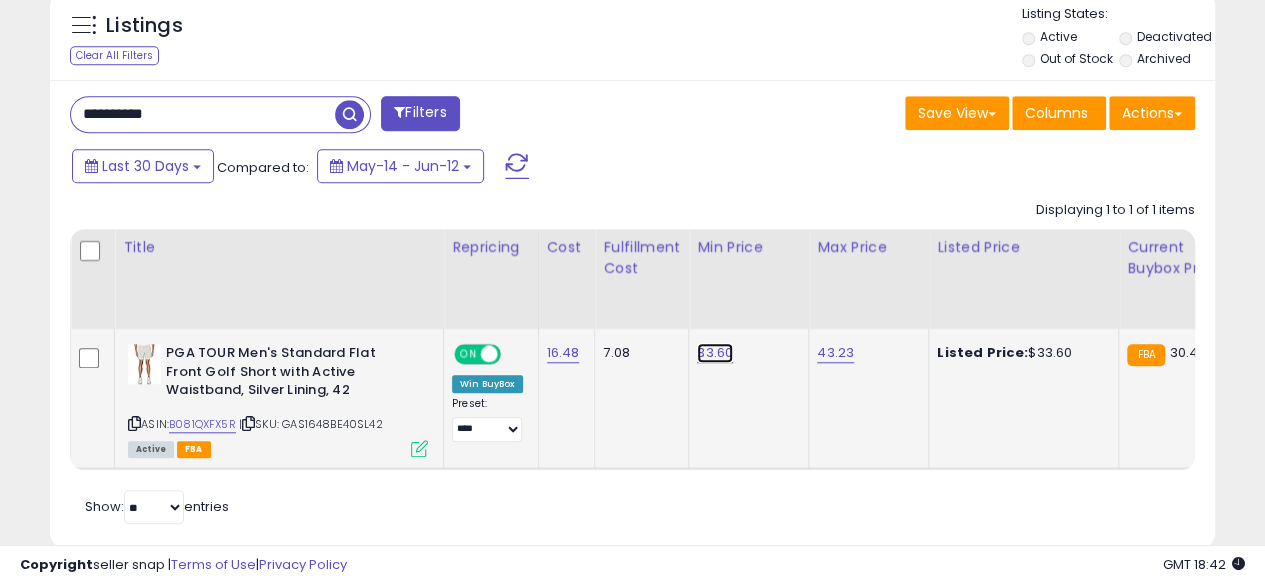click on "33.60" at bounding box center [715, 353] 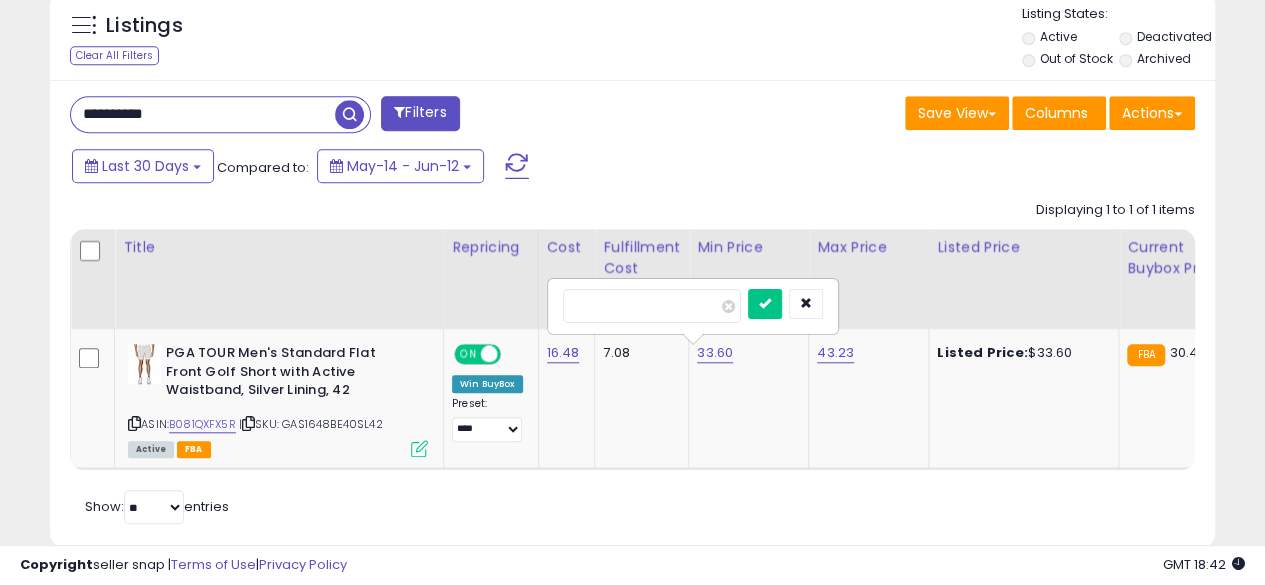 click on "**********" at bounding box center (203, 114) 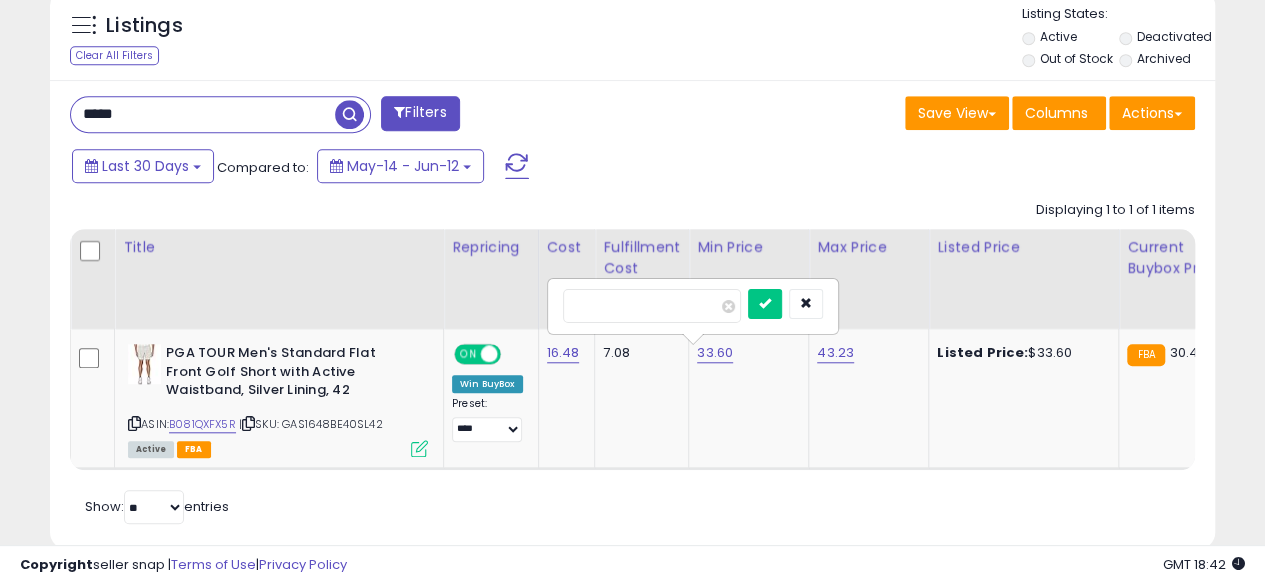 type on "**********" 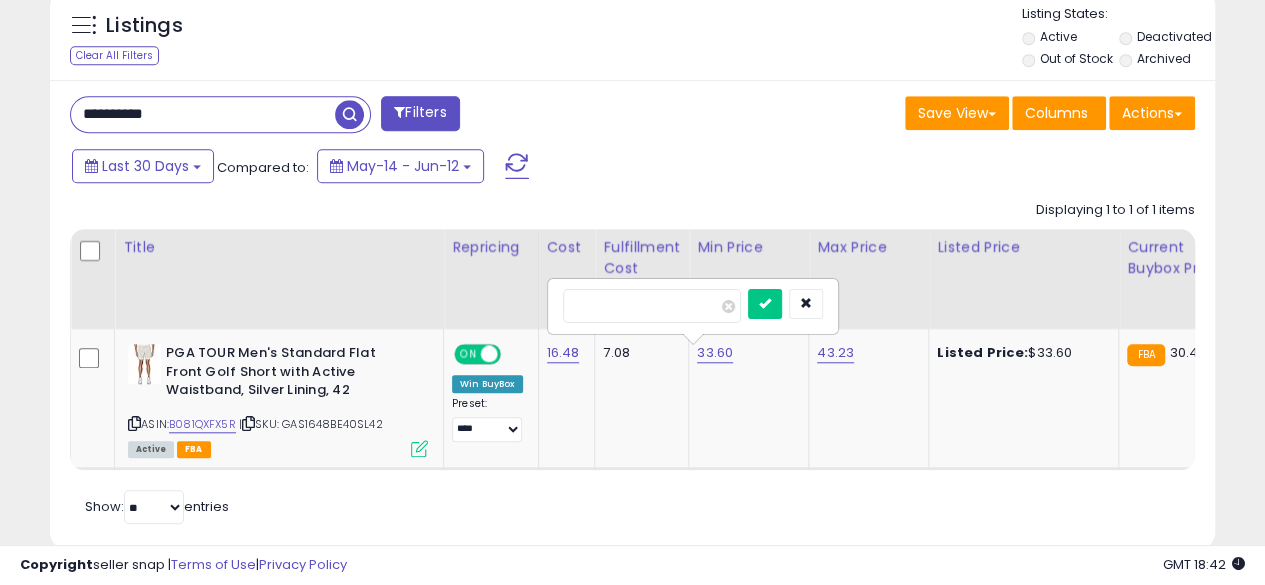 click at bounding box center (349, 114) 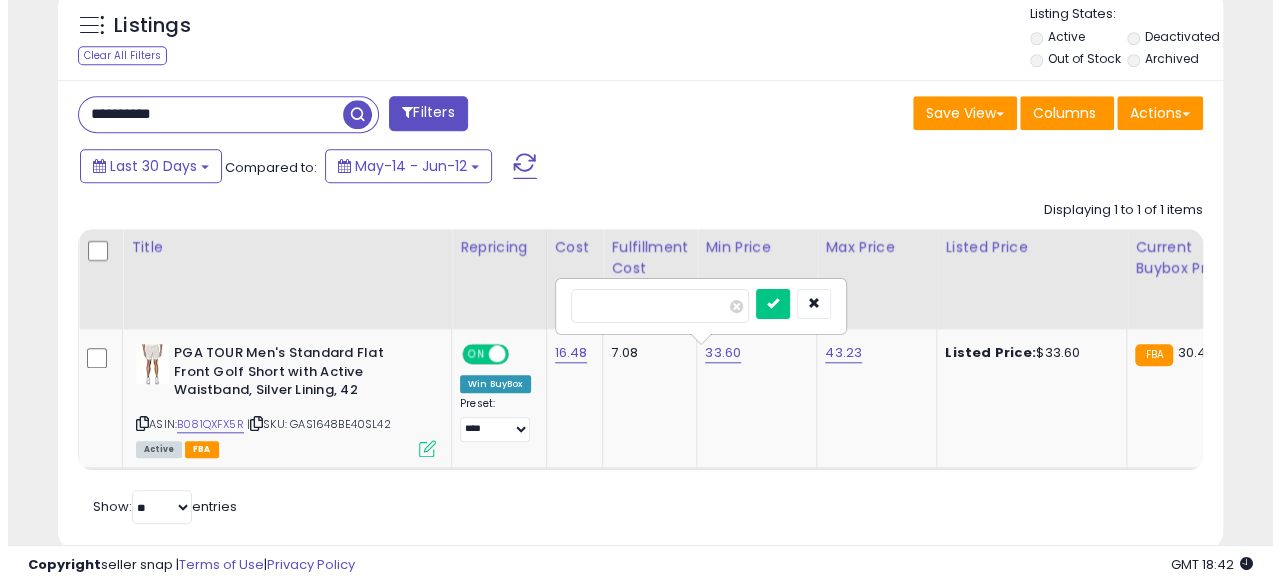 scroll, scrollTop: 654, scrollLeft: 0, axis: vertical 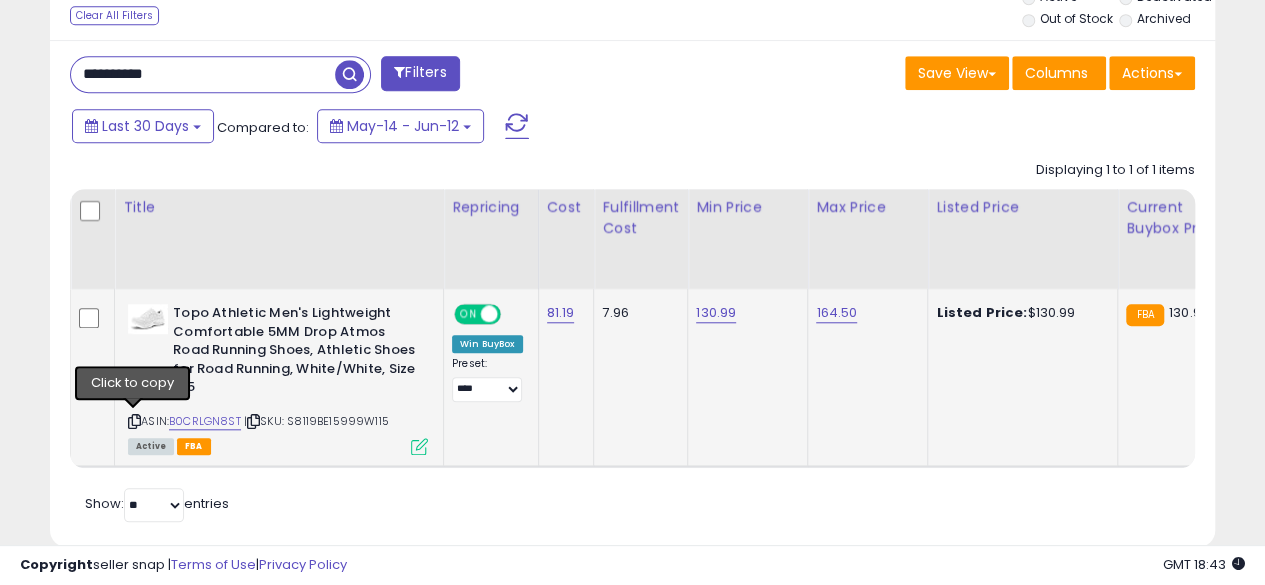 click at bounding box center (134, 421) 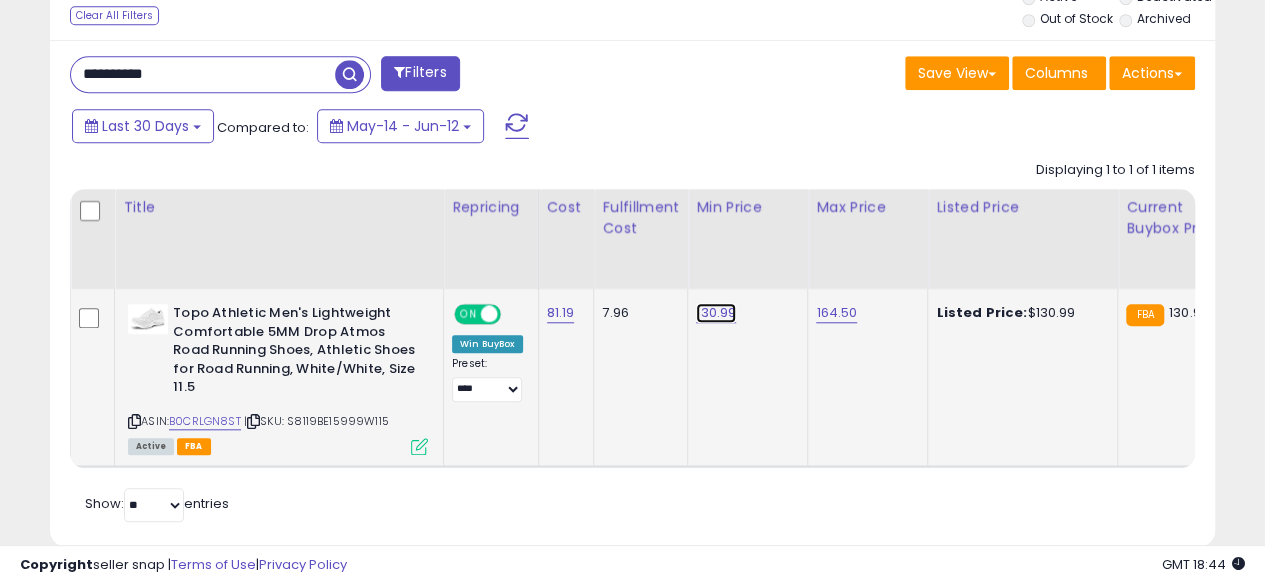 click on "130.99" at bounding box center [716, 313] 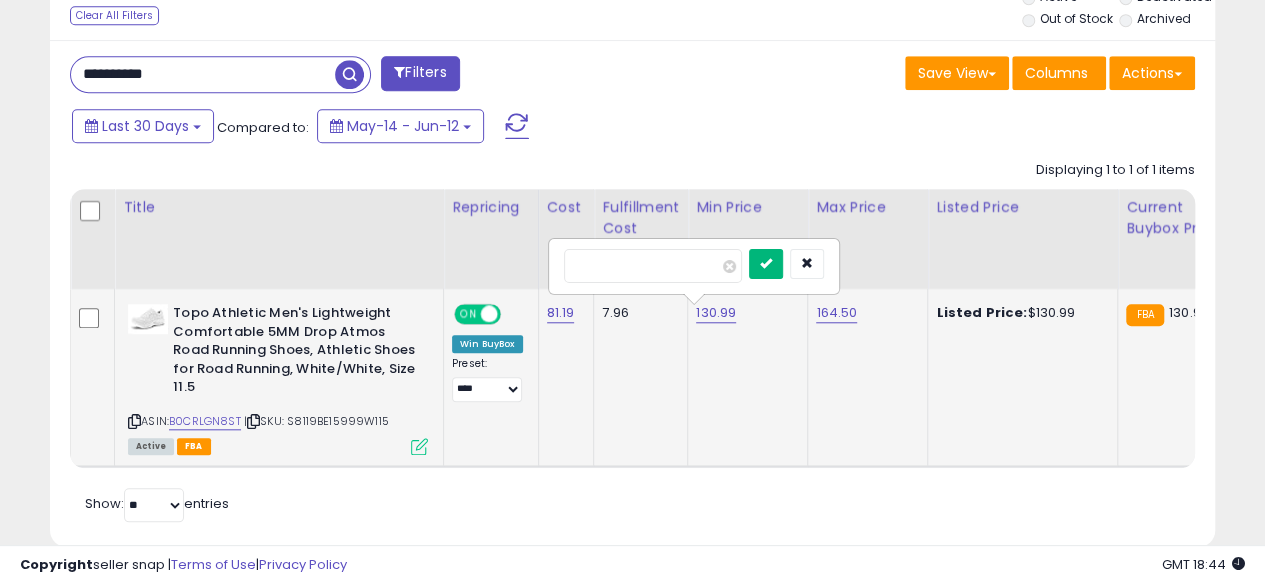 type on "******" 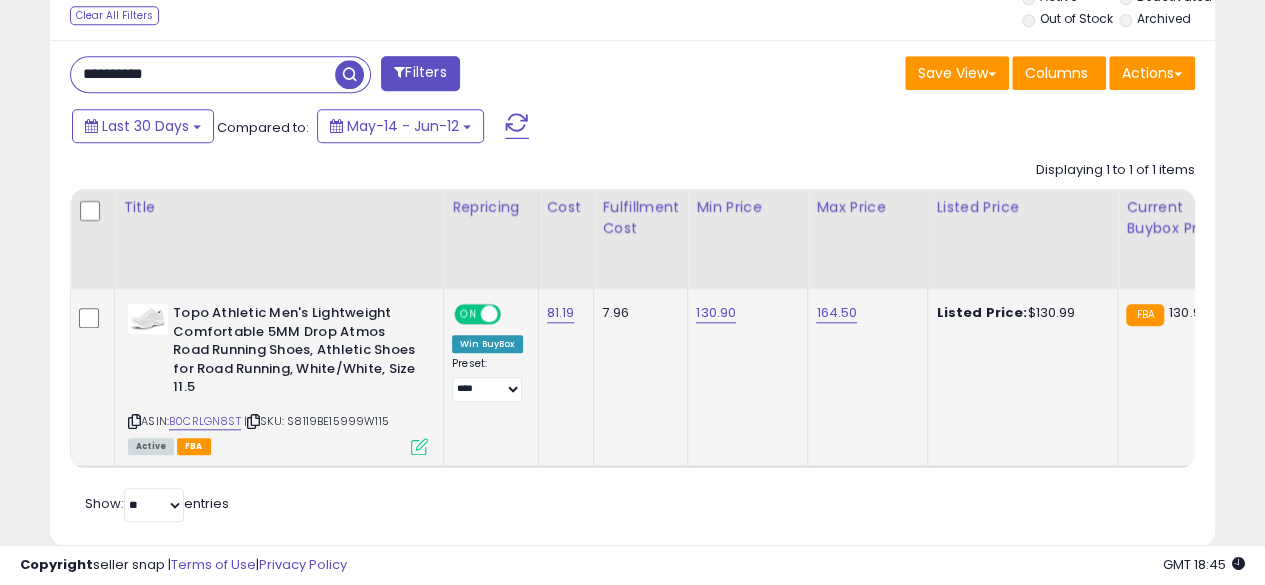 click on "**********" at bounding box center [203, 74] 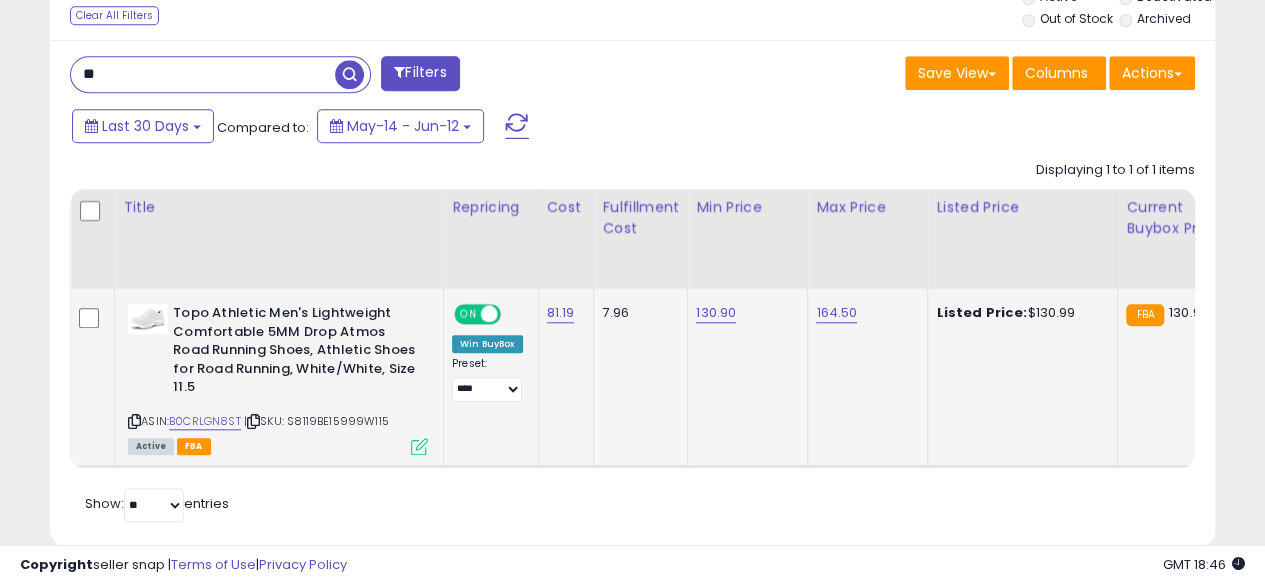 type on "*" 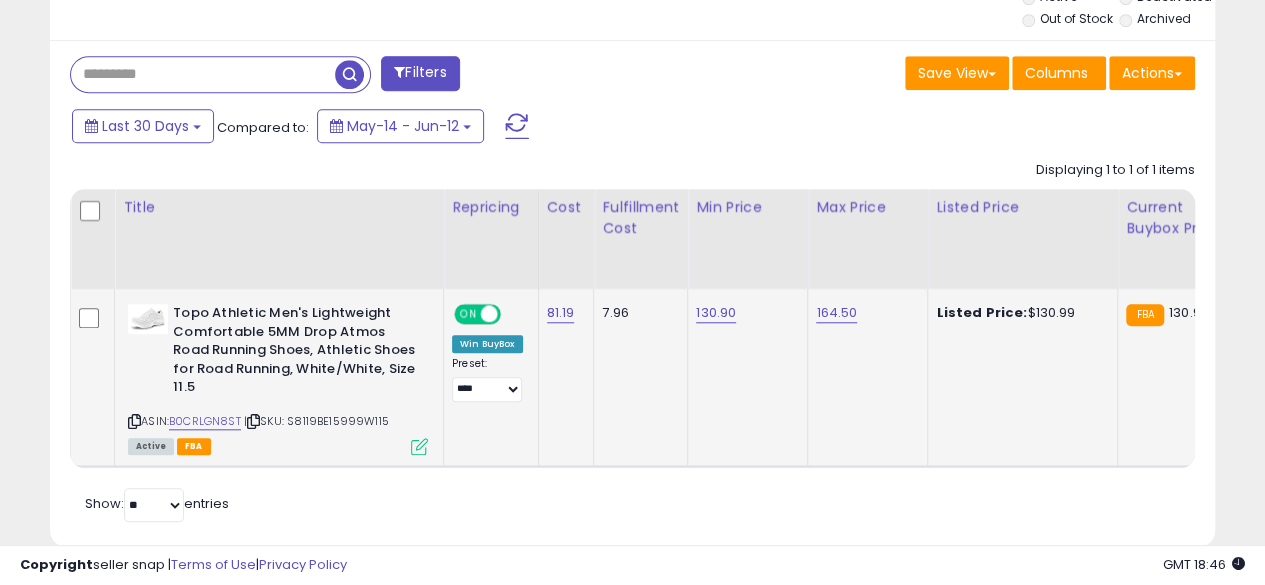 drag, startPoint x: 253, startPoint y: 96, endPoint x: 174, endPoint y: 69, distance: 83.48653 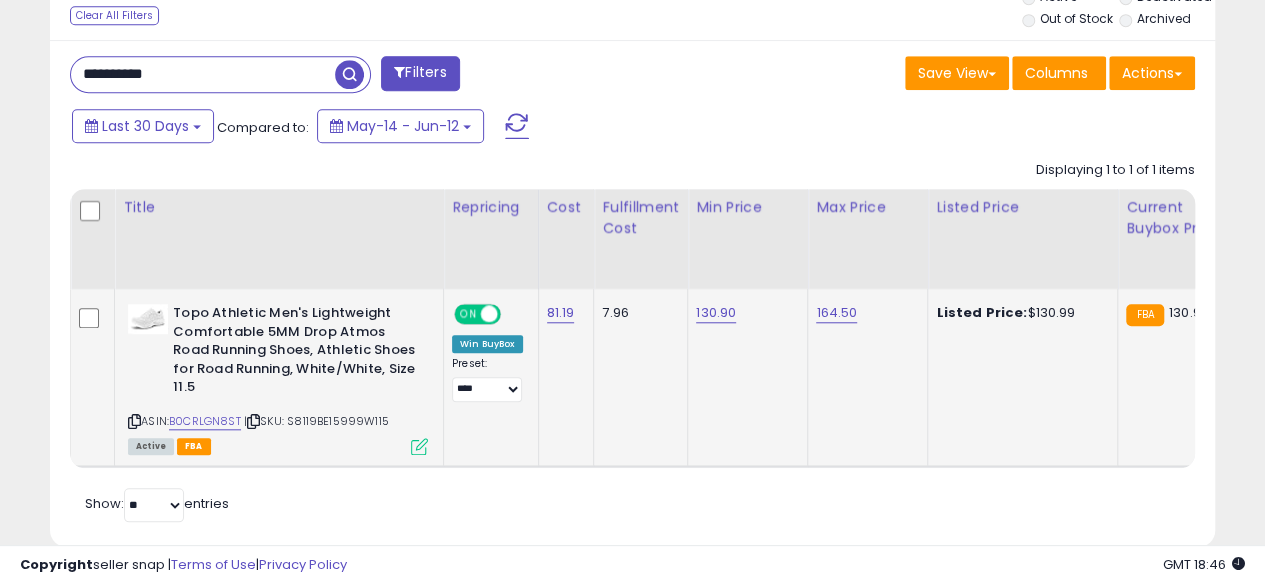 type on "**********" 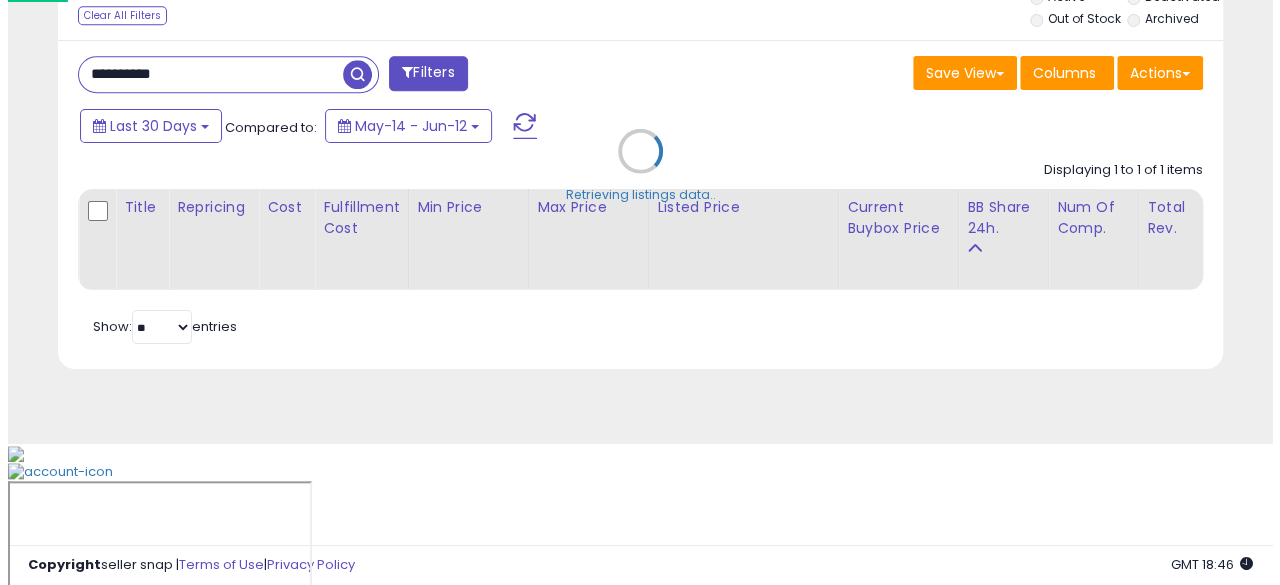 scroll, scrollTop: 654, scrollLeft: 0, axis: vertical 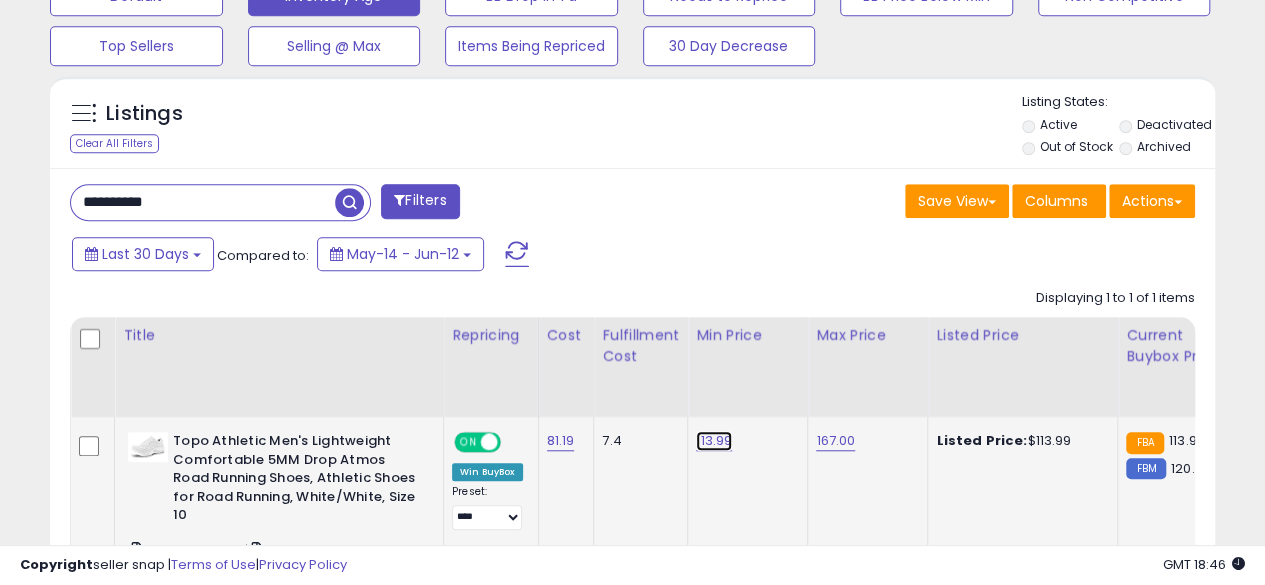 click on "113.99" at bounding box center [714, 441] 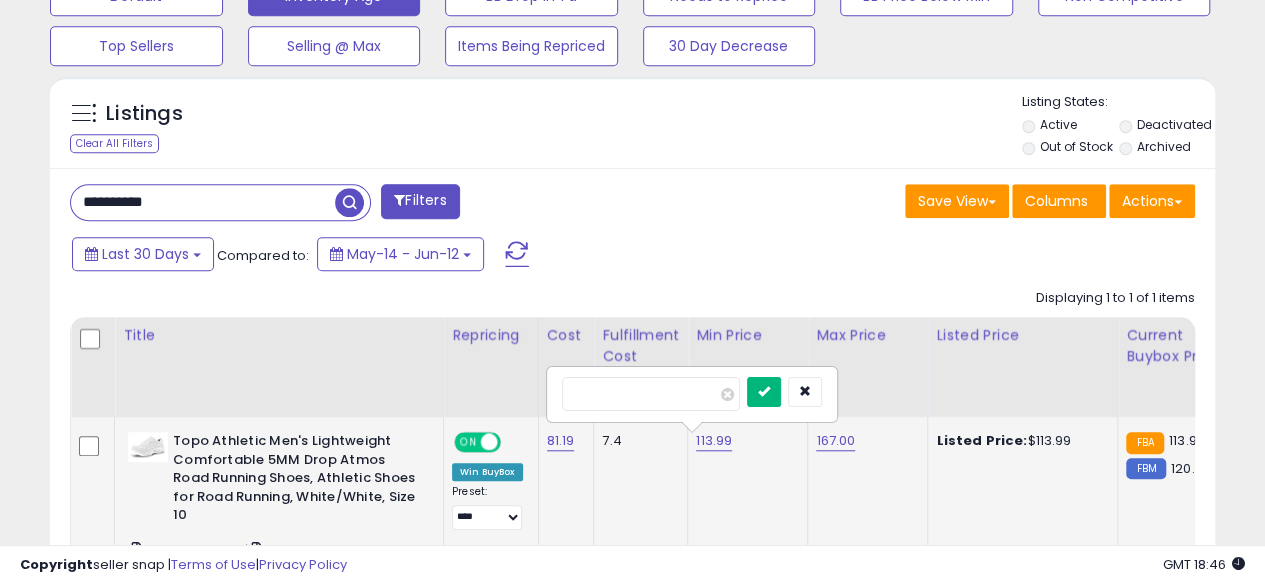 type on "******" 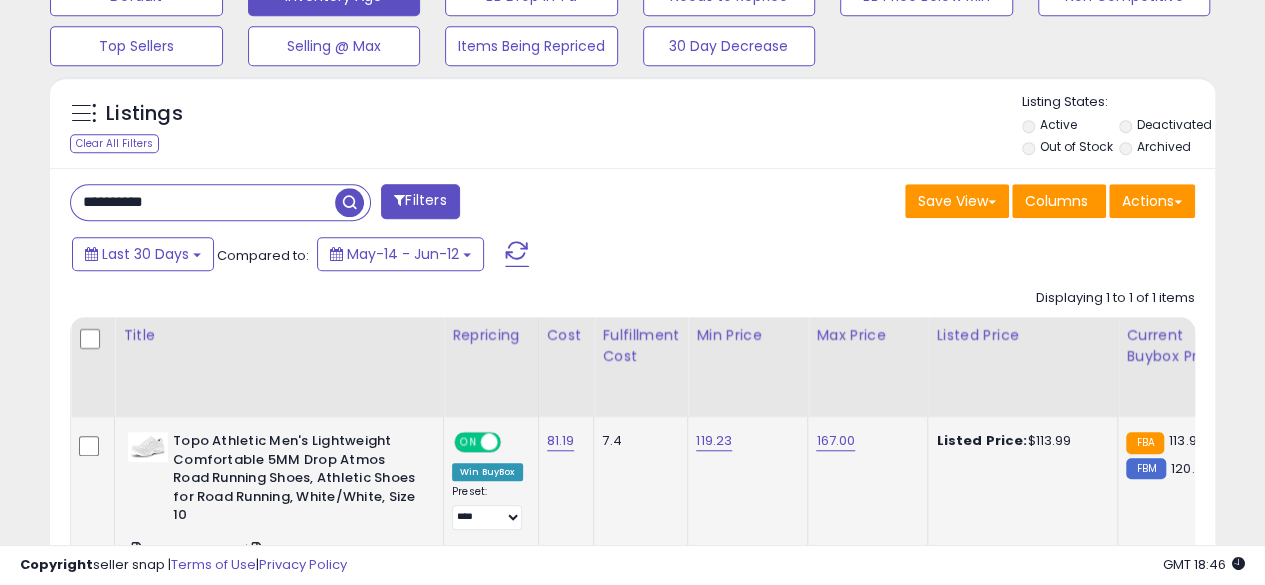 click on "**********" at bounding box center (203, 202) 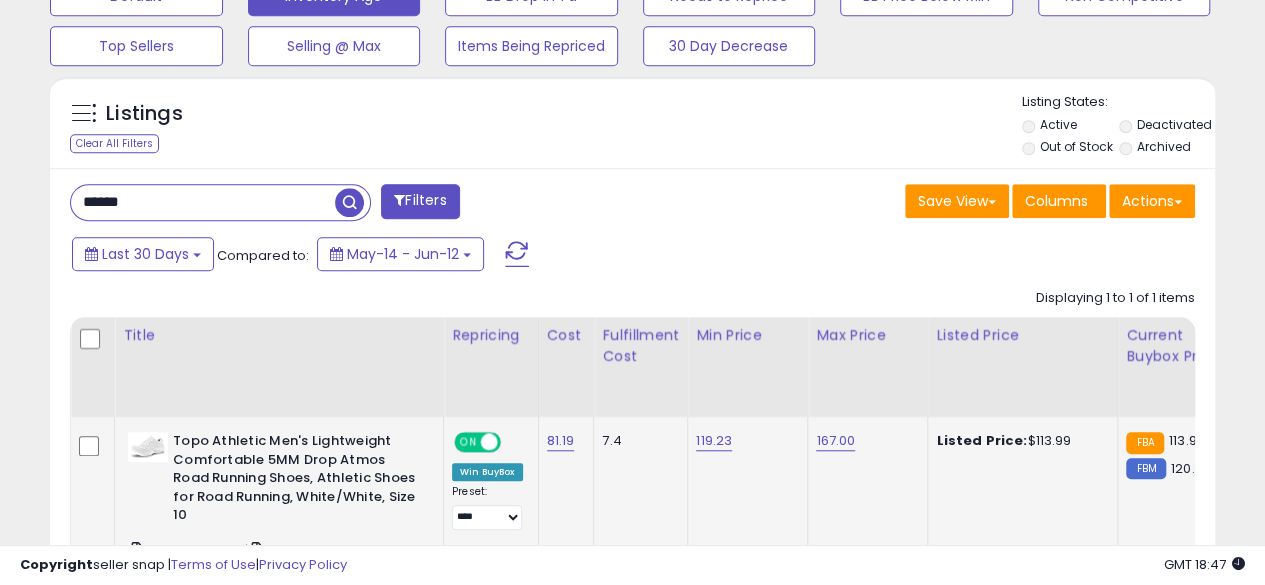 type on "**********" 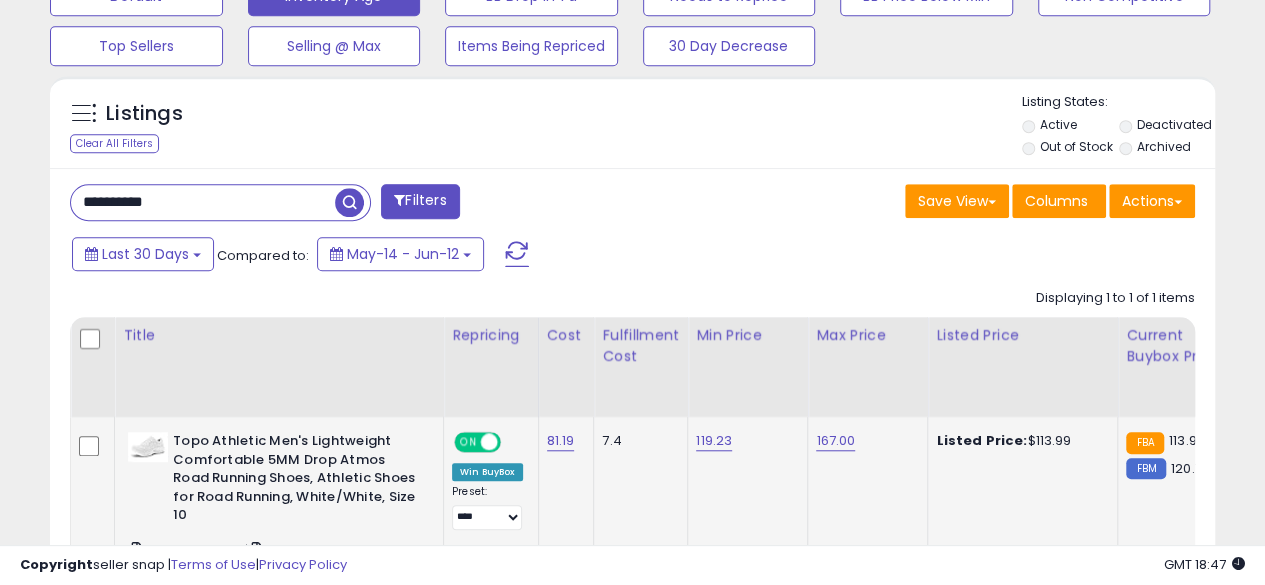 click at bounding box center [349, 202] 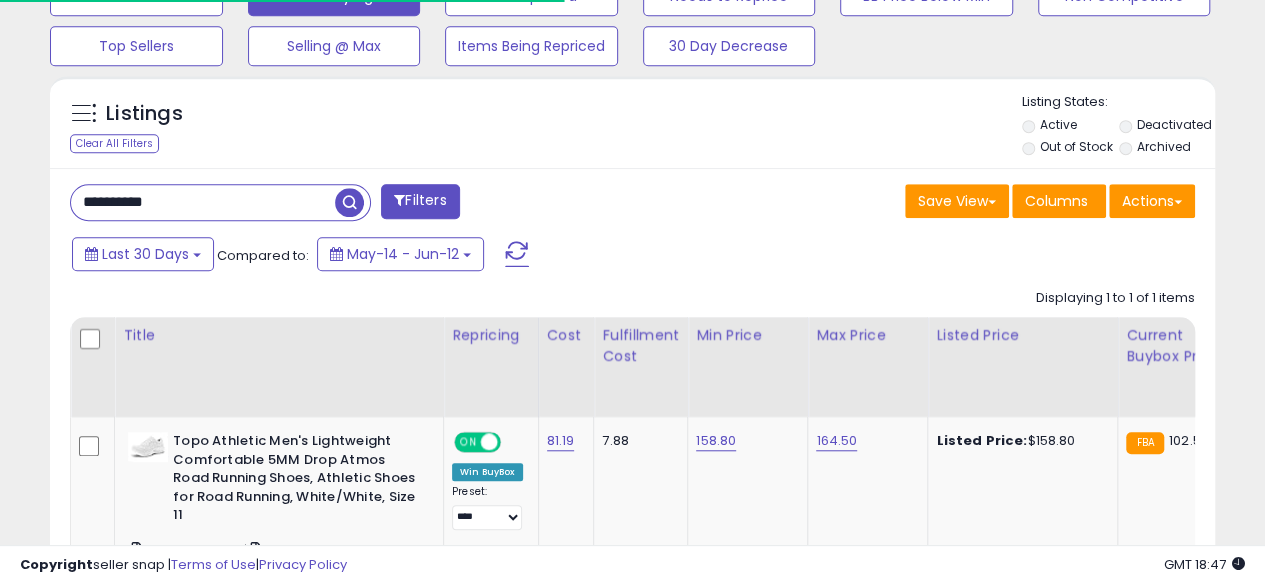 scroll, scrollTop: 410, scrollLeft: 674, axis: both 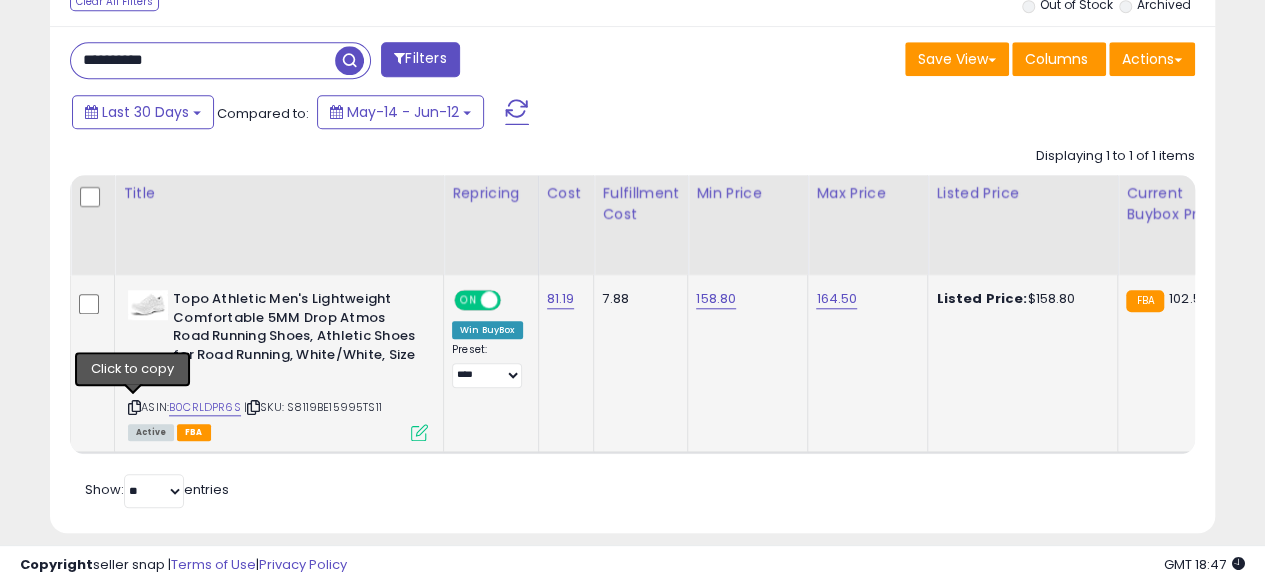 click at bounding box center (134, 407) 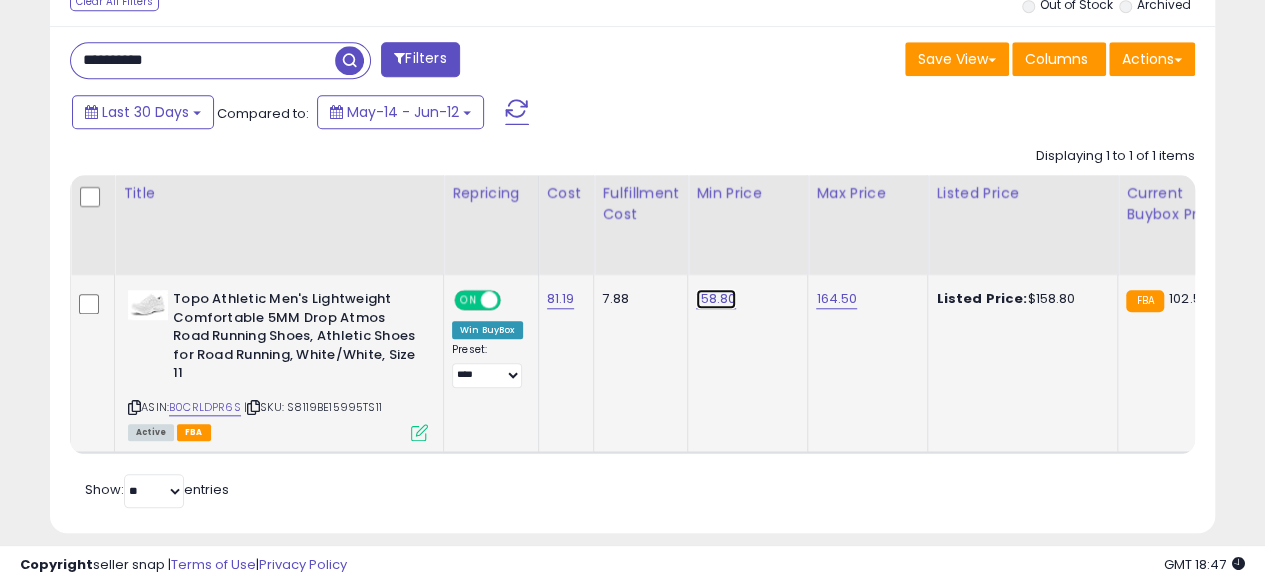 click on "158.80" at bounding box center [716, 299] 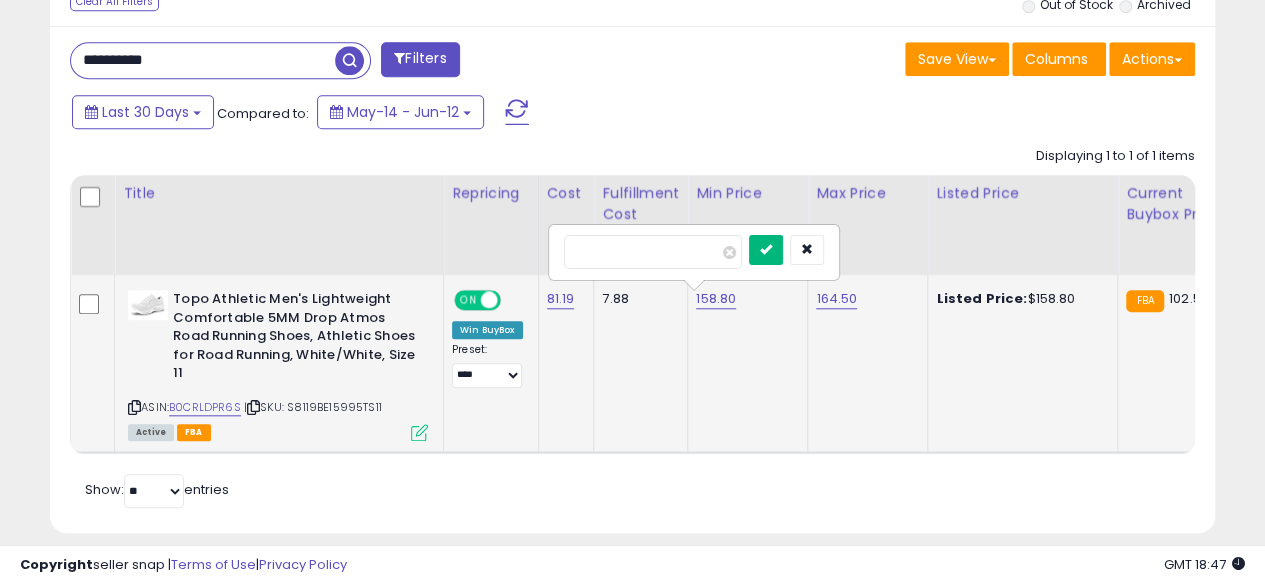 type on "******" 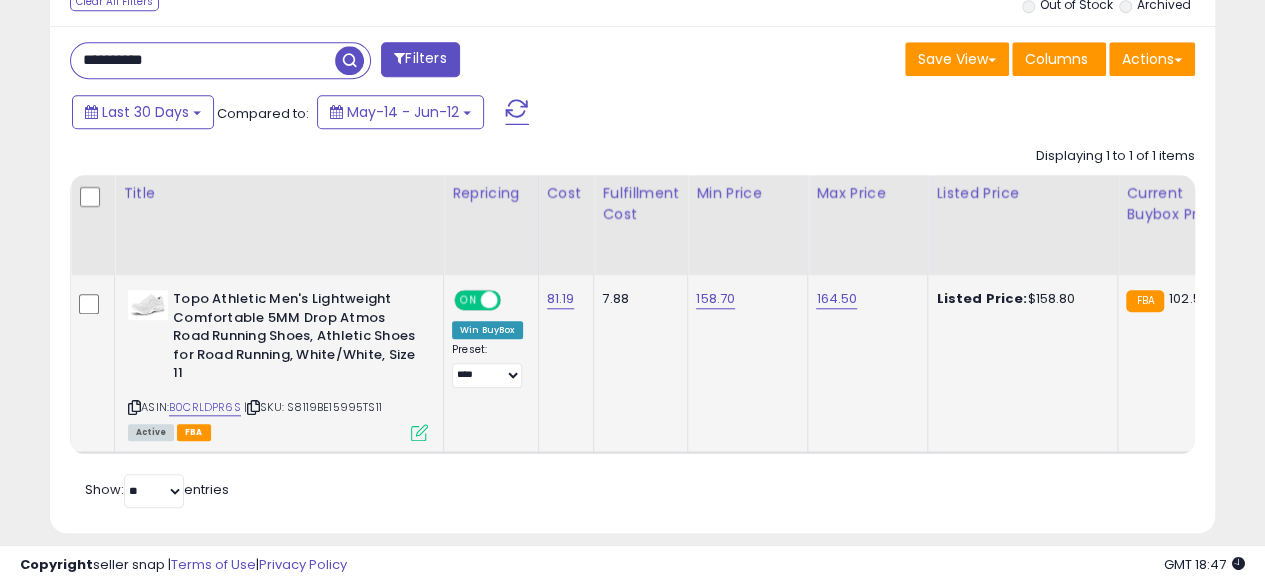 click on "**********" at bounding box center [203, 60] 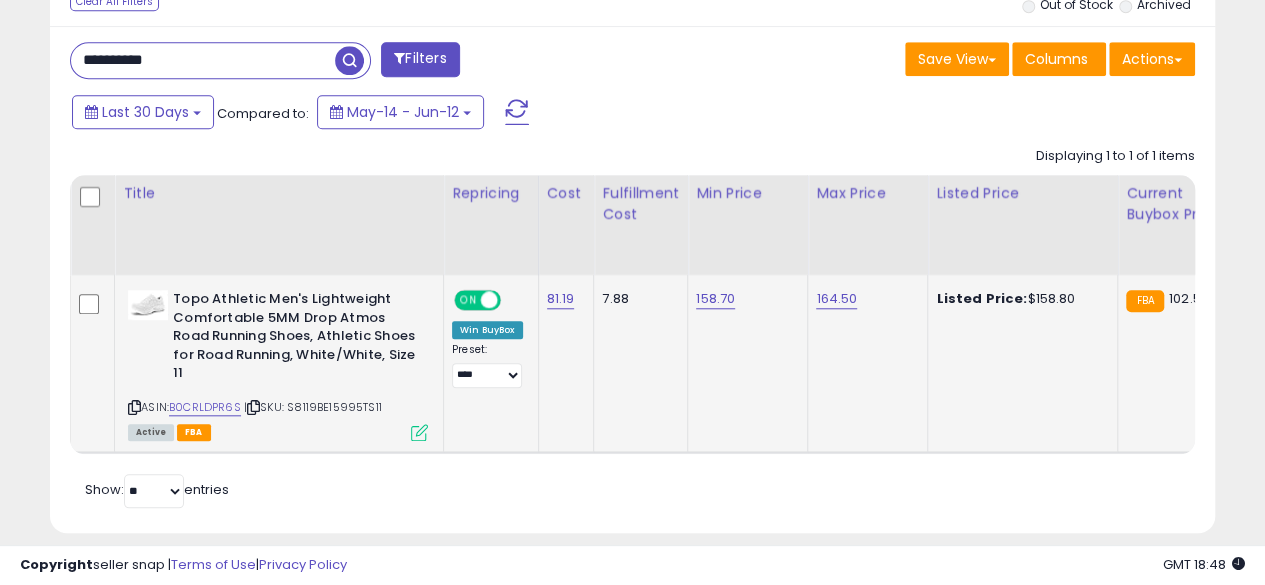 type on "**********" 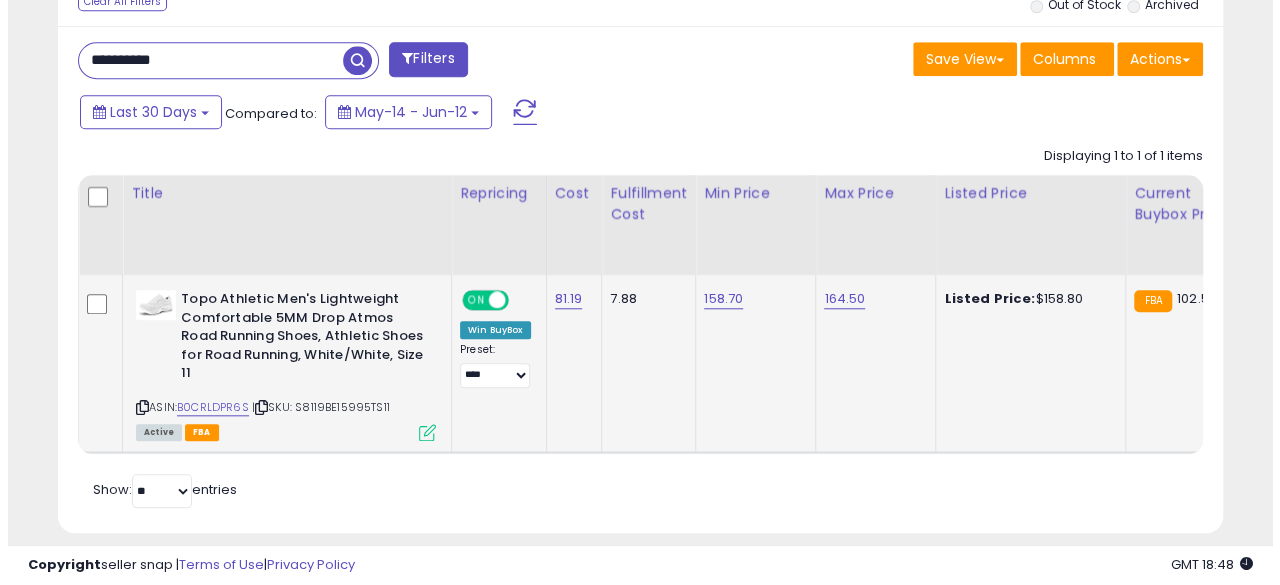 scroll, scrollTop: 654, scrollLeft: 0, axis: vertical 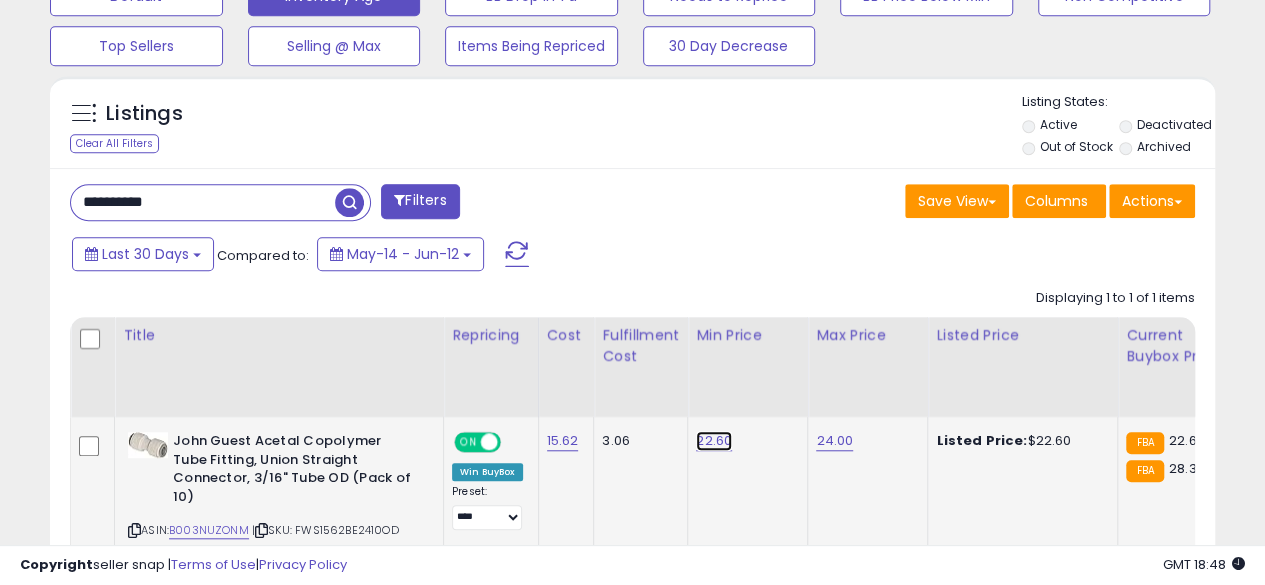 click on "22.60" at bounding box center [714, 441] 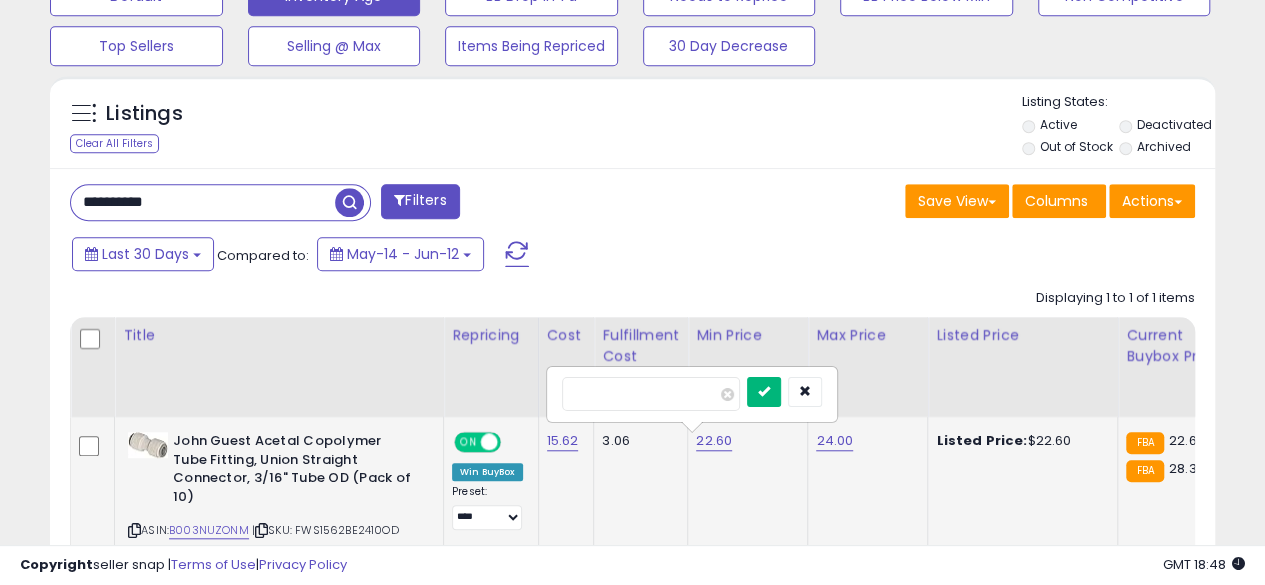 type on "*****" 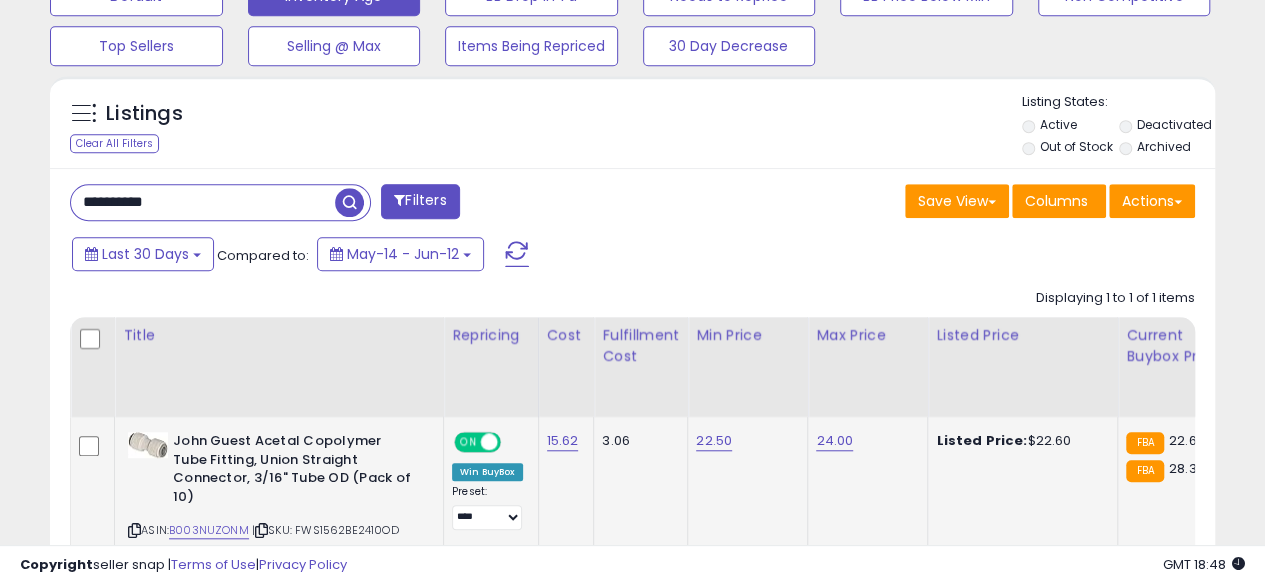 click on "**********" at bounding box center [203, 202] 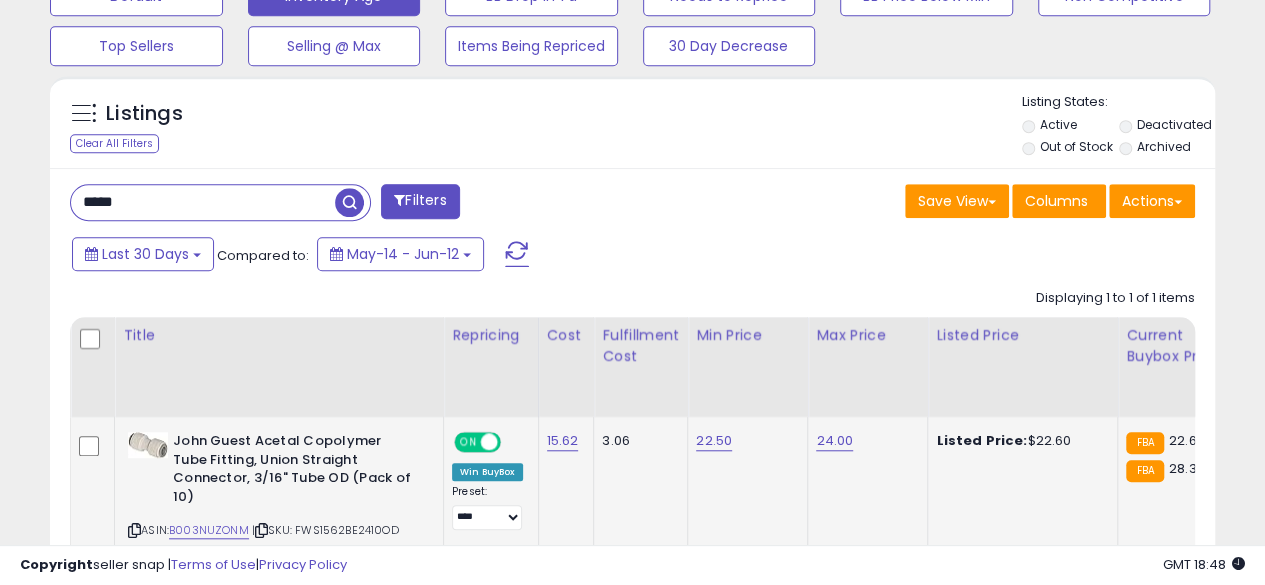 type on "**********" 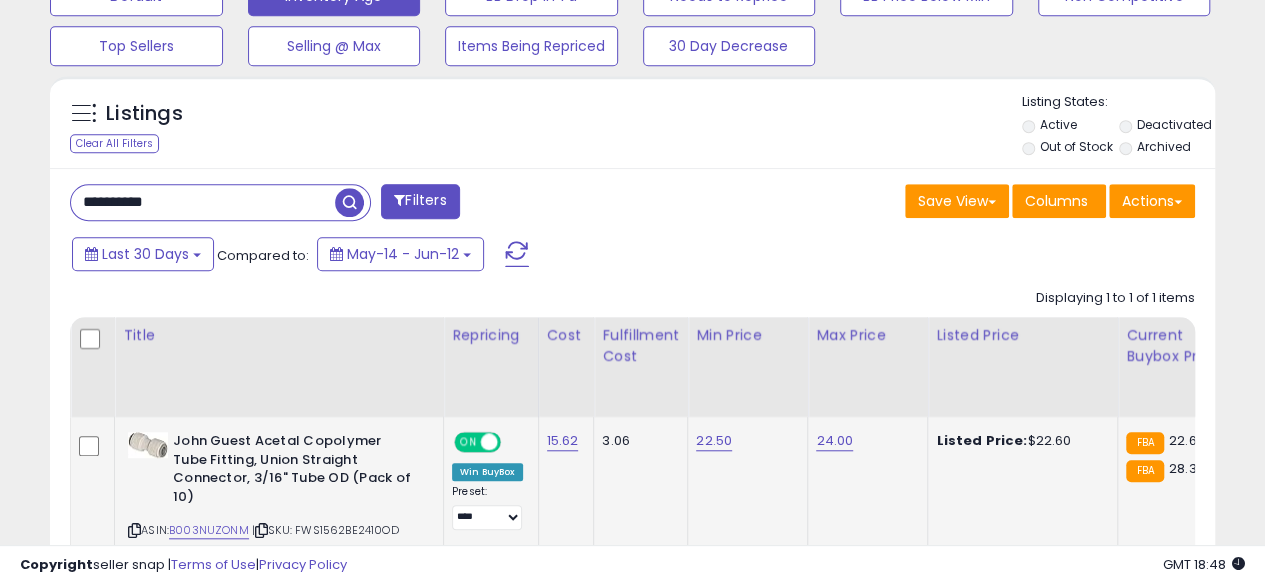 click at bounding box center [349, 202] 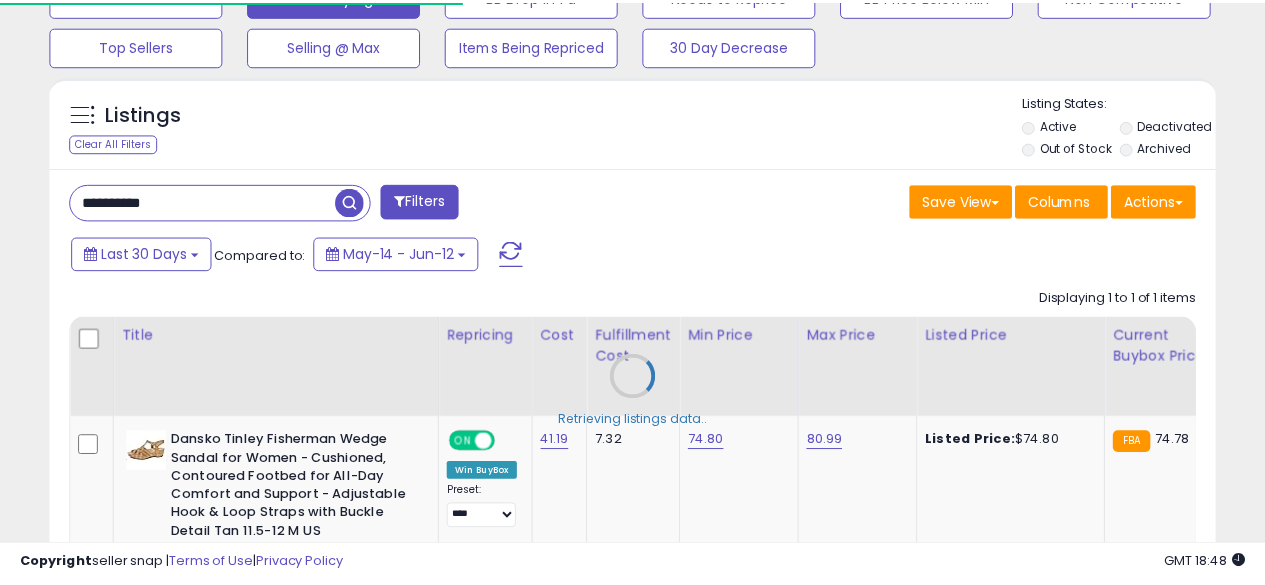 scroll, scrollTop: 410, scrollLeft: 674, axis: both 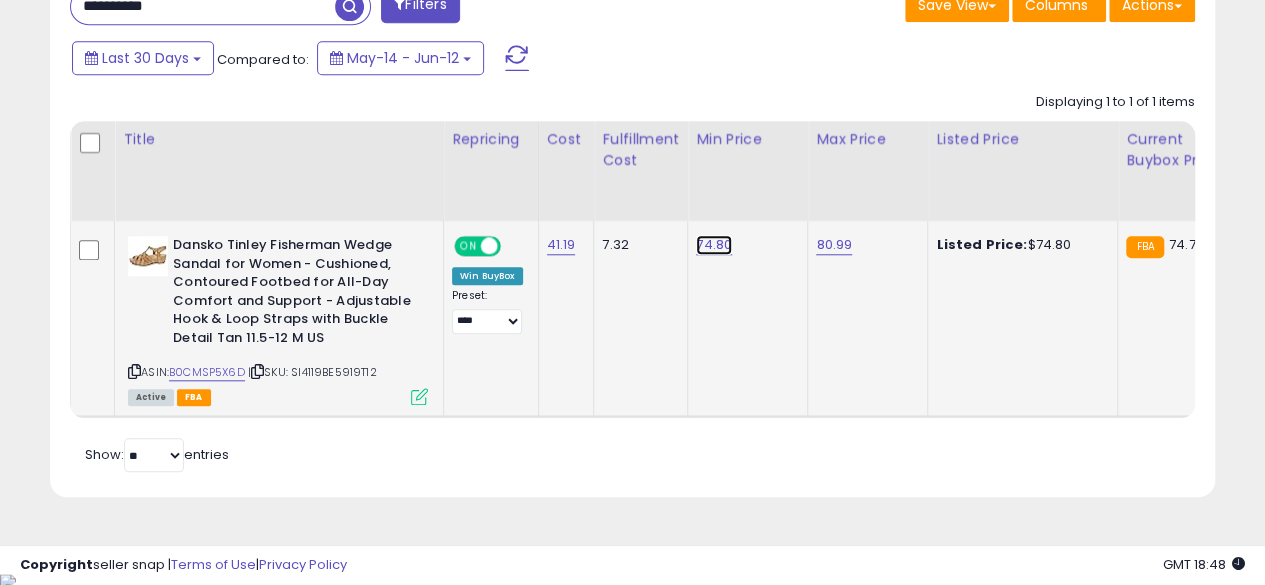 click on "74.80" at bounding box center (714, 245) 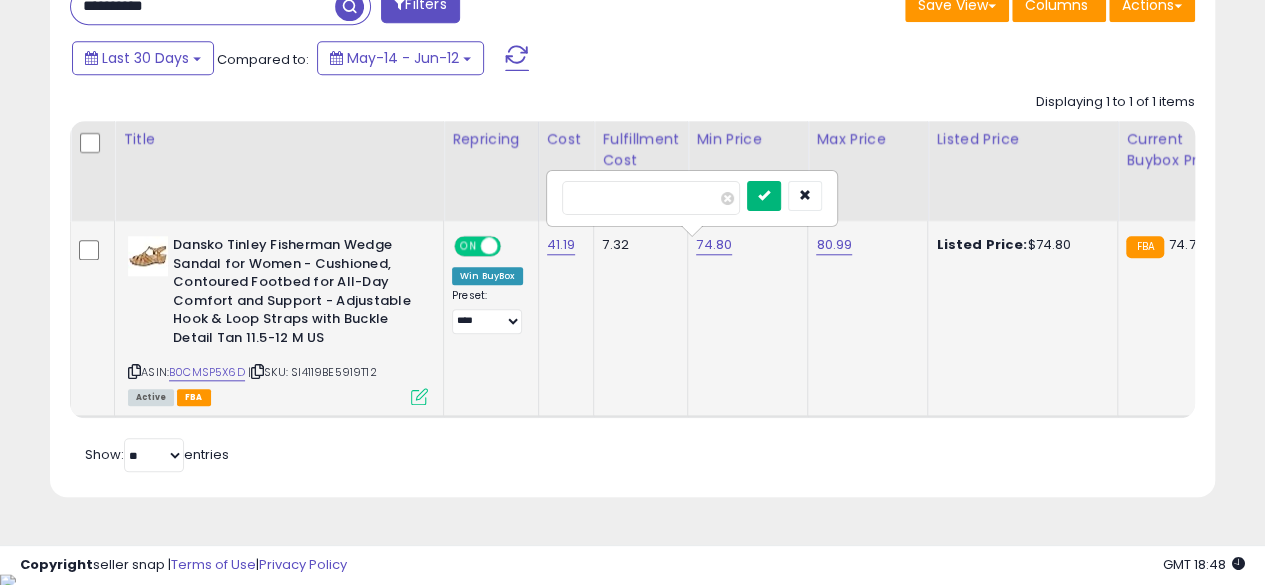type on "*****" 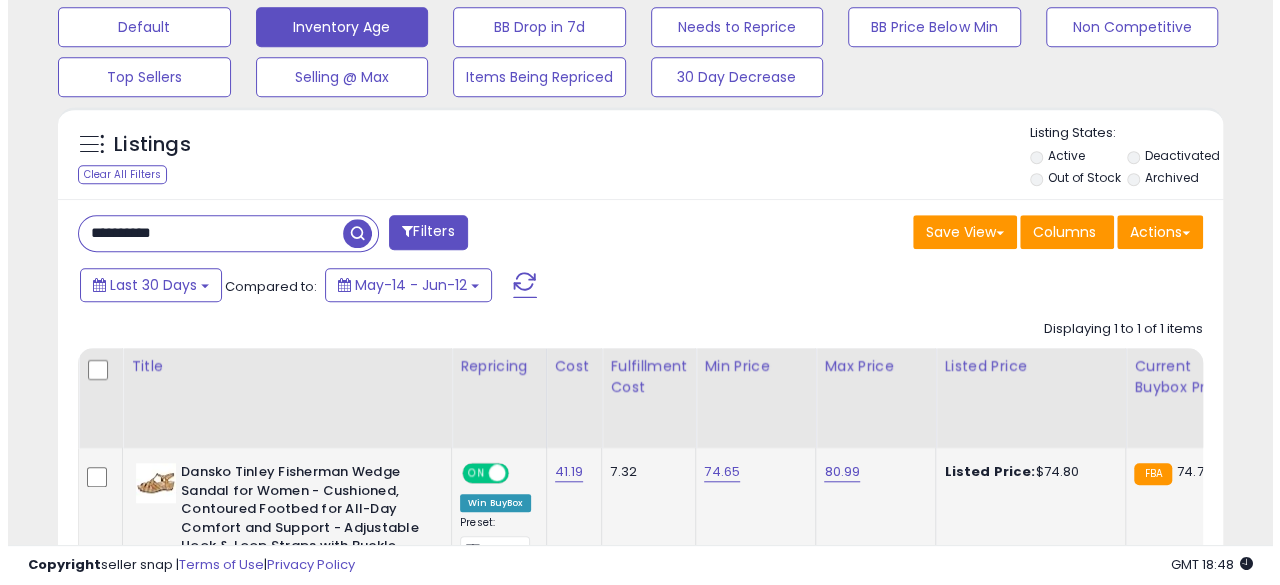 scroll, scrollTop: 624, scrollLeft: 0, axis: vertical 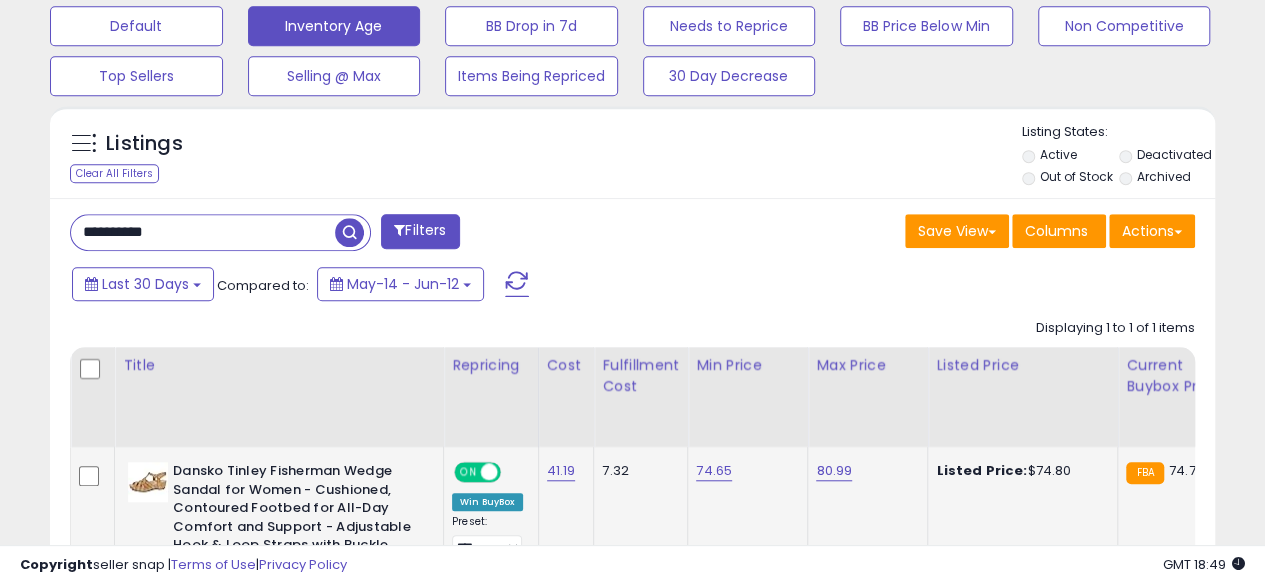 click on "**********" at bounding box center [203, 232] 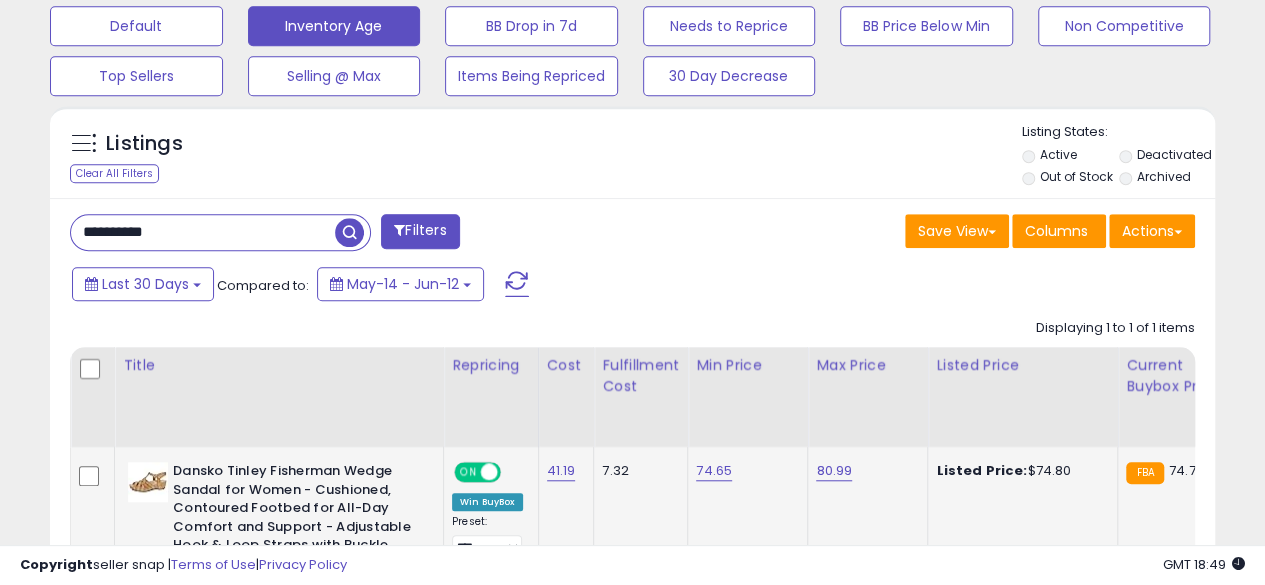 click at bounding box center (349, 232) 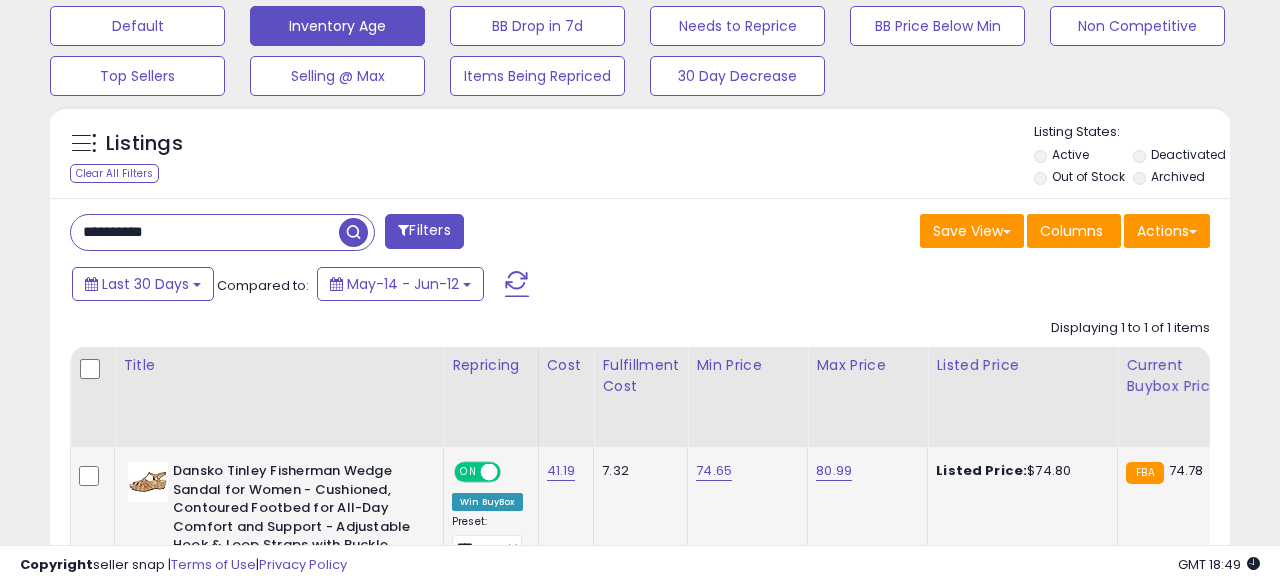 scroll, scrollTop: 999590, scrollLeft: 999317, axis: both 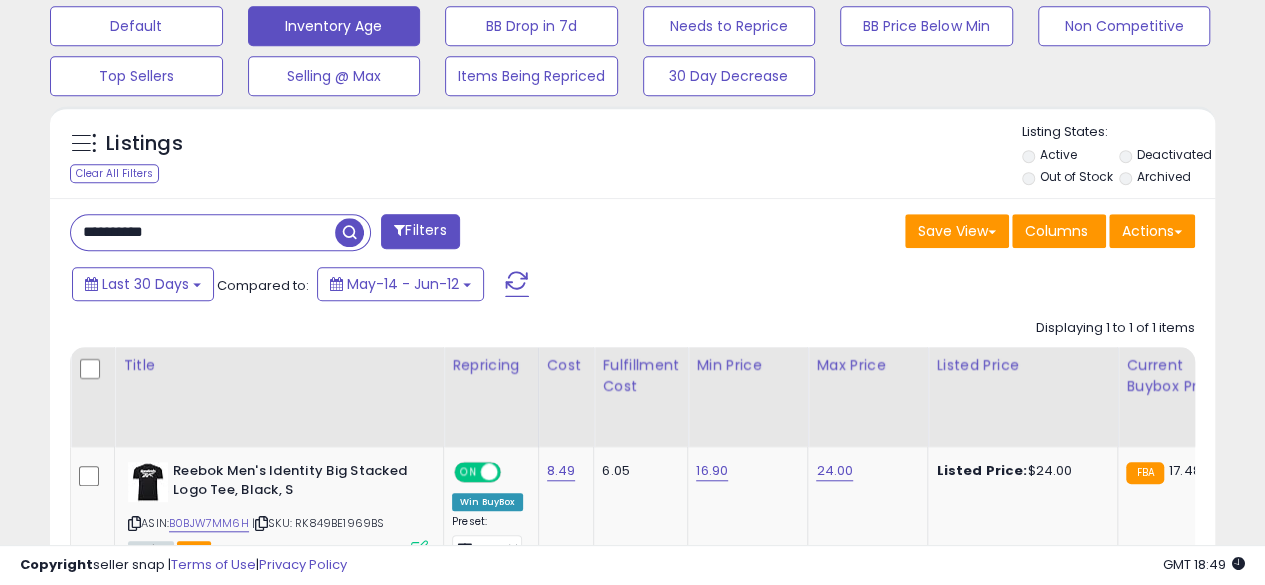 click on "**********" at bounding box center (203, 232) 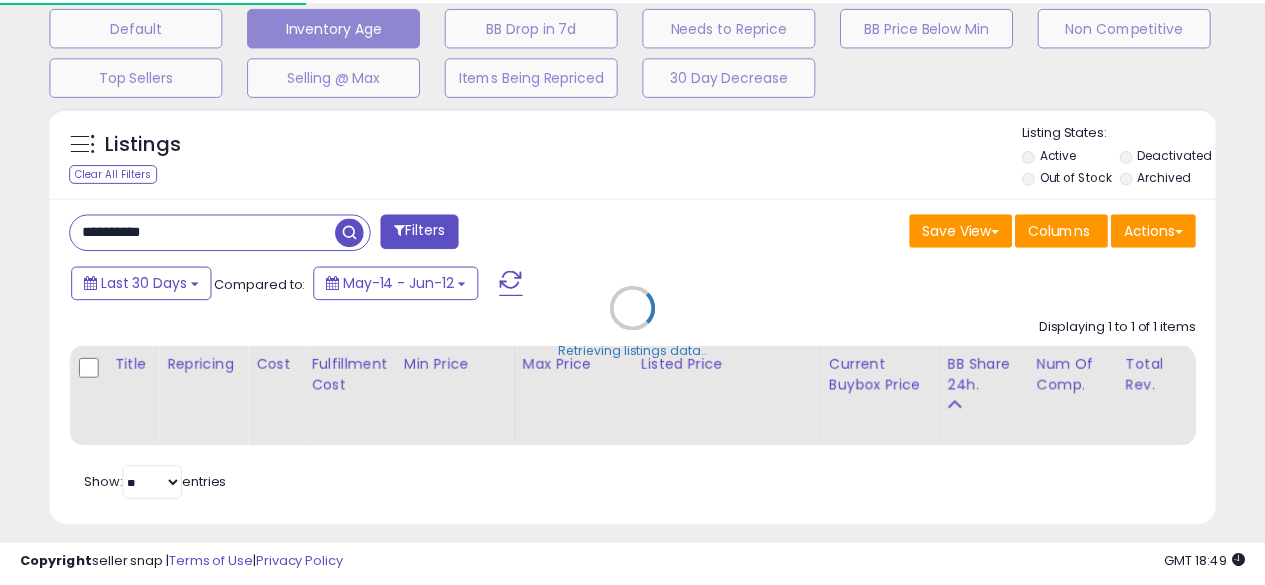 scroll, scrollTop: 410, scrollLeft: 674, axis: both 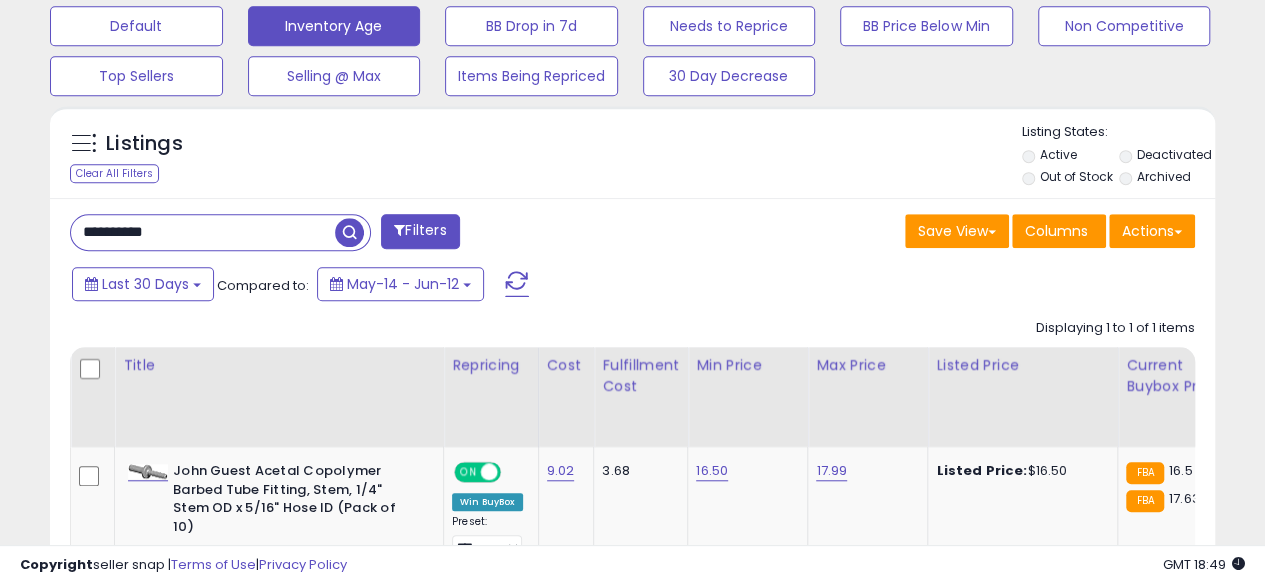 click at bounding box center (349, 232) 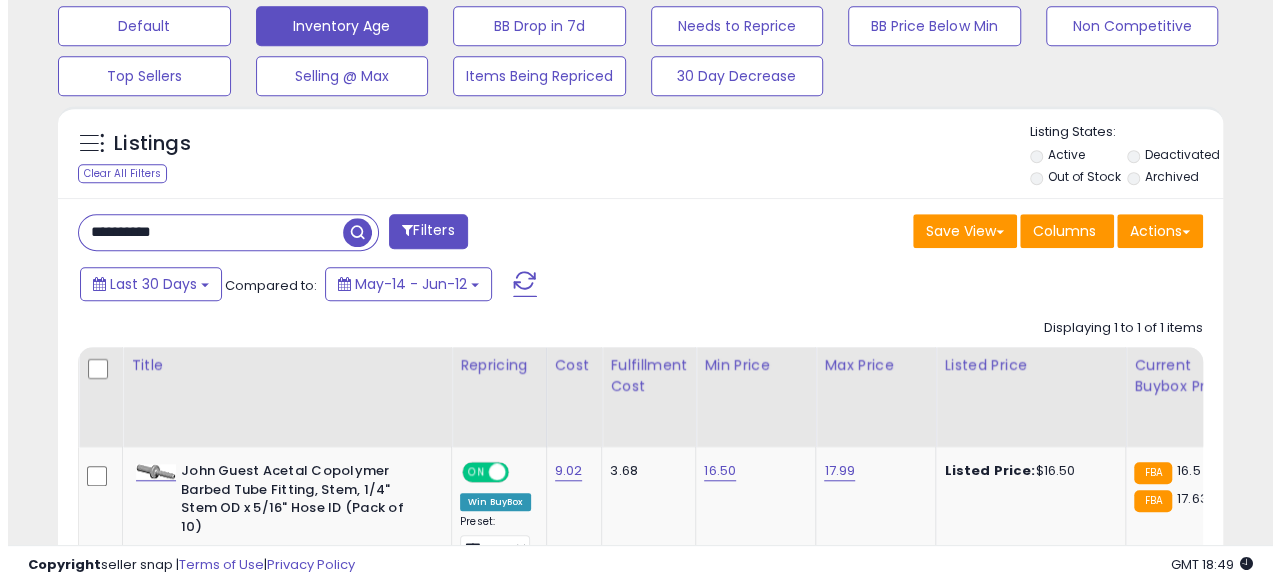 scroll, scrollTop: 999590, scrollLeft: 999317, axis: both 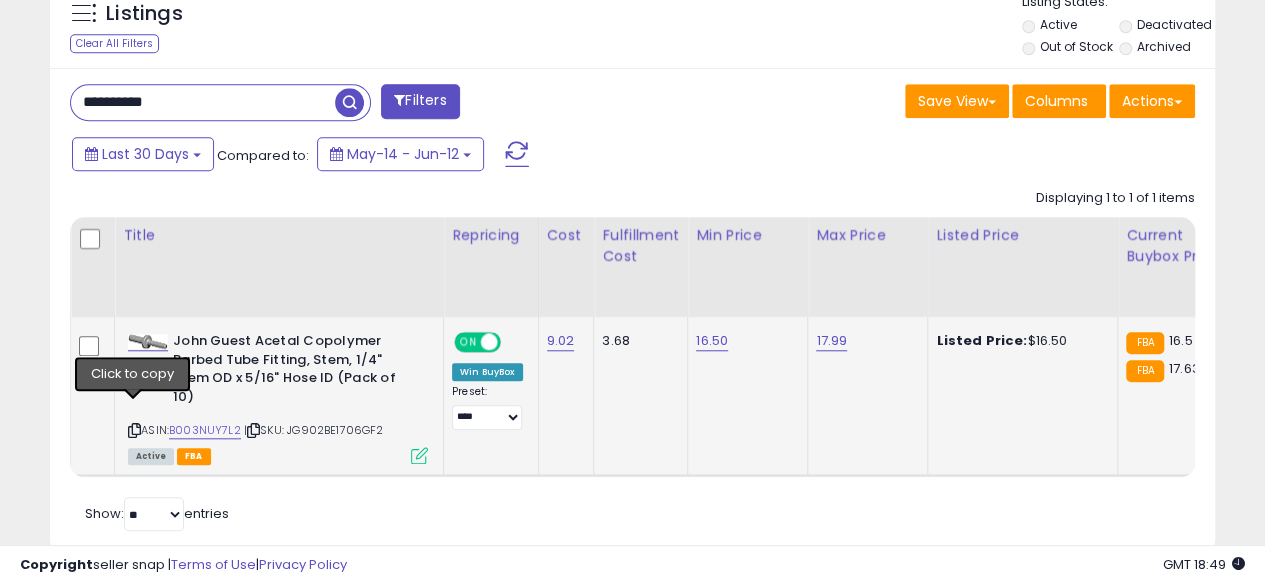 click at bounding box center [134, 430] 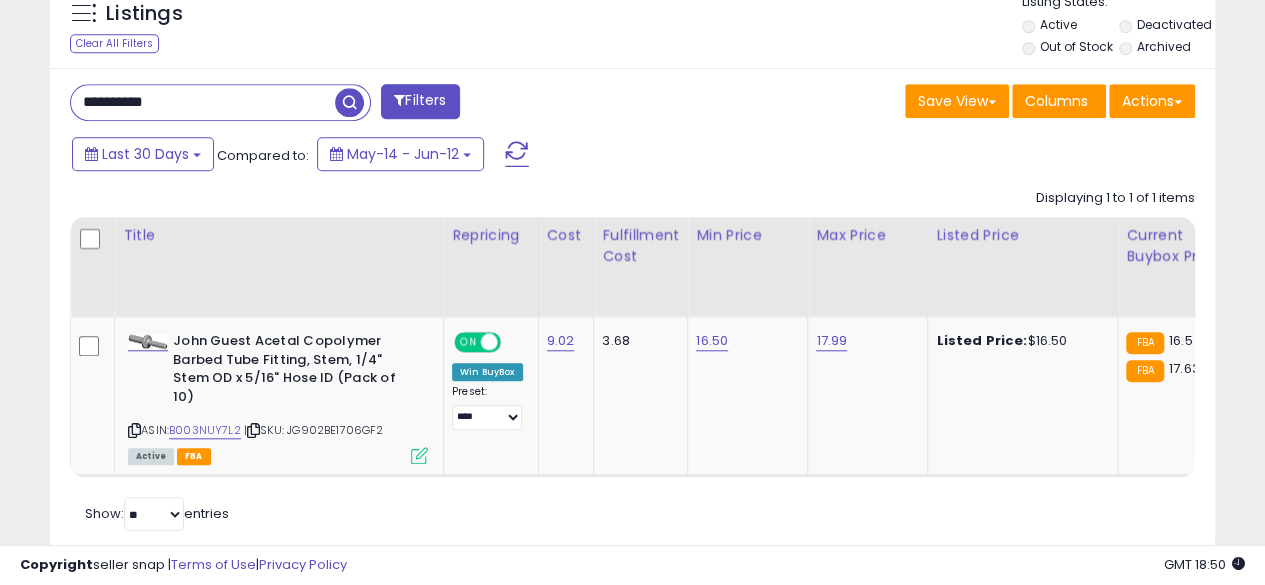 click on "**********" at bounding box center (203, 102) 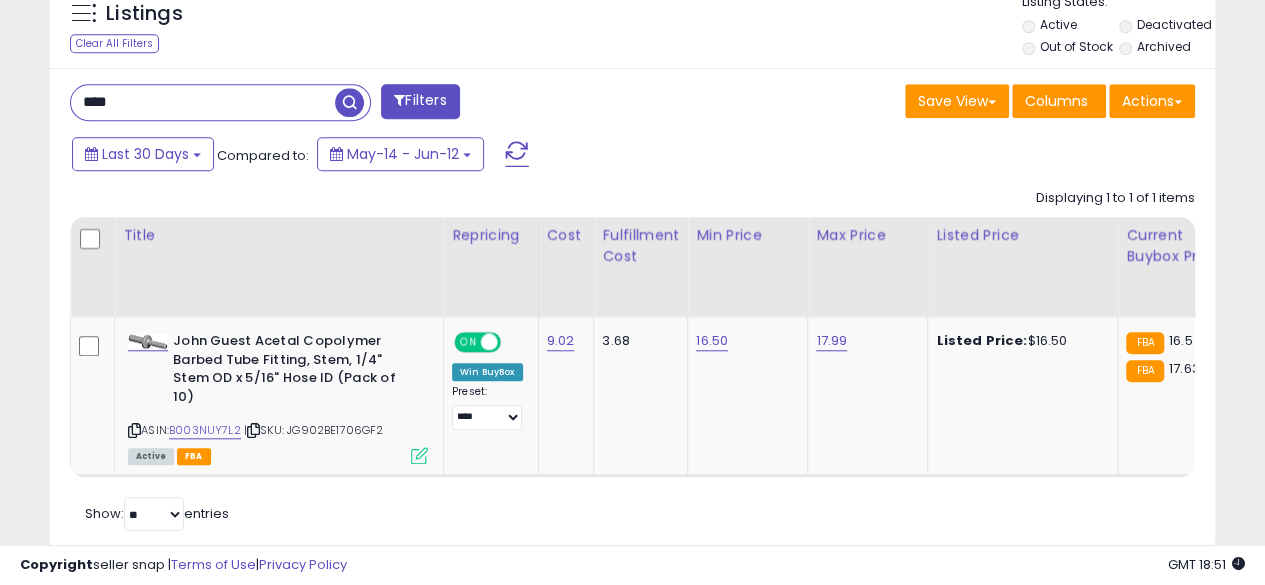 type on "**********" 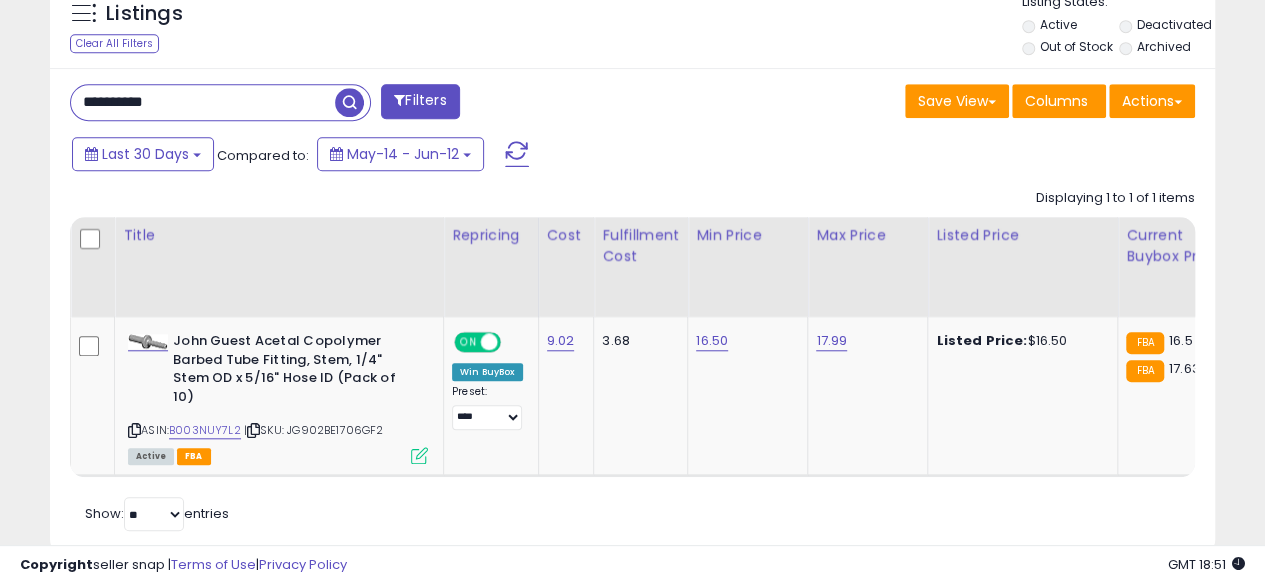 click at bounding box center [349, 102] 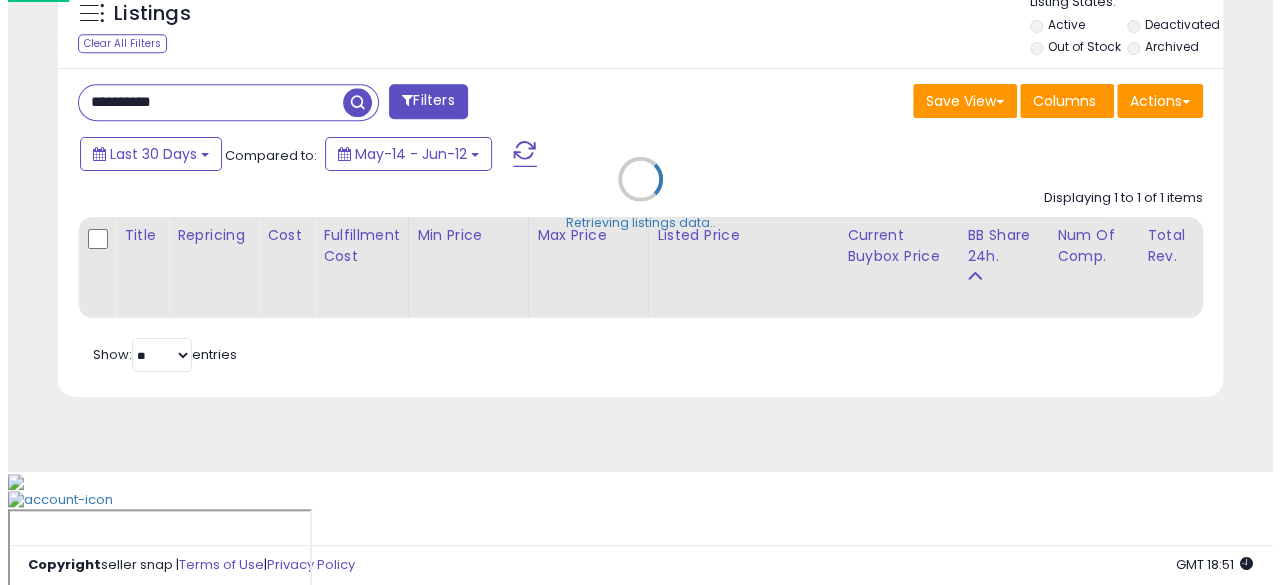 scroll, scrollTop: 654, scrollLeft: 0, axis: vertical 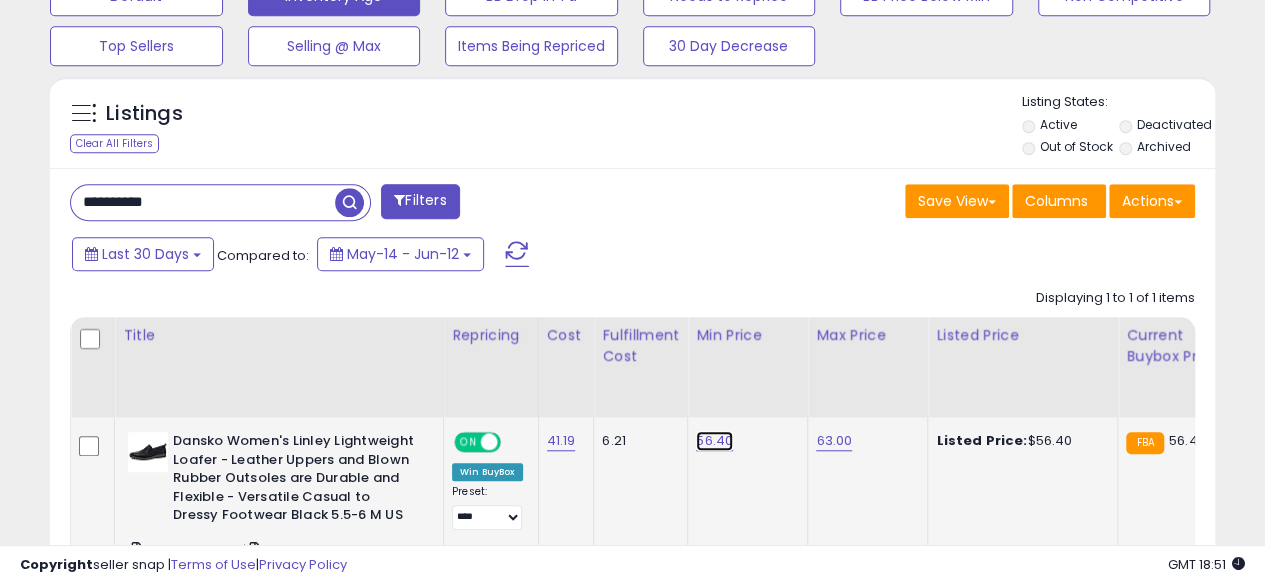 click on "56.40" at bounding box center (714, 441) 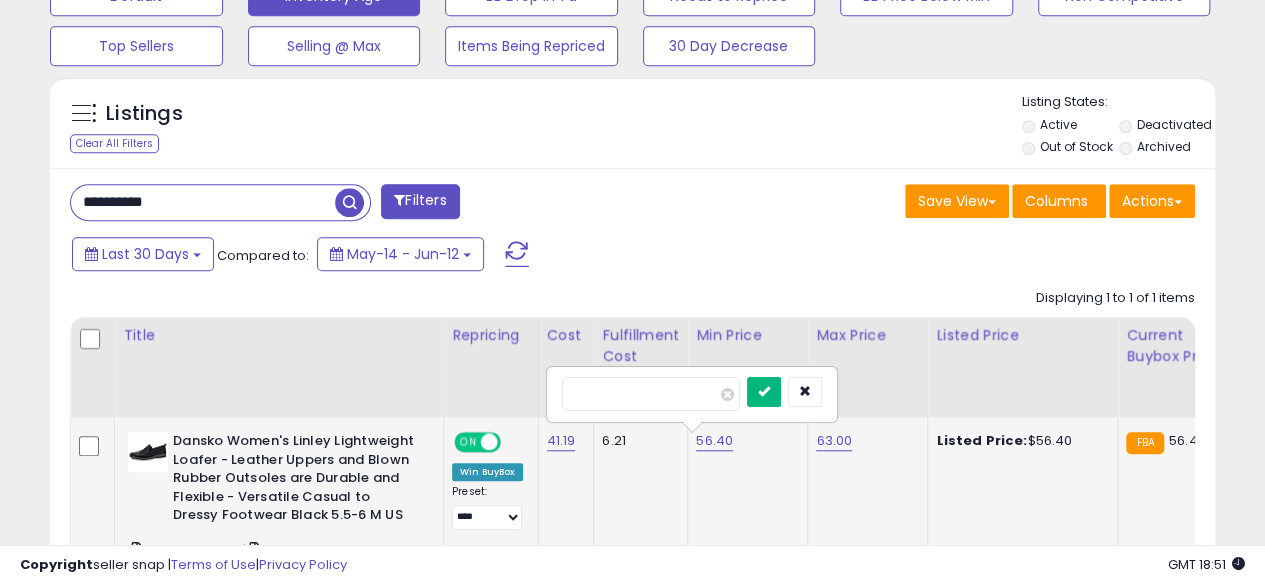 type on "*****" 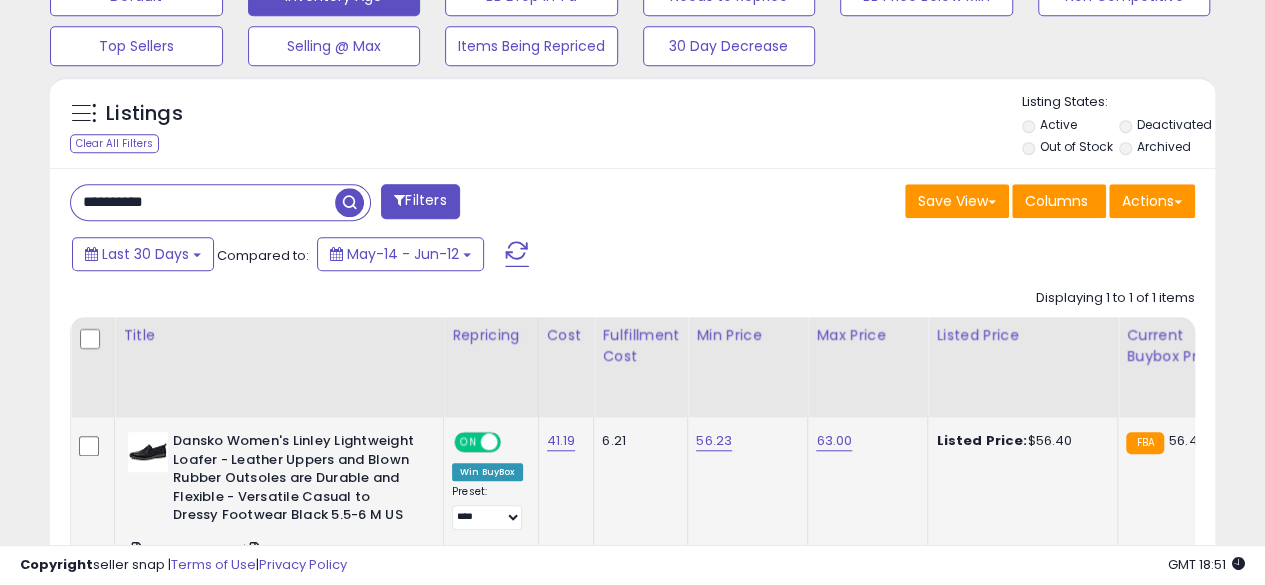 click on "**********" at bounding box center [203, 202] 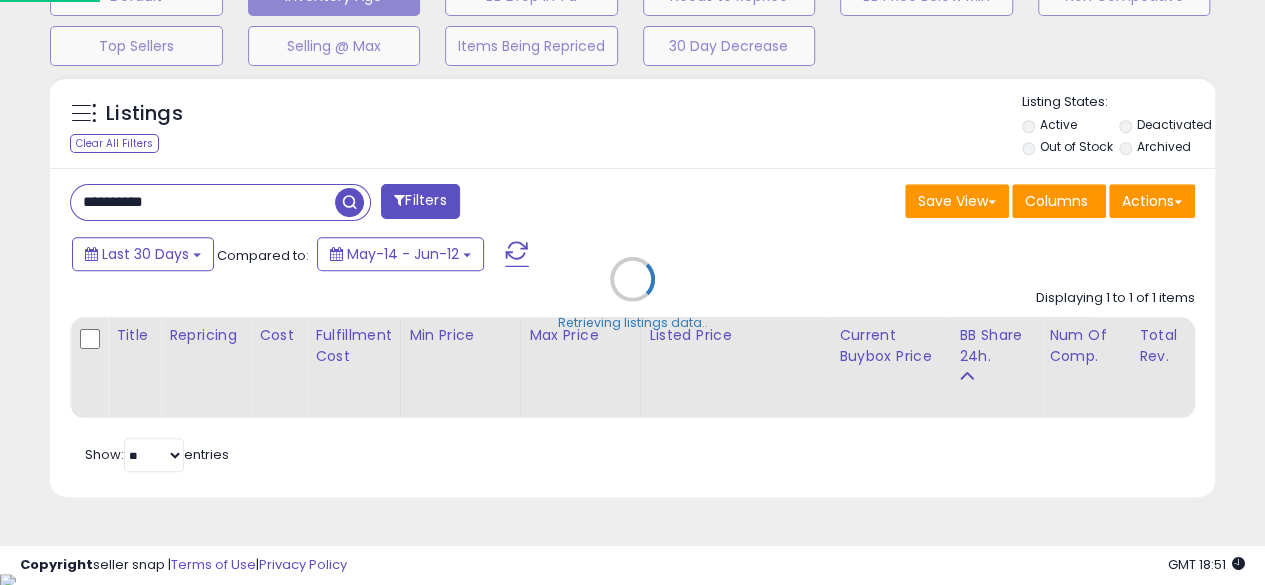scroll, scrollTop: 999590, scrollLeft: 999317, axis: both 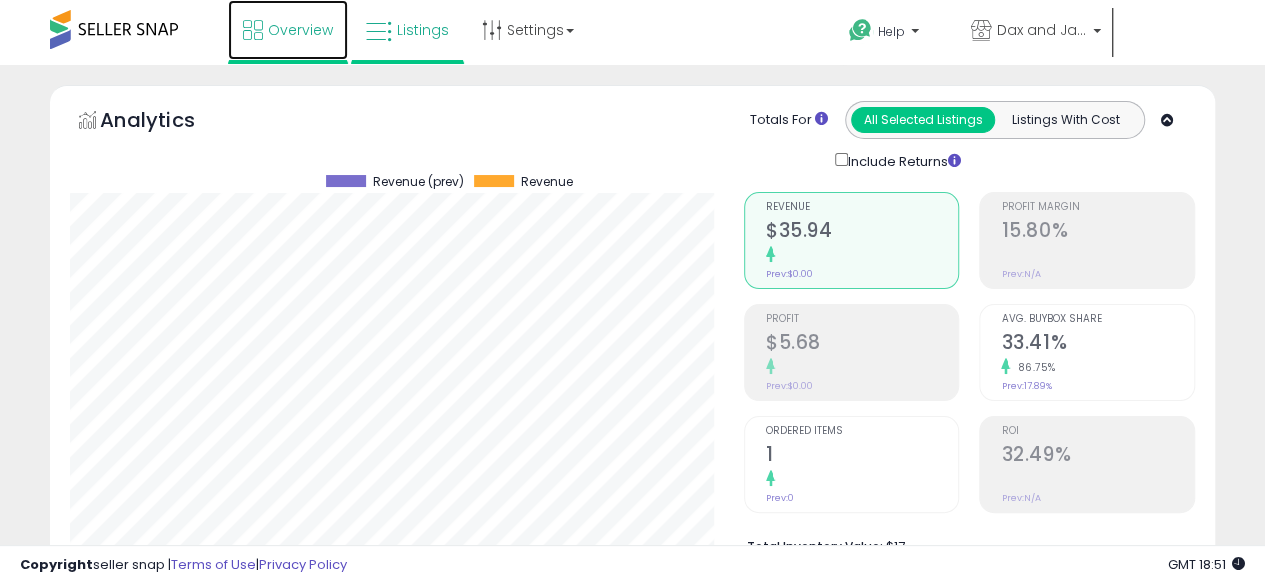 click on "Overview" at bounding box center (300, 30) 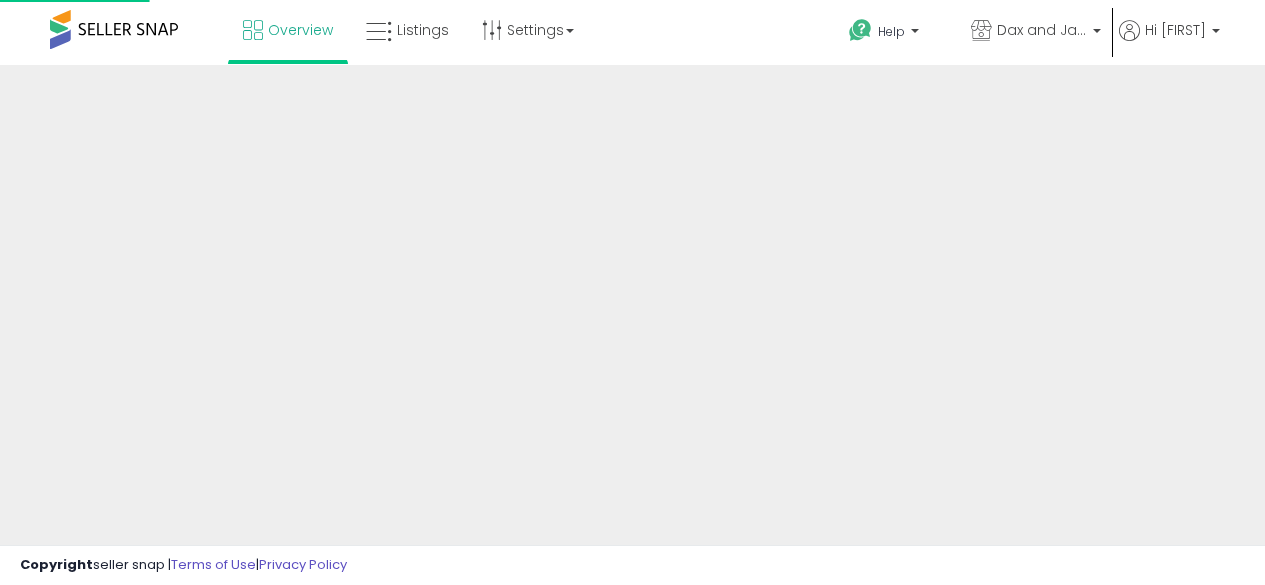scroll, scrollTop: 0, scrollLeft: 0, axis: both 